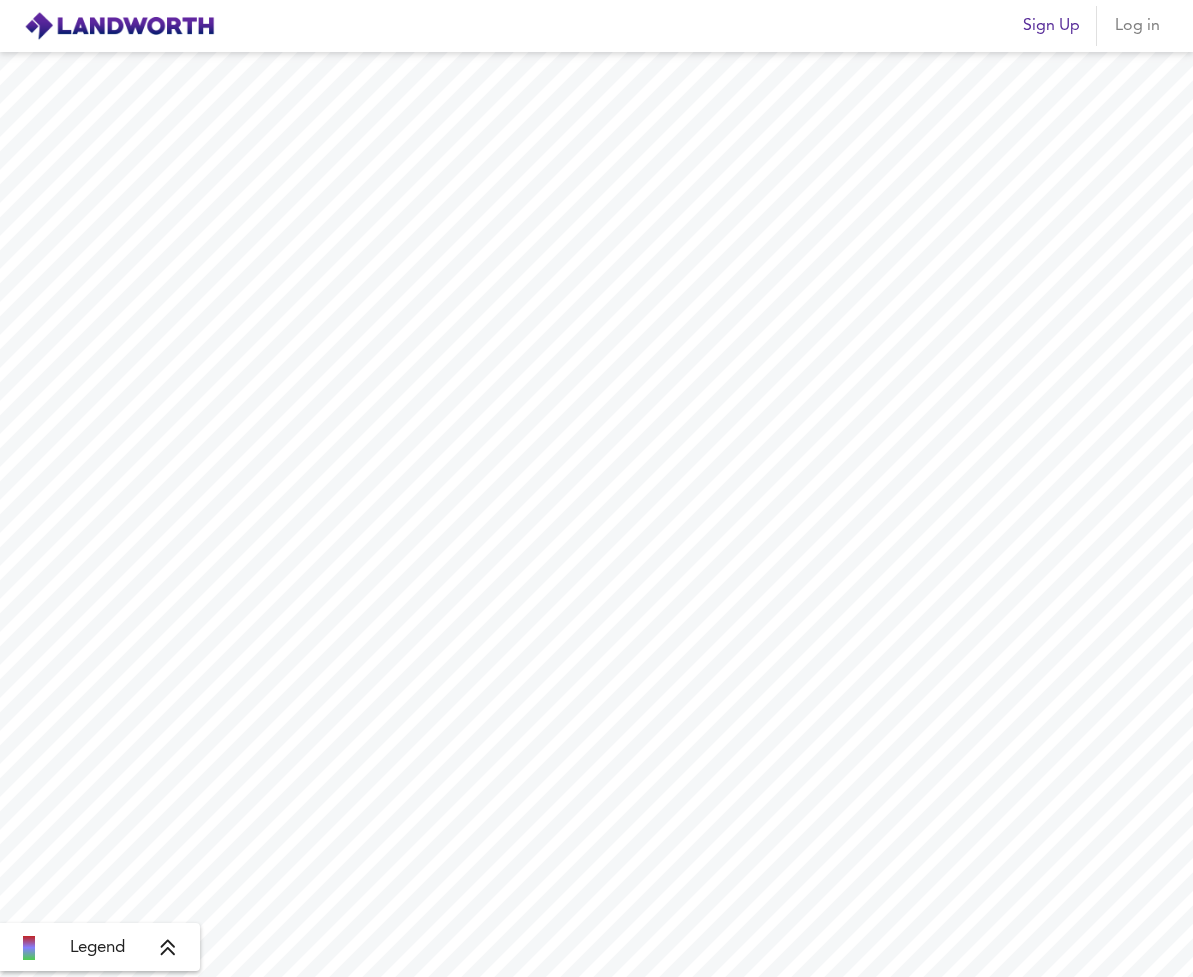 scroll, scrollTop: 0, scrollLeft: 0, axis: both 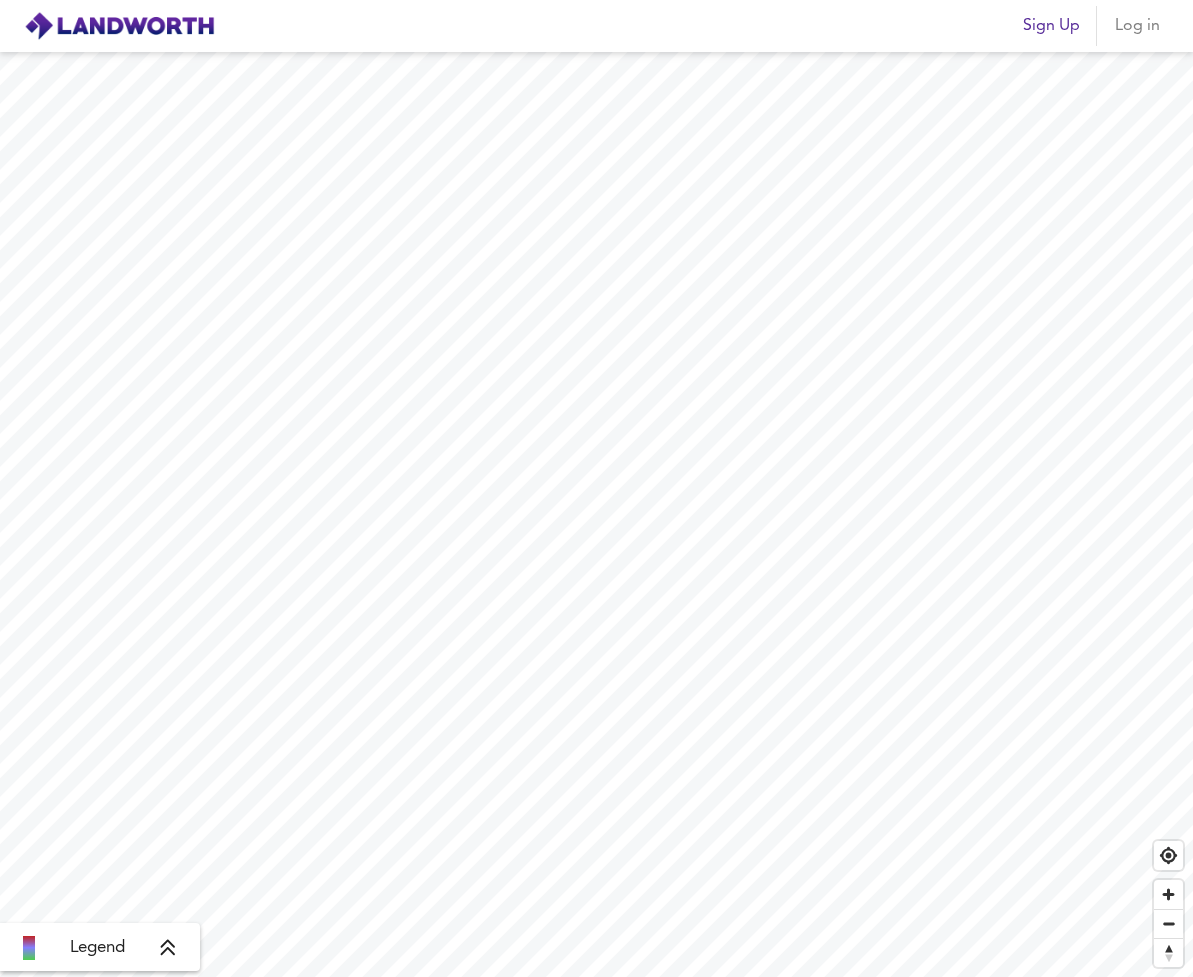 click on "Sign Up" at bounding box center [1051, 26] 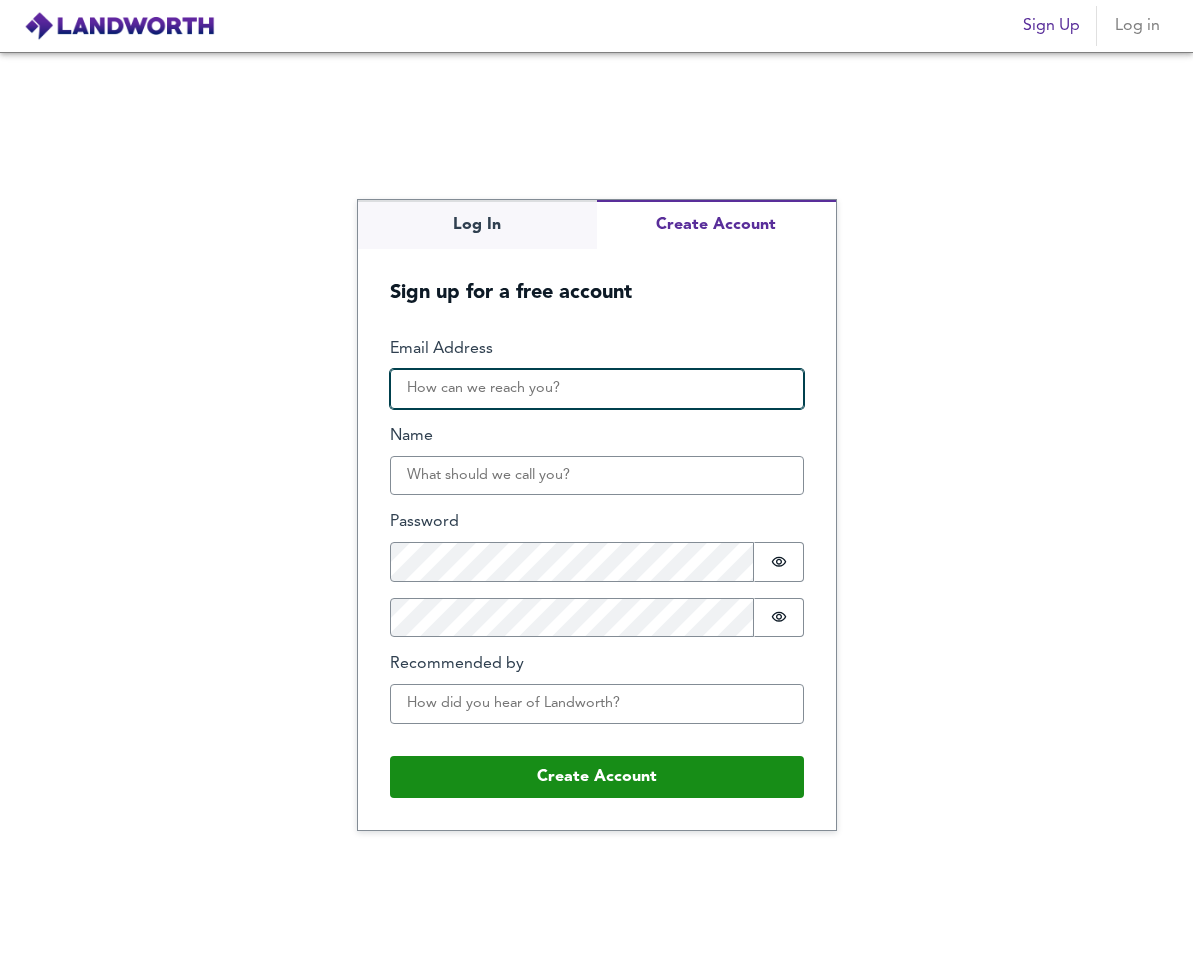 click on "Email Address" at bounding box center [597, 389] 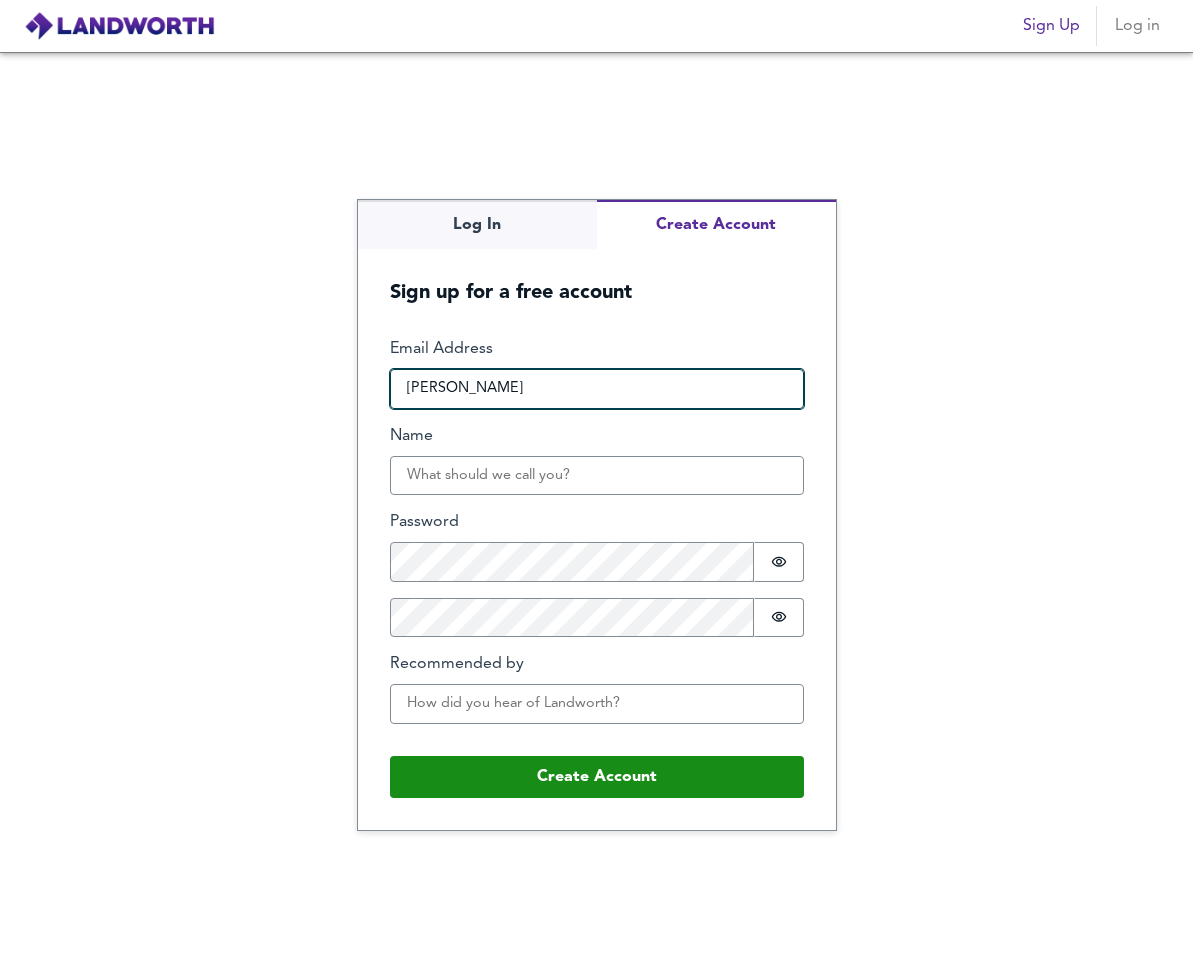 type on "braysideproperties@gmail.com" 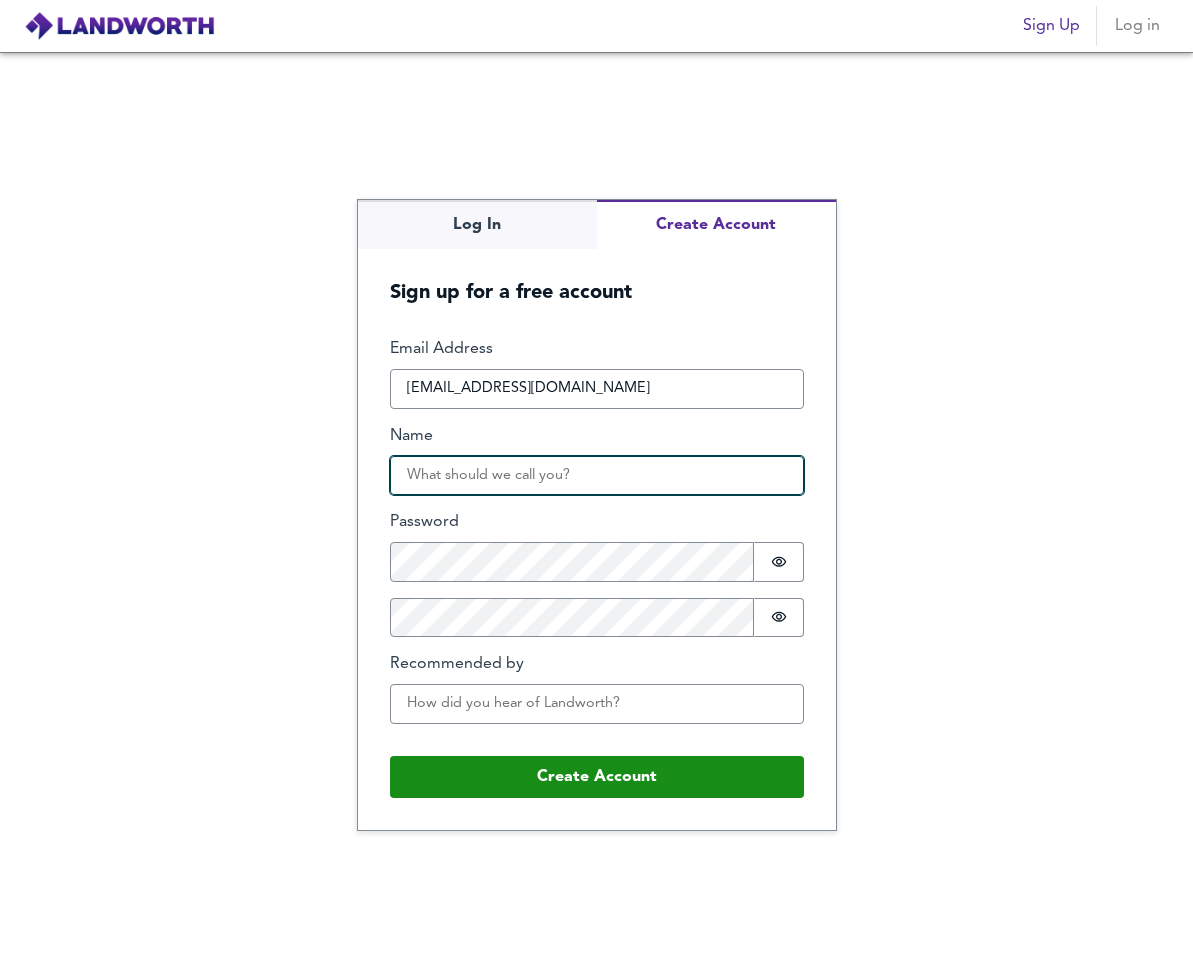 click on "Name" at bounding box center [597, 476] 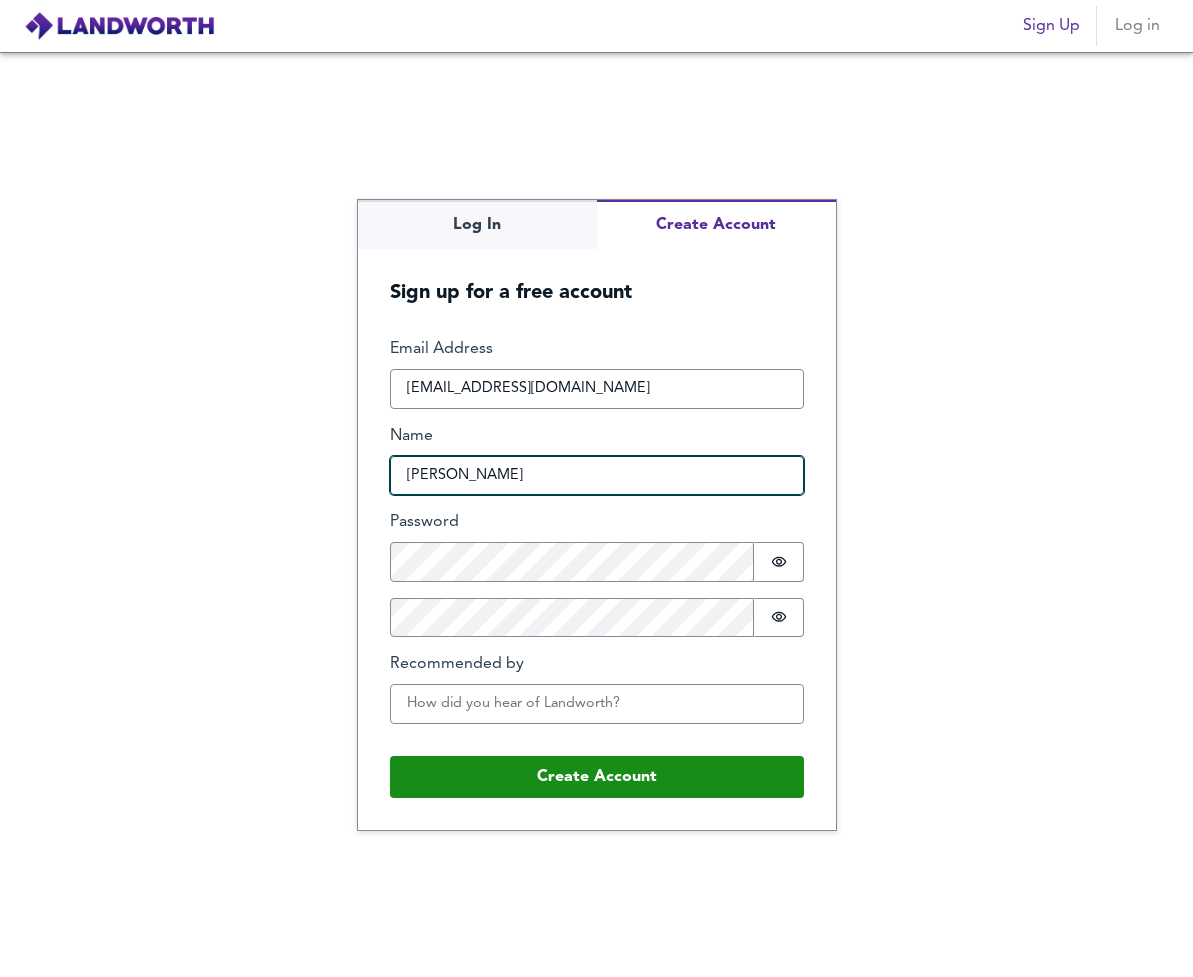 type on "Adam Robinson" 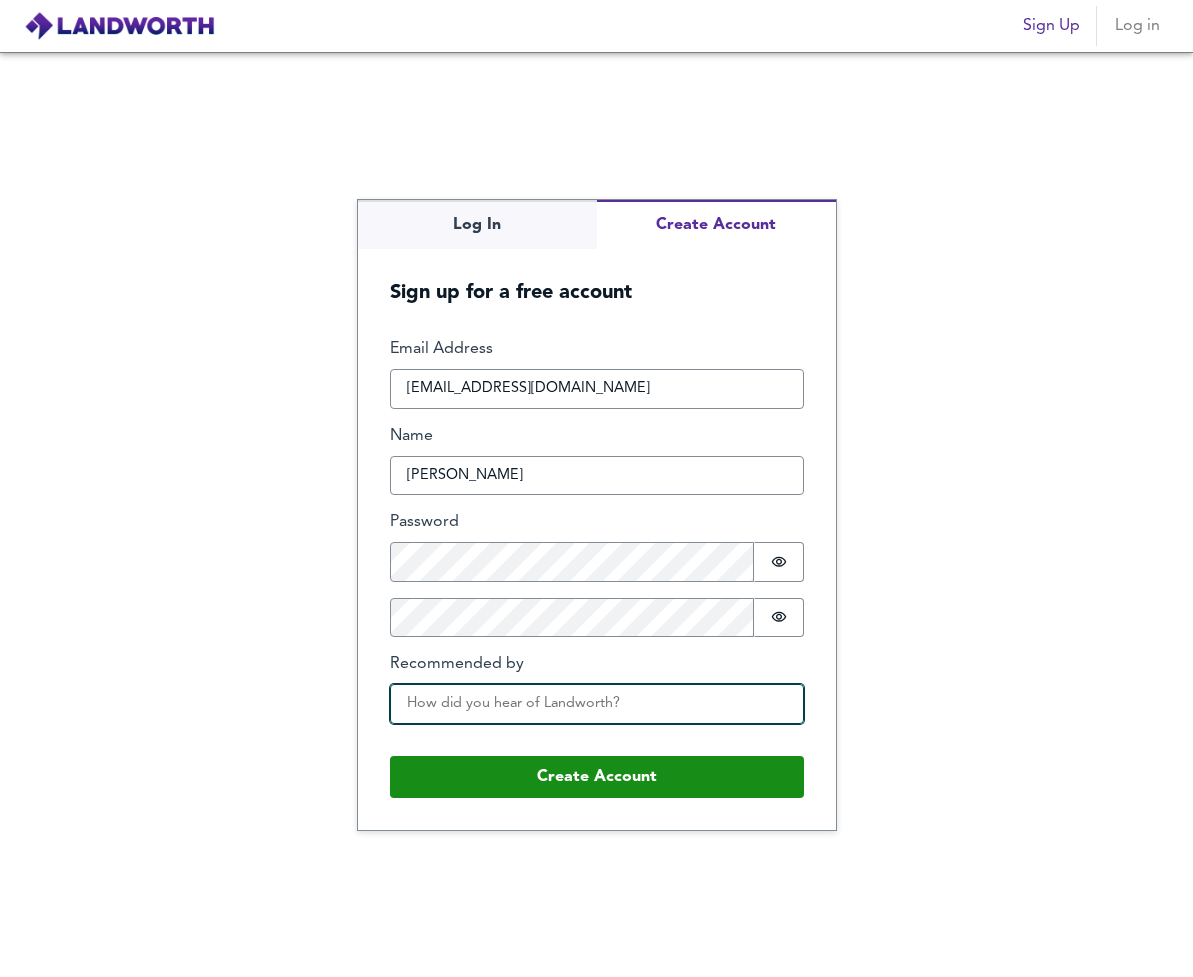 click on "Recommended by" at bounding box center (597, 704) 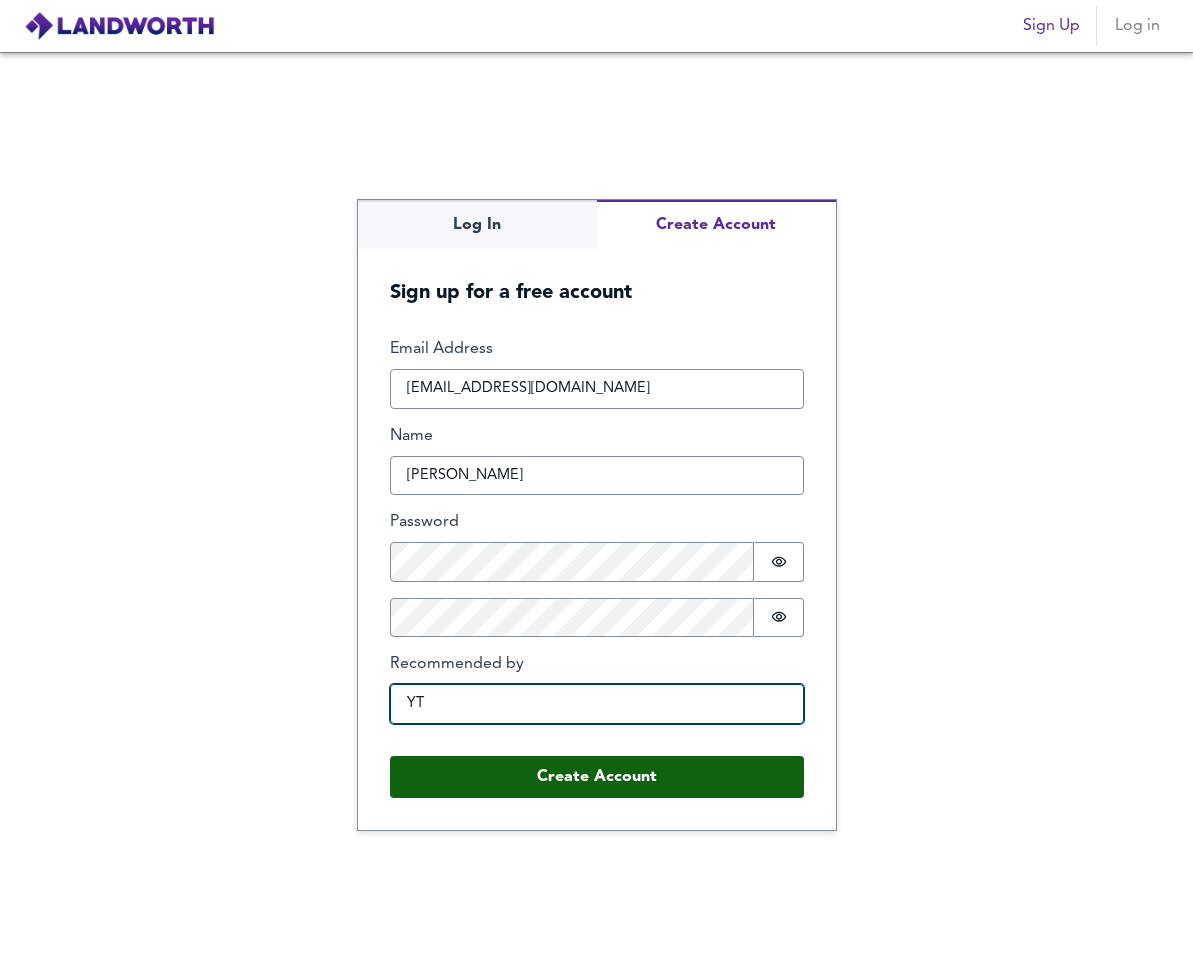 type on "YT" 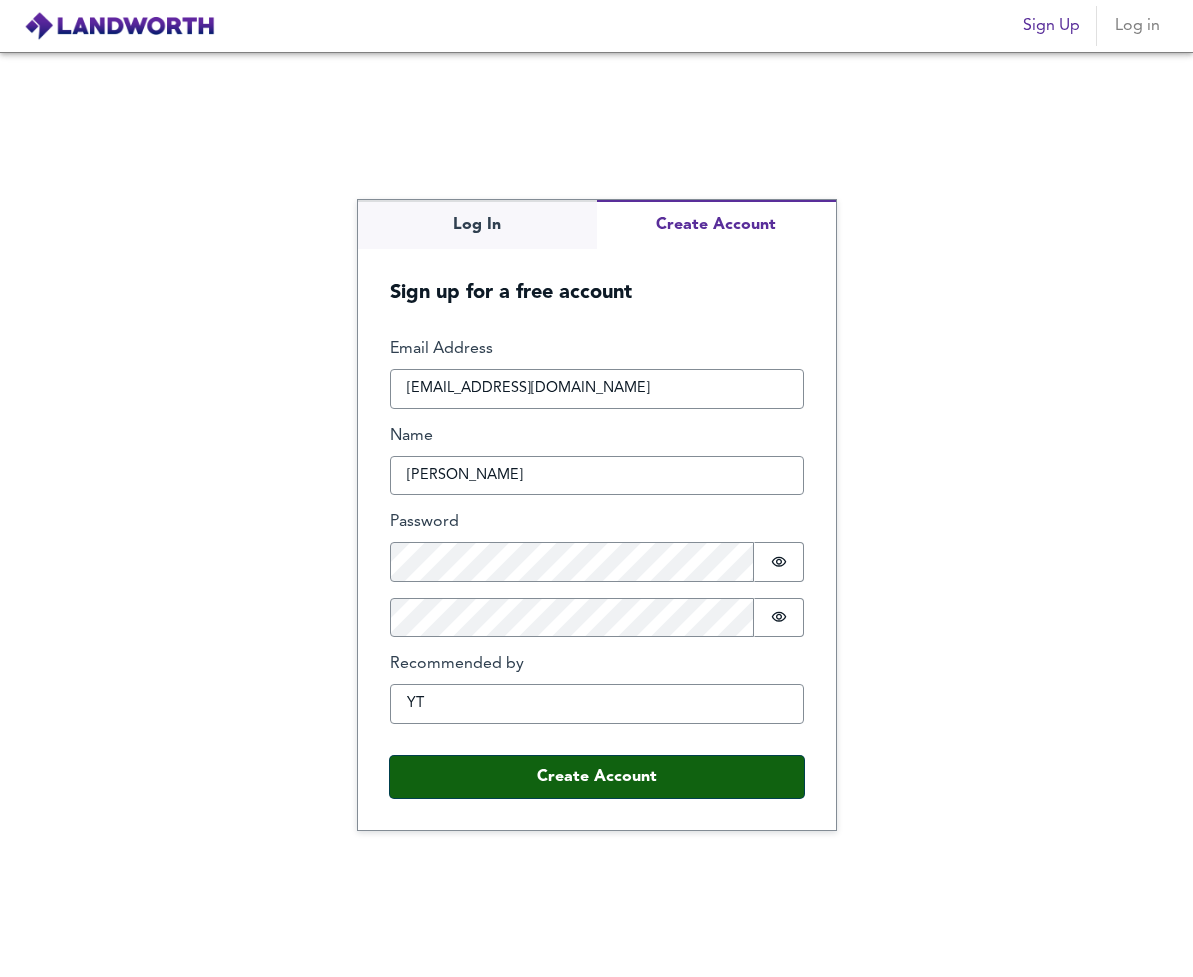 click on "Create Account" at bounding box center (597, 777) 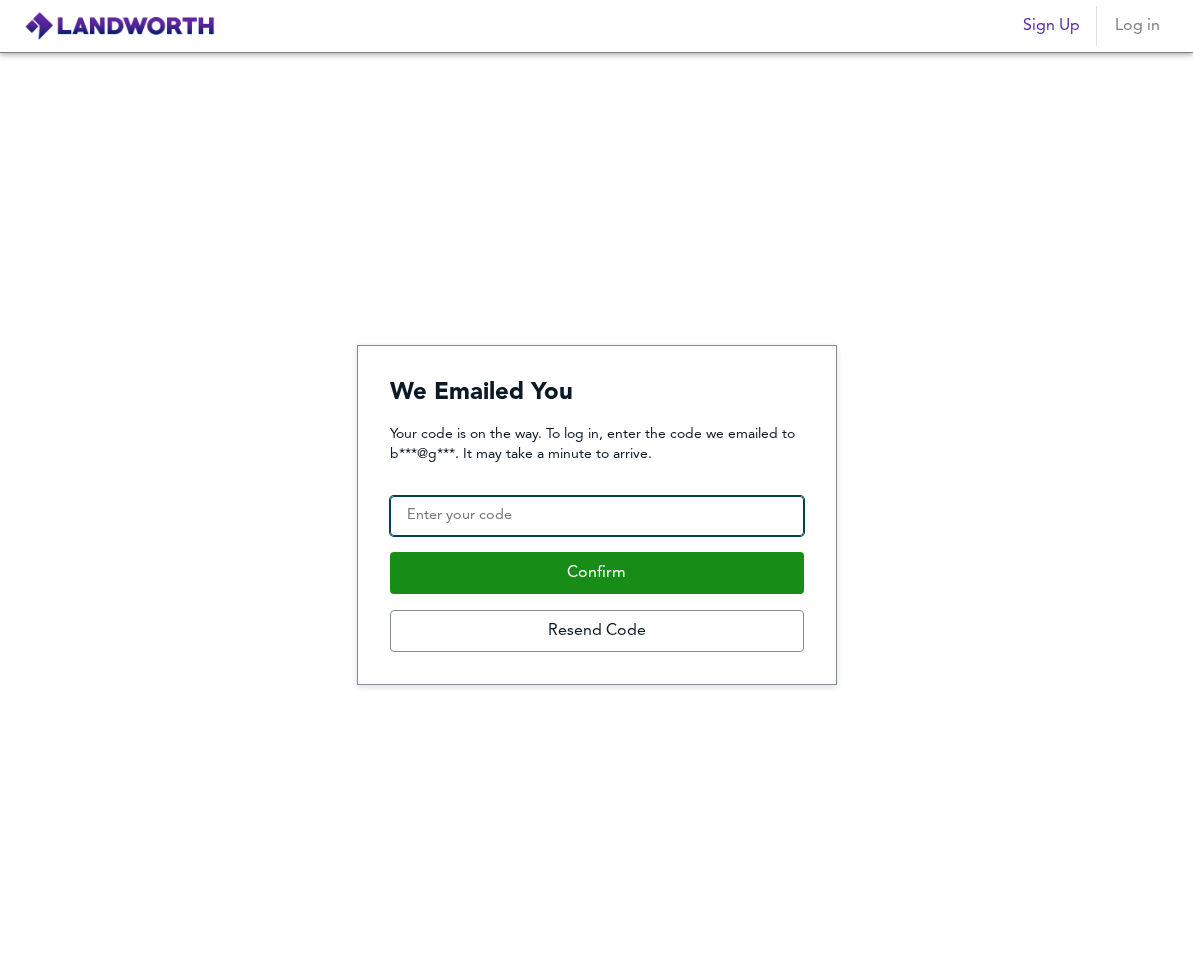 click on "Confirmation Code" at bounding box center (597, 516) 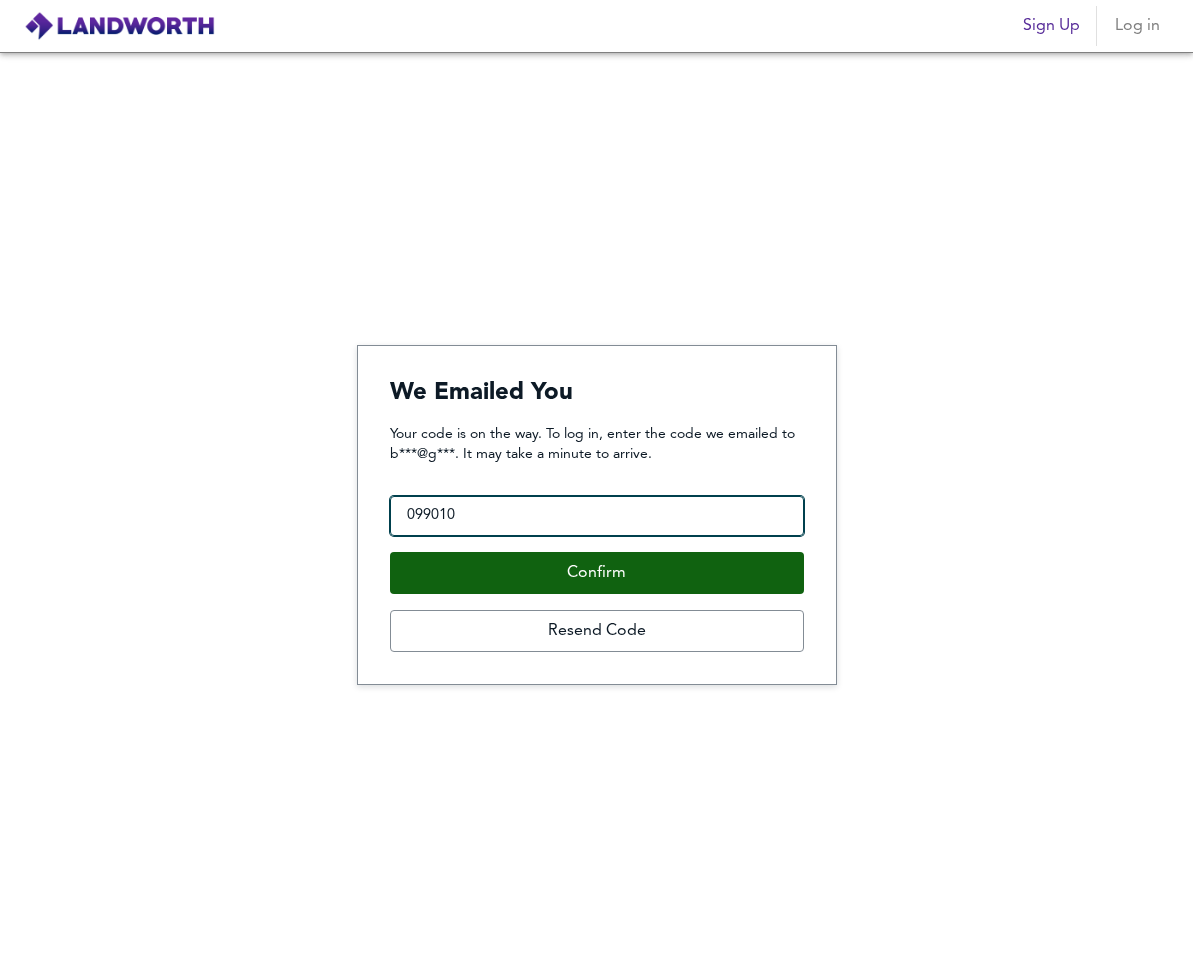type on "099010" 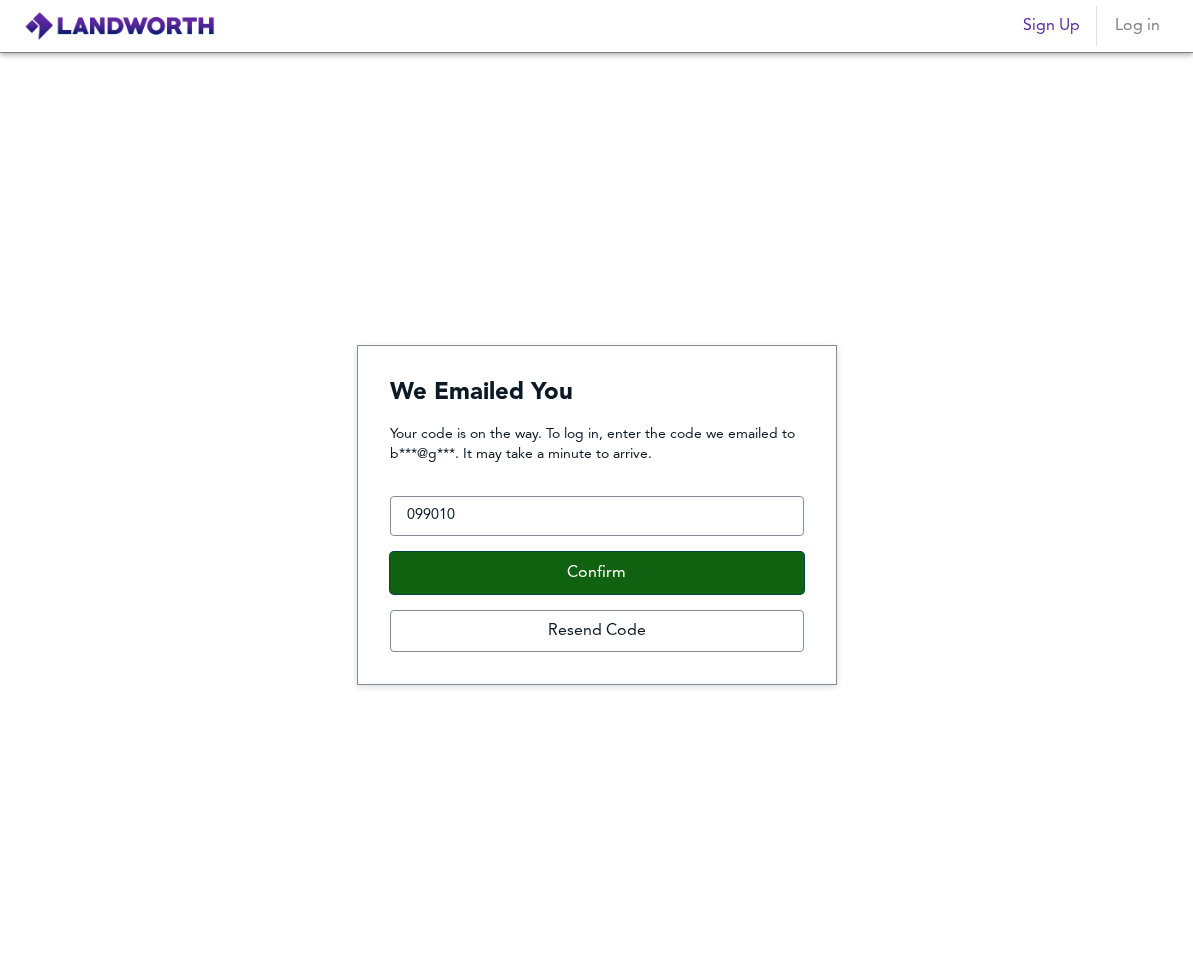 click on "Confirm" at bounding box center (597, 573) 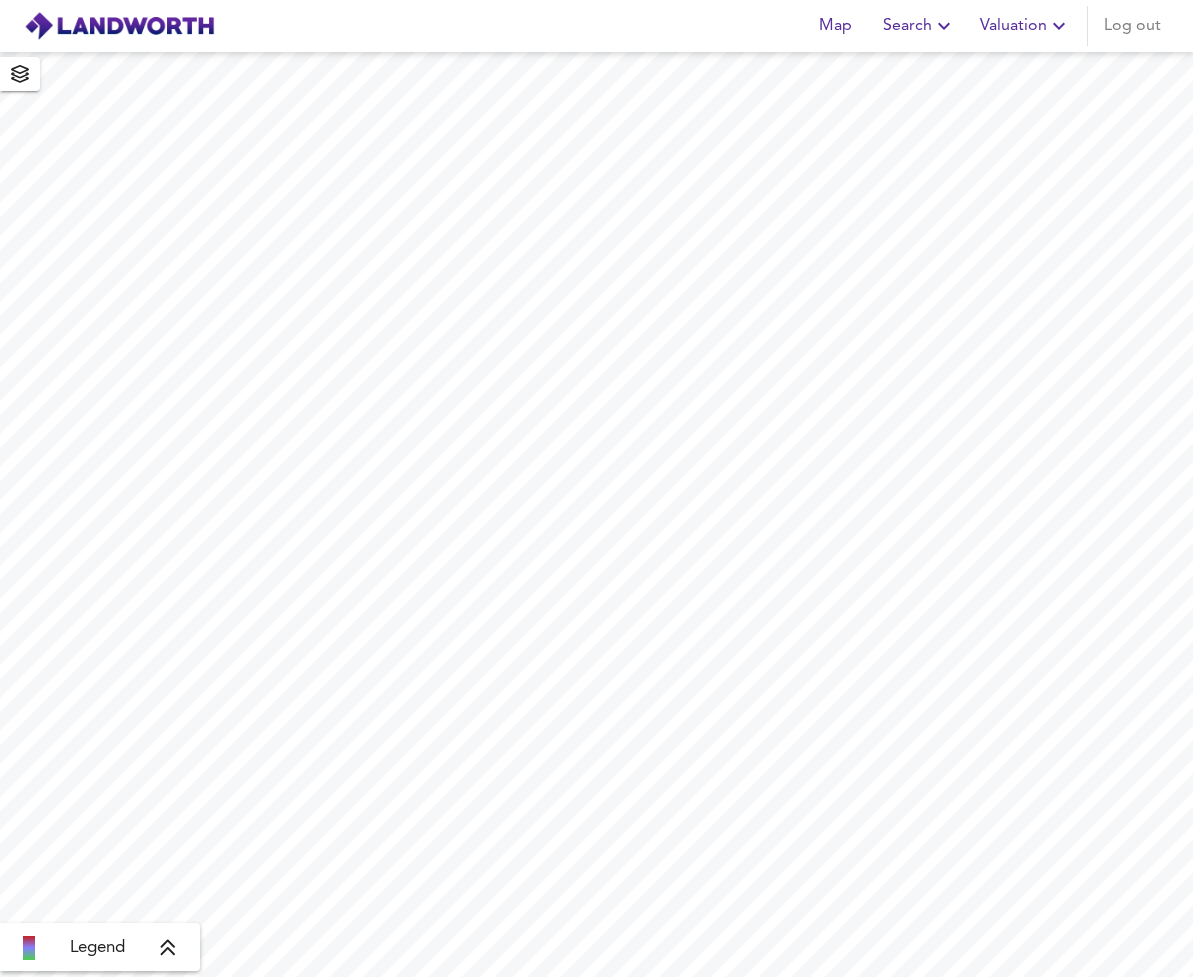scroll, scrollTop: 0, scrollLeft: 0, axis: both 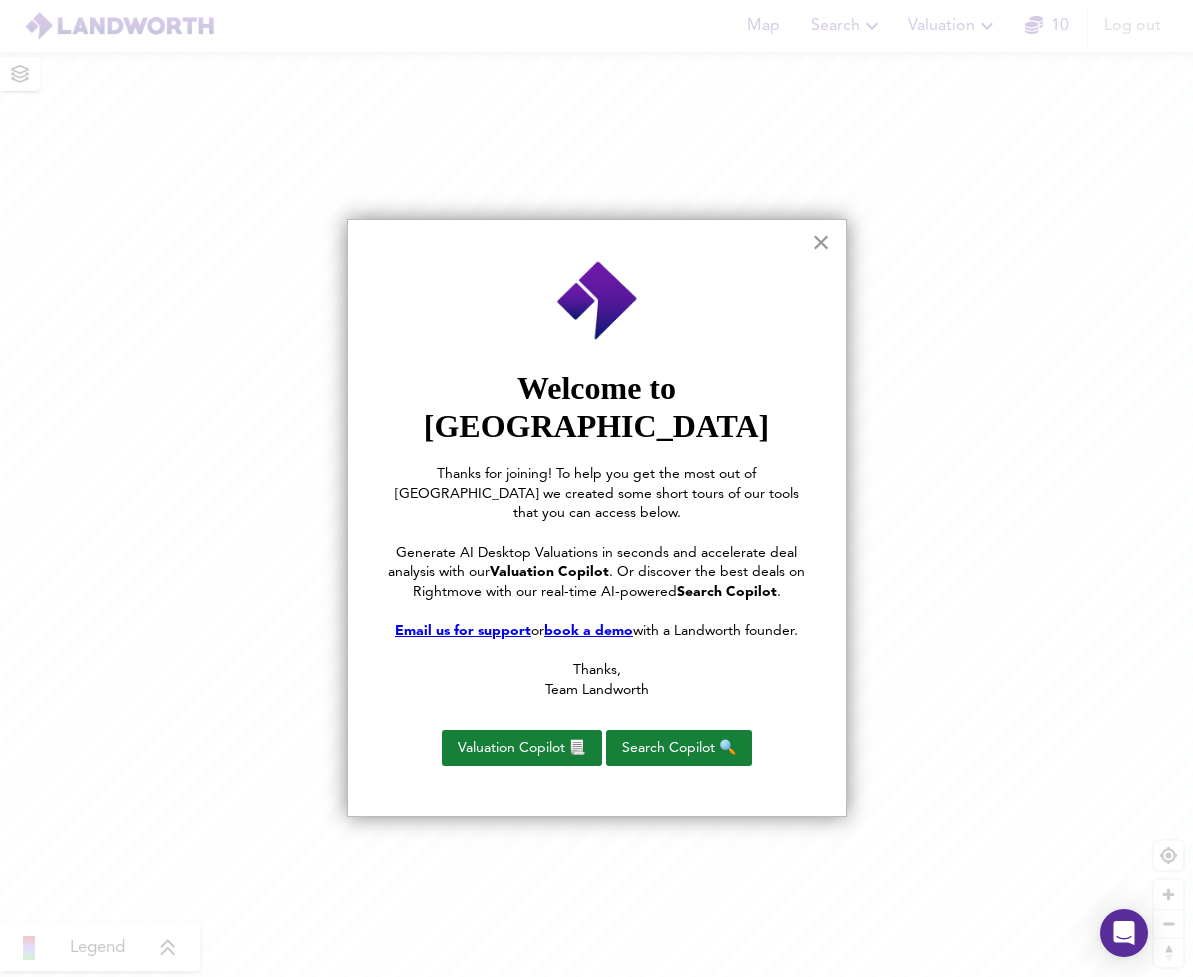 click on "×" at bounding box center [821, 242] 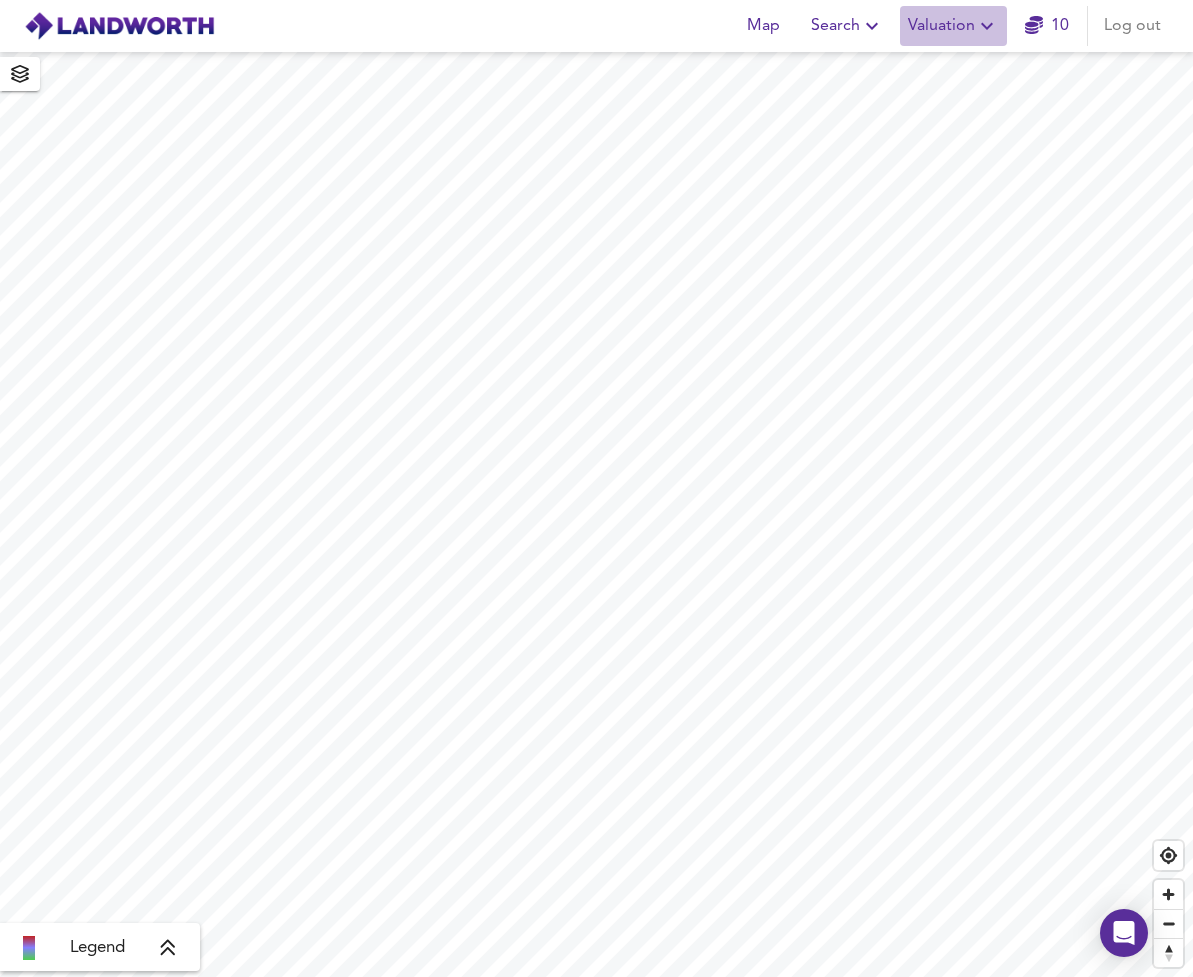 click on "Valuation" at bounding box center [953, 26] 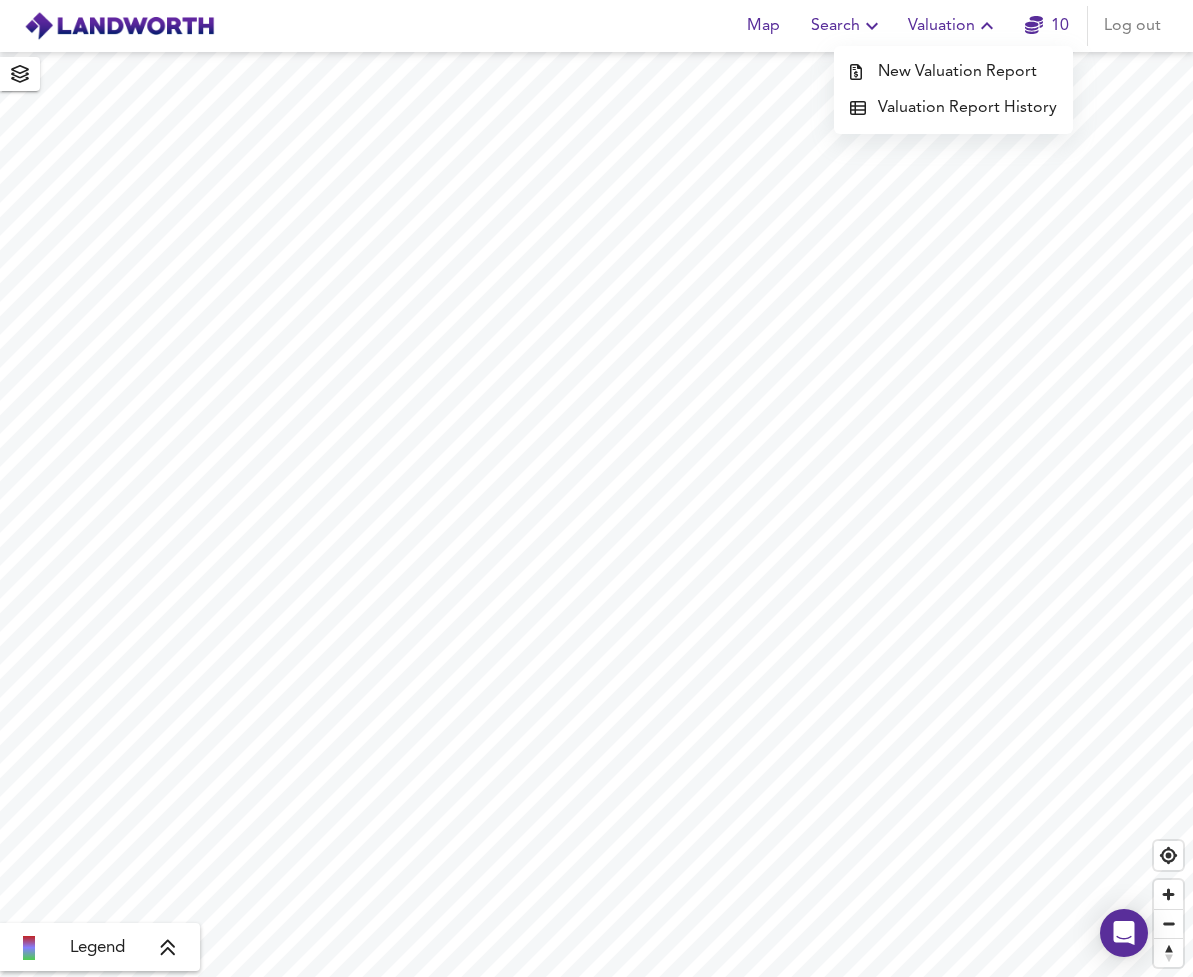 click on "New Valuation Report" at bounding box center (953, 72) 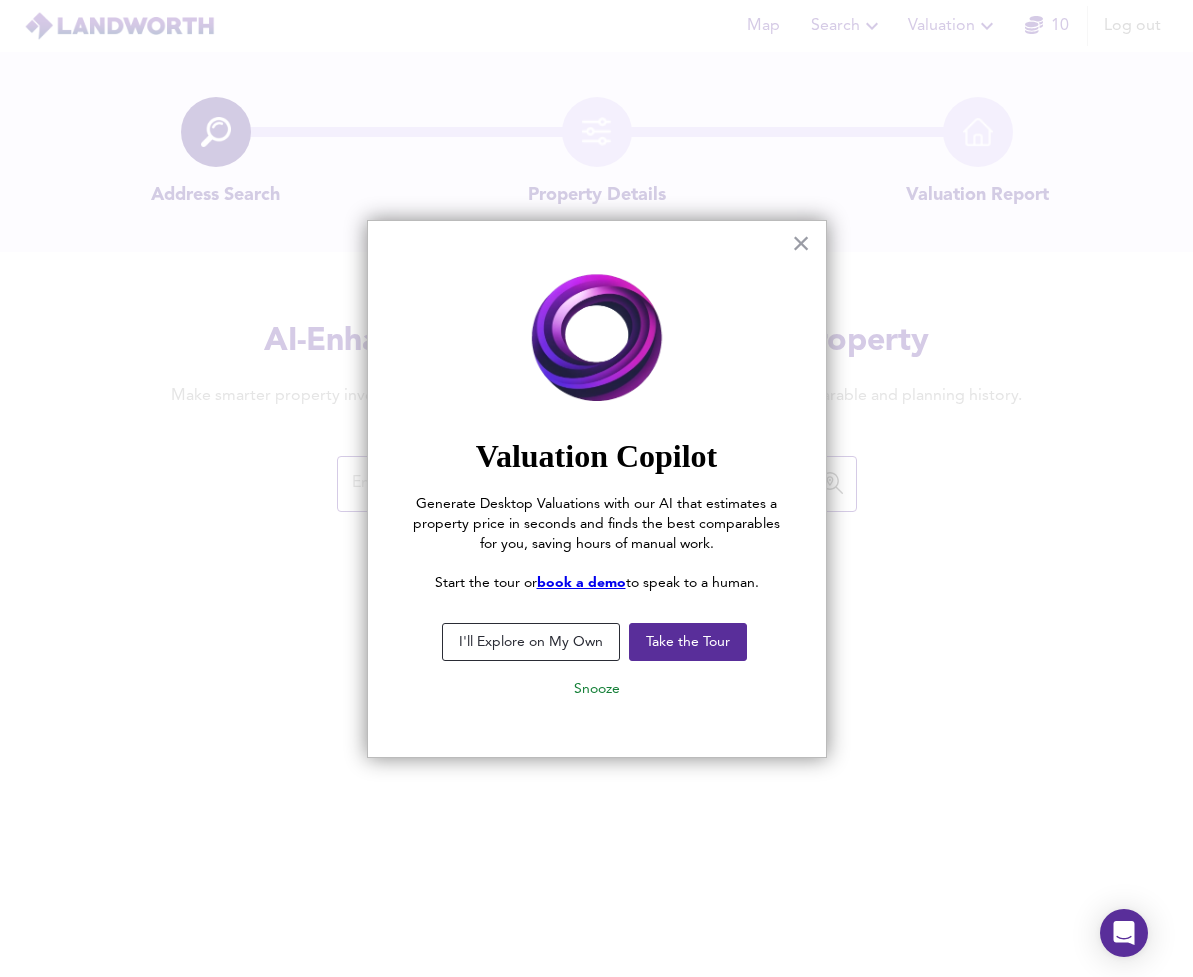 click on "I'll Explore on My Own" at bounding box center (531, 642) 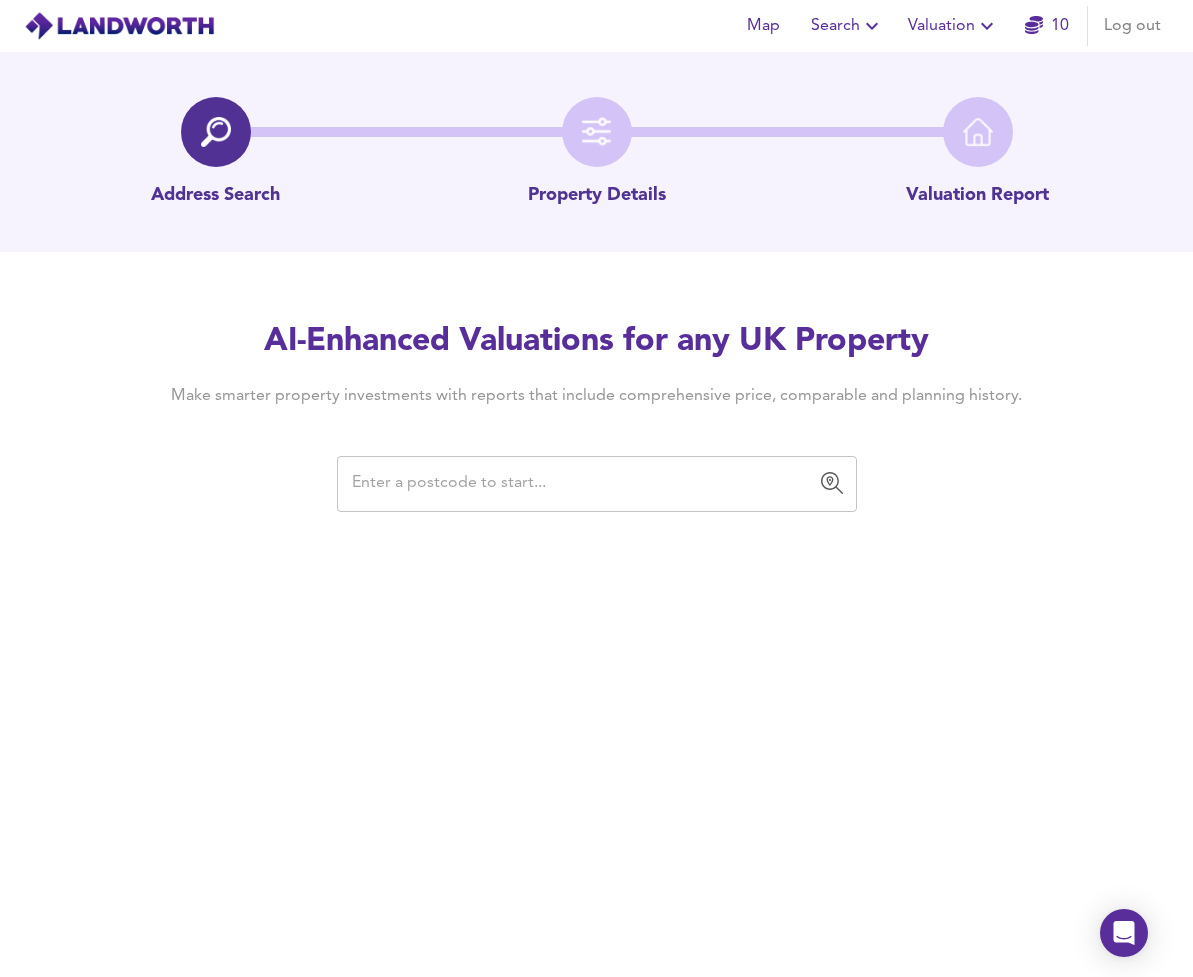 click at bounding box center (582, 484) 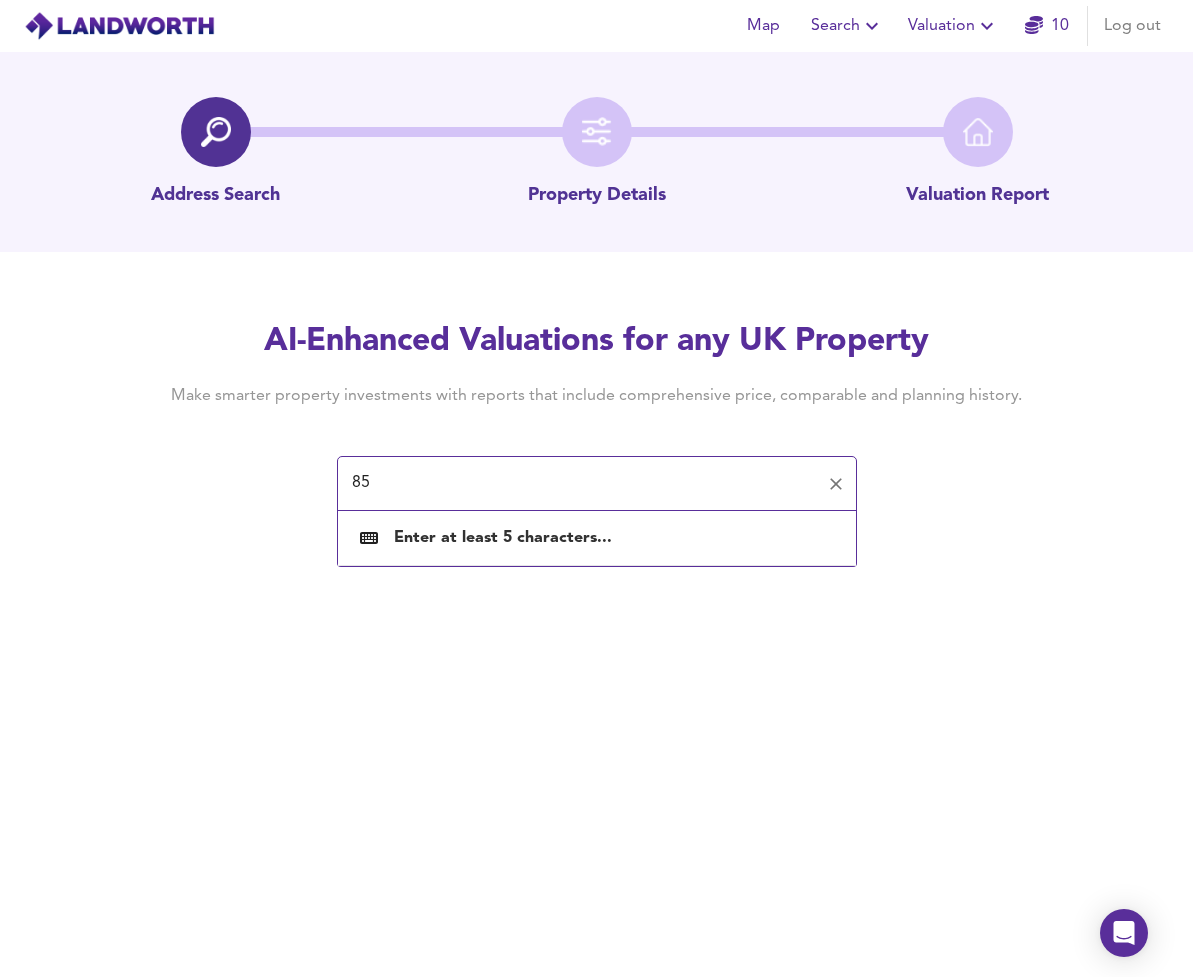type on "8" 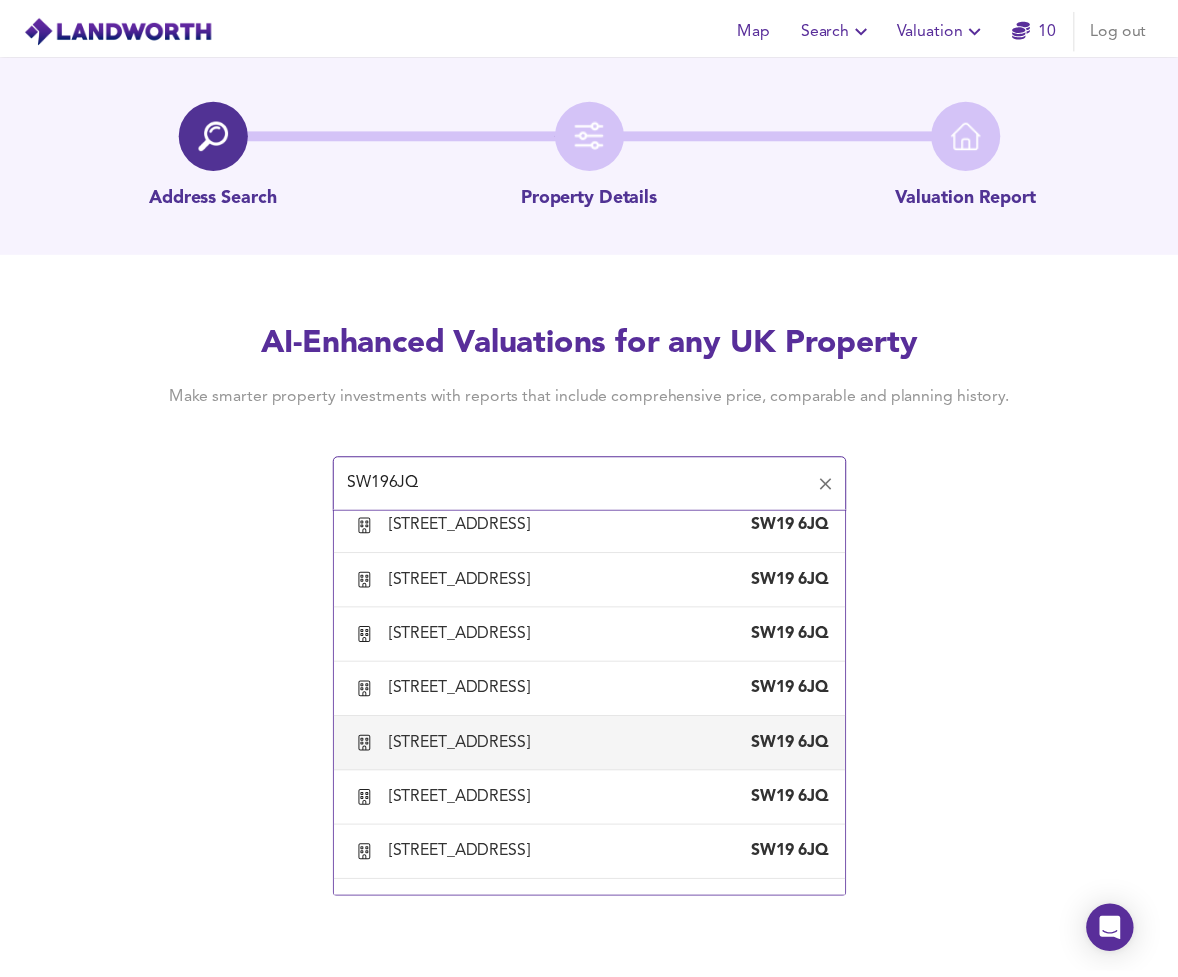 scroll, scrollTop: 1665, scrollLeft: 0, axis: vertical 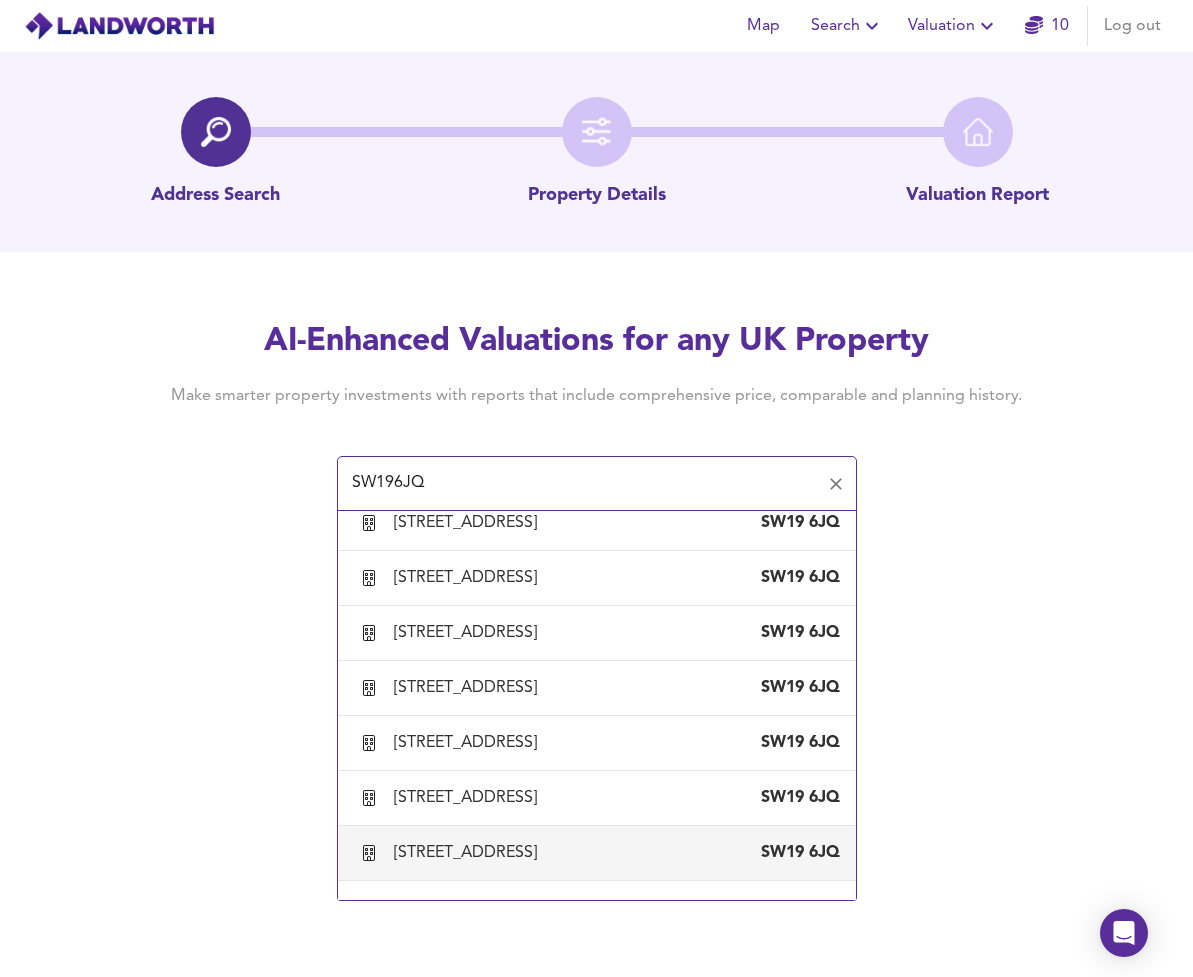 click on "[STREET_ADDRESS]" at bounding box center (469, 853) 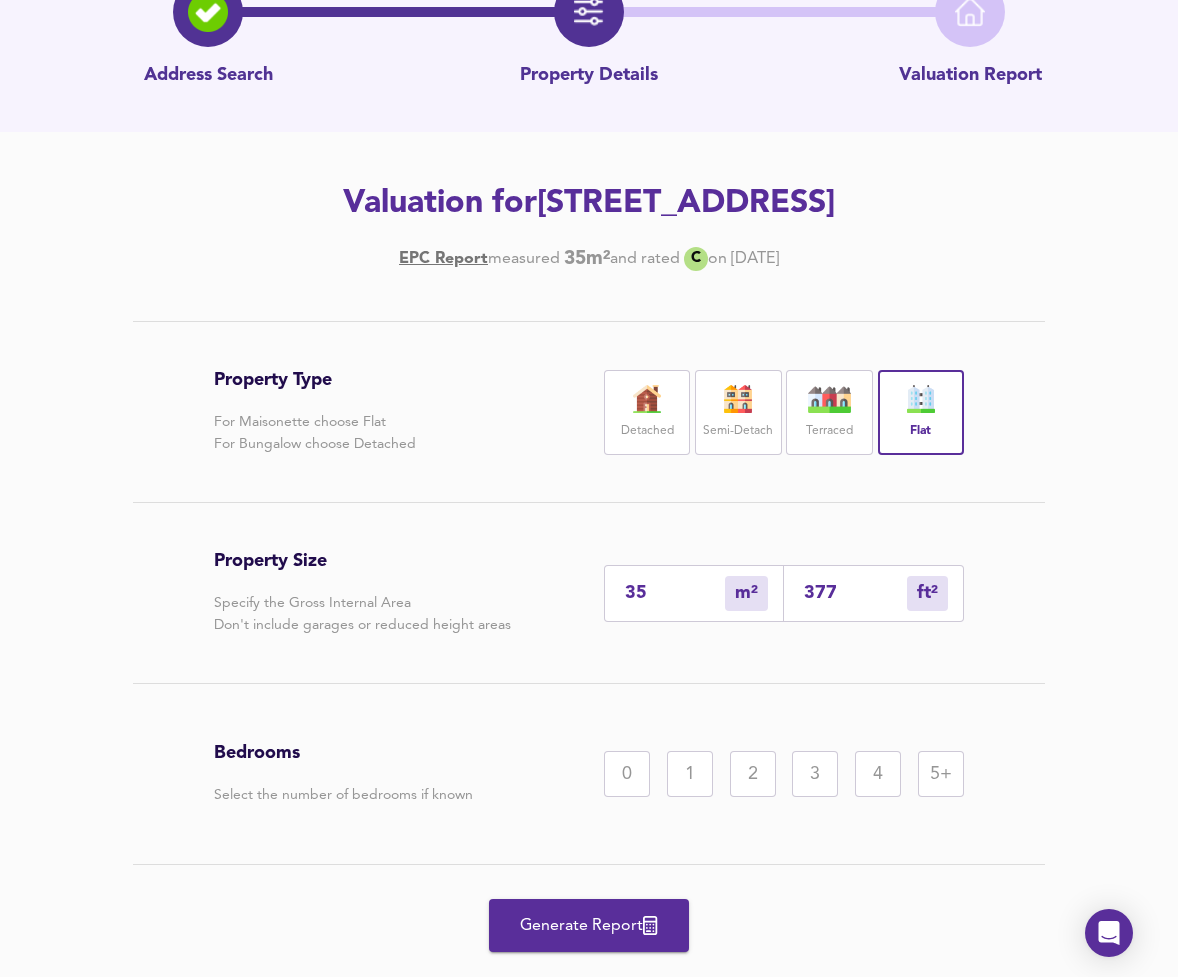 scroll, scrollTop: 169, scrollLeft: 0, axis: vertical 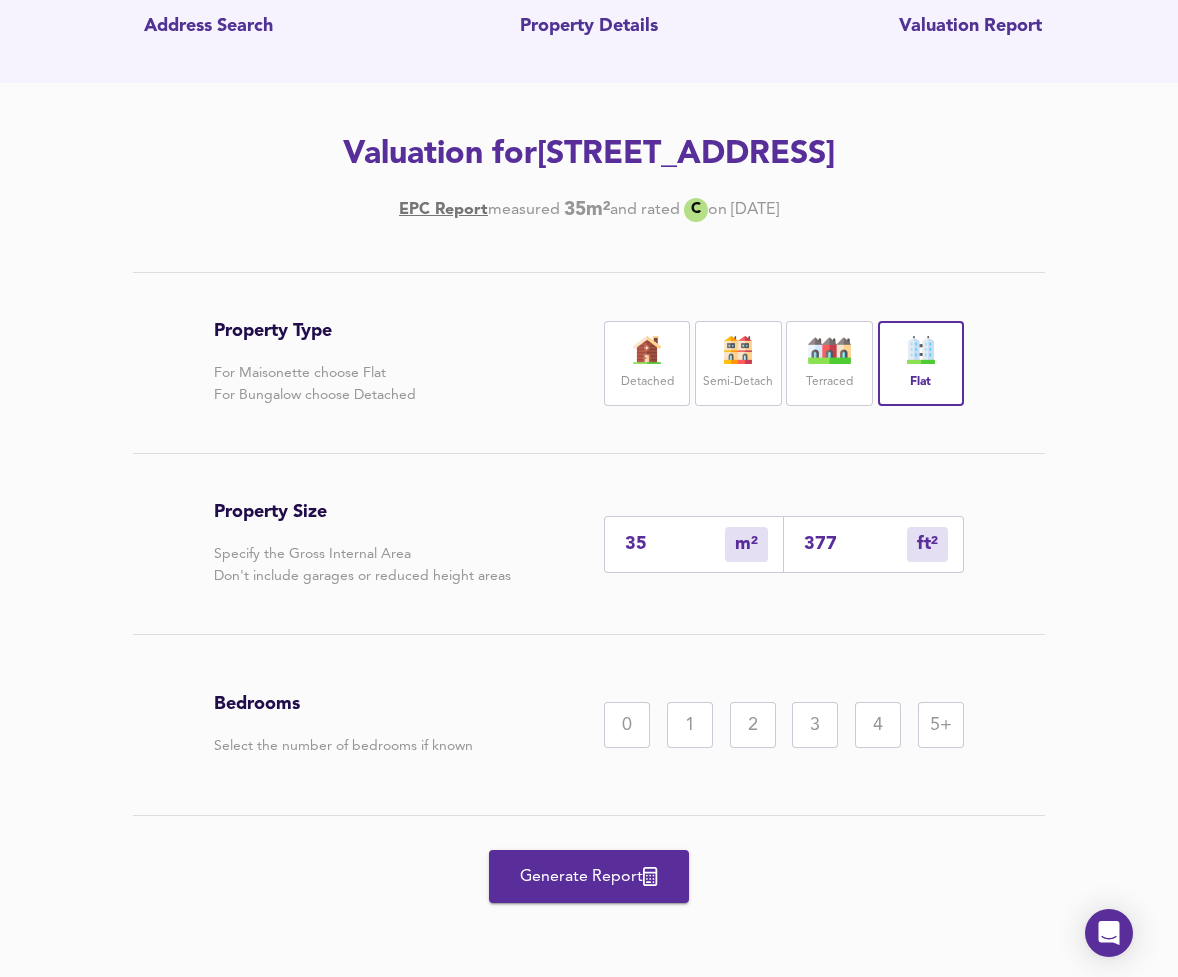 click on "1" at bounding box center (690, 725) 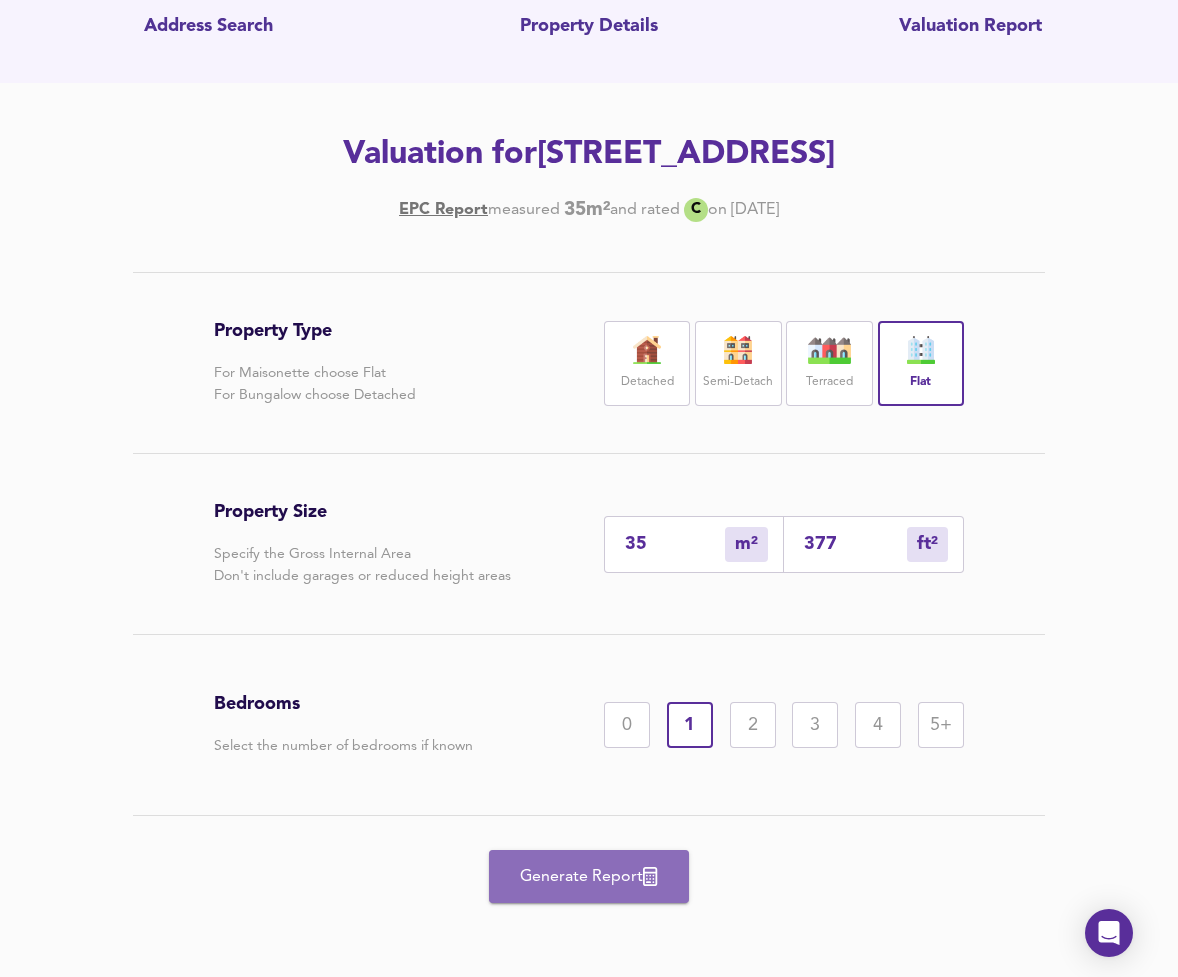 click on "Generate Report" at bounding box center (589, 877) 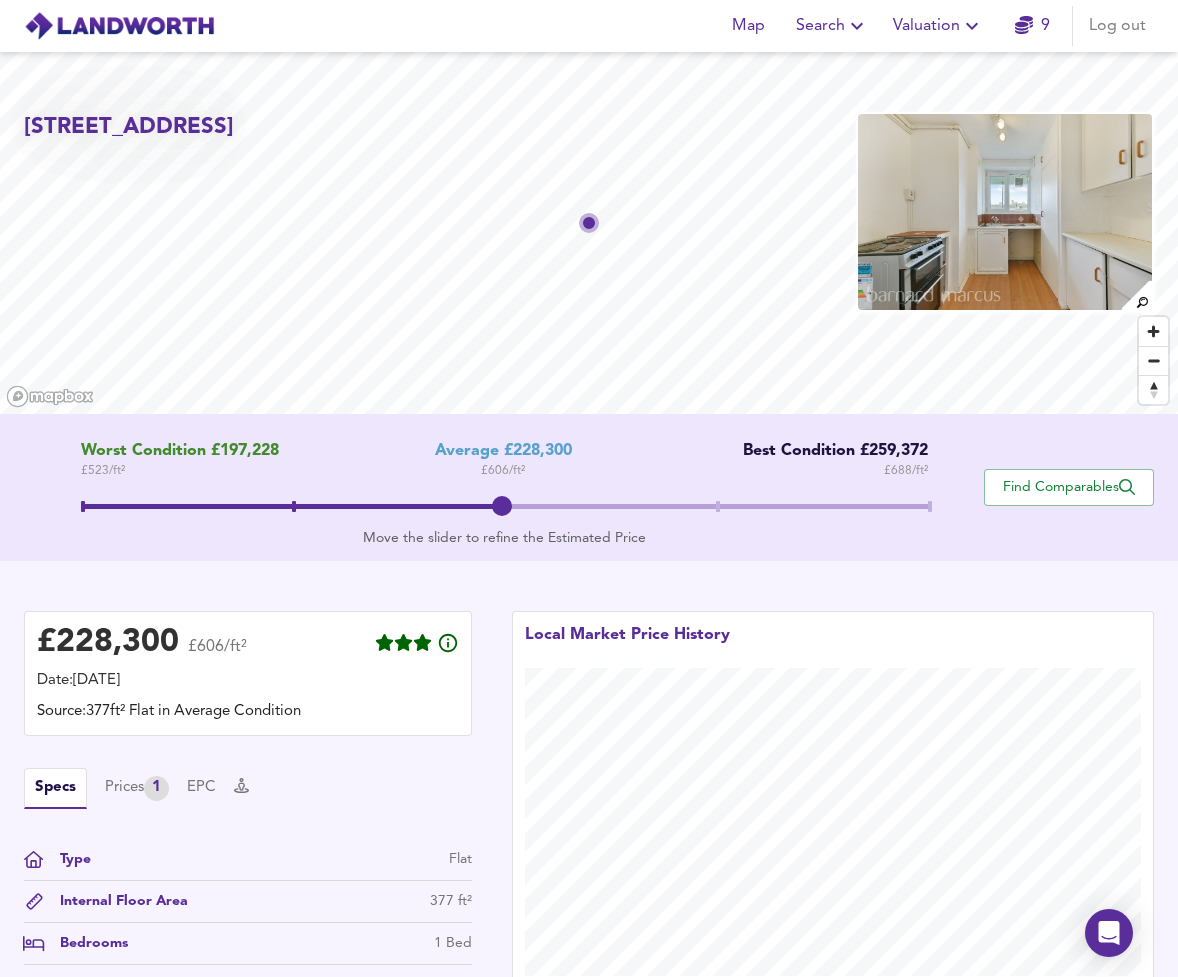scroll, scrollTop: 347, scrollLeft: 0, axis: vertical 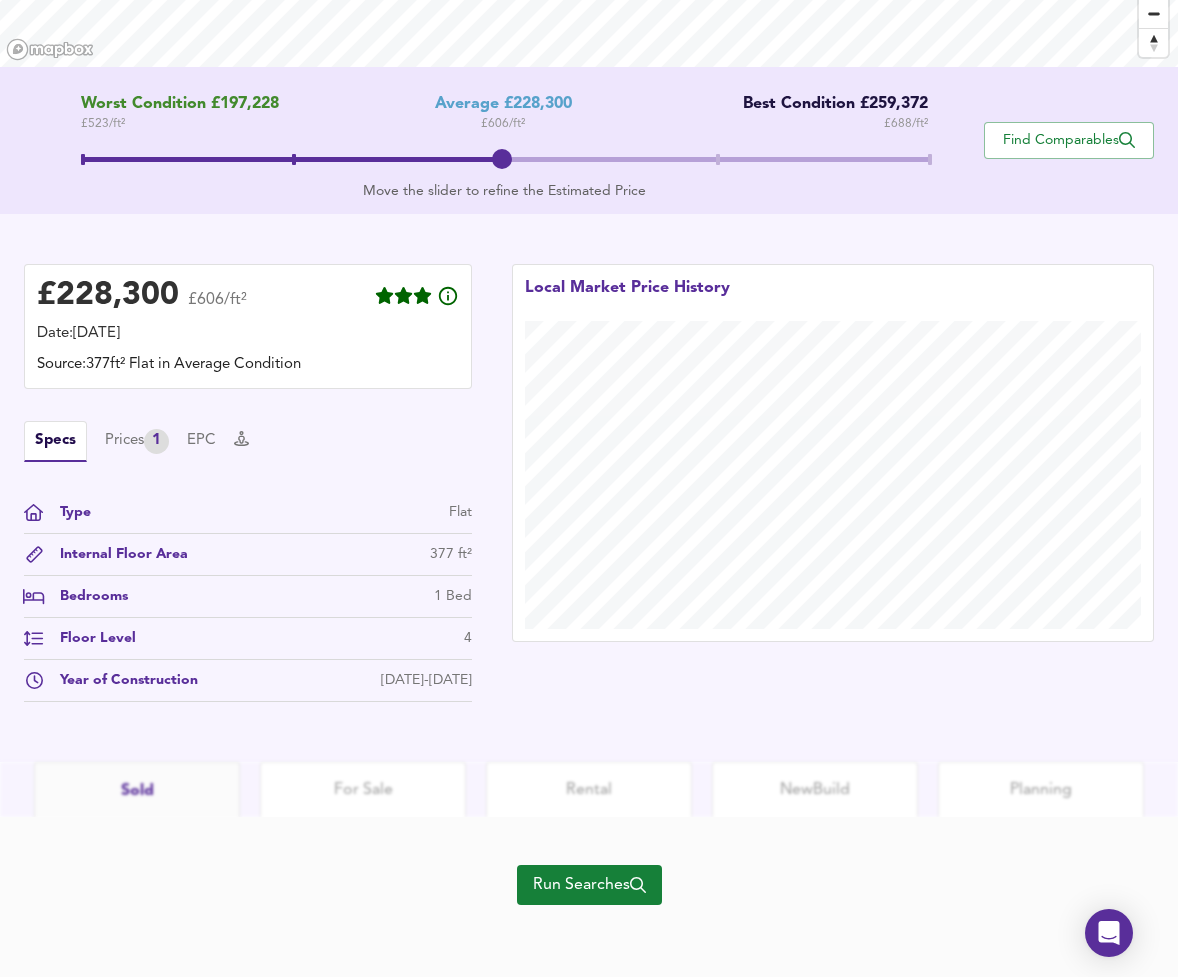 click on "Run Searches" at bounding box center [589, 885] 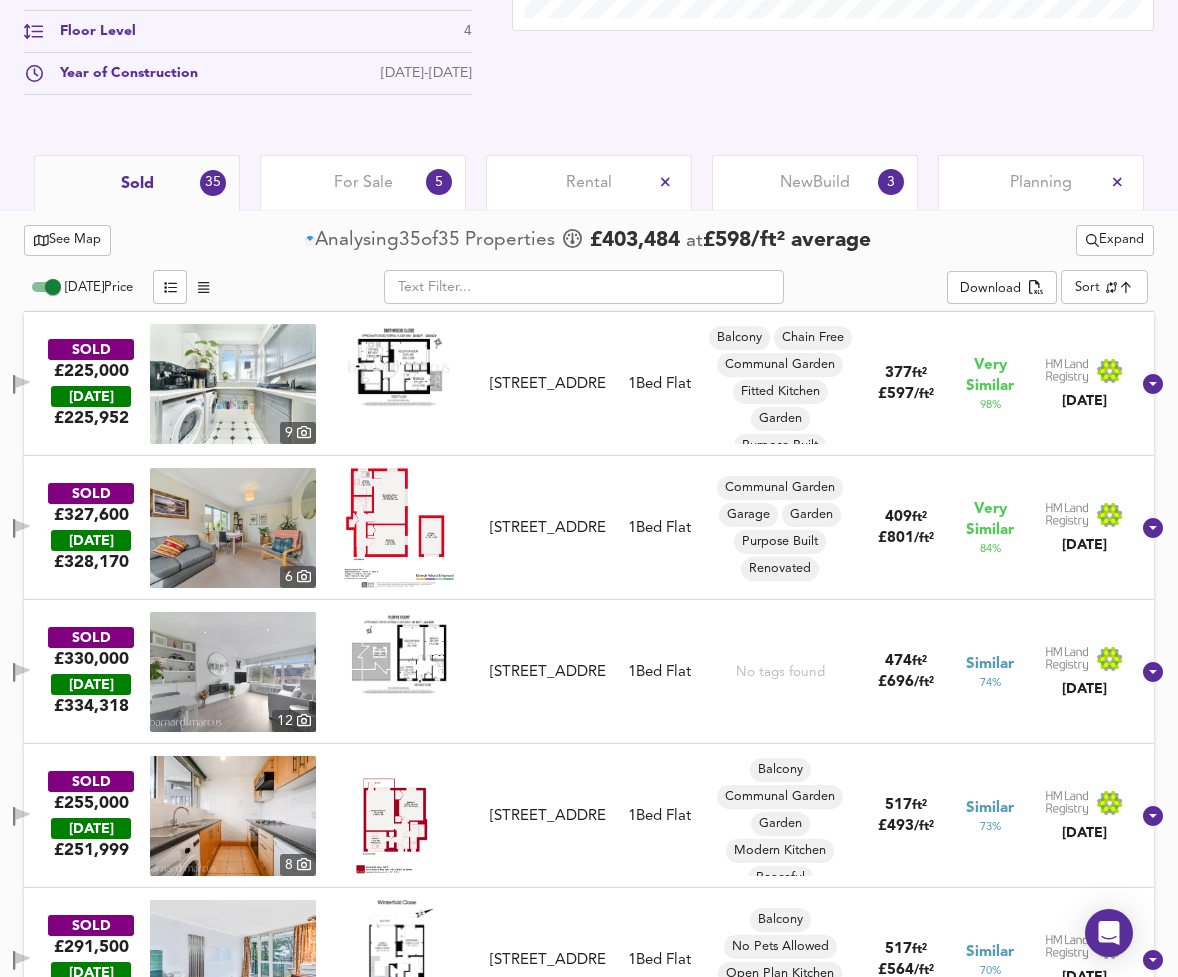 scroll, scrollTop: 878, scrollLeft: 0, axis: vertical 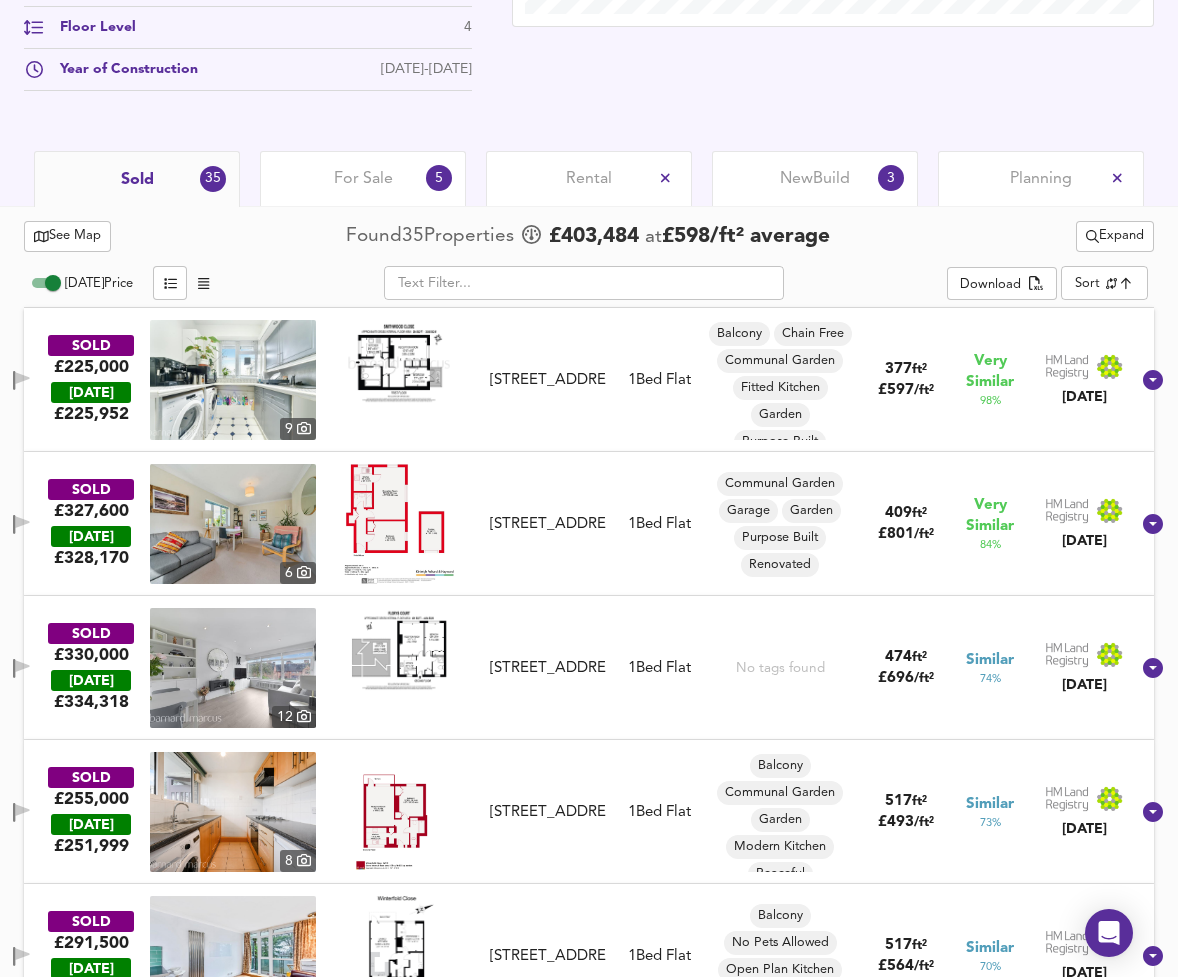click at bounding box center (399, 650) 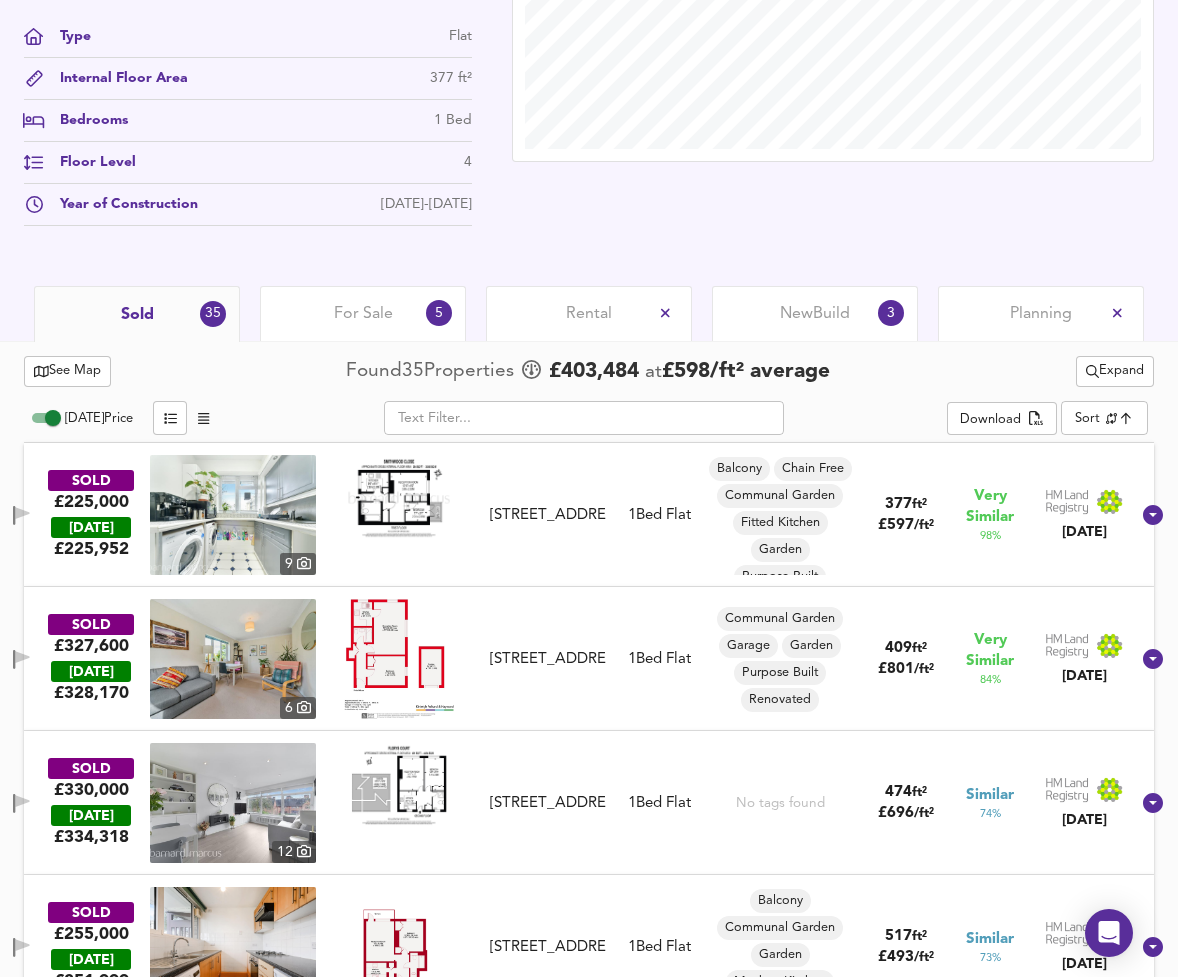 scroll, scrollTop: 728, scrollLeft: 0, axis: vertical 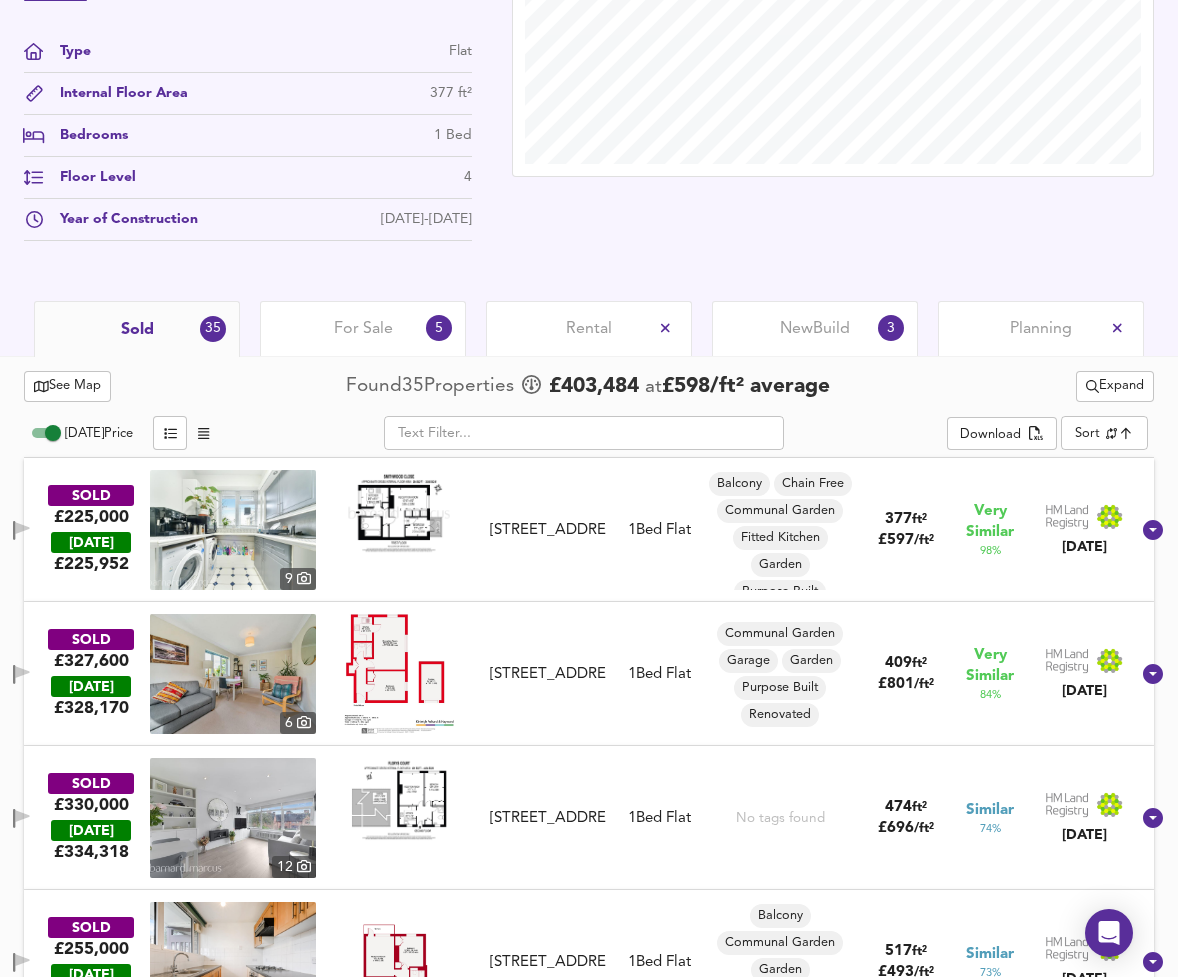 click on "Map Search Valuation    9 Log out [STREET_ADDRESS] Download Share £ 228,300   £606/ft²   Date:  [DATE] Source:  377ft² Flat in Average Condition EDIT Specs Prices   1 EPC Type Flat Internal Floor Area 377 ft² Bedrooms 1 Bed Floor Level 4 Year of Construction [DATE]-[DATE]   Local Market Price History   Sold 35 For Sale 5 Rental New  Build 3 Planning   See Map Found  35  Propert ies     £ 403,484   at  £ 598 / ft²   average      Expand [DATE]  Price           ​ Download   Sort   similarityscore ​ SOLD £225,000   [DATE]  £ 225,952   9     [STREET_ADDRESS] [STREET_ADDRESS] 1  Bed   Flat Balcony Chain Free Communal Garden Fitted Kitchen Garden Purpose Built 377 ft² £ 597 / ft² Very Similar 98 % [DATE] SOLD £327,600   [DATE]  £ 328,170   6     [STREET_ADDRESS] [STREET_ADDRESS] 1  Bed   Flat Communal Garden Garage Garden Purpose Built 409 ft²" at bounding box center [589, -240] 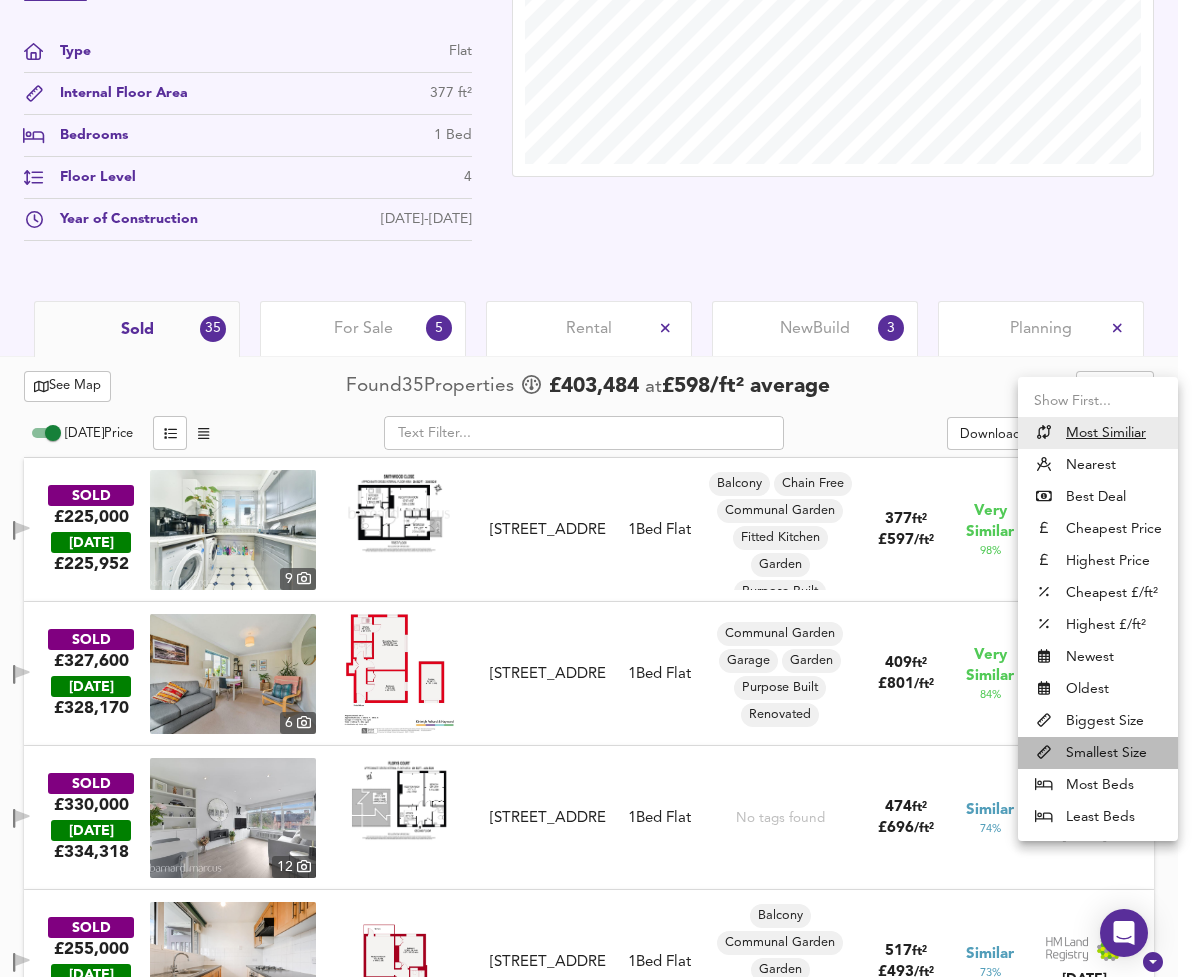 click on "Smallest Size" at bounding box center [1098, 753] 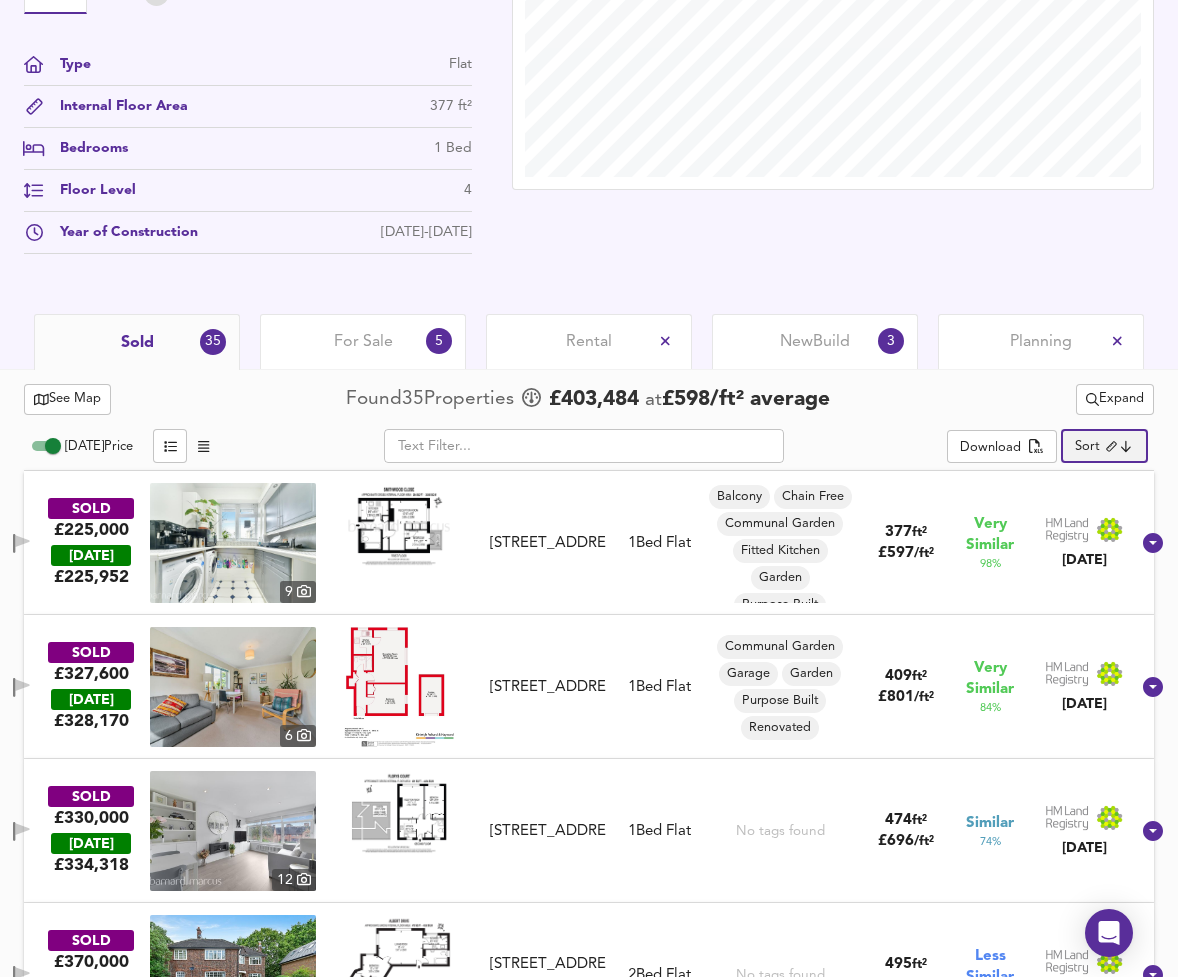 scroll, scrollTop: 711, scrollLeft: 0, axis: vertical 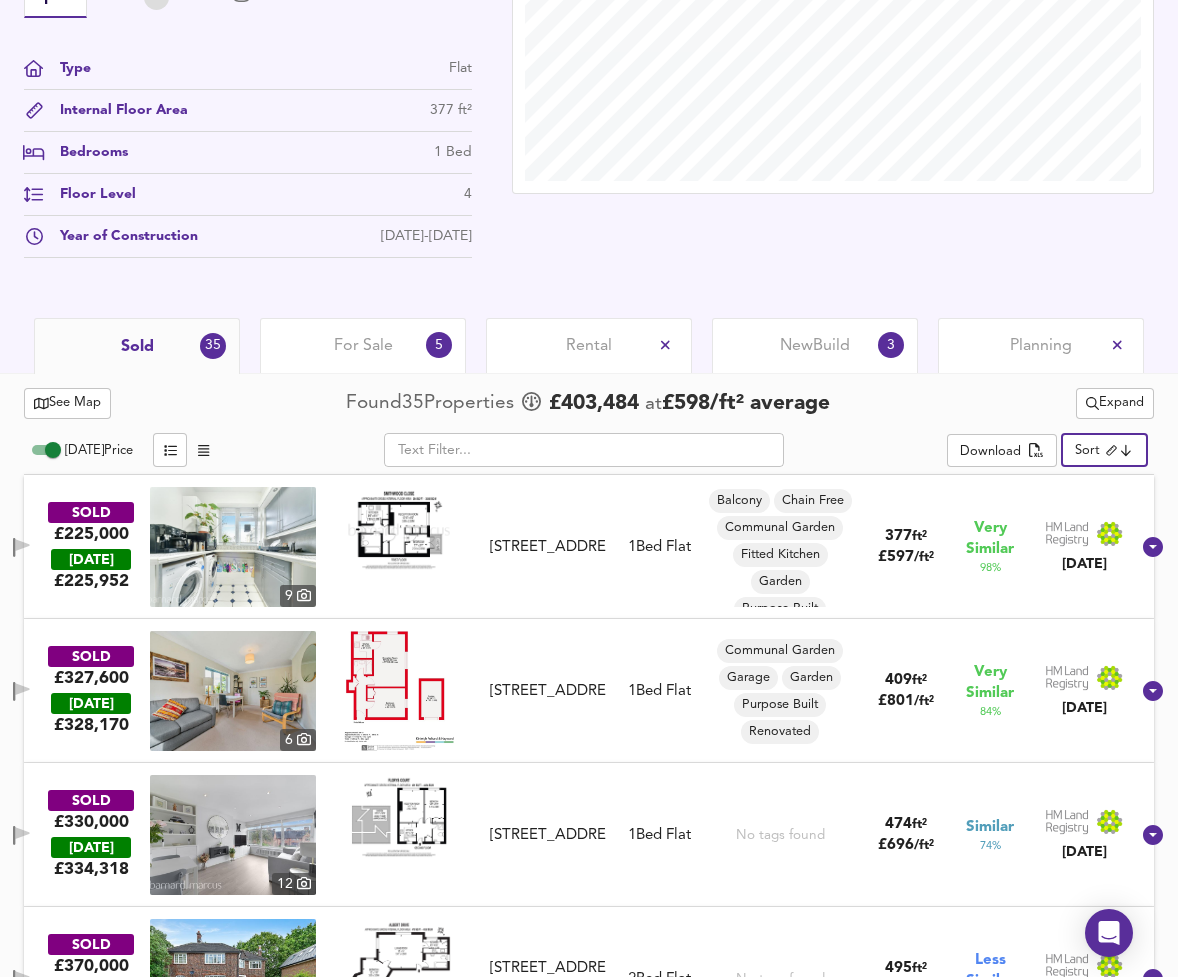 click on "Map Search Valuation    9 Log out [STREET_ADDRESS] Download Share £ 228,300   £606/ft²   Date:  [DATE] Source:  377ft² Flat in Average Condition EDIT Specs Prices   1 EPC Type Flat Internal Floor Area 377 ft² Bedrooms 1 Bed Floor Level 4 Year of Construction [DATE]-[DATE]   Local Market Price History   Sold 35 For Sale 5 Rental New  Build 3 Planning   See Map Found  35  Propert ies     £ 403,484   at  £ 598 / ft²   average      Expand [DATE]  Price           ​ Download   Sort   smallest ​ SOLD £225,000   [DATE]  £ 225,952   9     [STREET_ADDRESS] [STREET_ADDRESS] 1  Bed   Flat Balcony Chain Free Communal Garden Fitted Kitchen Garden Purpose Built 377 ft² £ 597 / ft² Very Similar 98 % [DATE] SOLD £327,600   [DATE]  £ 328,170   [GEOGRAPHIC_DATA][STREET_ADDRESS] Flat [STREET_ADDRESS] 1  Bed   Flat Communal Garden Garage Garden Purpose Built Renovated 409 /" at bounding box center (589, -223) 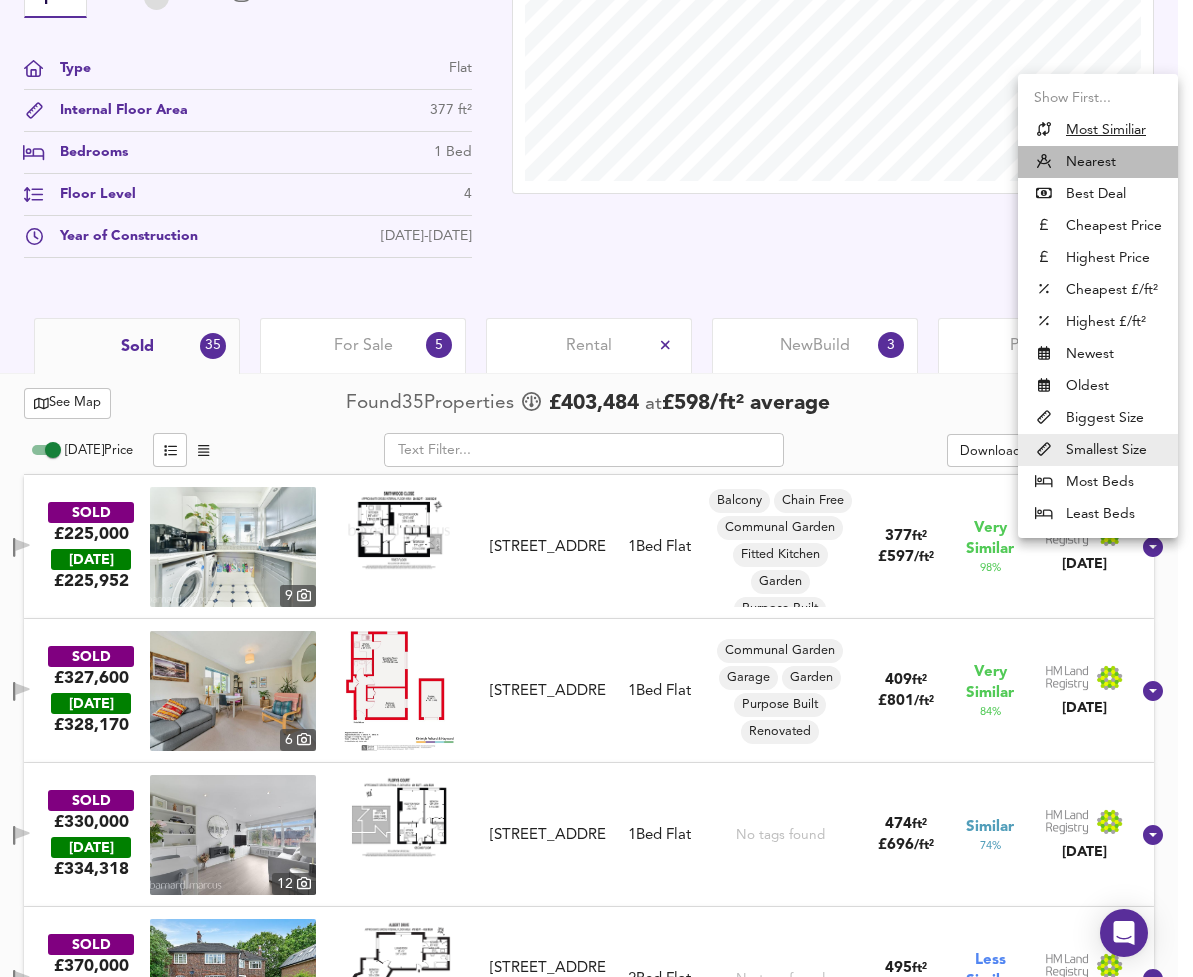 click on "Nearest" at bounding box center [1098, 162] 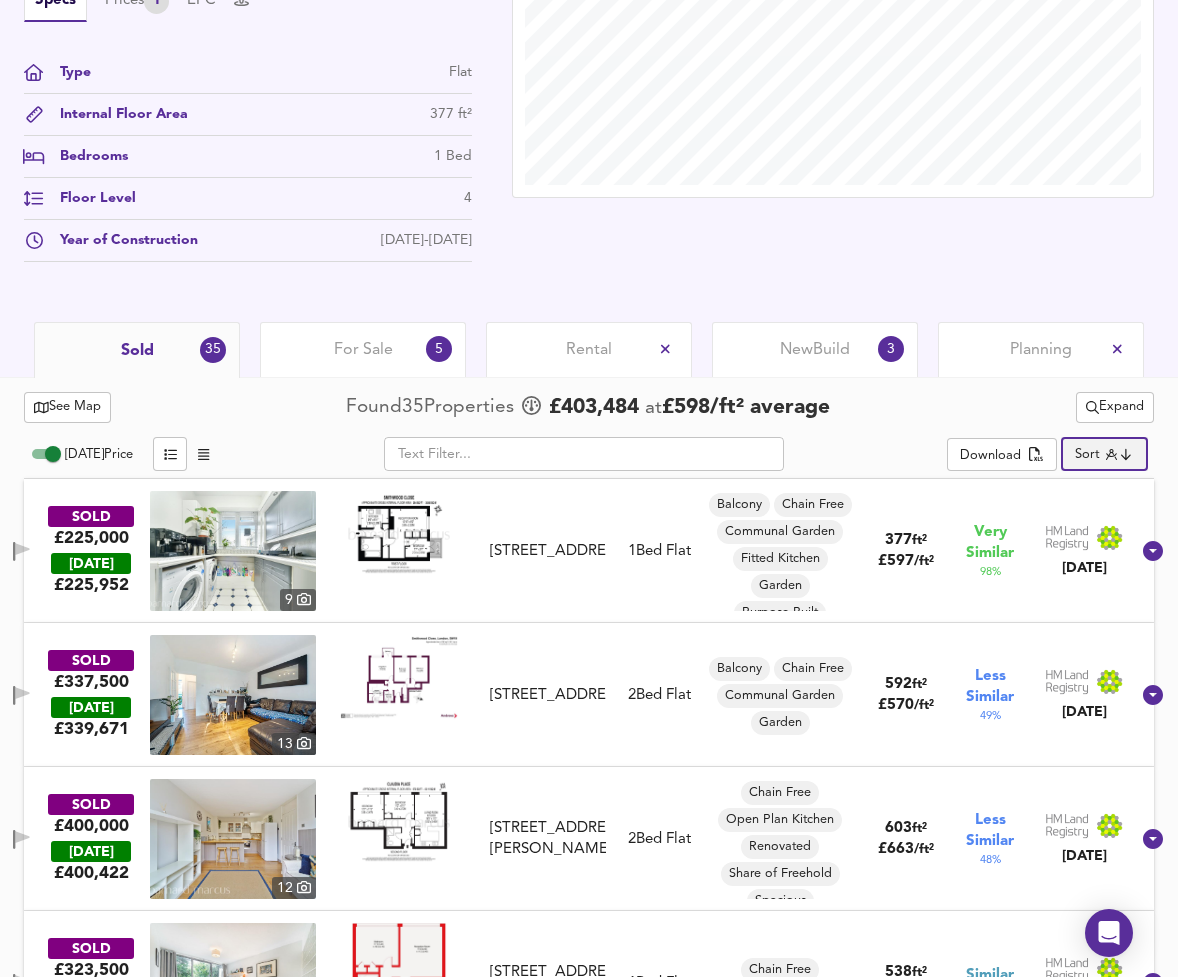 scroll, scrollTop: 719, scrollLeft: 0, axis: vertical 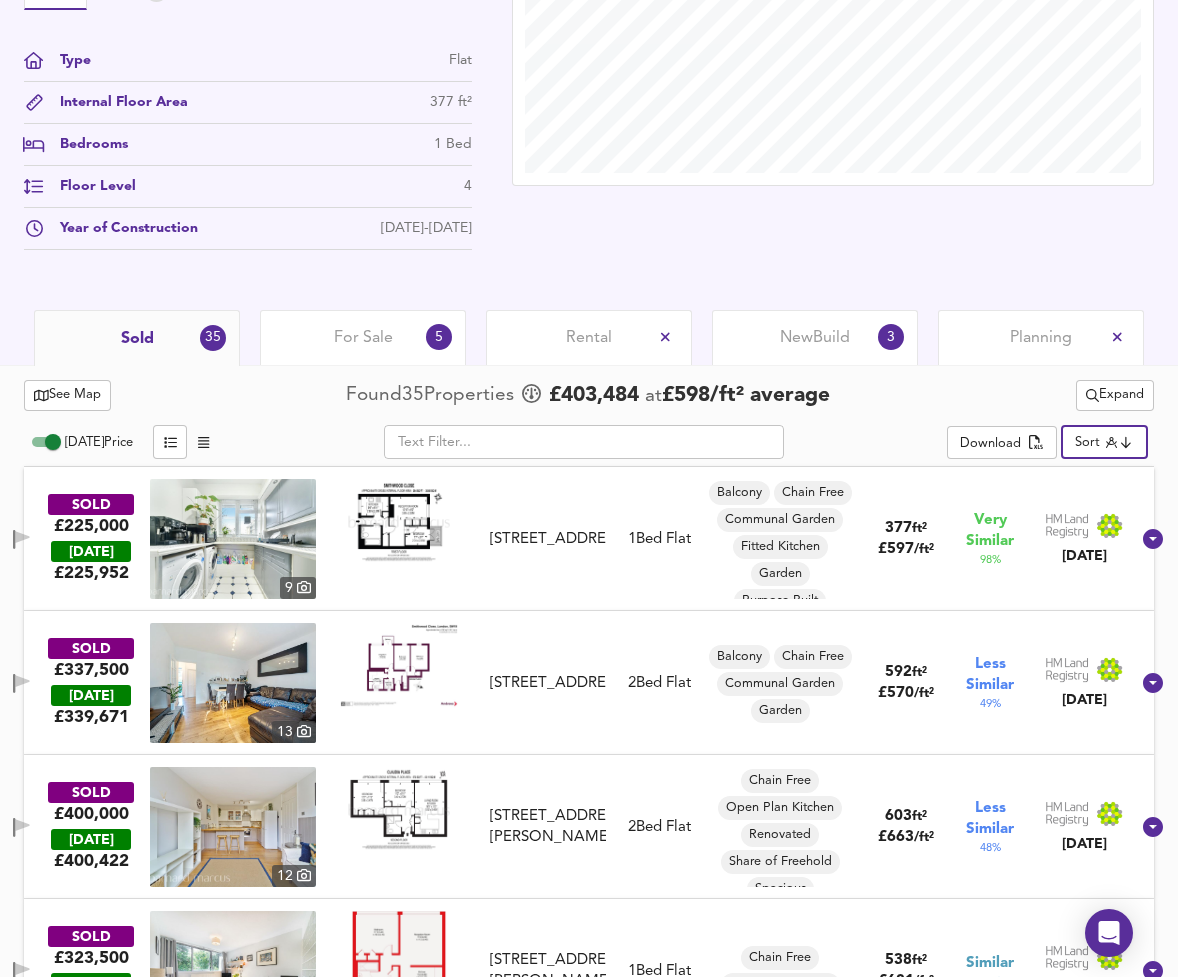 click on "For Sale" at bounding box center [363, 338] 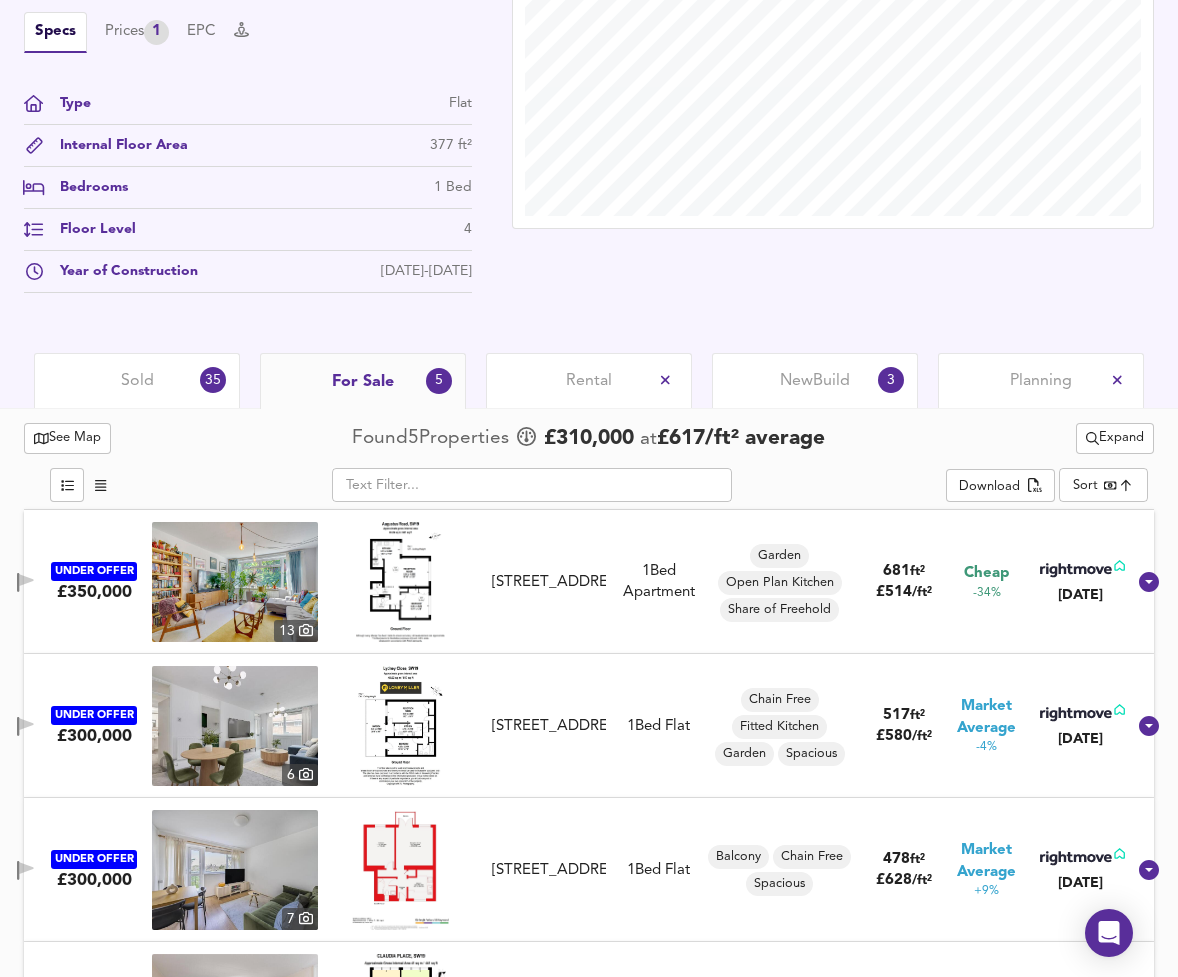 scroll, scrollTop: 920, scrollLeft: 0, axis: vertical 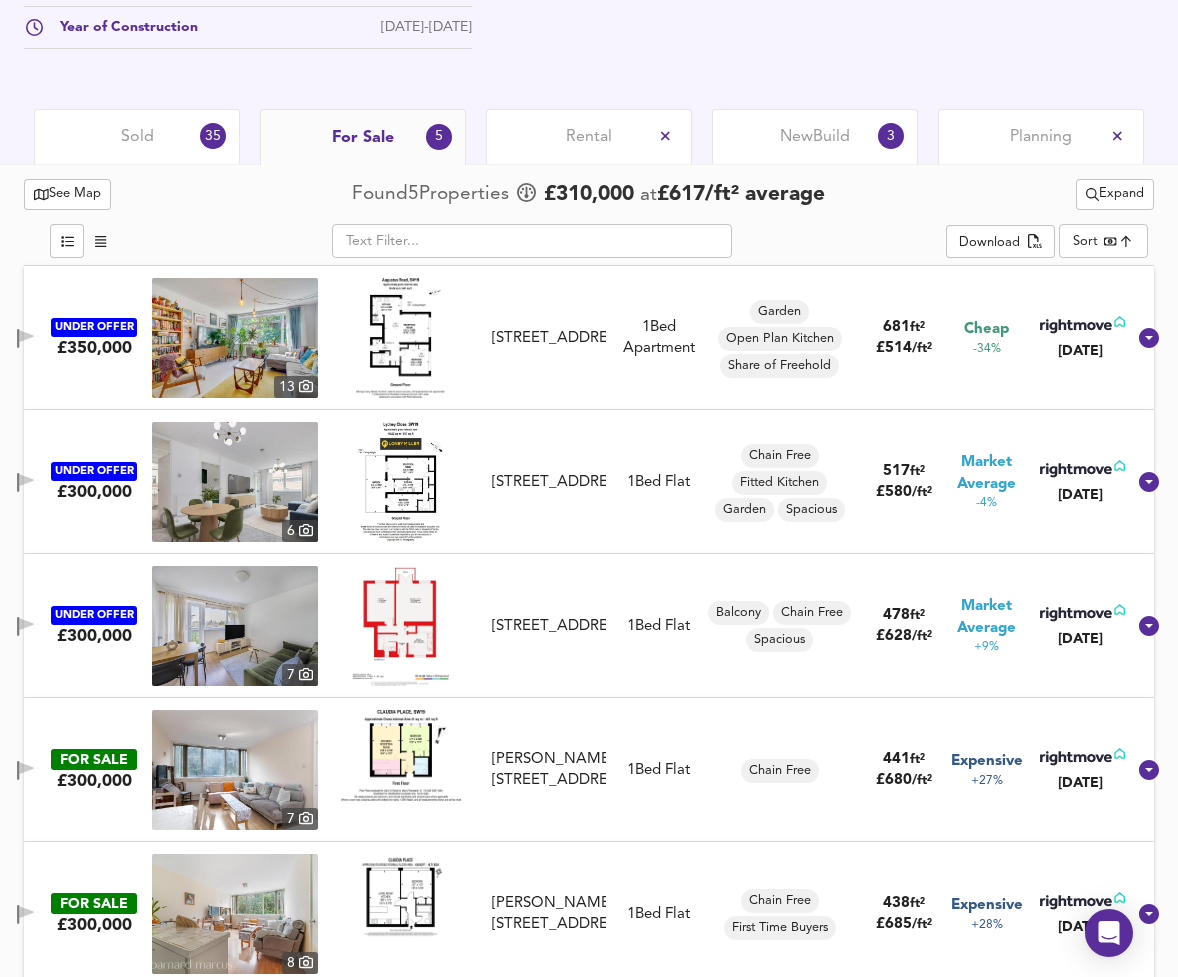 click on "Sold 35" at bounding box center [137, 136] 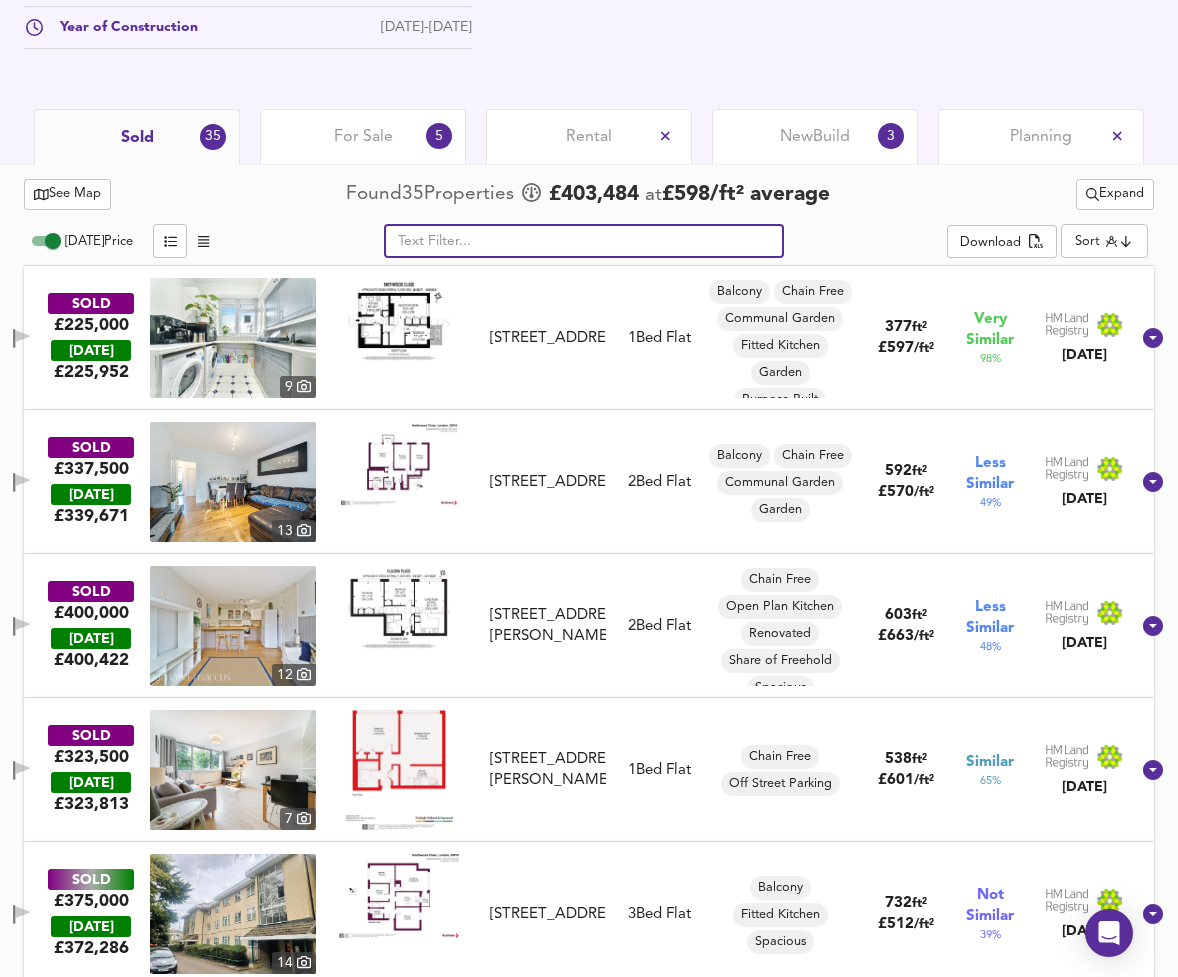 click at bounding box center (584, 241) 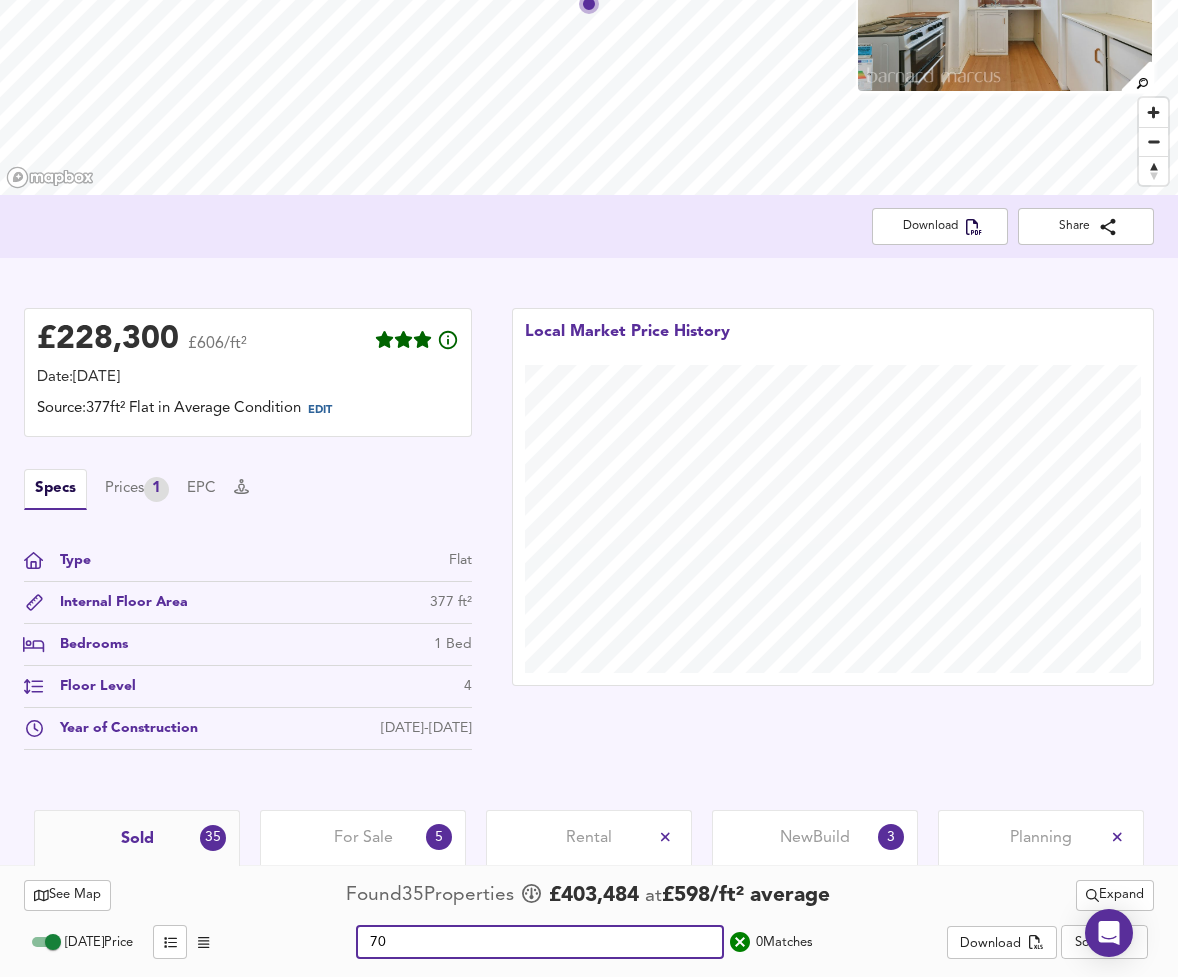 scroll, scrollTop: 219, scrollLeft: 0, axis: vertical 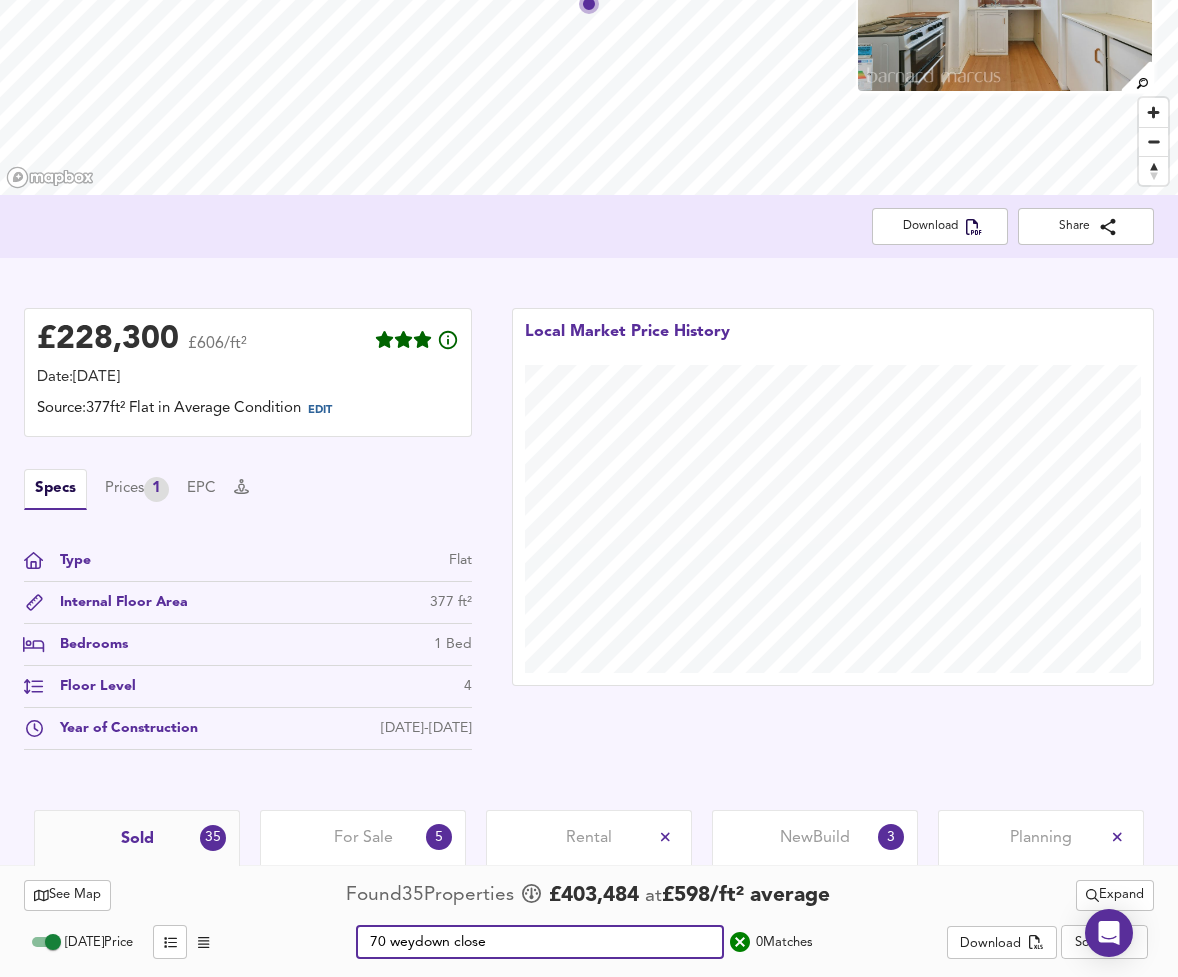 type on "70 weydown close" 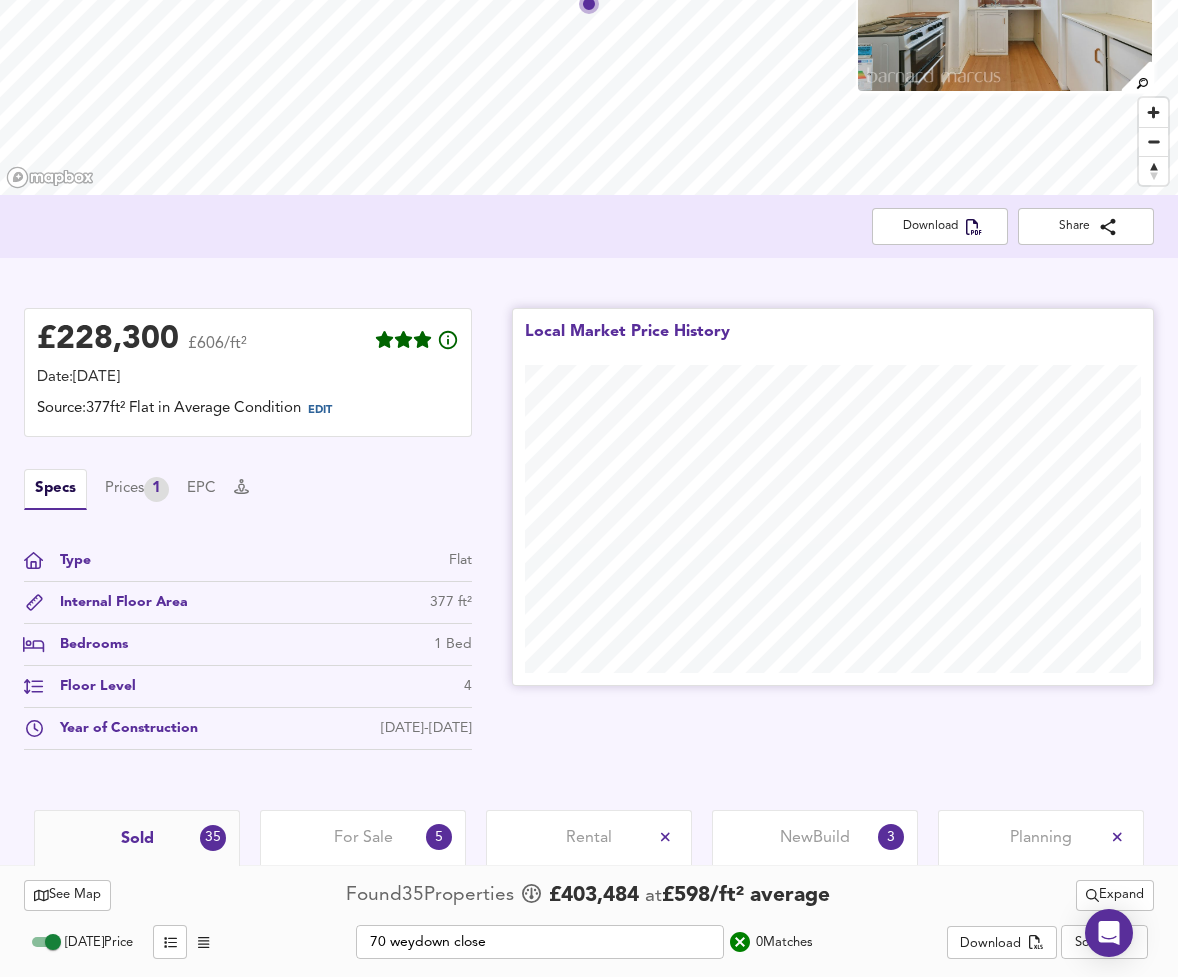 click on "Local Market Price History" at bounding box center (833, 534) 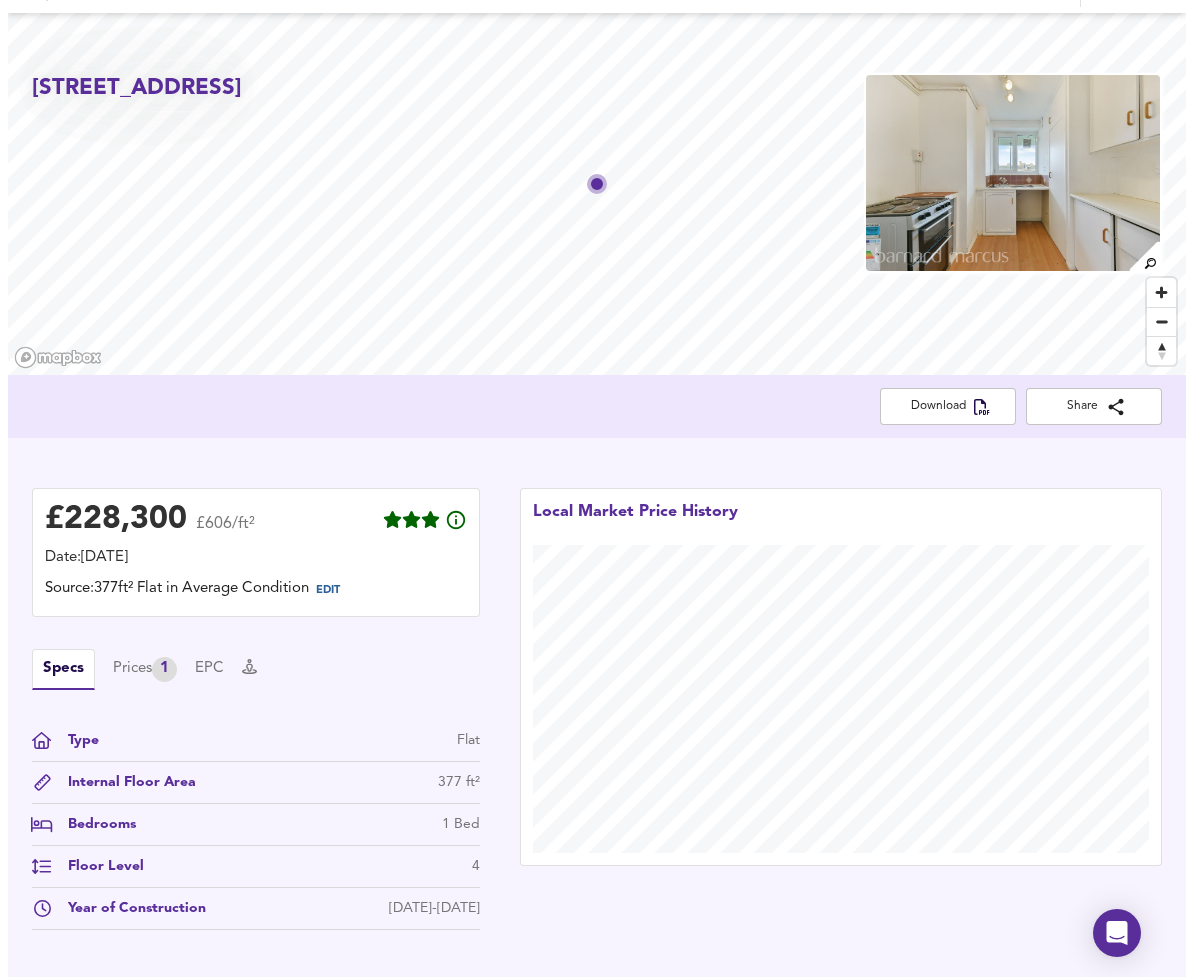 scroll, scrollTop: 0, scrollLeft: 0, axis: both 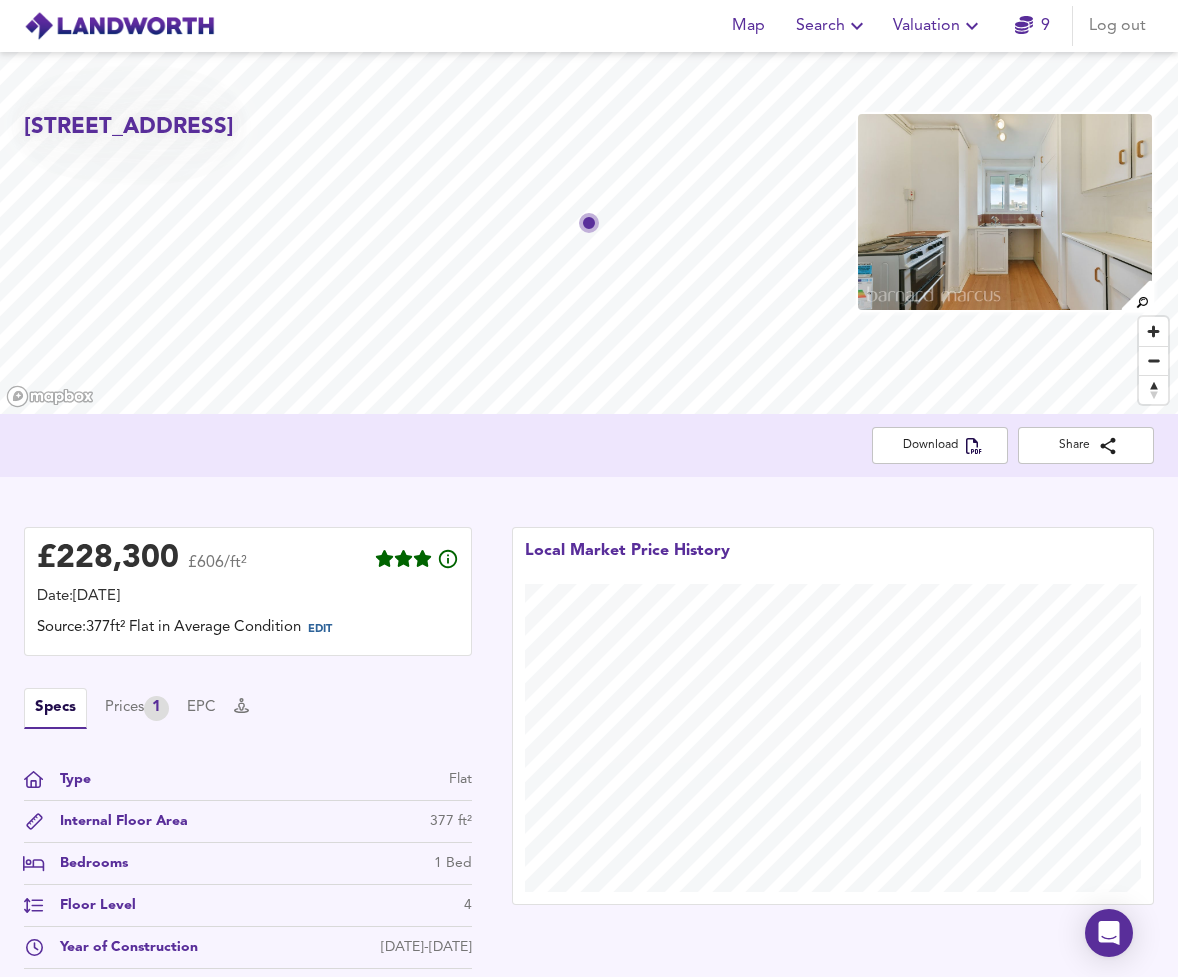 click on "Map" at bounding box center [748, 26] 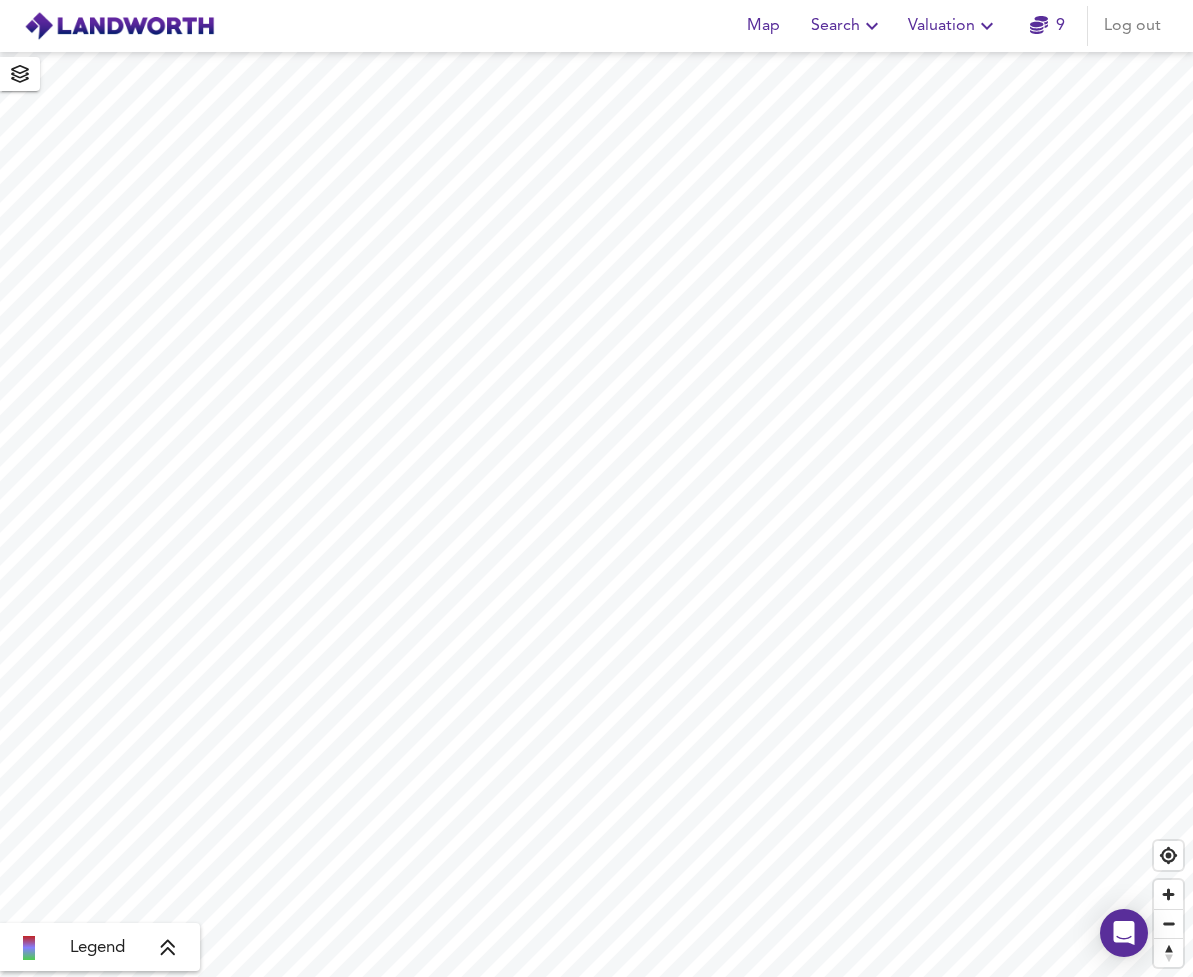 click on "Legend" at bounding box center (100, 948) 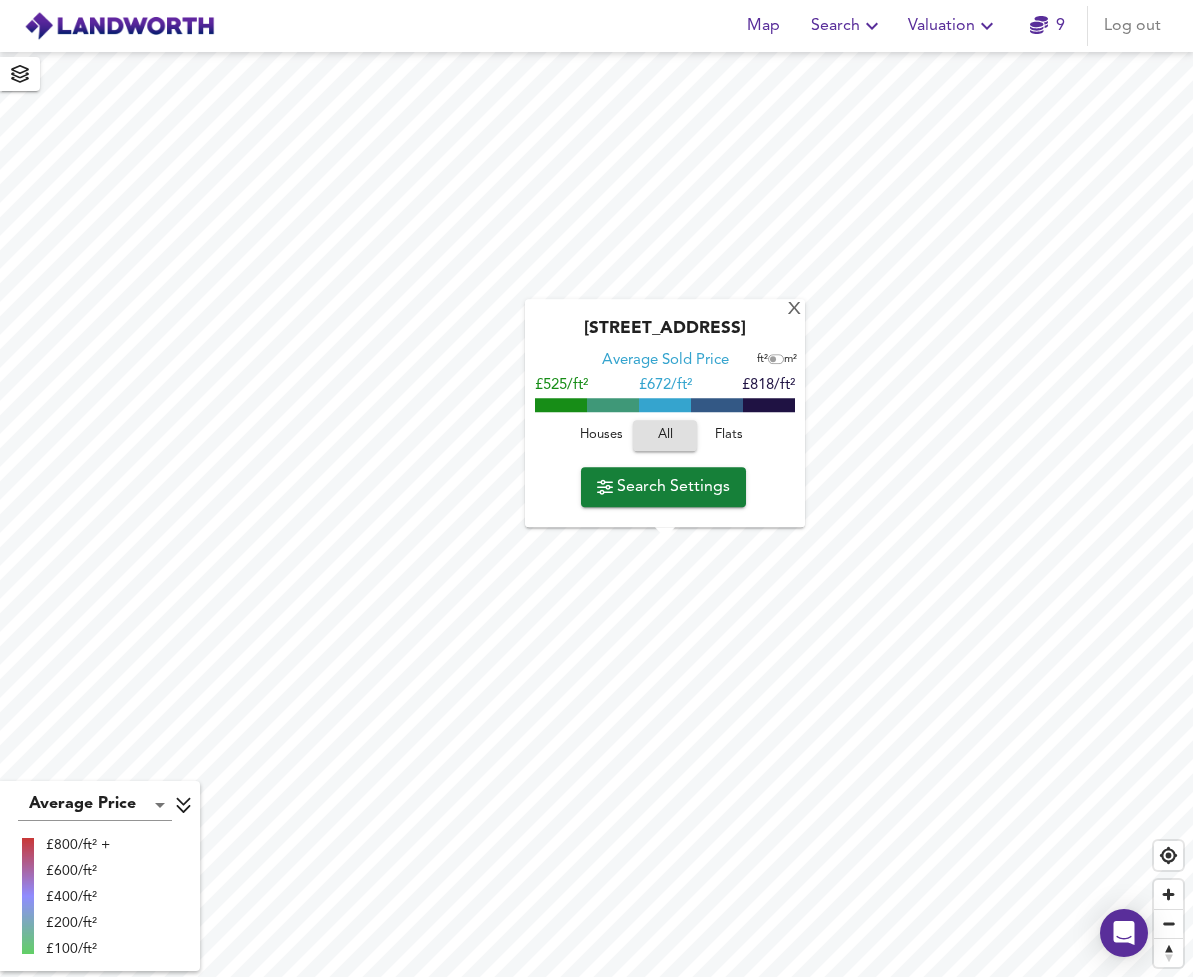 click on "Search Settings" at bounding box center [663, 487] 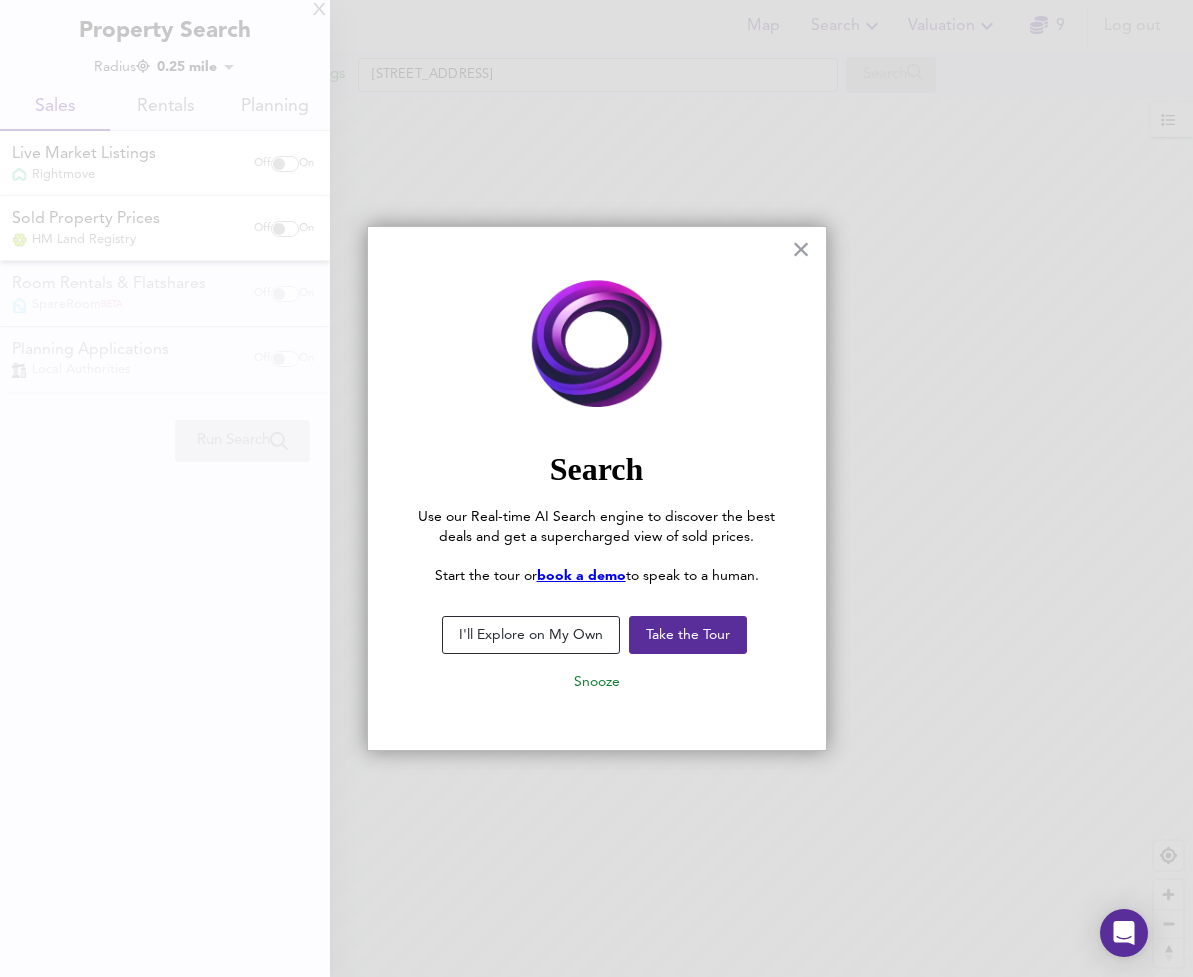 click on "I'll Explore on My Own" at bounding box center (531, 635) 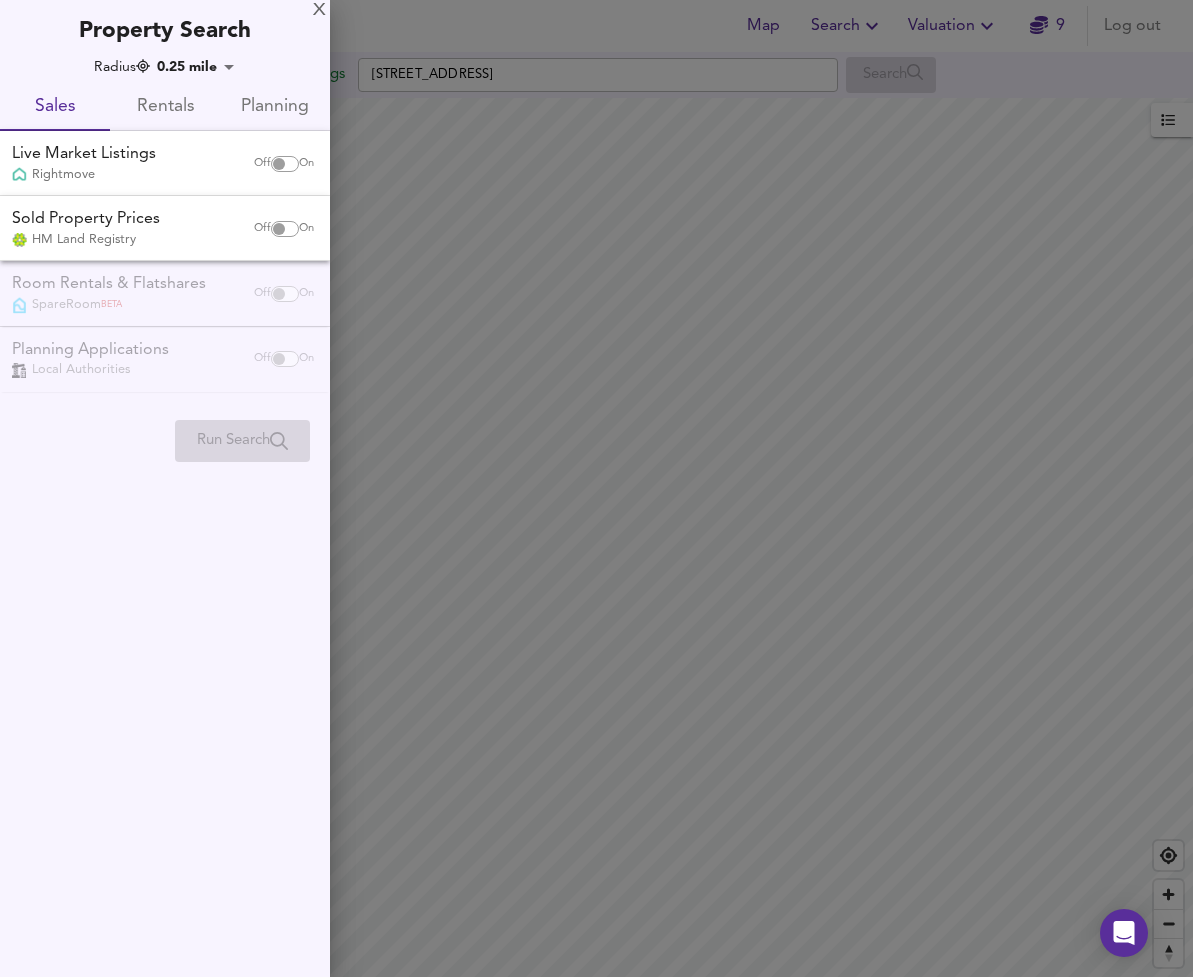 click at bounding box center (279, 164) 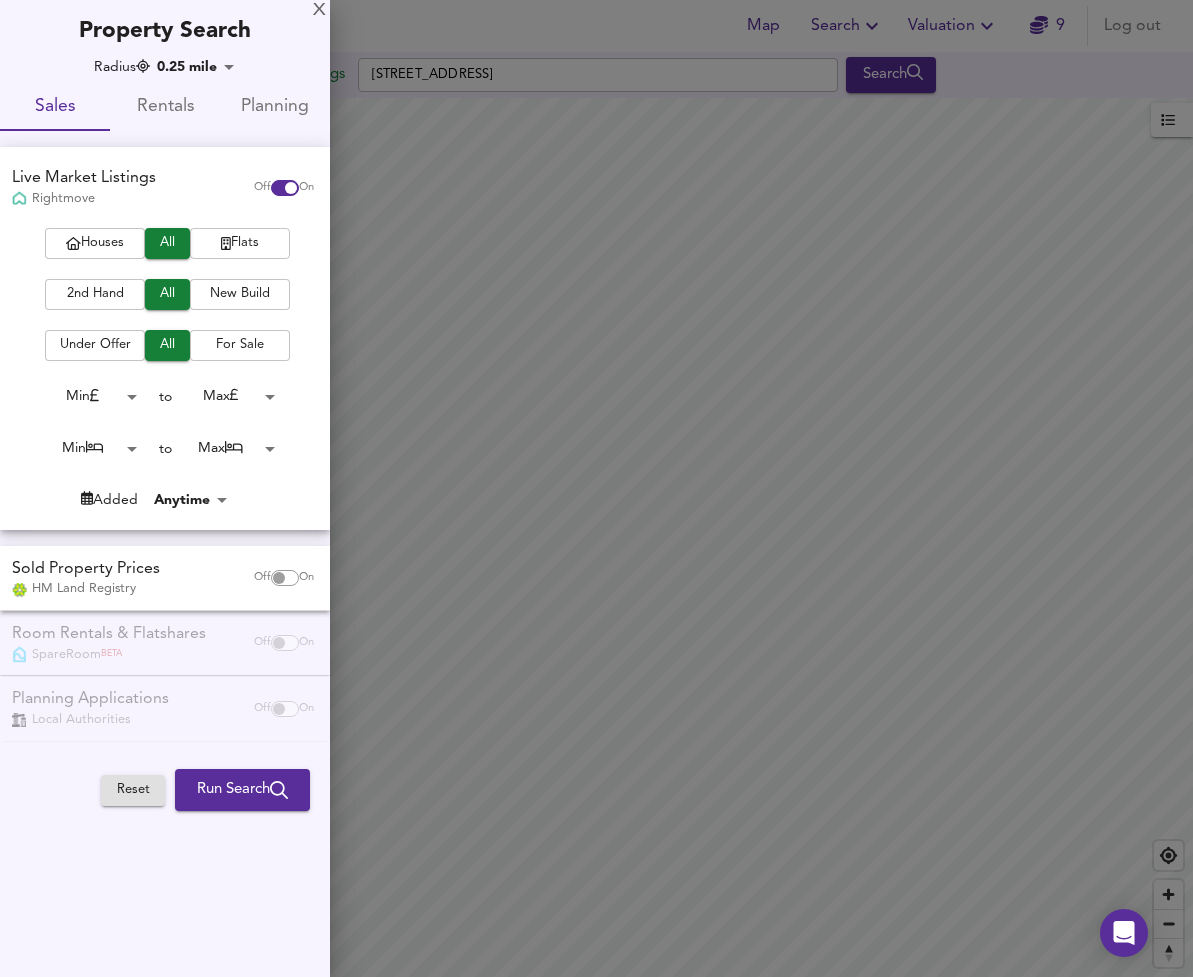 click on "Flats" at bounding box center (240, 243) 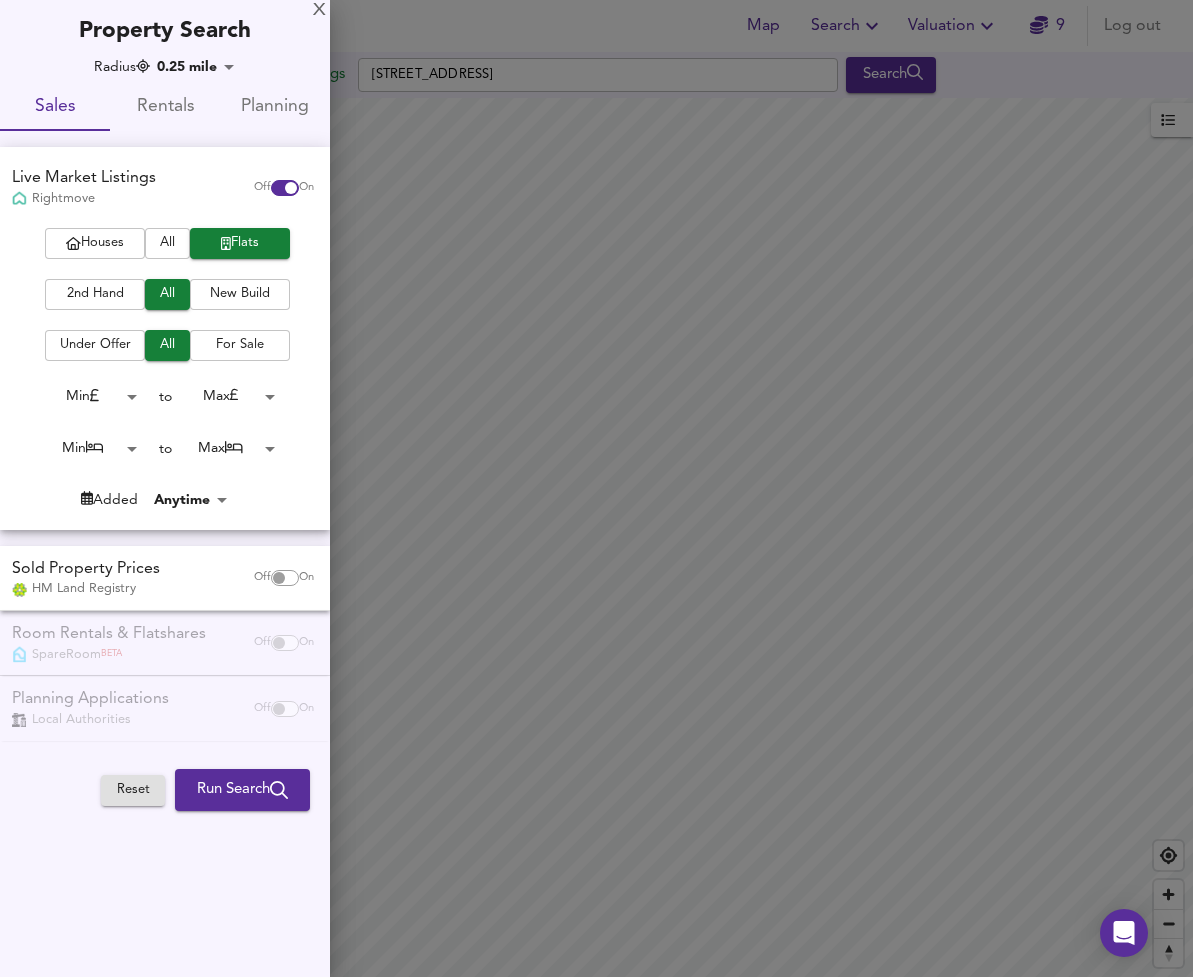 click on "Map Search Valuation    9 Log out        Settings     [STREET_ADDRESS]        Search                Average Price landworth   £800/ft² + £600/ft² £400/ft² £200/ft² £100/ft²     UK Average Price   for [DATE] £ 338 / ft²      +6% Source:   Land Registry Data - [DATE] [GEOGRAPHIC_DATA] & [GEOGRAPHIC_DATA] - Average £/ ft²  History [GEOGRAPHIC_DATA] - Total Quarterly Sales History
X Map Settings Basemap          Default hybrid Heatmap          Average Price landworth 3D   View Dynamic Heatmap   Off Show Postcodes Show Boroughs 2D 3D Find Me X Property Search Radius   0.25 mile 402.25 Sales Rentals Planning    Live Market Listings   Rightmove Off   On    Houses All   Flats 2nd Hand All New Build Under Offer All For Sale Min   0 to Max   200000000   Min   0 to Max   50   Added Anytime -1    Sold Property Prices   HM Land Registry Off   On     Room Rentals & Flatshares   SpareRoom   BETA Off   On     Planning Applications" at bounding box center (596, 488) 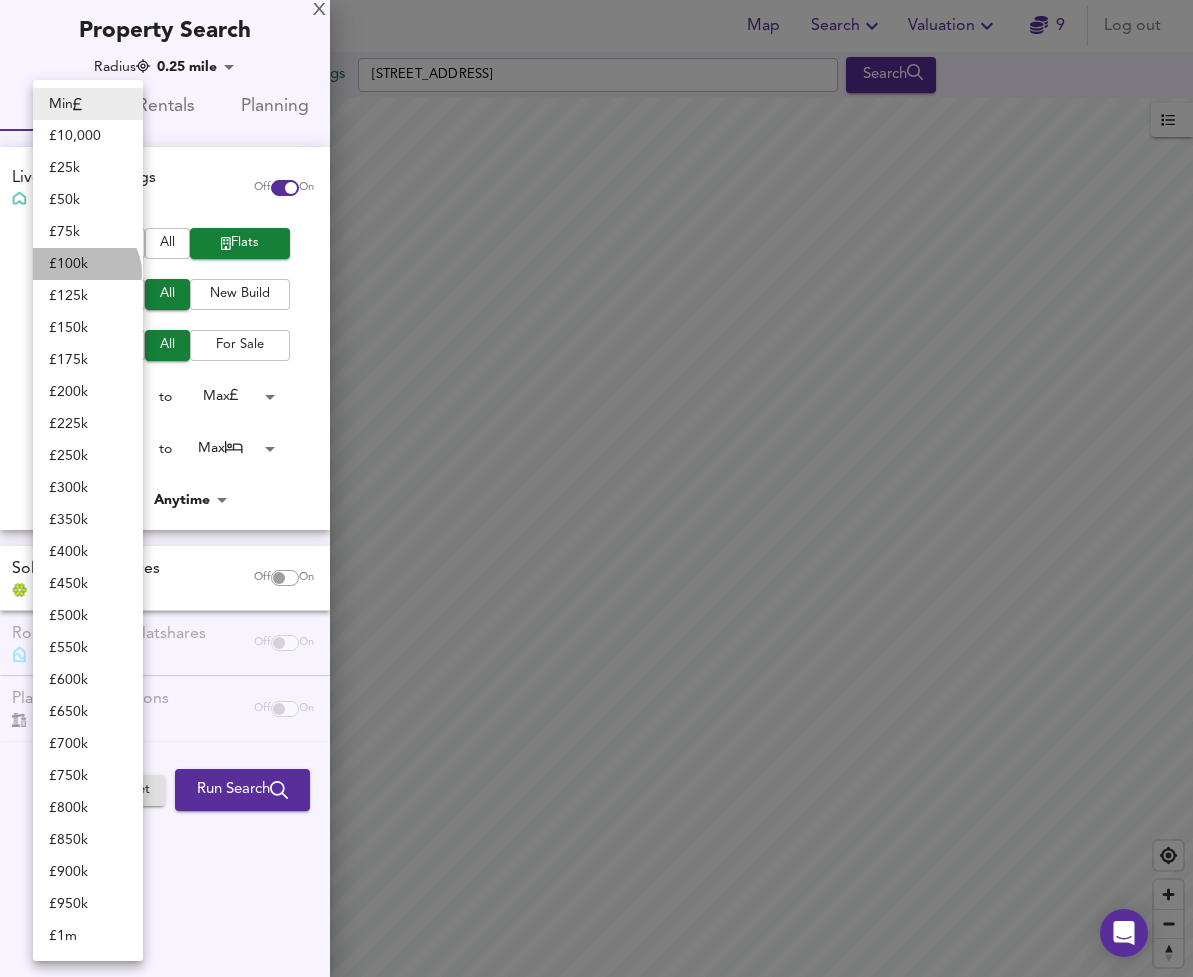 click on "£ 100k" at bounding box center (88, 264) 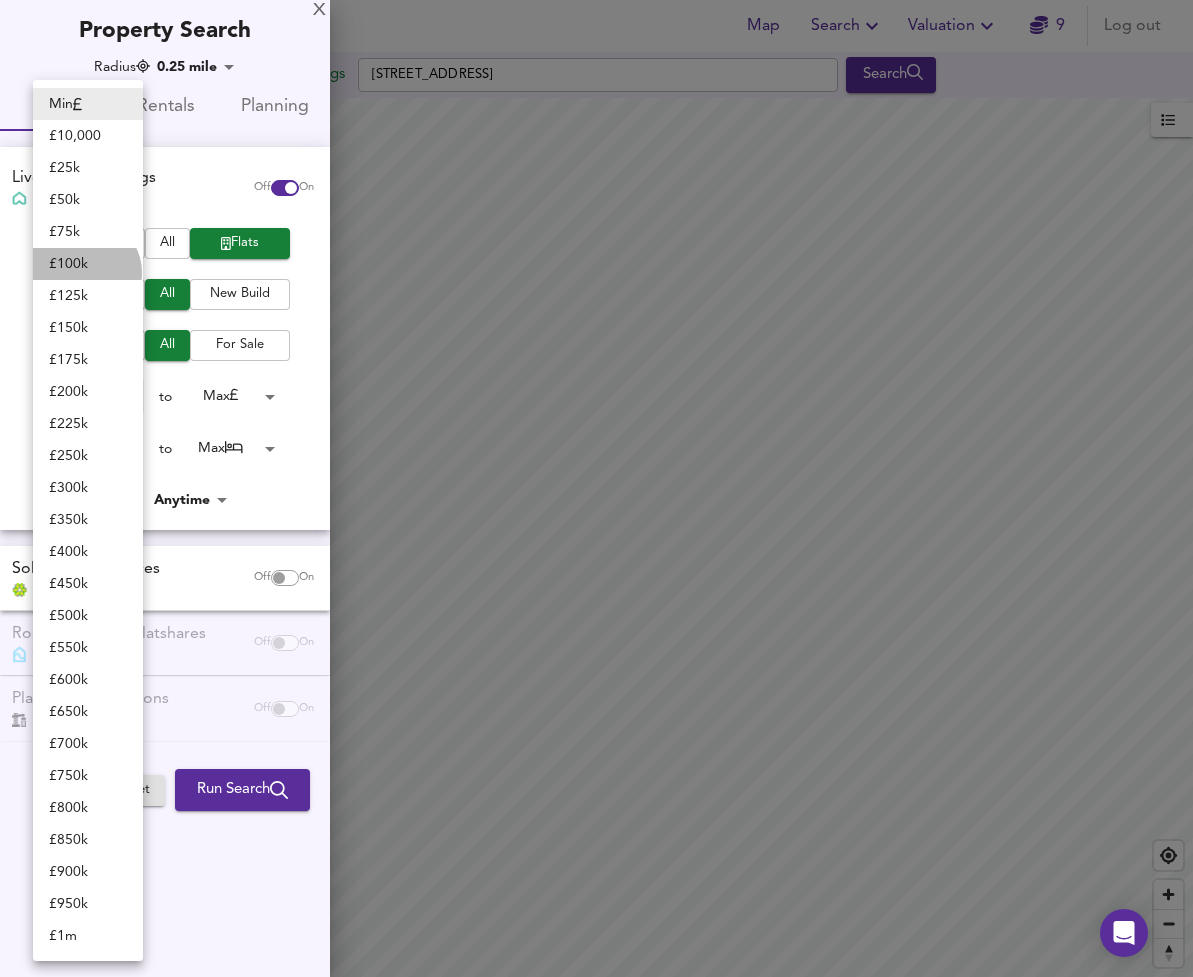 type on "100000" 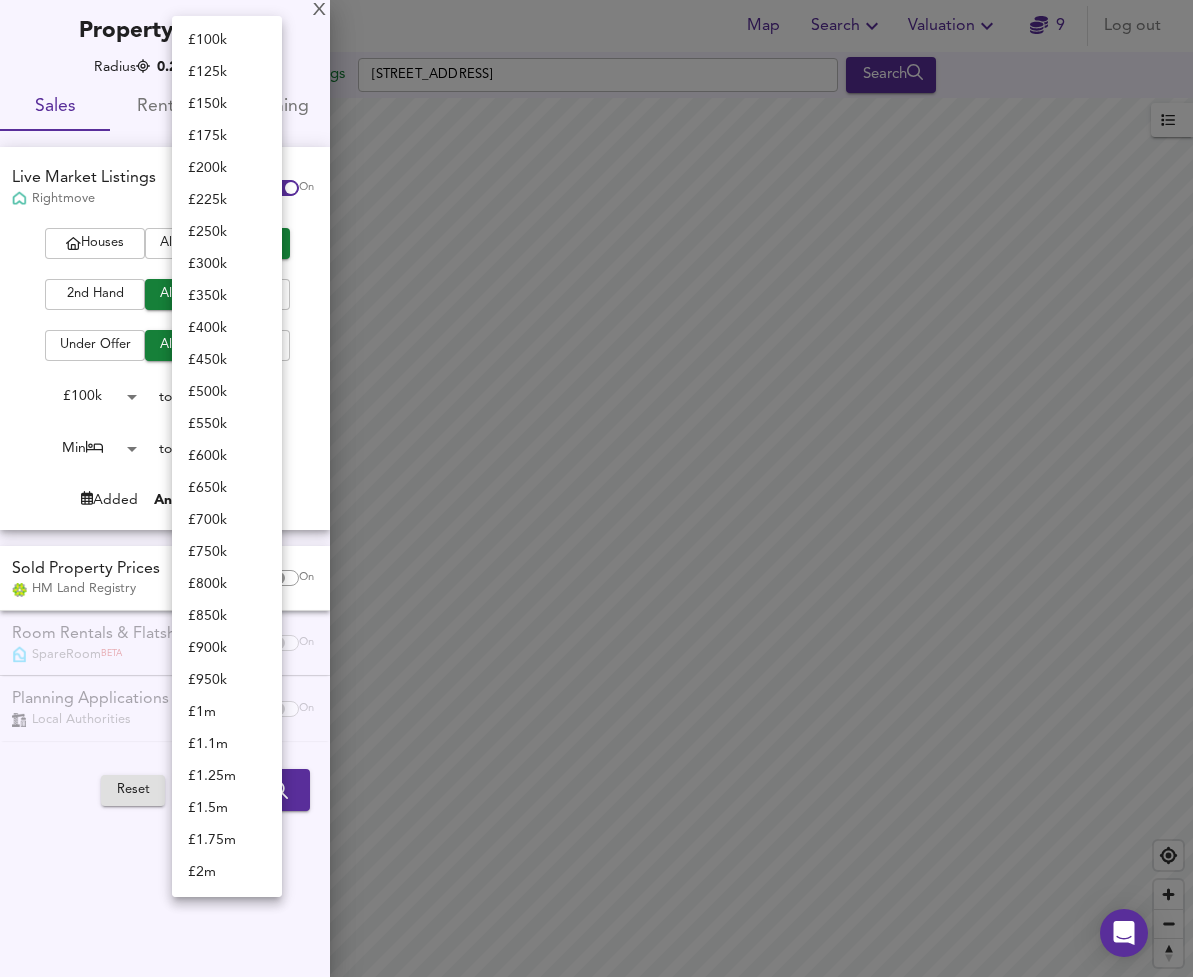 click on "Map Search Valuation    9 Log out        Settings     [STREET_ADDRESS]        Search                Average Price landworth   £800/ft² + £600/ft² £400/ft² £200/ft² £100/ft²     UK Average Price   for [DATE] £ 338 / ft²      +6% Source:   Land Registry Data - [DATE] [GEOGRAPHIC_DATA] & [GEOGRAPHIC_DATA] - Average £/ ft²  History [GEOGRAPHIC_DATA] - Total Quarterly Sales History
X Map Settings Basemap          Default hybrid Heatmap          Average Price landworth 3D   View Dynamic Heatmap   Off Show Postcodes Show Boroughs 2D 3D Find Me X Property Search Radius   0.25 mile 402.25 Sales Rentals Planning    Live Market Listings   Rightmove Off   On    Houses All   Flats 2nd Hand All New Build Under Offer All For Sale £ 100k 100000 to Max   200000000   Min   0 to Max   50   Added Anytime -1    Sold Property Prices   HM Land Registry Off   On     Room Rentals & Flatshares   SpareRoom   BETA Off   On     Planning Applications" at bounding box center [596, 488] 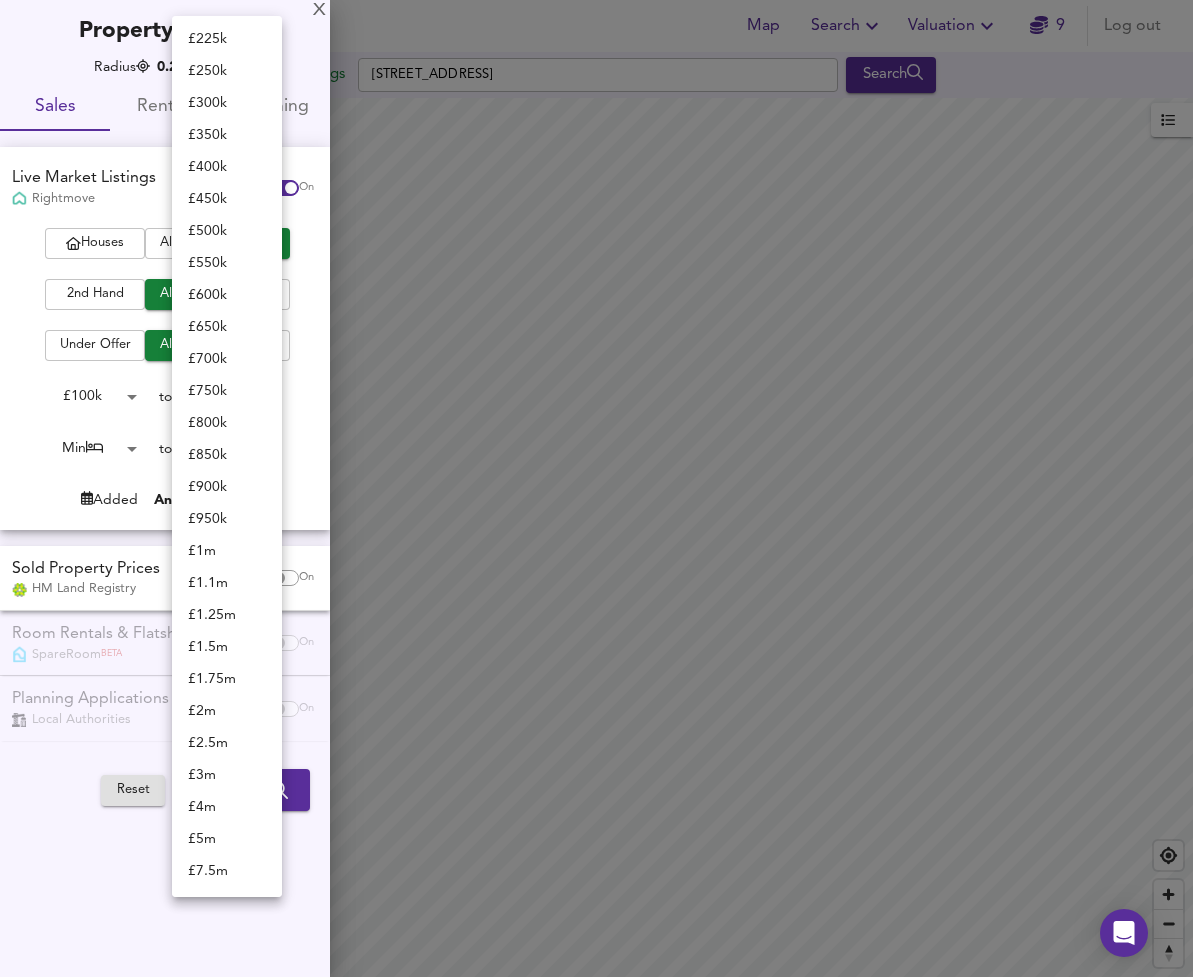 scroll, scrollTop: 0, scrollLeft: 0, axis: both 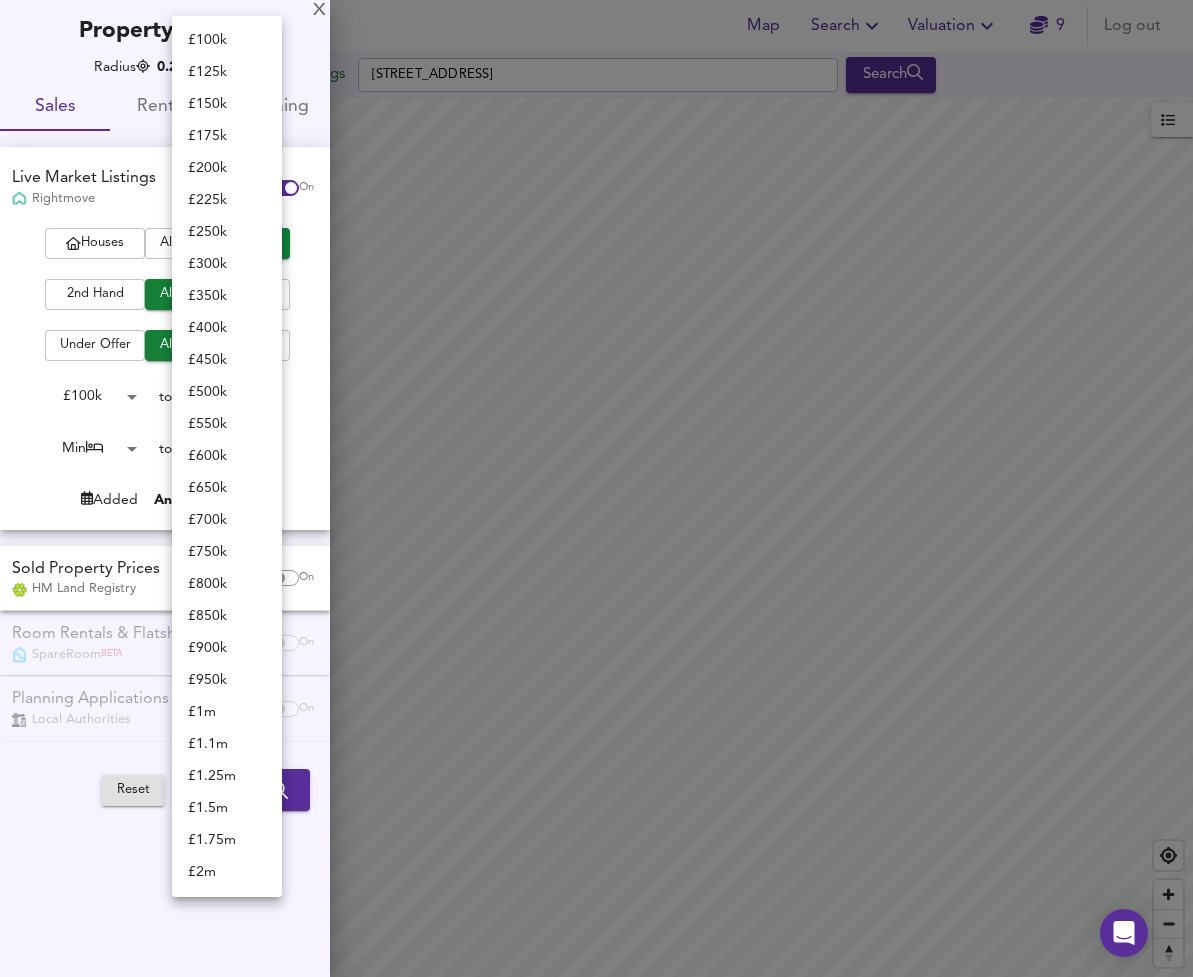 click on "£ 250k" at bounding box center [227, 232] 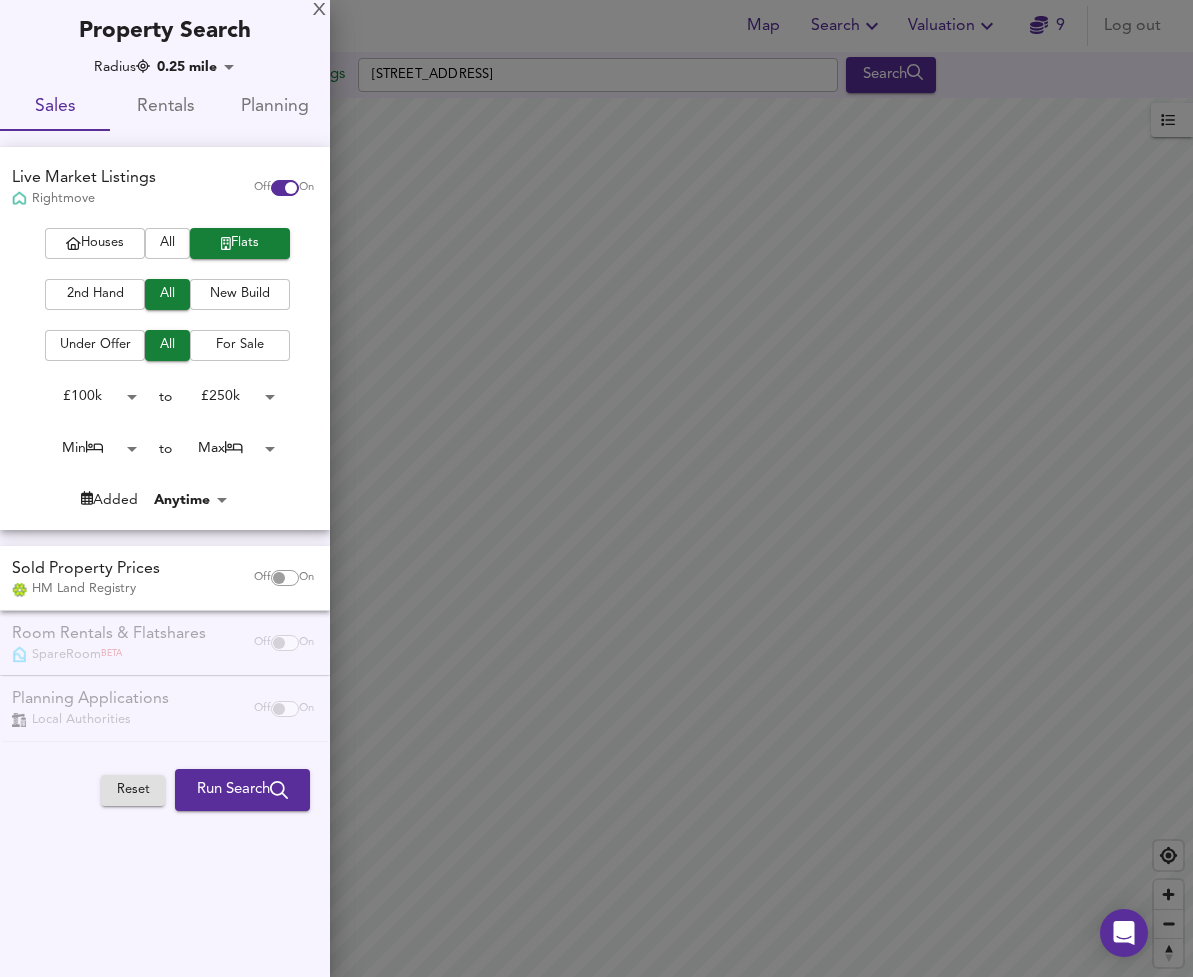 click on "Map Search Valuation    9 Log out        Settings     [STREET_ADDRESS]        Search                Average Price landworth   £800/ft² + £600/ft² £400/ft² £200/ft² £100/ft²     UK Average Price   for [DATE] £ 338 / ft²      +6% Source:   Land Registry Data - [DATE] [GEOGRAPHIC_DATA] & [GEOGRAPHIC_DATA] - Average £/ ft²  History [GEOGRAPHIC_DATA] - Total Quarterly Sales History
X Map Settings Basemap          Default hybrid Heatmap          Average Price landworth 3D   View Dynamic Heatmap   Off Show Postcodes Show Boroughs 2D 3D Find Me X Property Search Radius   0.25 mile 402.25 Sales Rentals Planning    Live Market Listings   Rightmove Off   On    Houses All   Flats 2nd Hand All New Build Under Offer All For Sale £ 100k 100000 to £ 250k 250000   Min   0 to Max   50   Added Anytime -1    Sold Property Prices   HM Land Registry Off   On     Room Rentals & Flatshares   SpareRoom   BETA Off   On     Planning Applications" at bounding box center [596, 488] 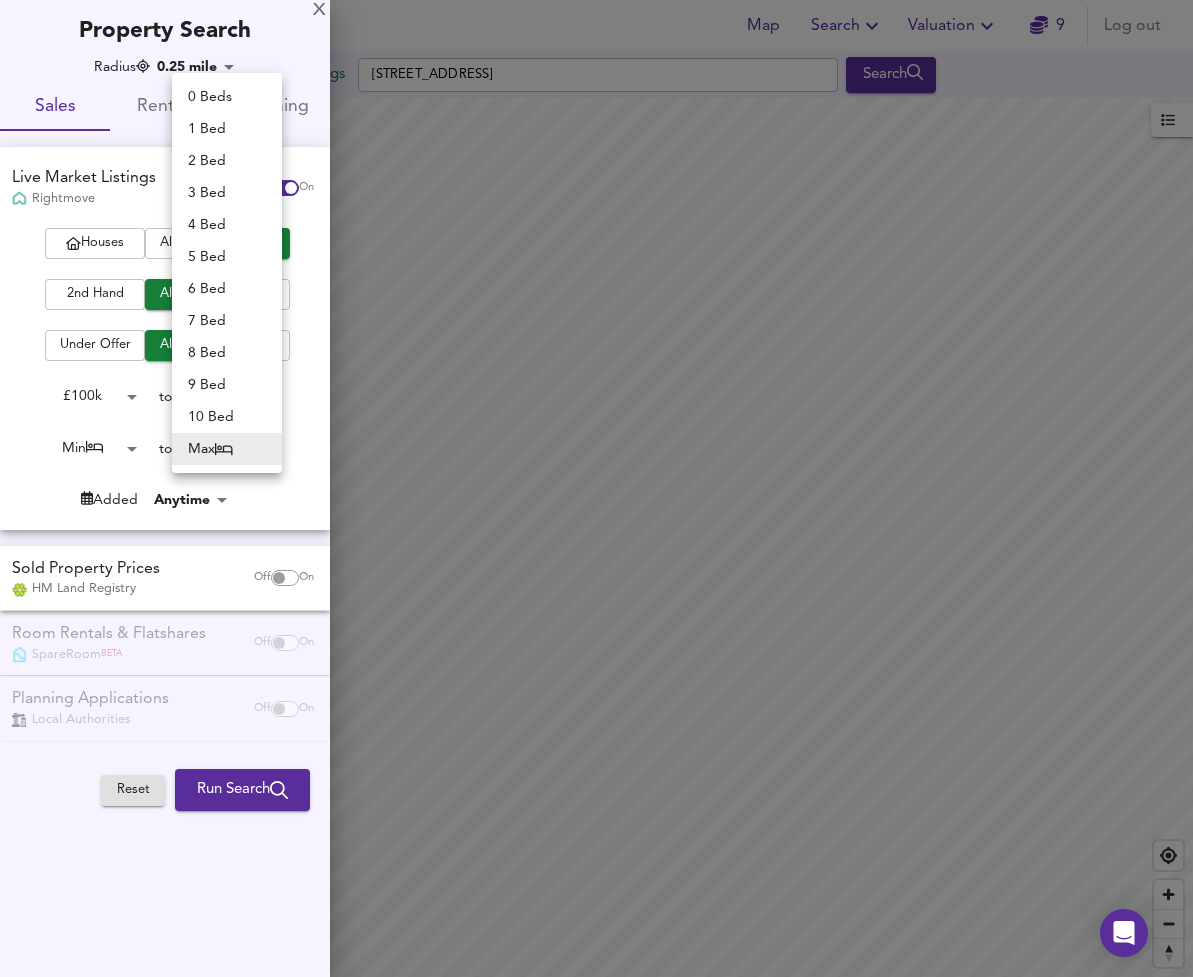 click on "2 Bed" at bounding box center [227, 161] 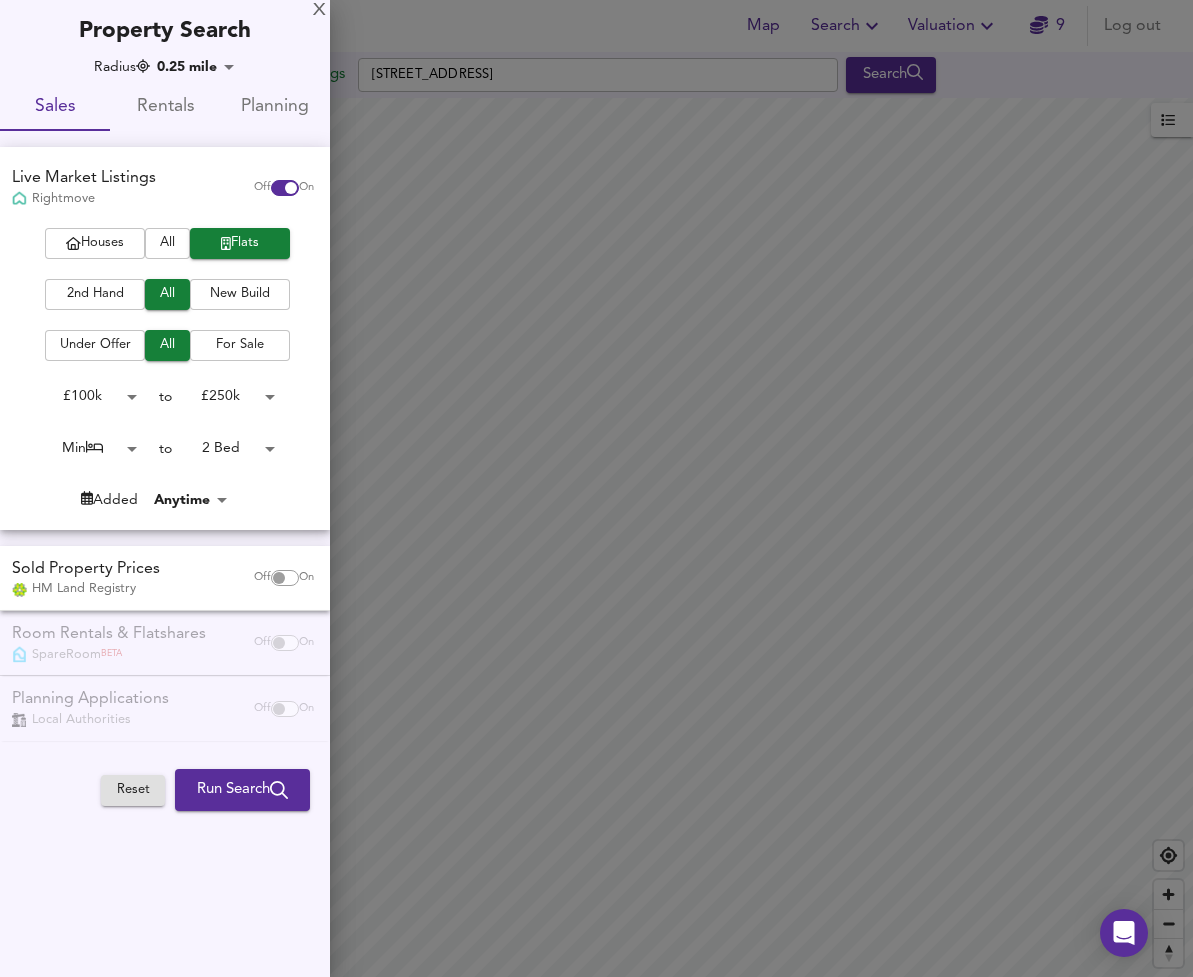 click at bounding box center (279, 578) 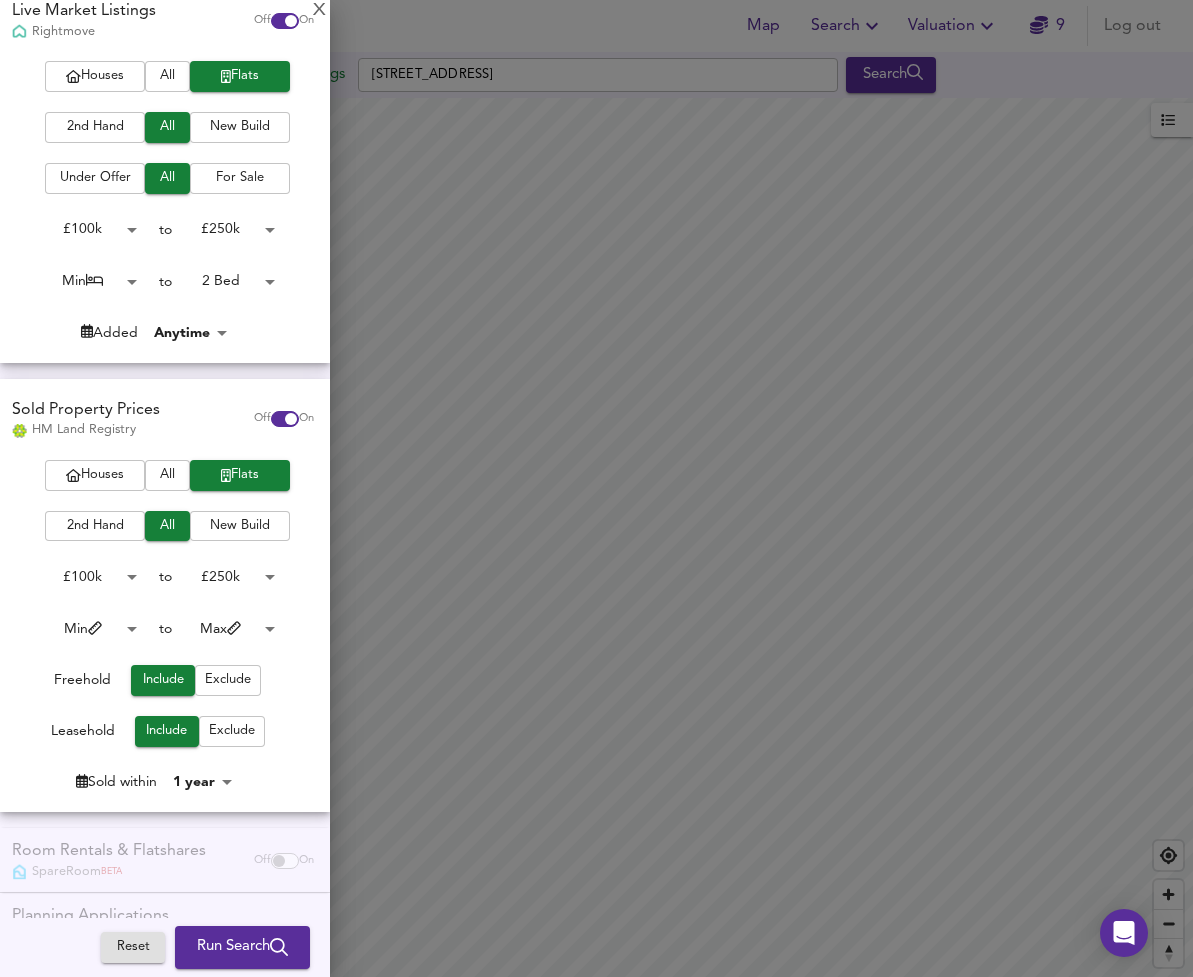 scroll, scrollTop: 226, scrollLeft: 0, axis: vertical 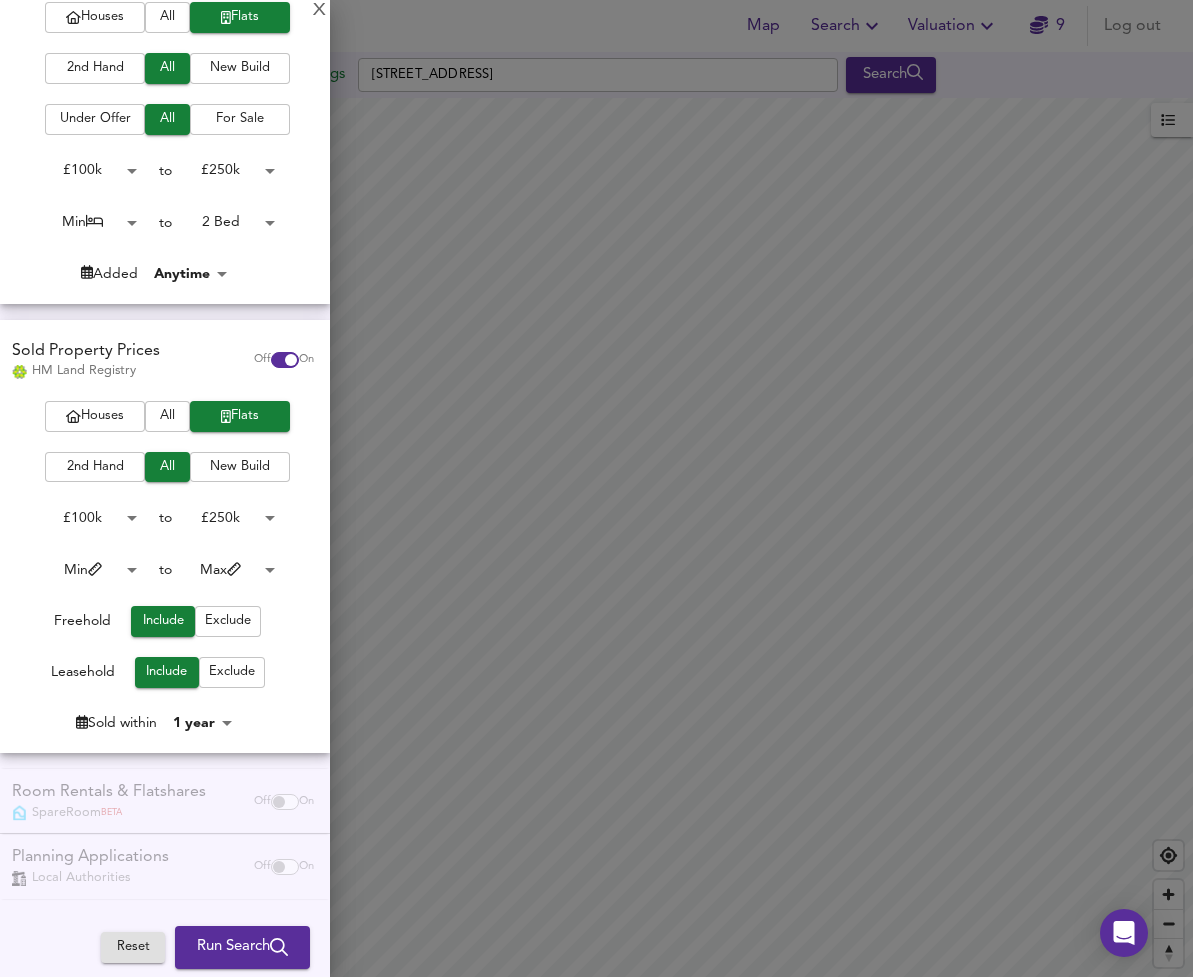 click at bounding box center [291, 360] 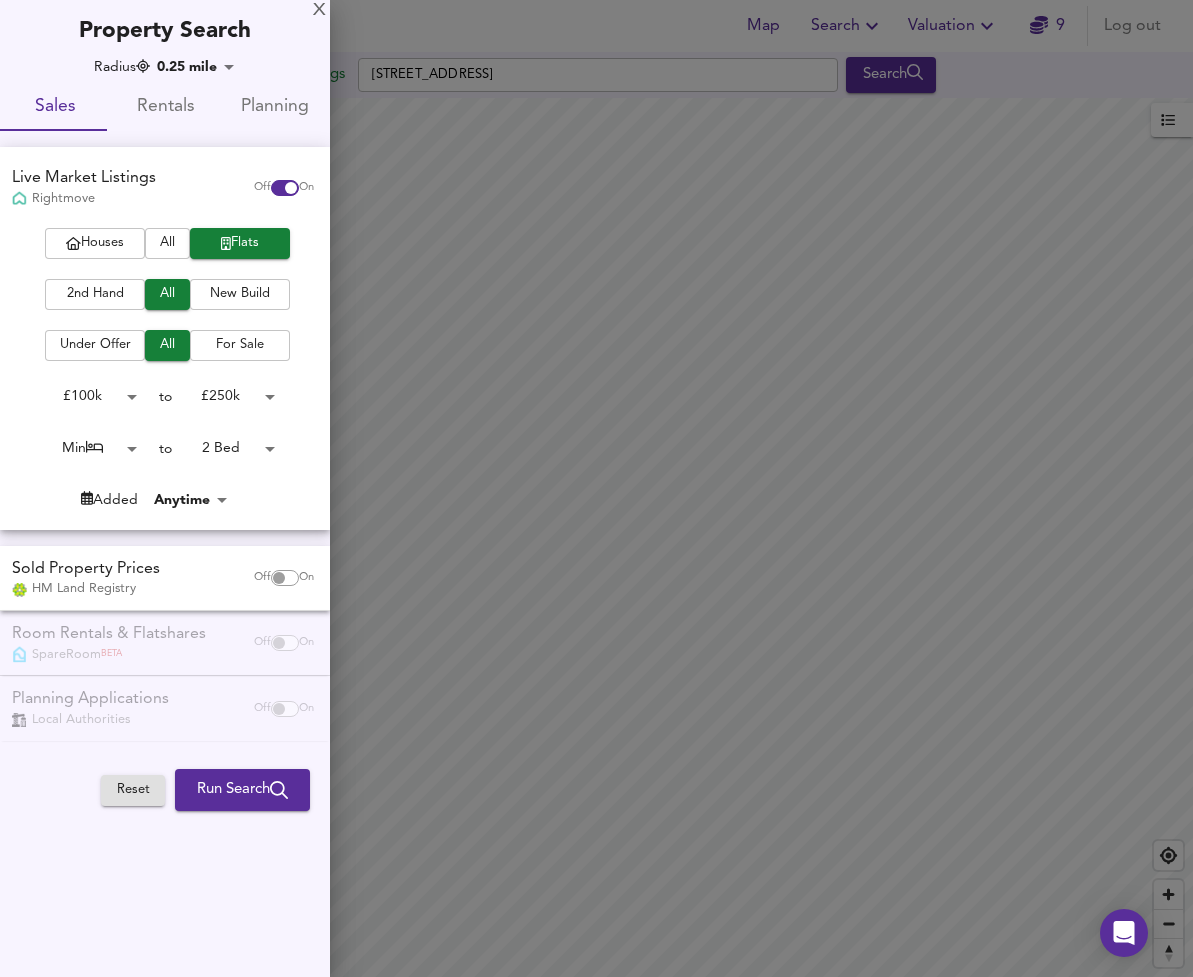 scroll, scrollTop: 0, scrollLeft: 0, axis: both 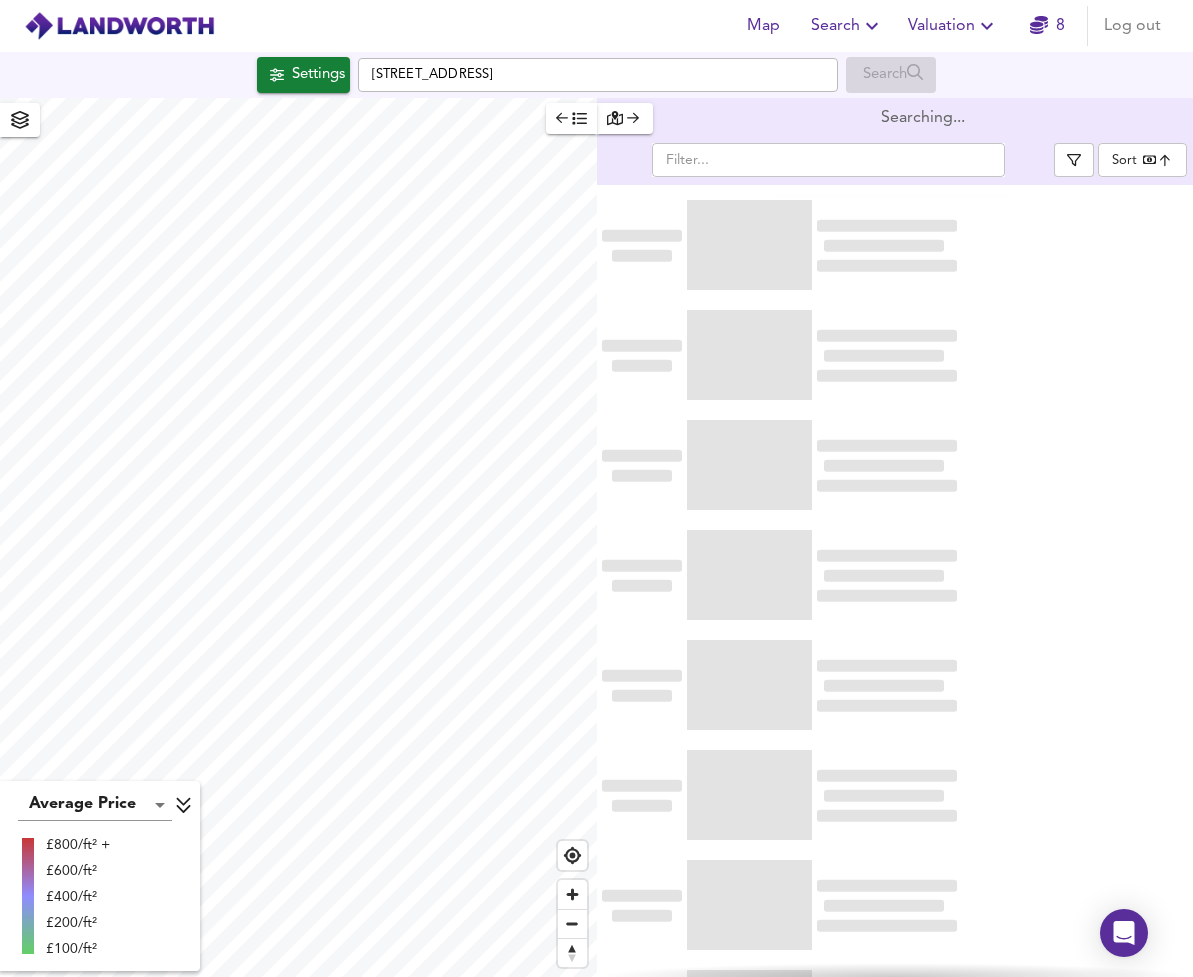 type 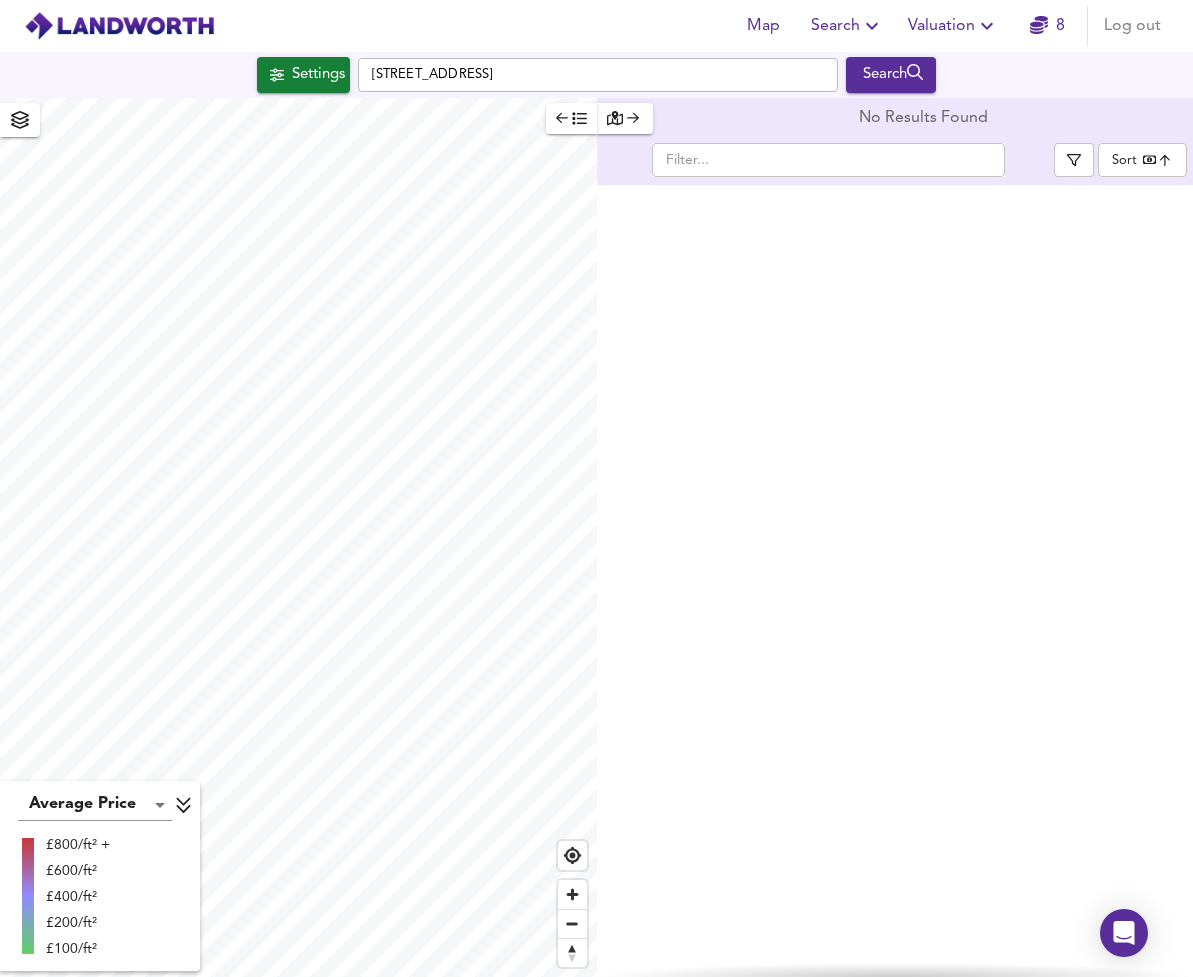 checkbox on "false" 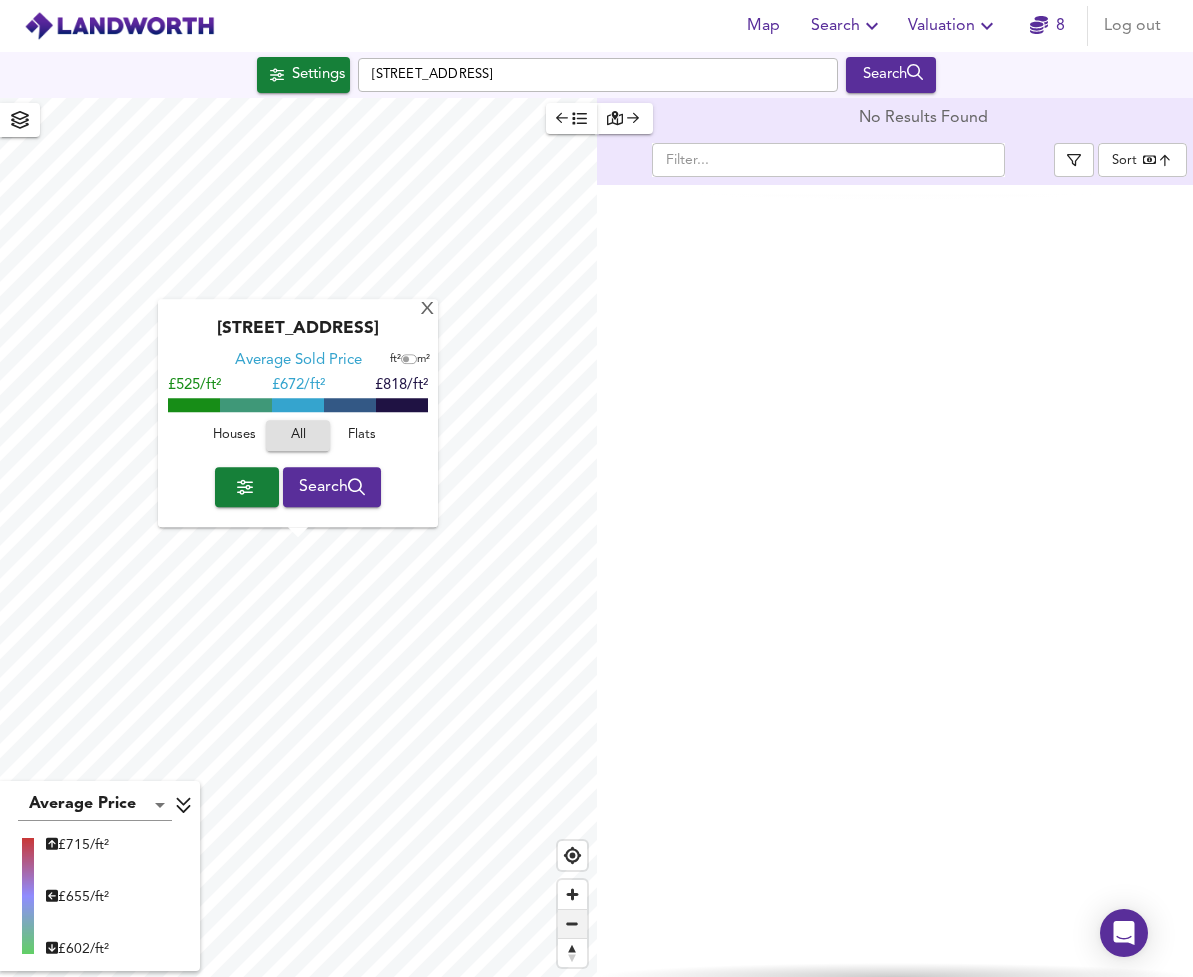 click at bounding box center [572, 924] 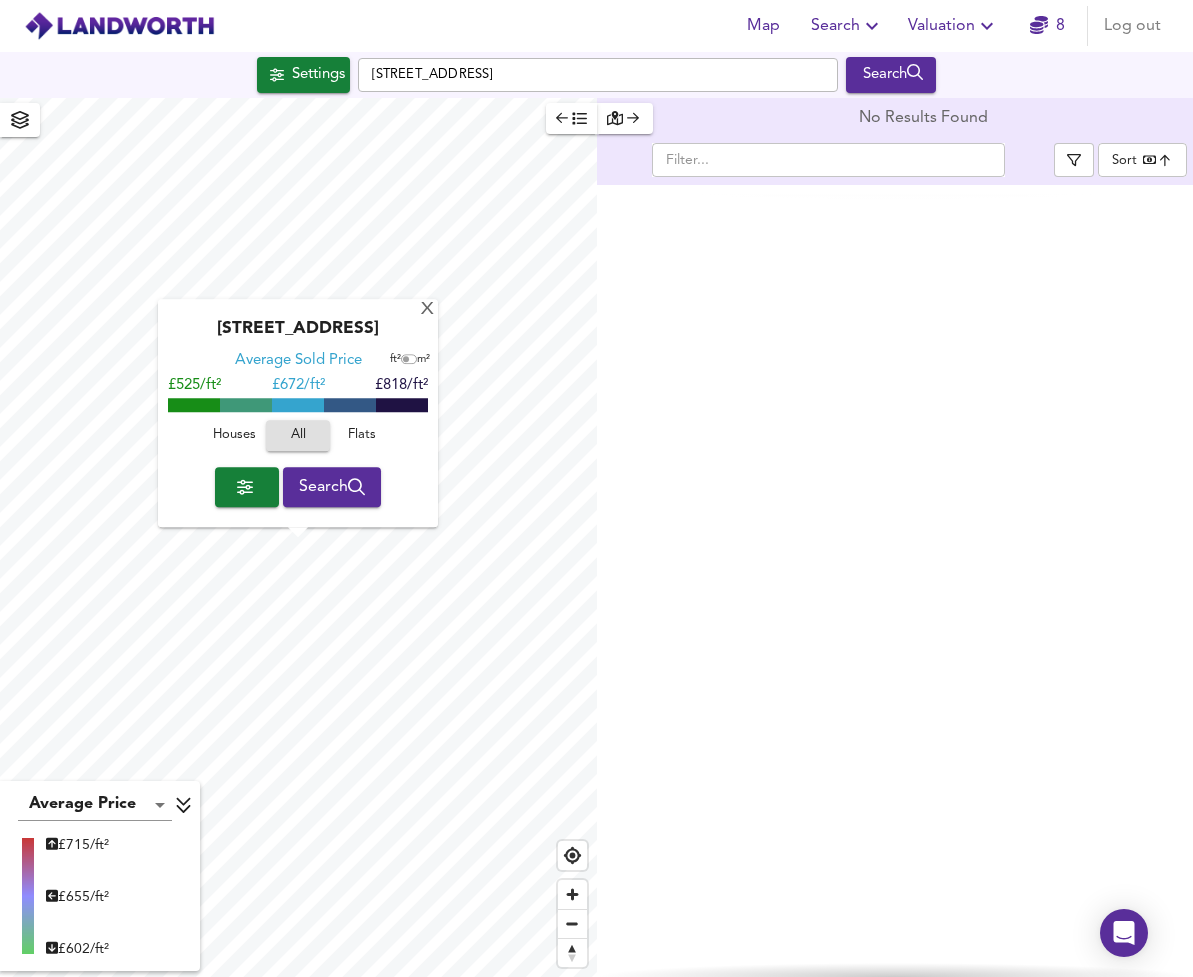 click 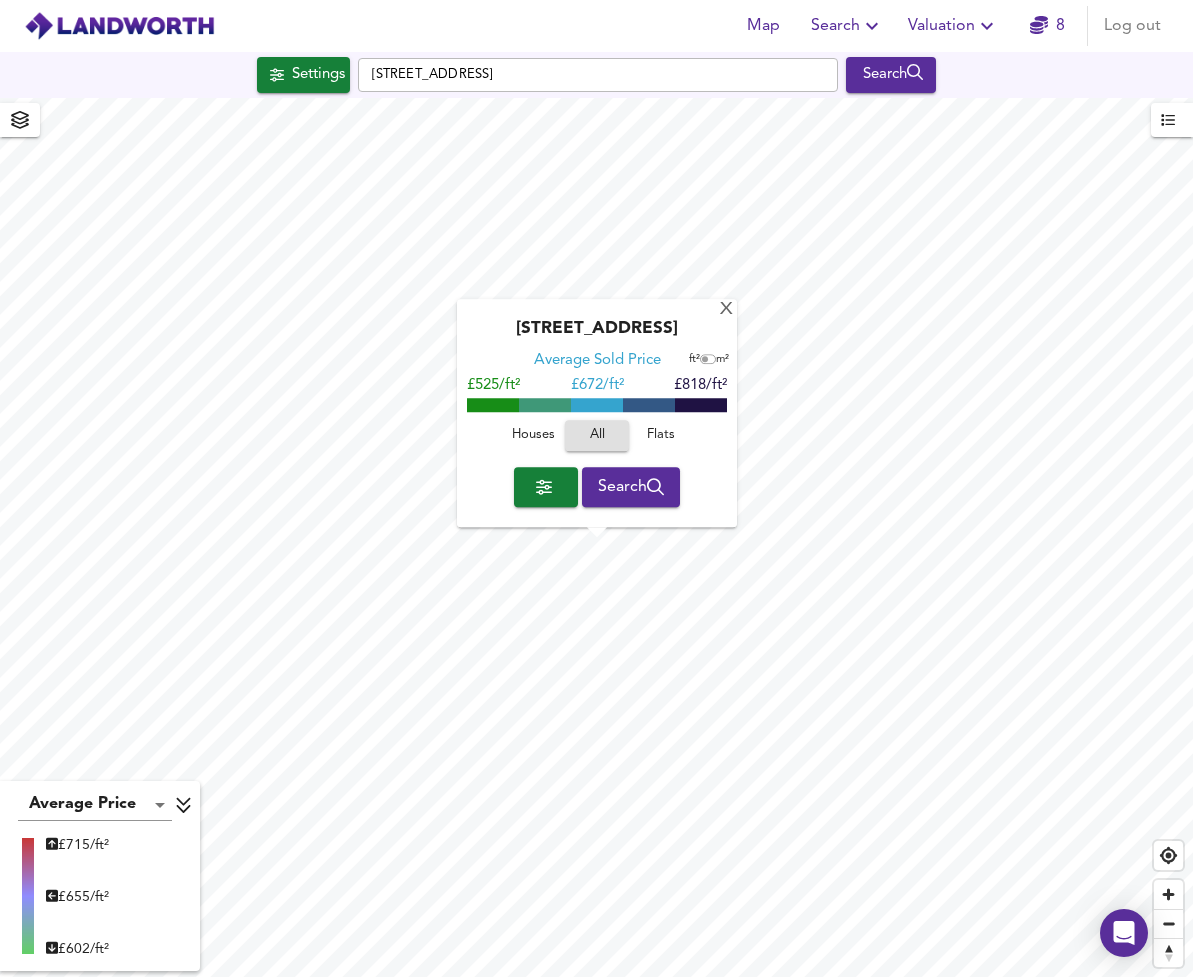click at bounding box center [546, 487] 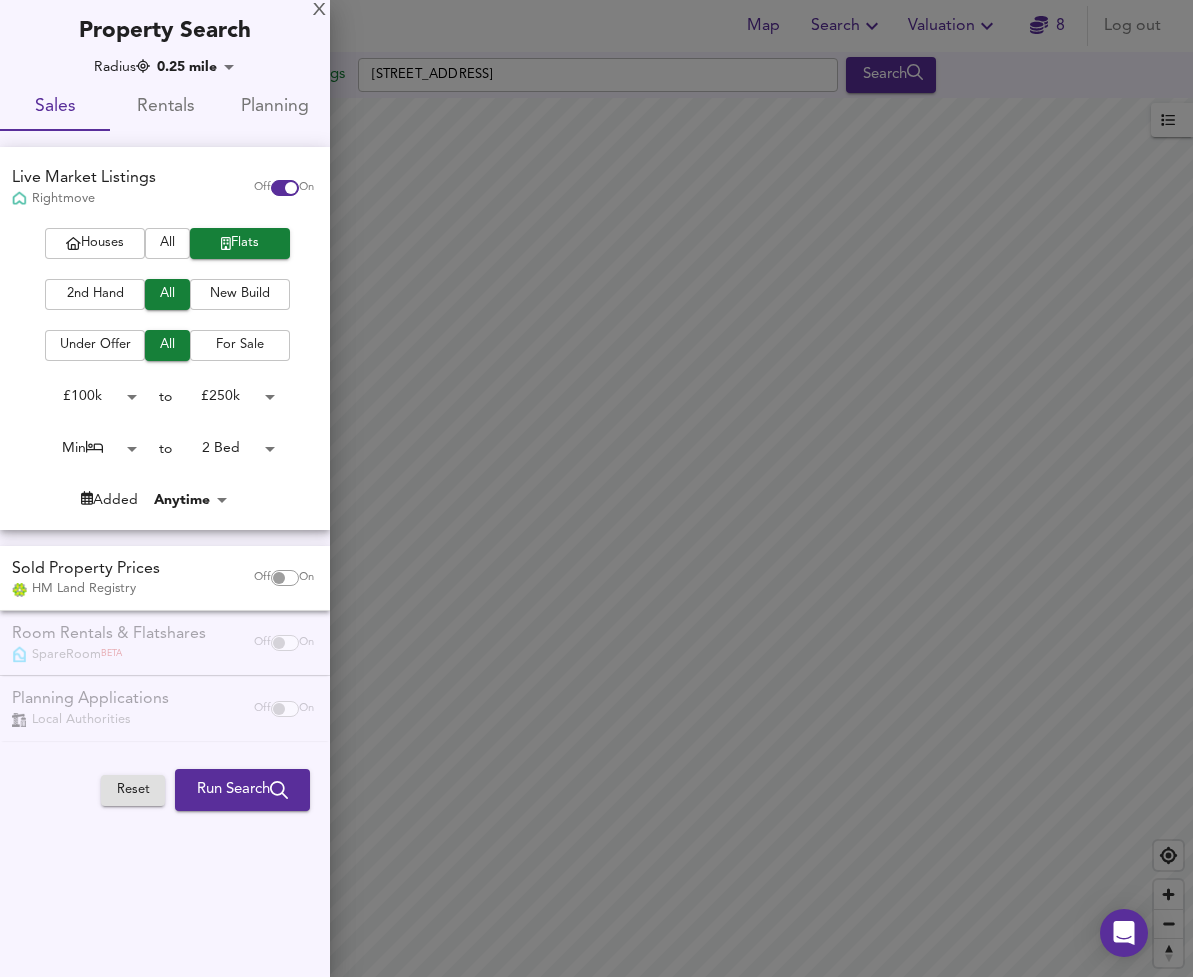 click at bounding box center [596, 488] 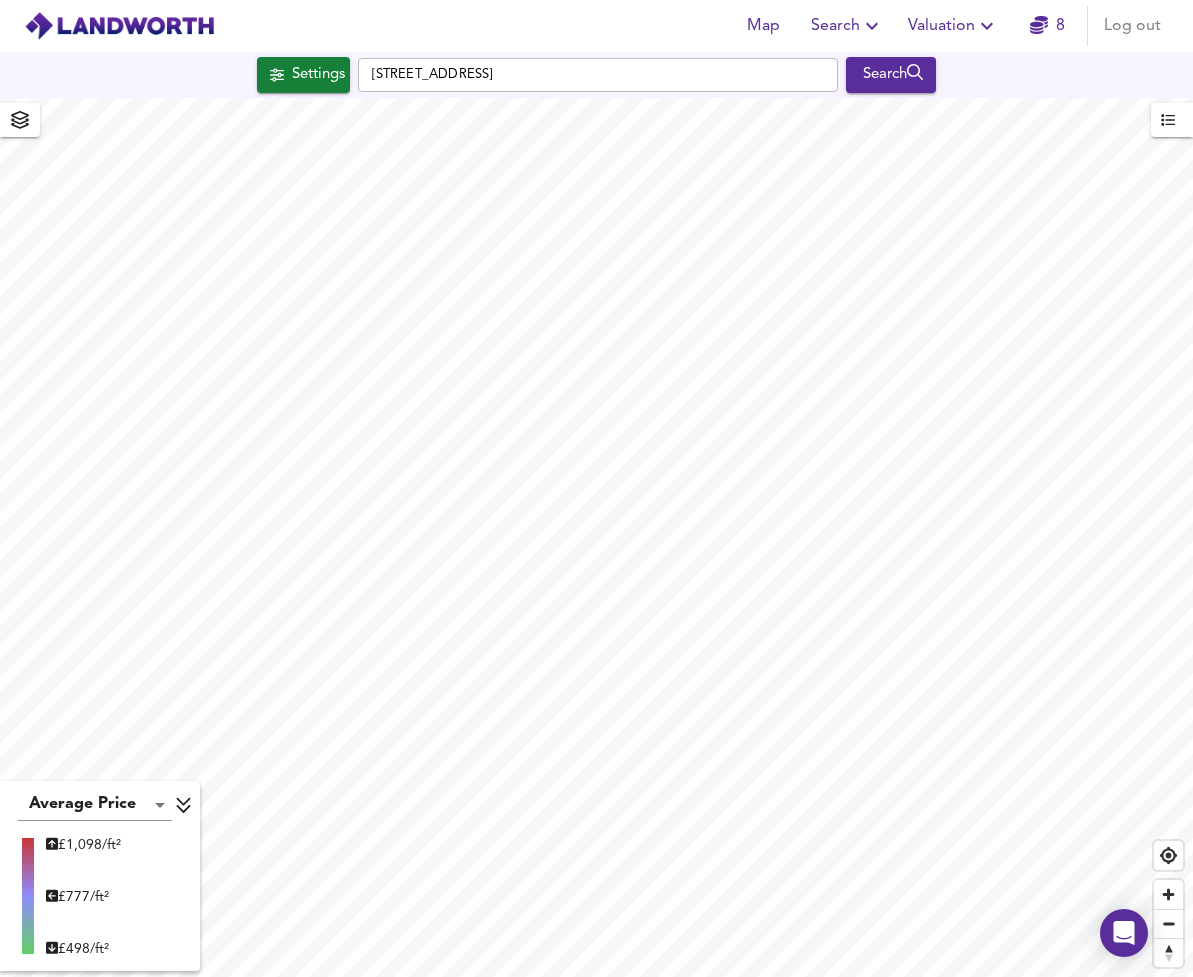 click on "Map Search Valuation    8 Log out        Settings     [STREET_ADDRESS]        Search                Average Price landworth    £ 1,098/ft²    £ 777/ft²    £ 498/ft²     No Results Found           ​ Download   Filter   Sort   bestdeal ​" at bounding box center (596, 488) 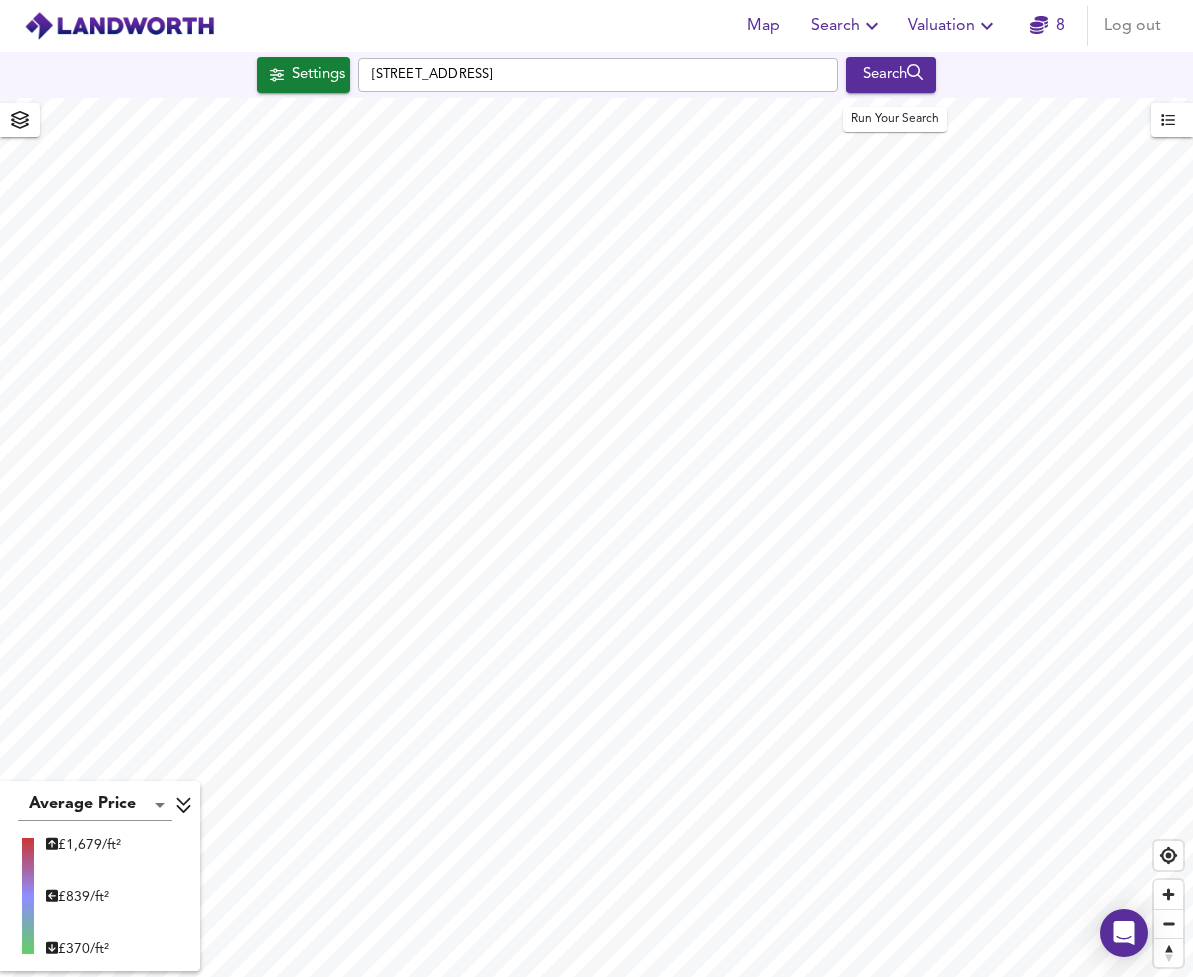 click on "Search" at bounding box center [891, 75] 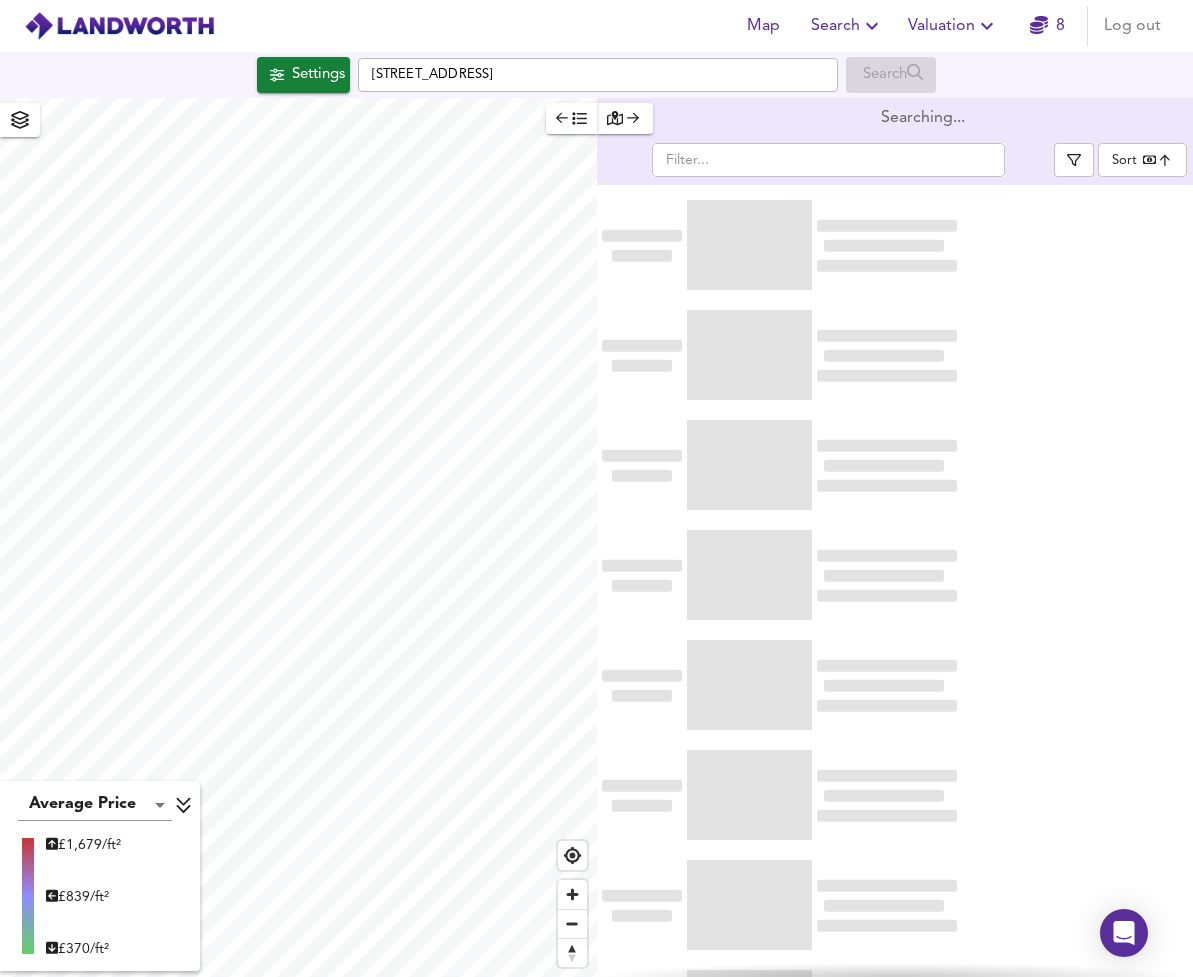 type on "bestdeal" 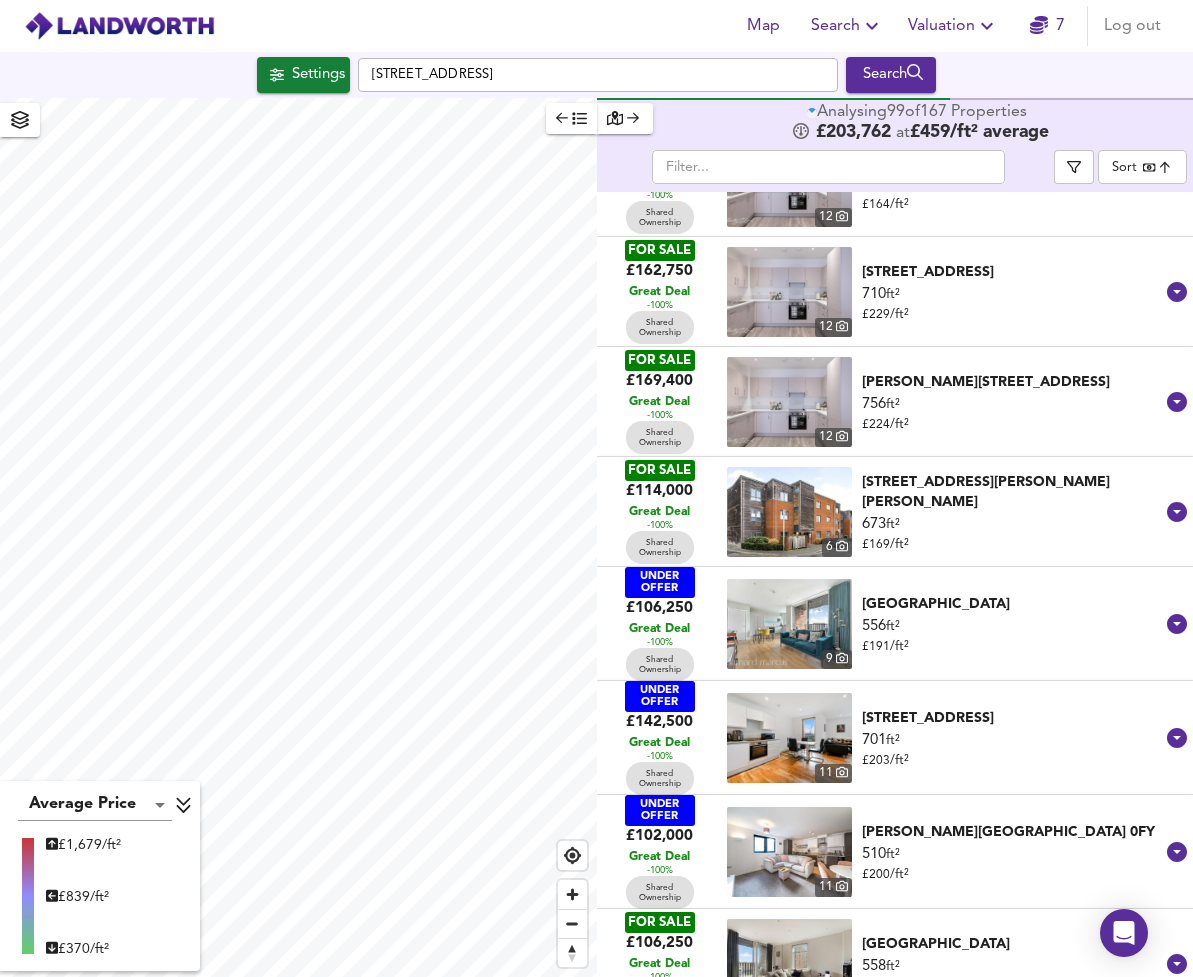 scroll, scrollTop: 75, scrollLeft: 0, axis: vertical 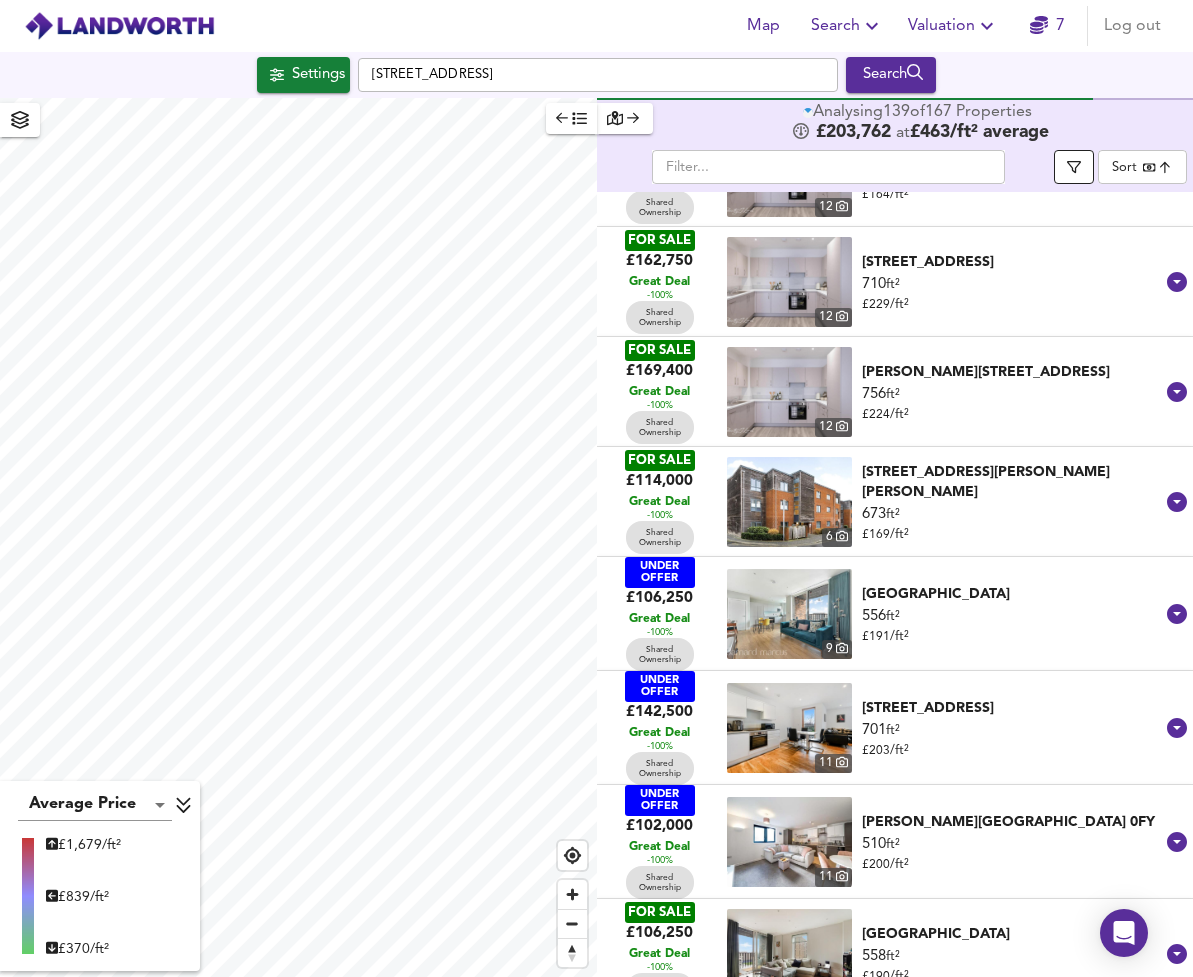 click 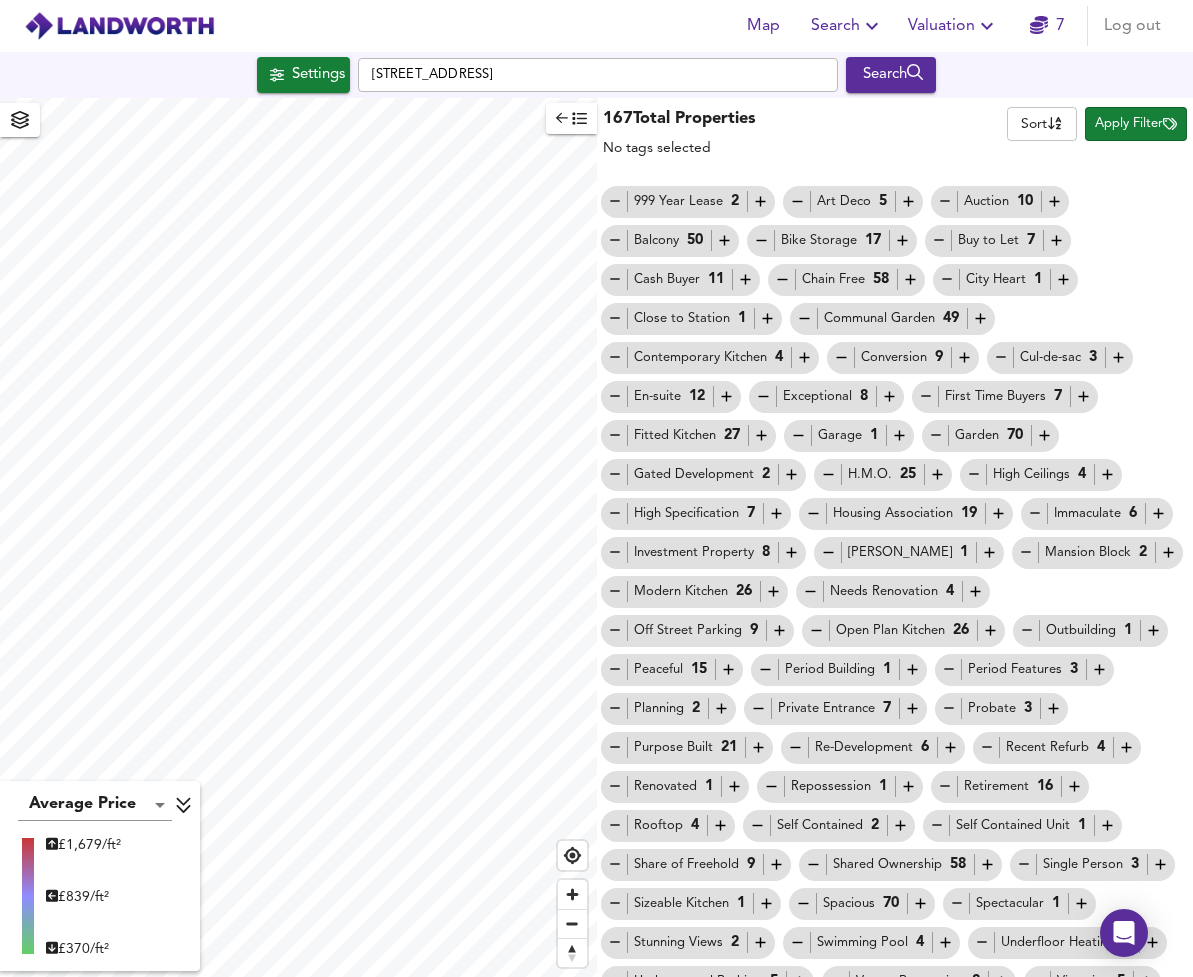 scroll, scrollTop: 62, scrollLeft: 0, axis: vertical 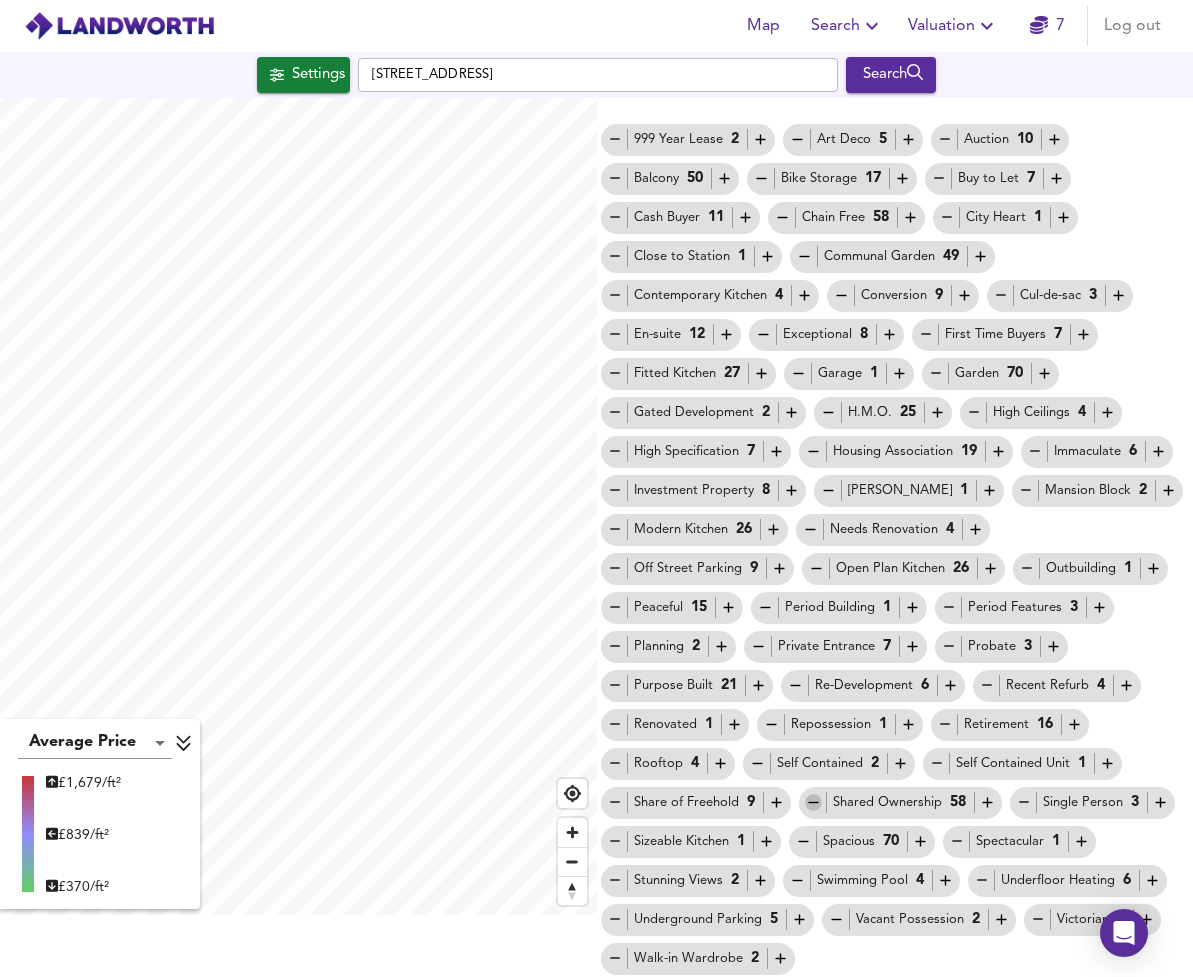 click 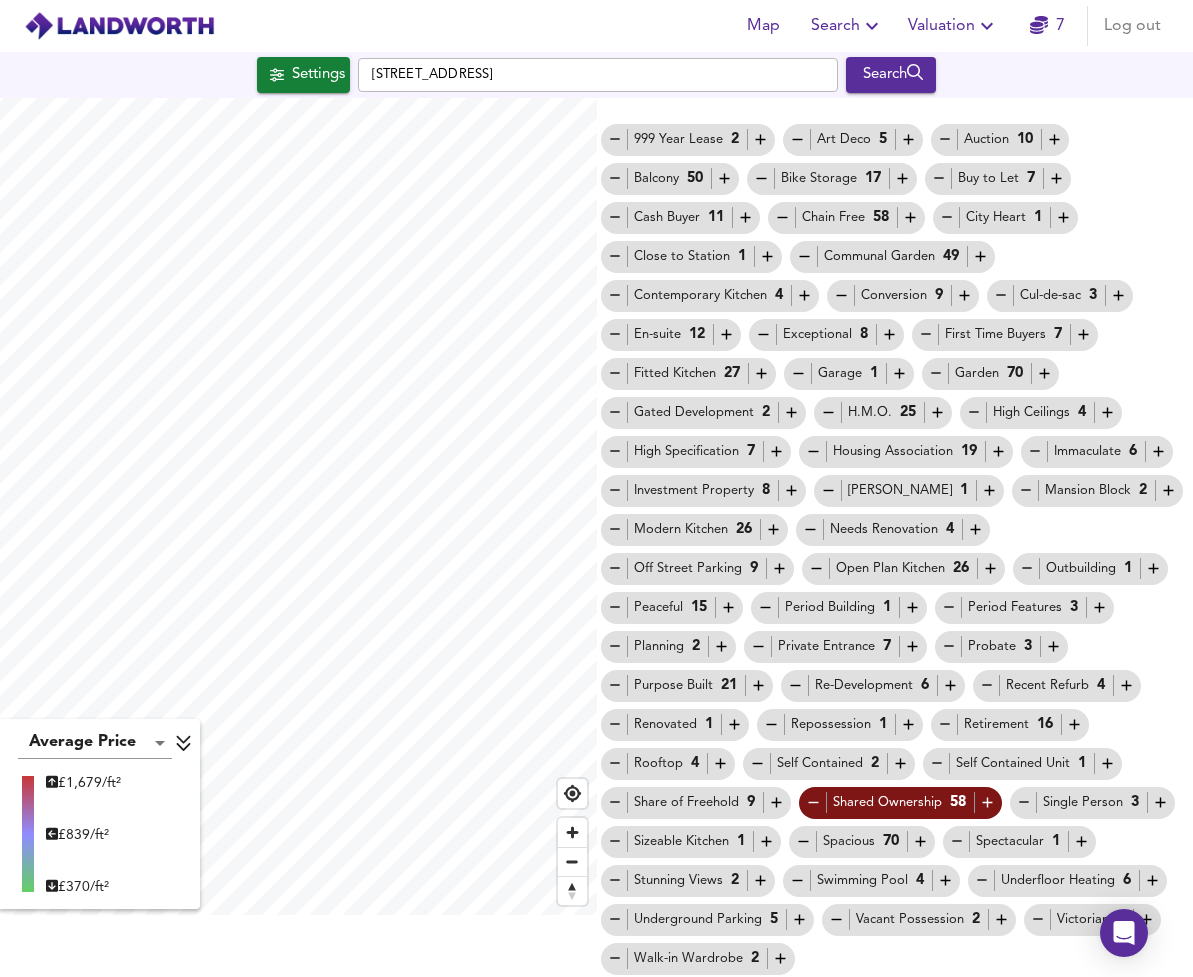 click on "Shared Ownership 58" at bounding box center [900, 802] 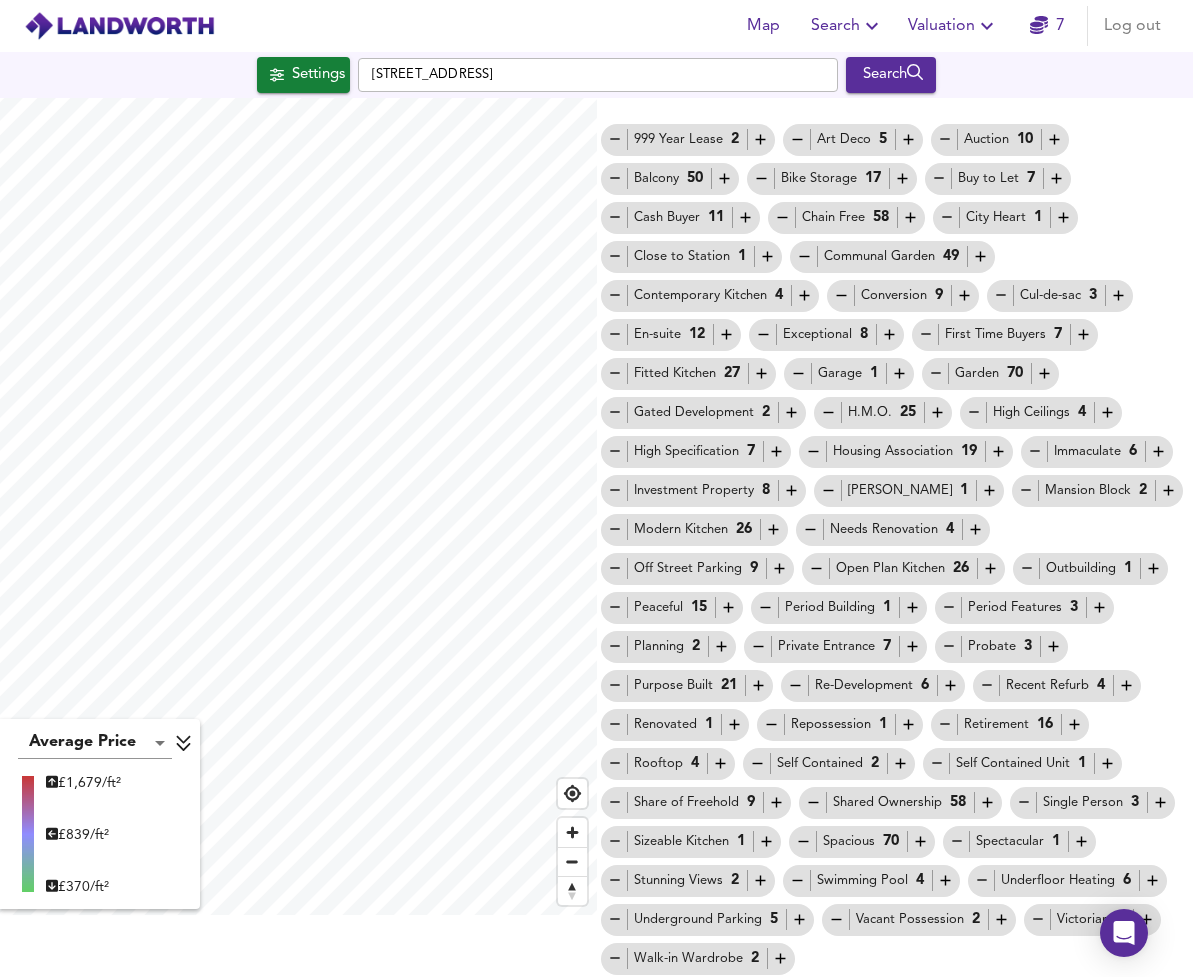 click 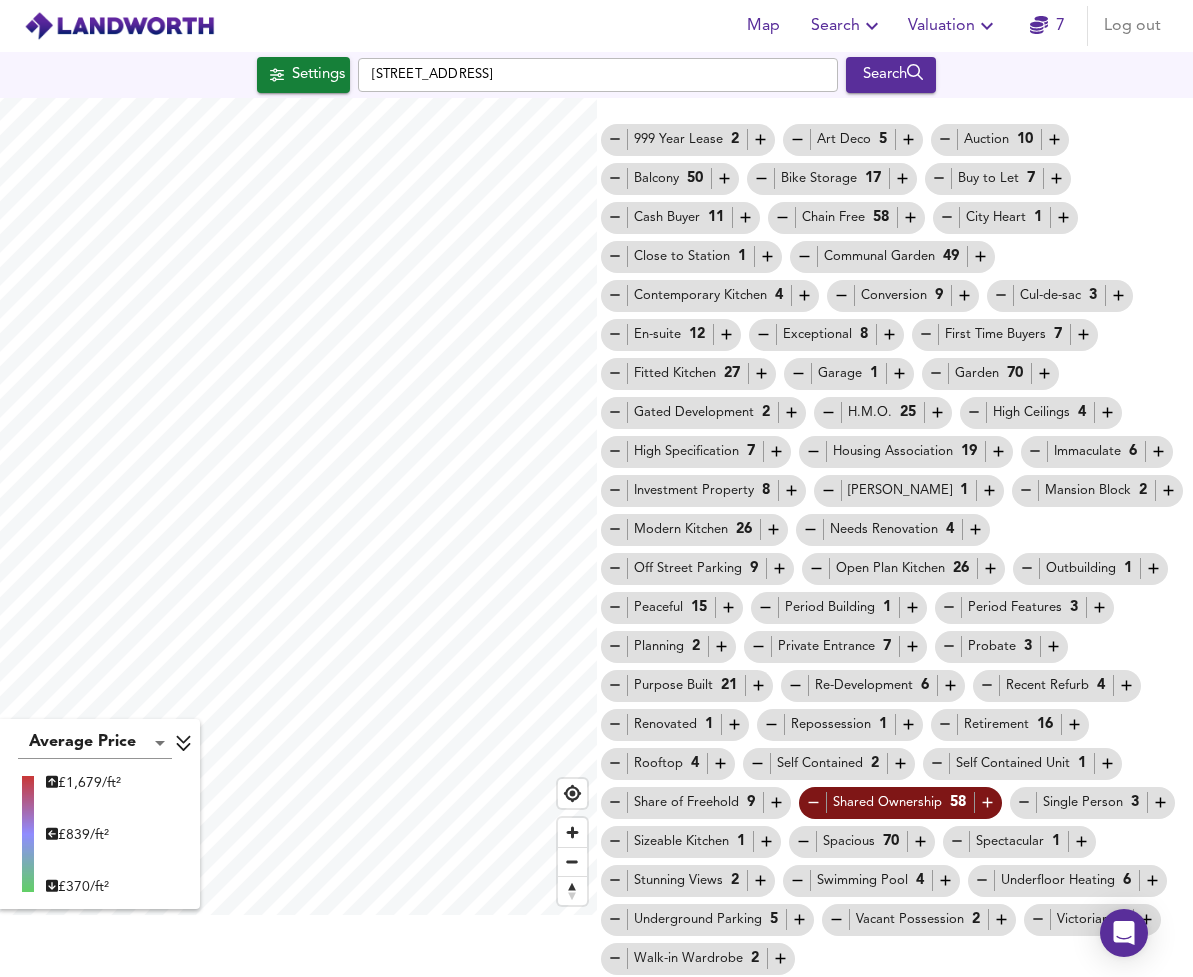 click 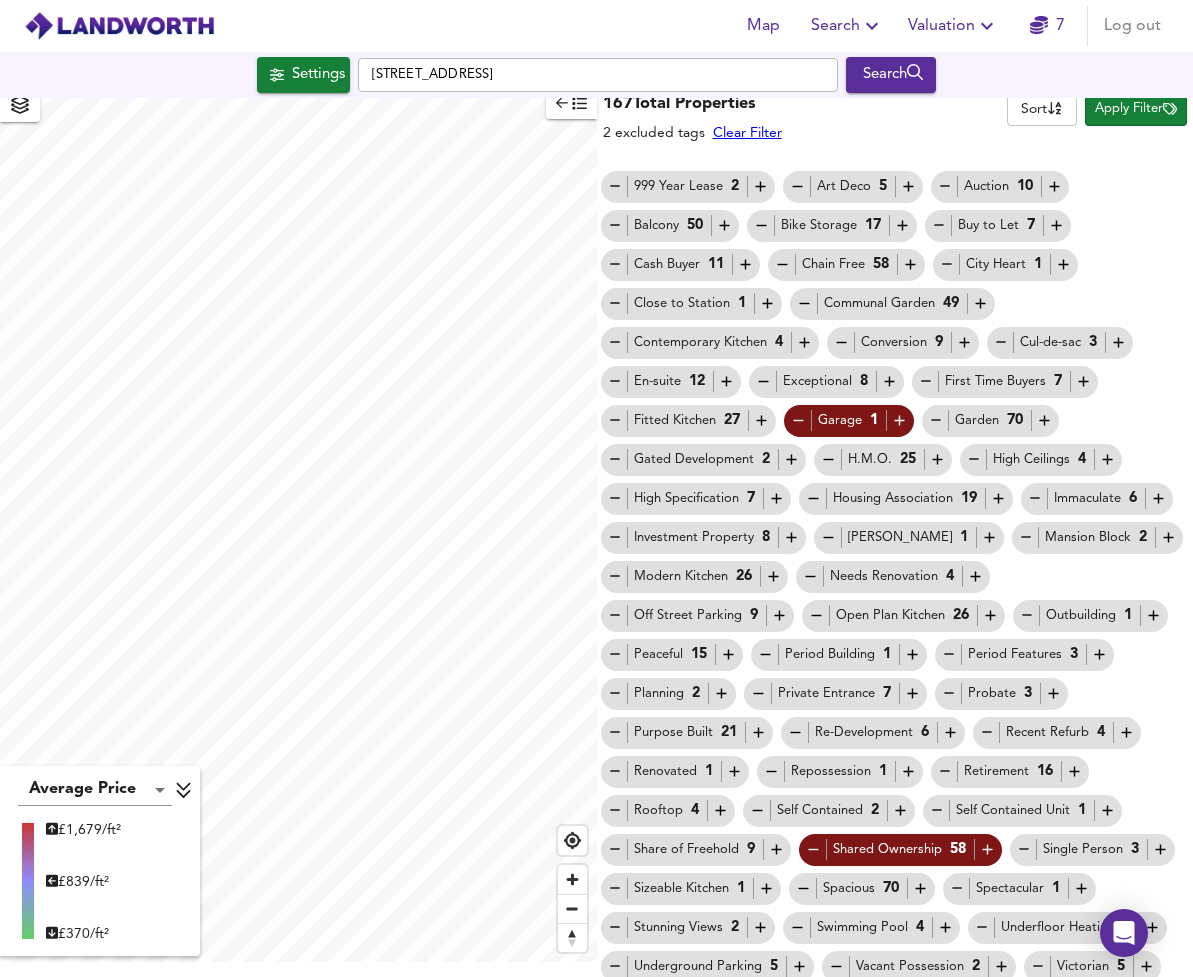 scroll, scrollTop: 0, scrollLeft: 0, axis: both 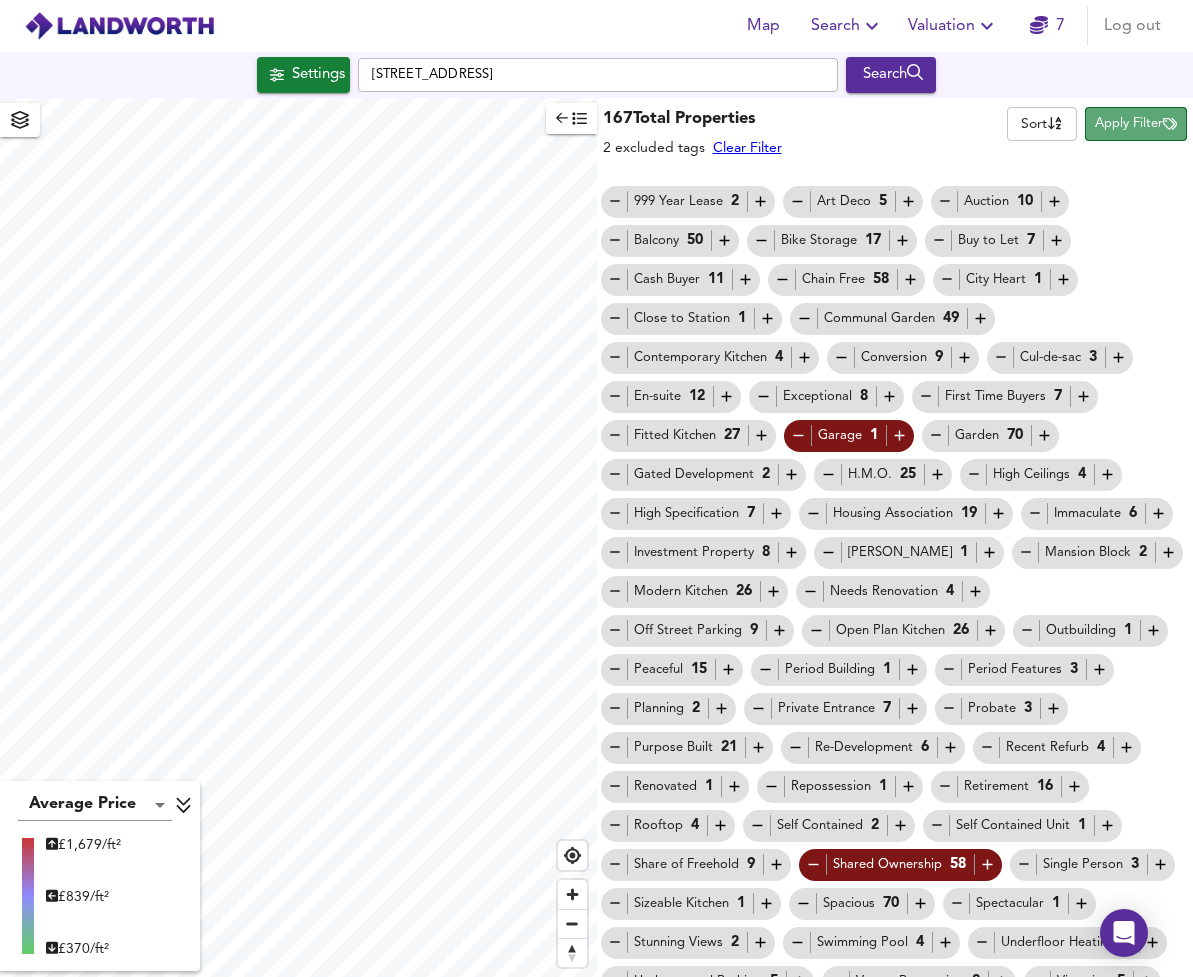 click on "Apply Filter" at bounding box center [1136, 124] 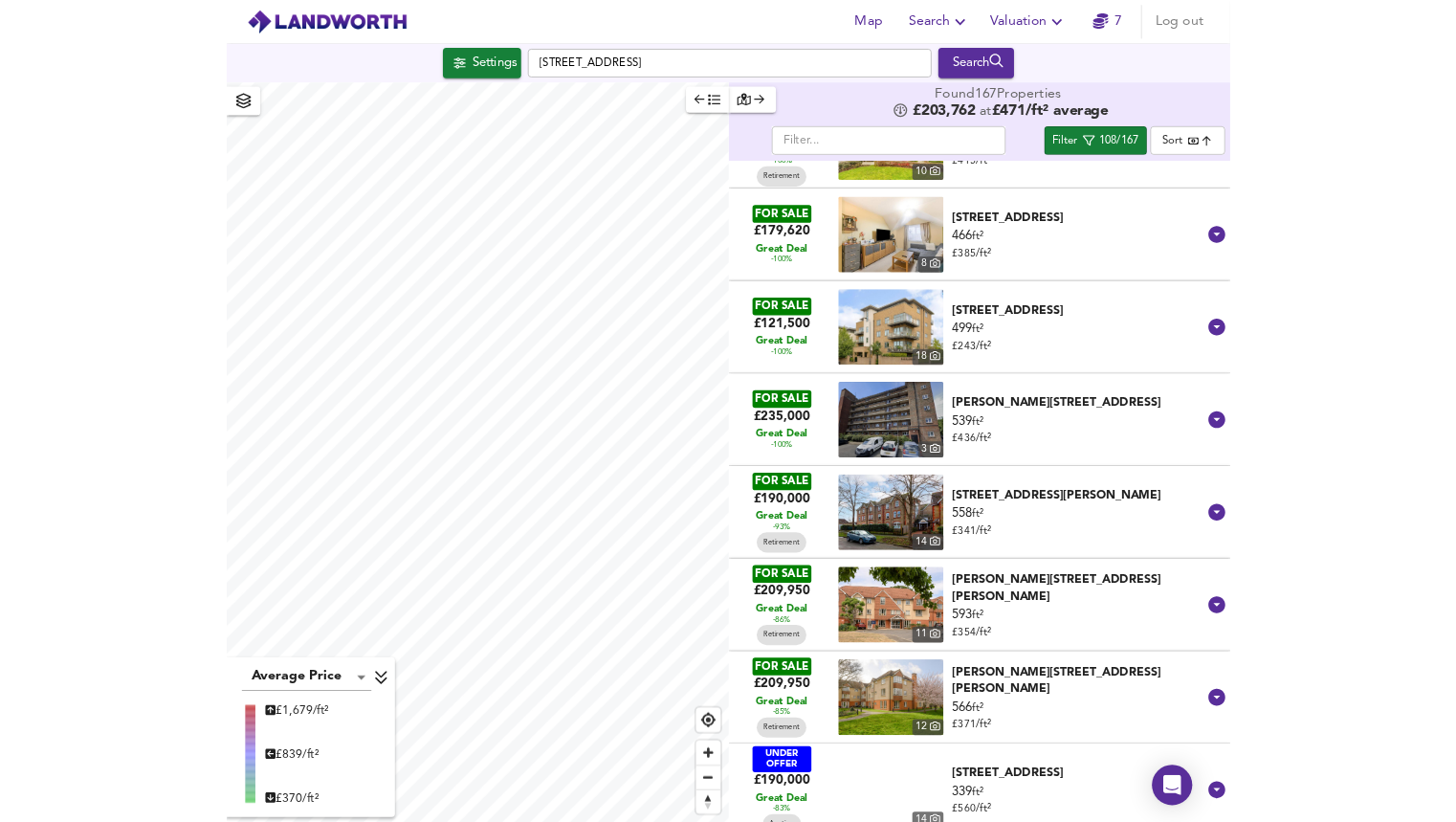scroll, scrollTop: 833, scrollLeft: 0, axis: vertical 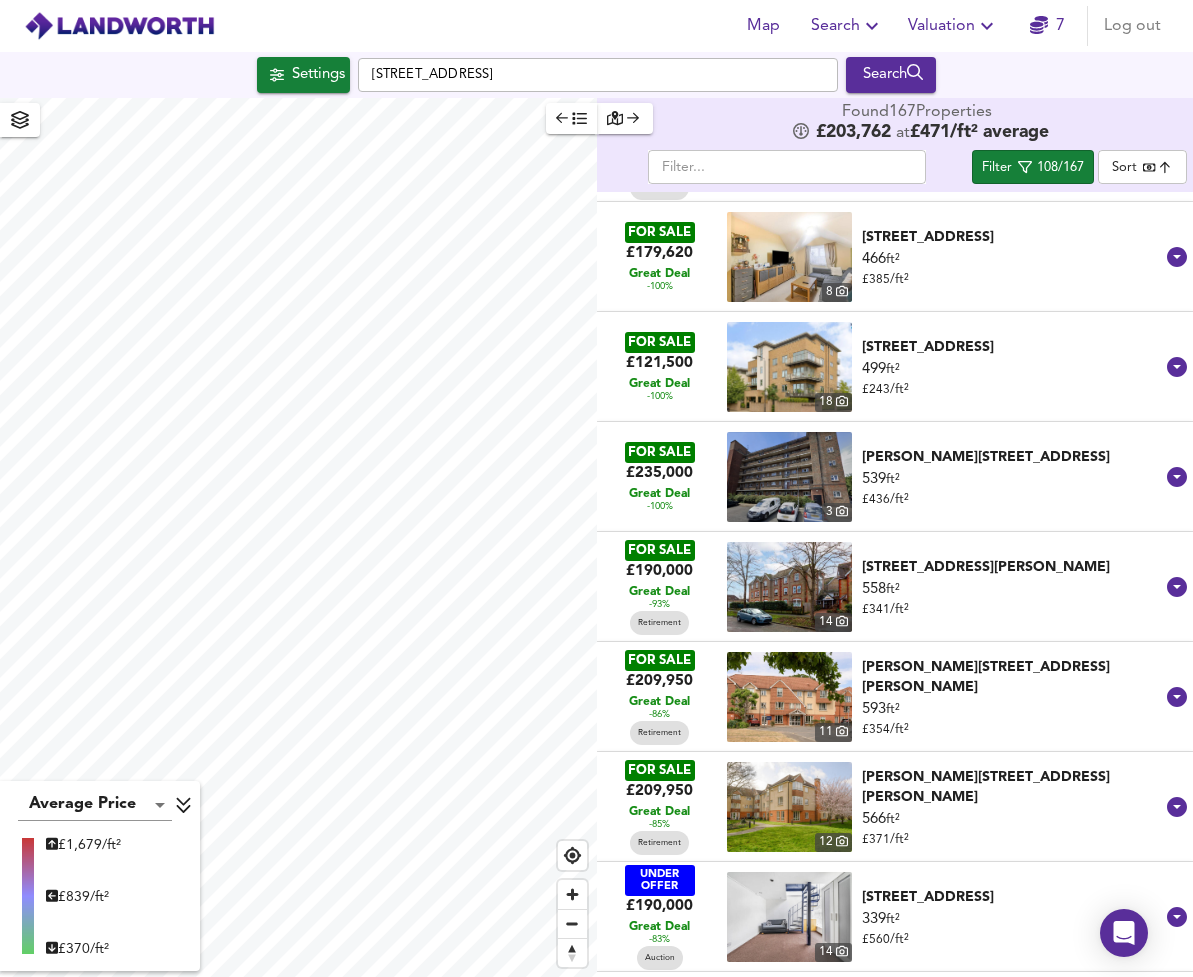click at bounding box center (789, 477) 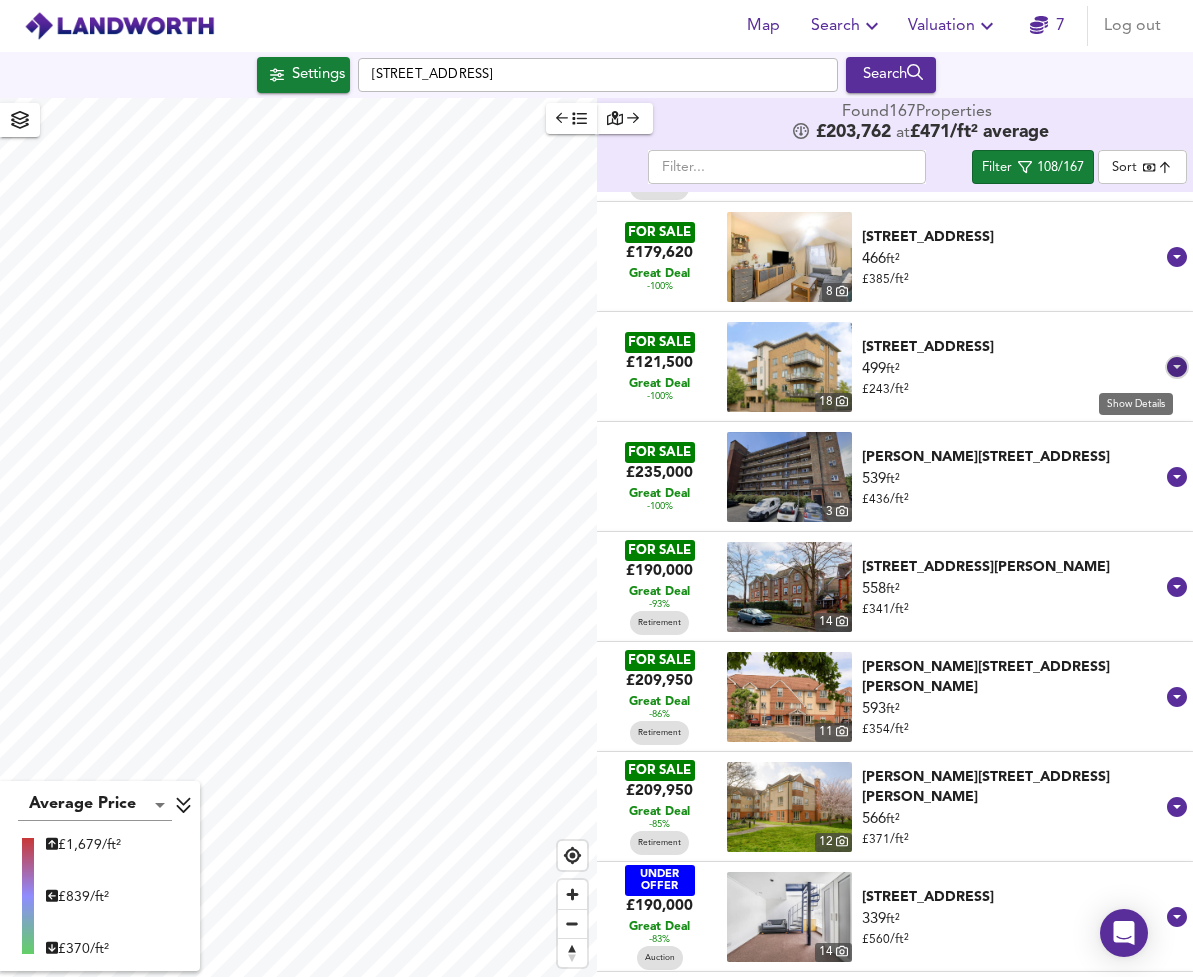 click 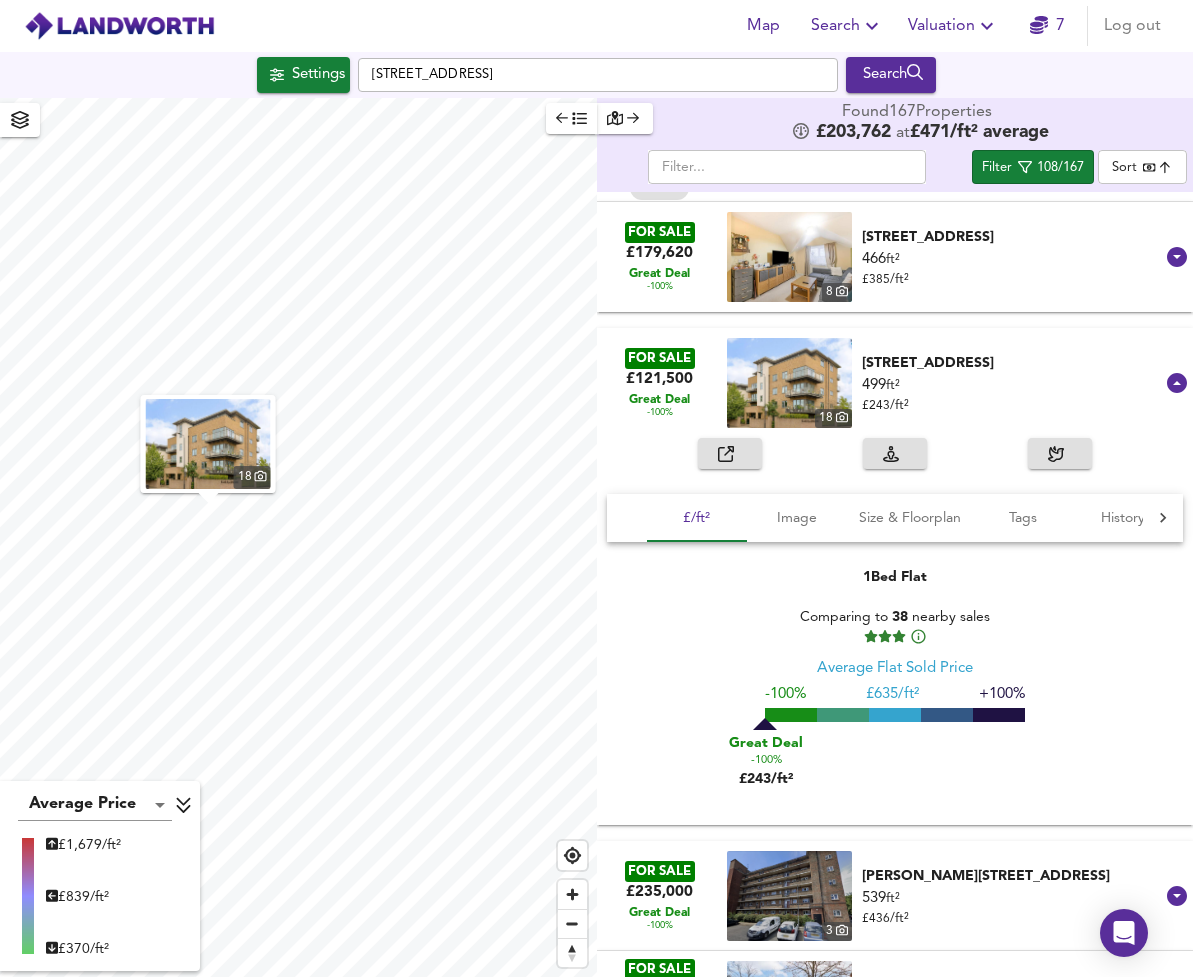 click at bounding box center (789, 383) 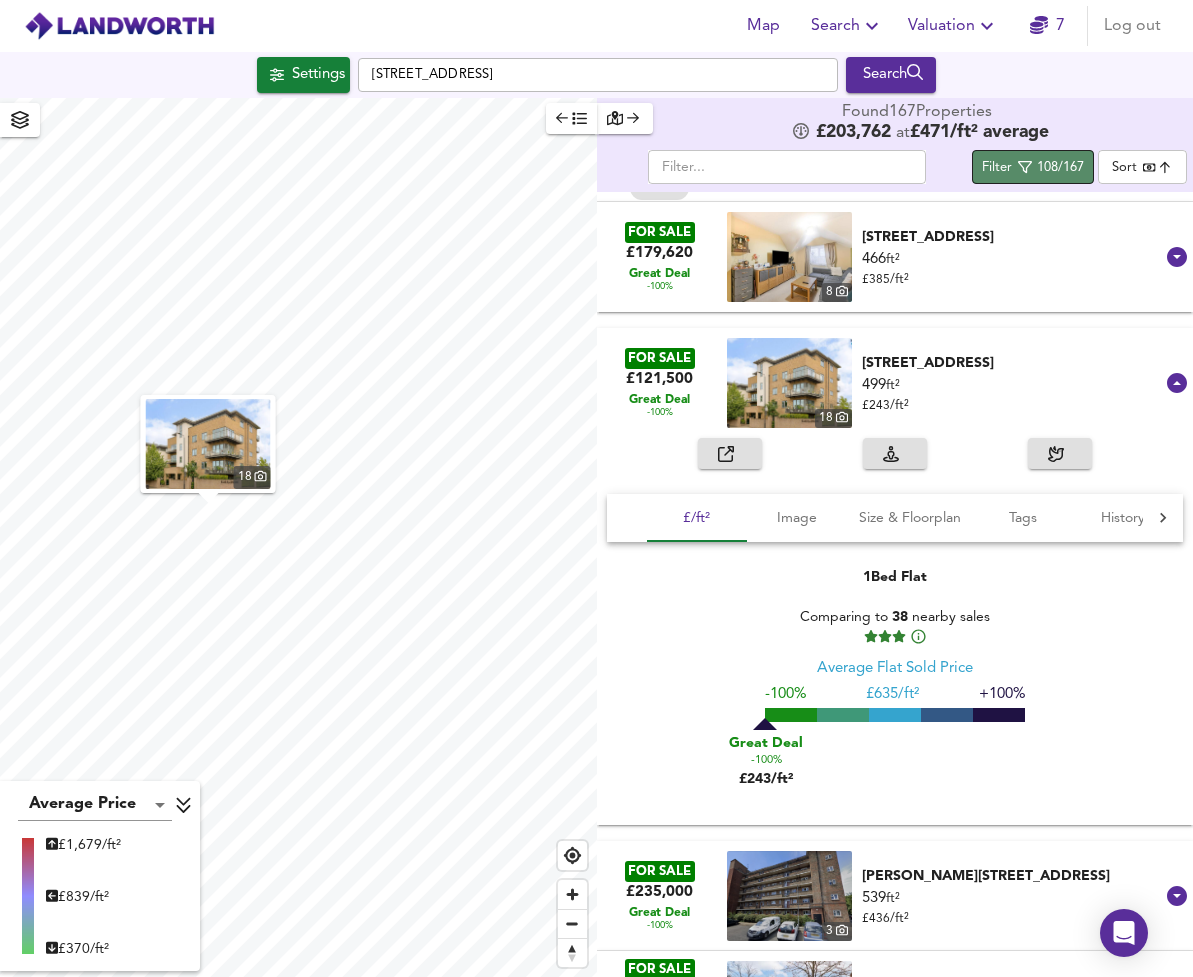 click on "Filter 108/167" at bounding box center (1033, 167) 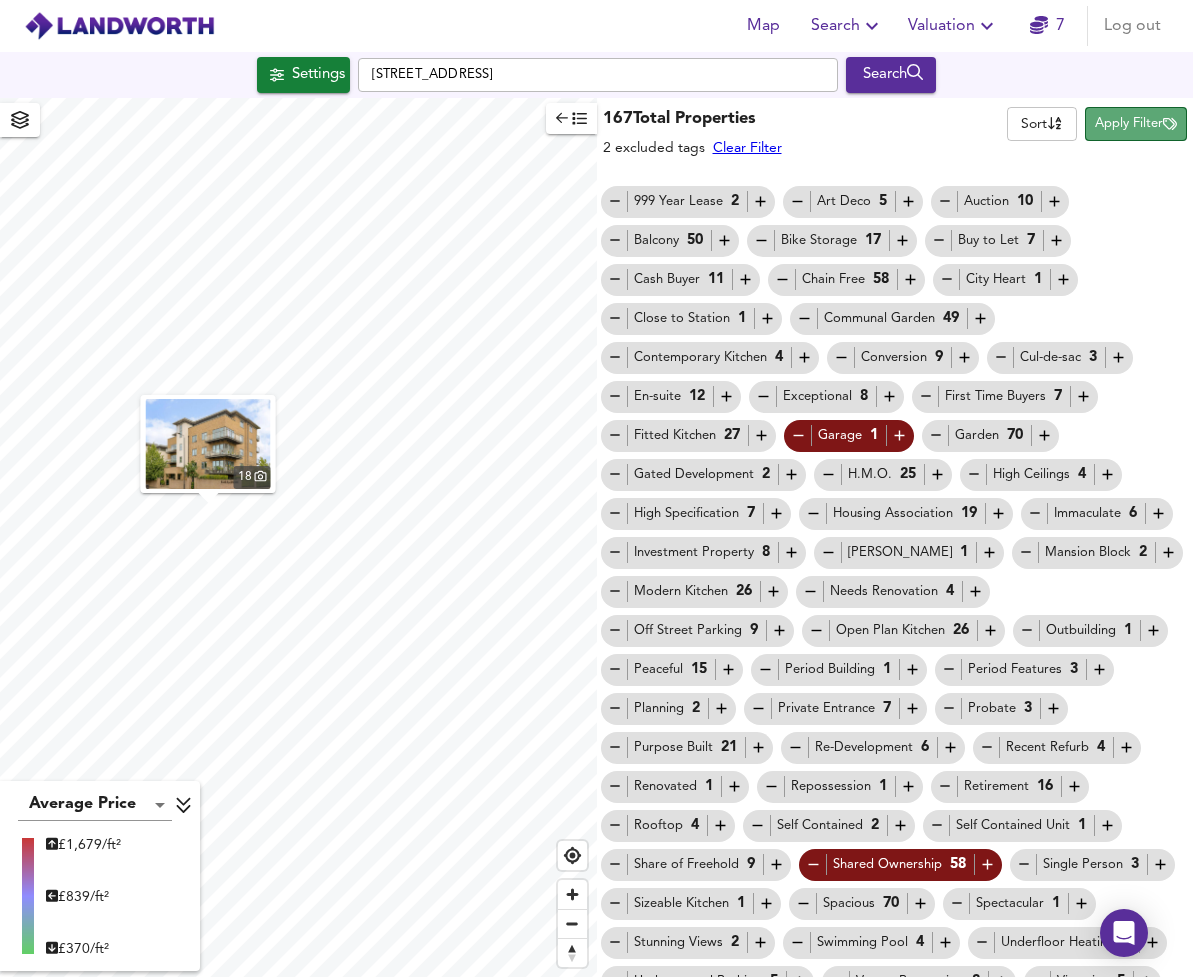 click on "Apply Filter" at bounding box center (1136, 124) 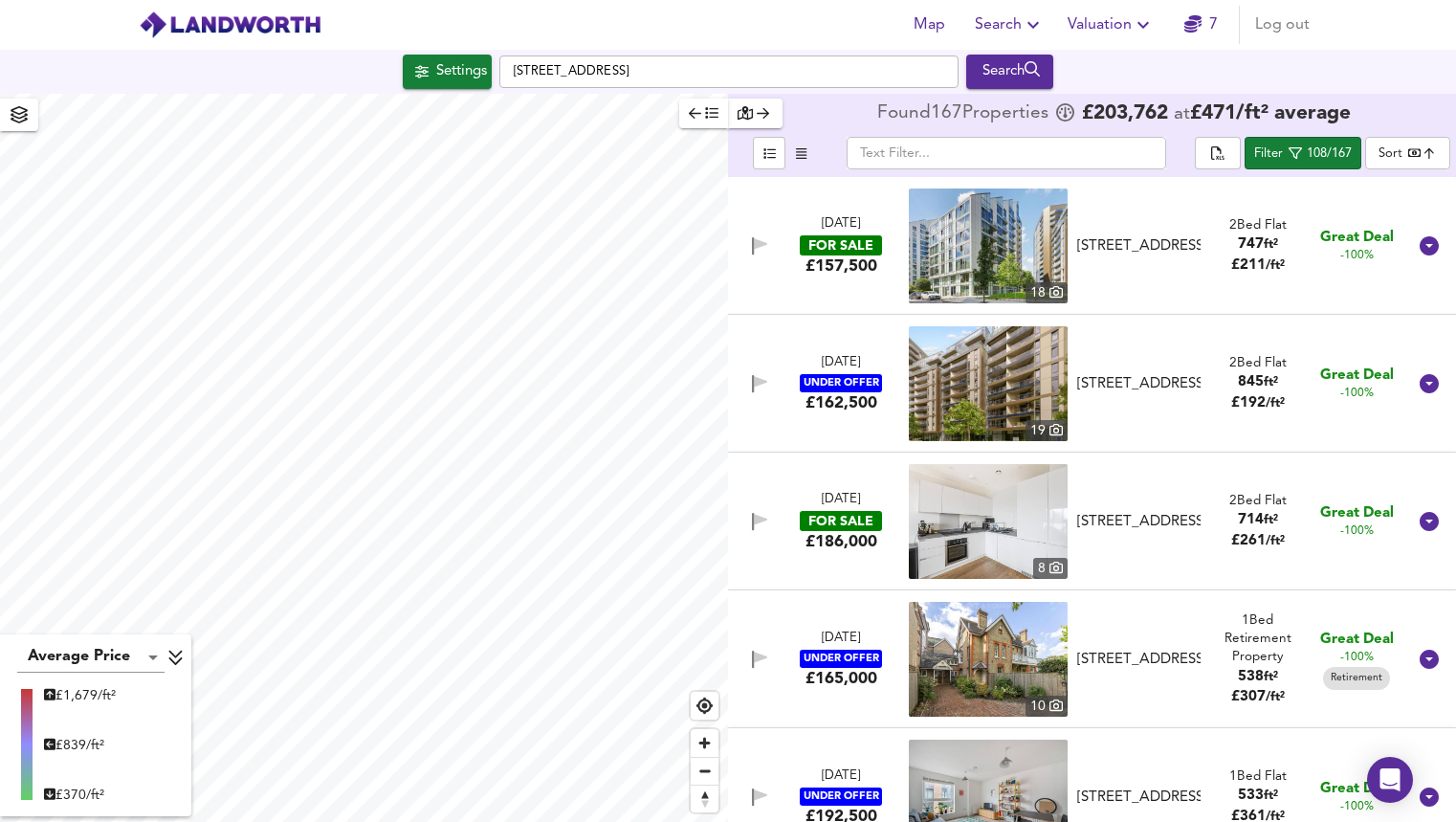 click at bounding box center [988, 384] 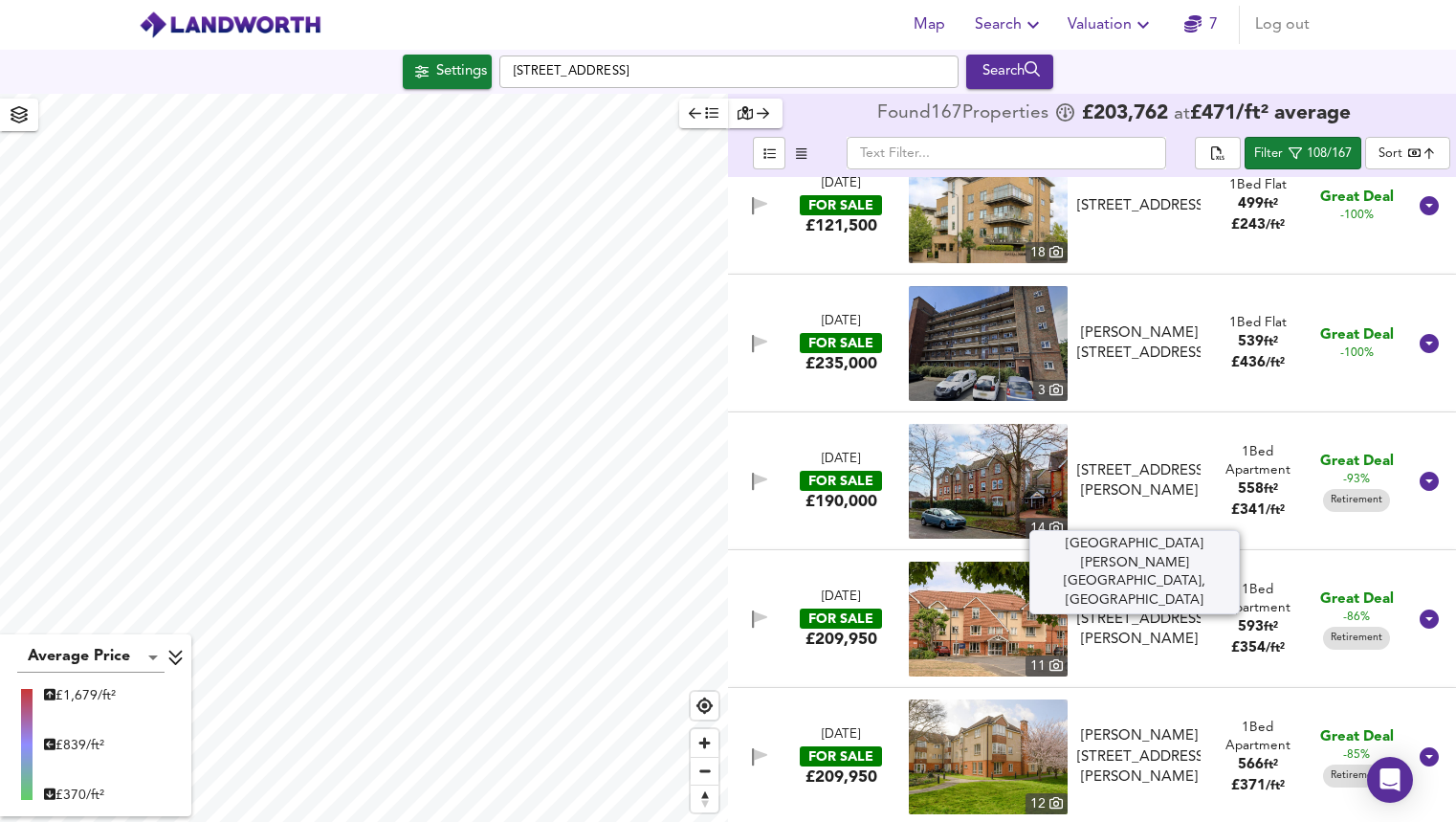 scroll, scrollTop: 1290, scrollLeft: 0, axis: vertical 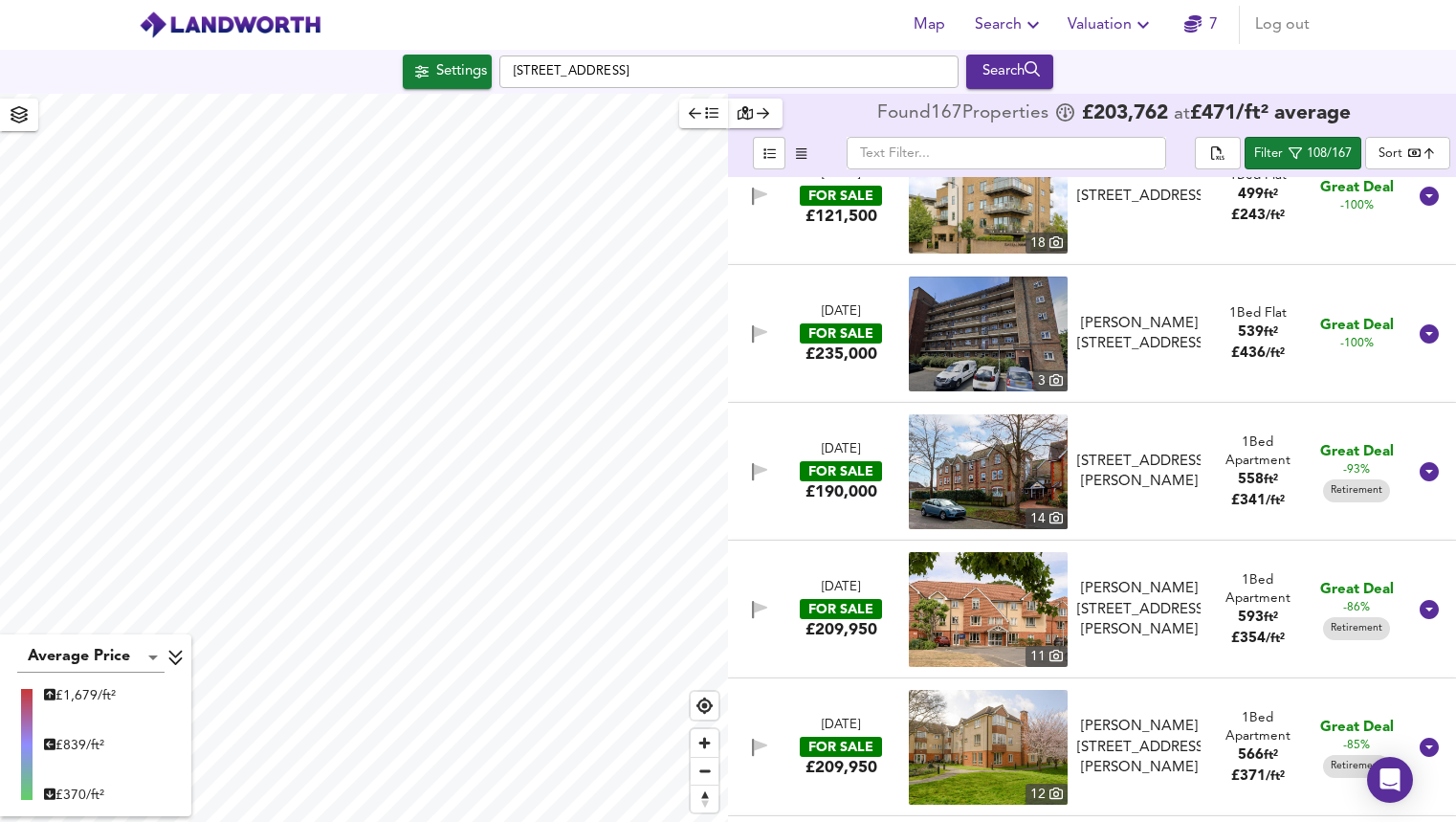 click at bounding box center (988, 472) 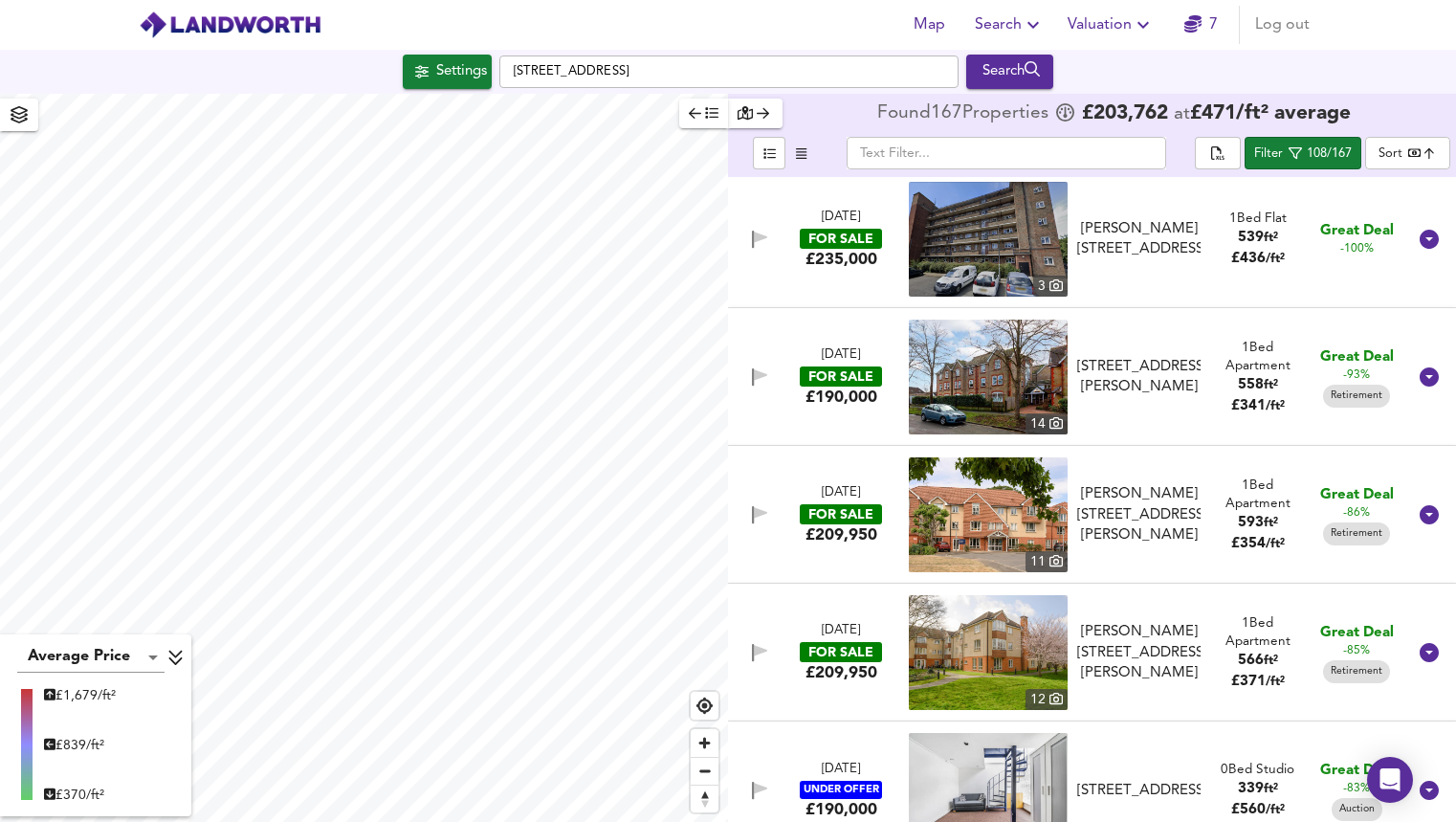scroll, scrollTop: 1389, scrollLeft: 0, axis: vertical 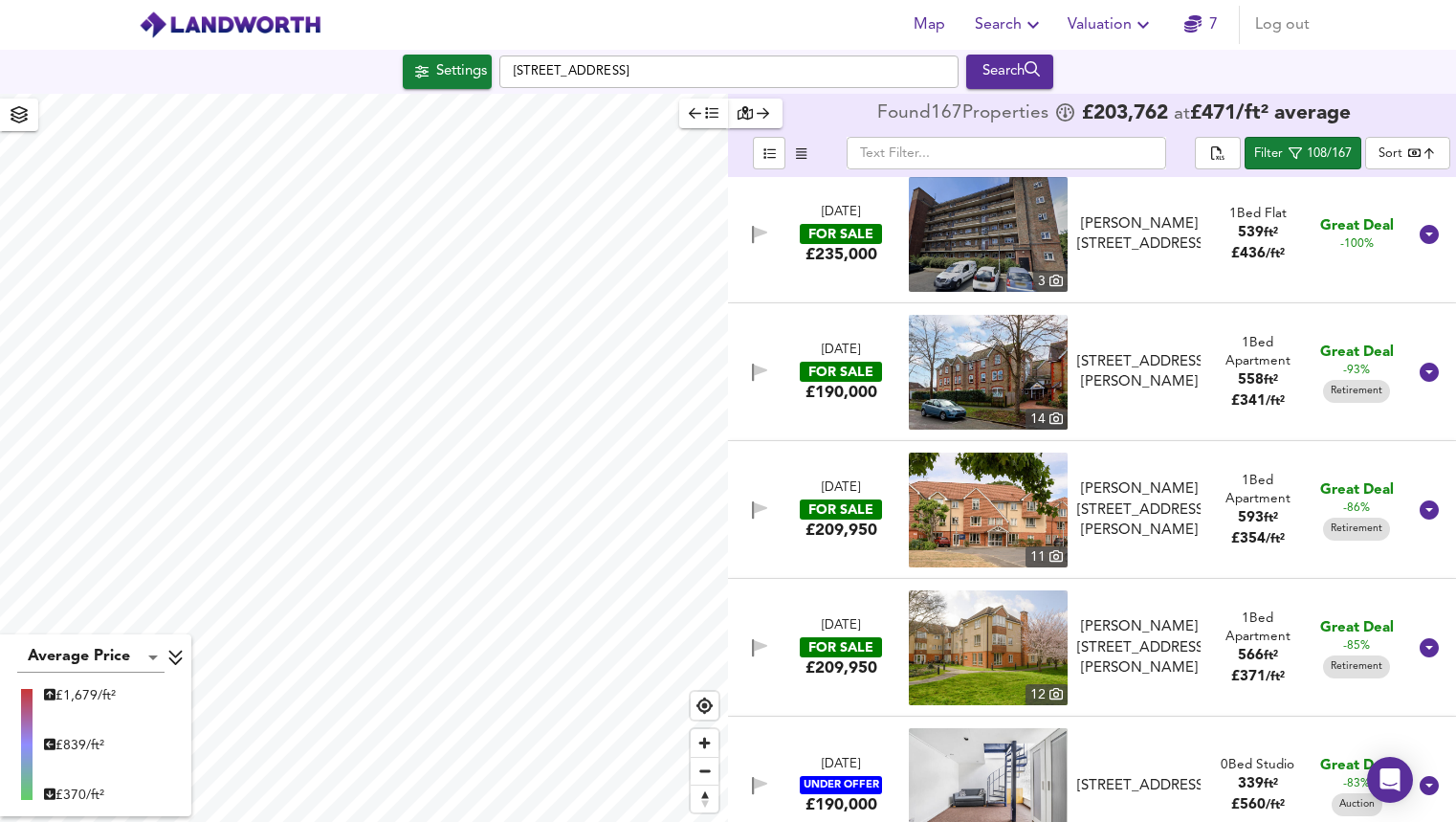 click on "[DATE] FOR SALE £209,950     [STREET_ADDRESS][PERSON_NAME][PERSON_NAME][PERSON_NAME][PERSON_NAME] 1  Bed   Apartment 593 ft² £ 354 / ft²   Great Deal -86% Retirement" at bounding box center (1069, 510) 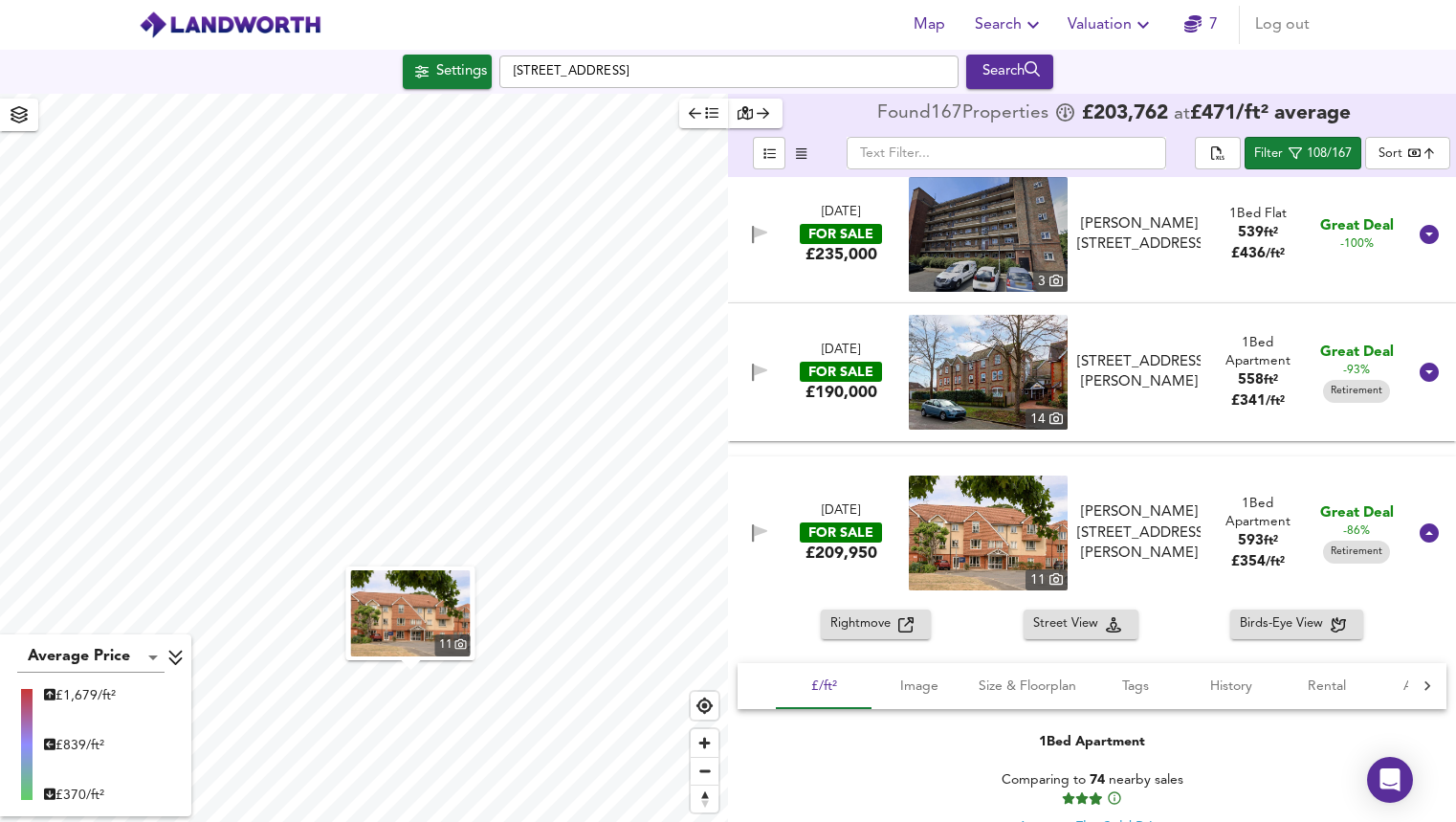 click at bounding box center [988, 533] 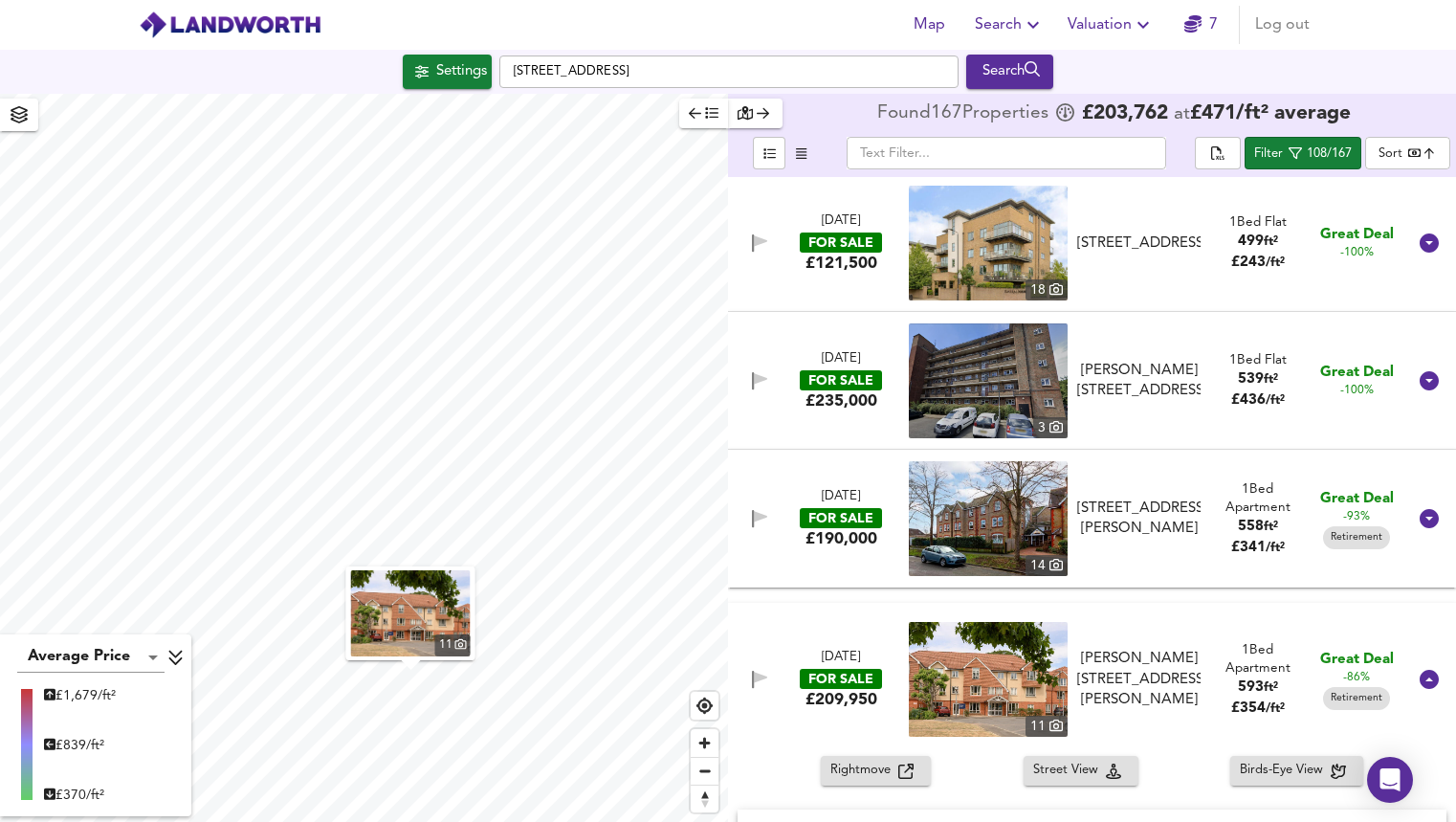 scroll, scrollTop: 1194, scrollLeft: 0, axis: vertical 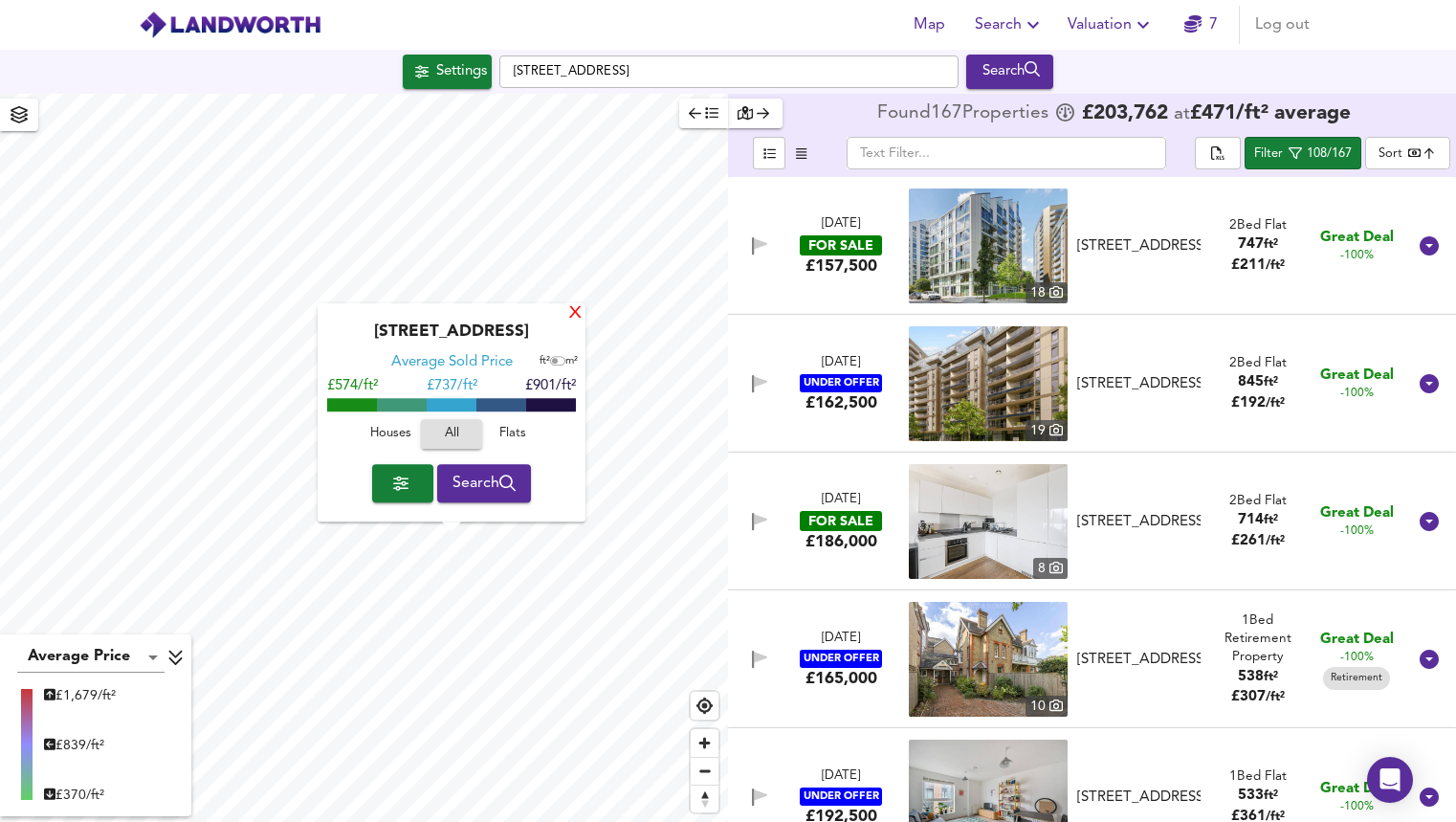 click on "X" at bounding box center (575, 314) 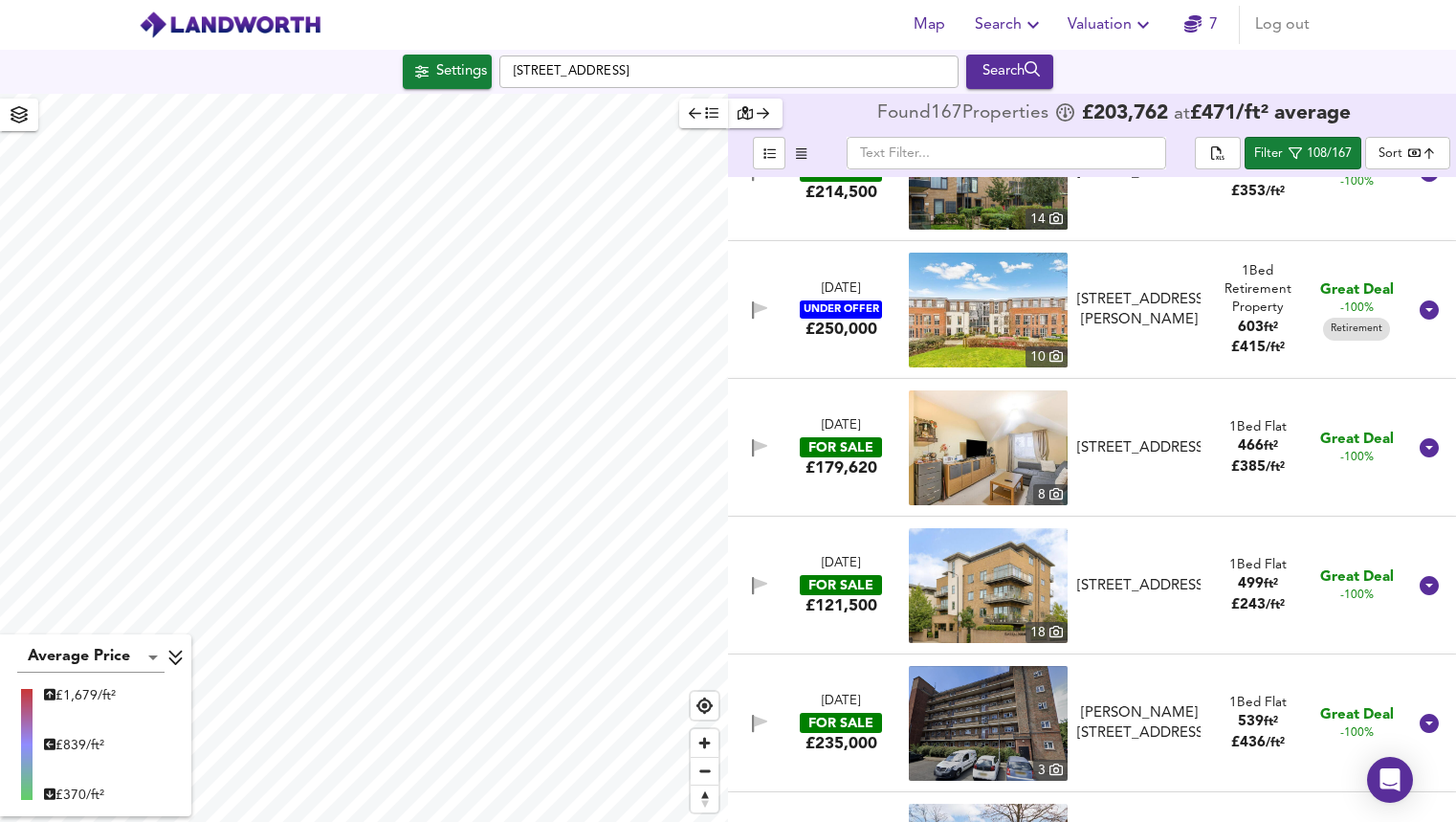 scroll, scrollTop: 907, scrollLeft: 0, axis: vertical 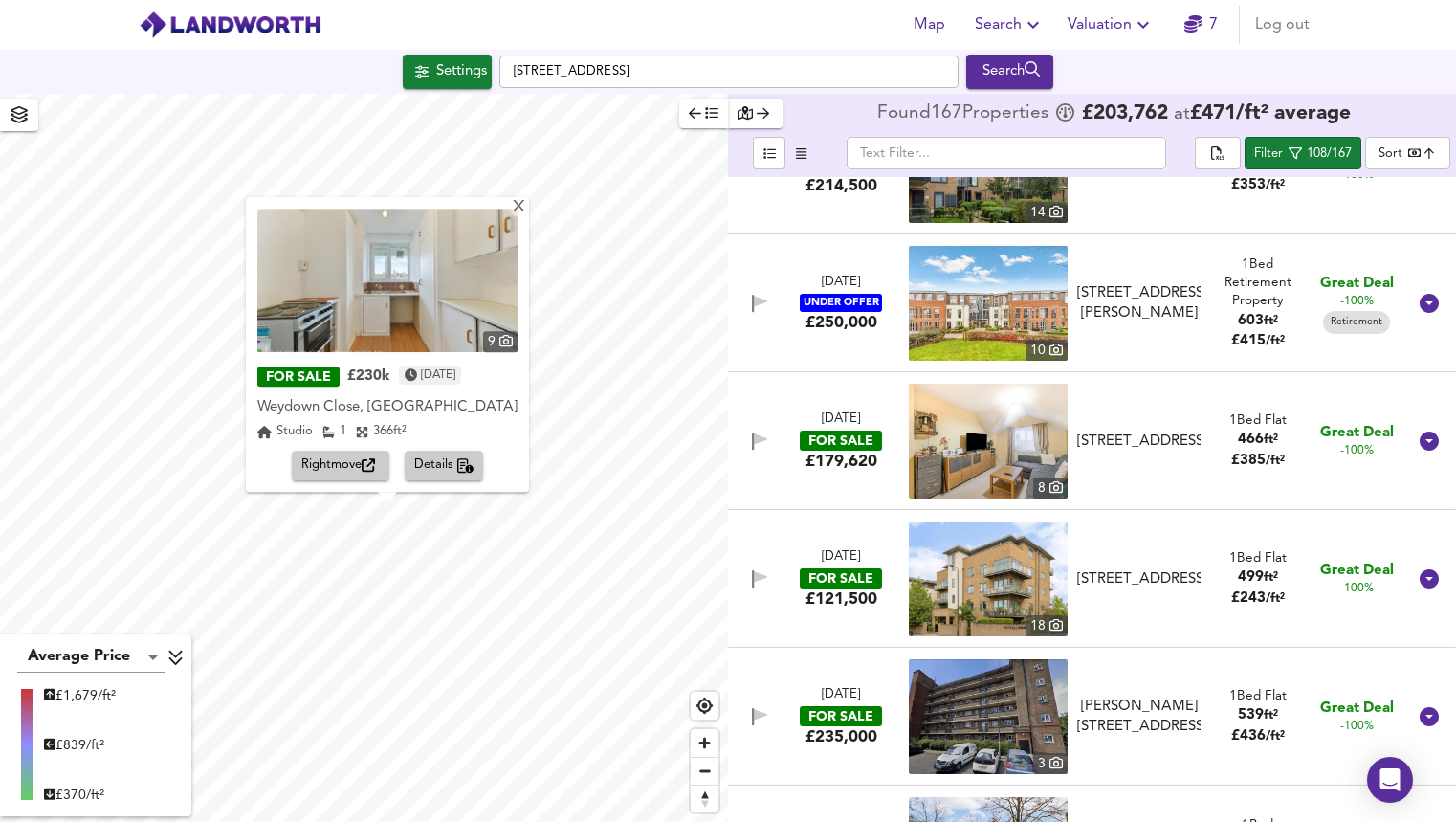 click at bounding box center [387, 280] 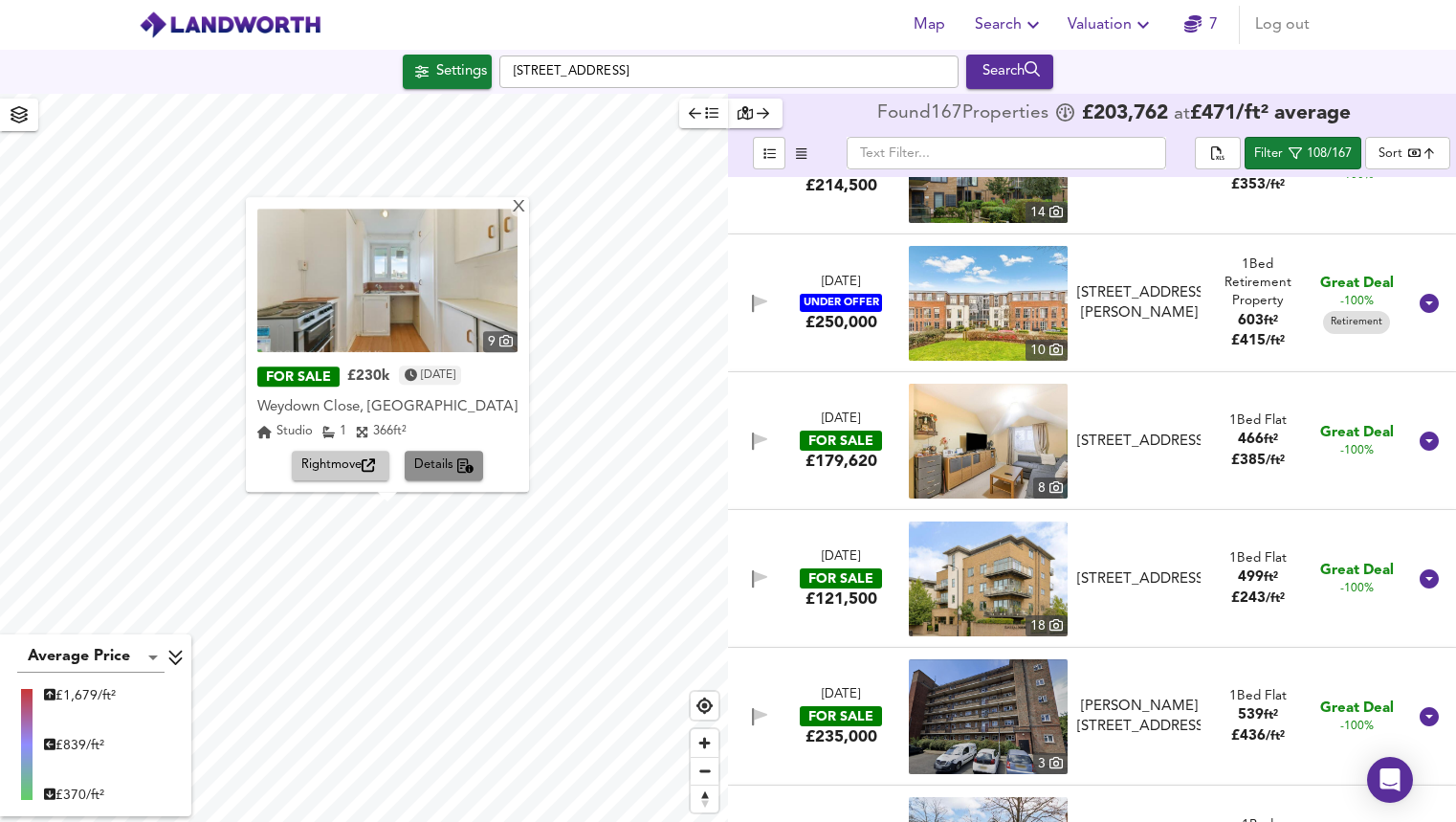 click on "Details" at bounding box center (444, 466) 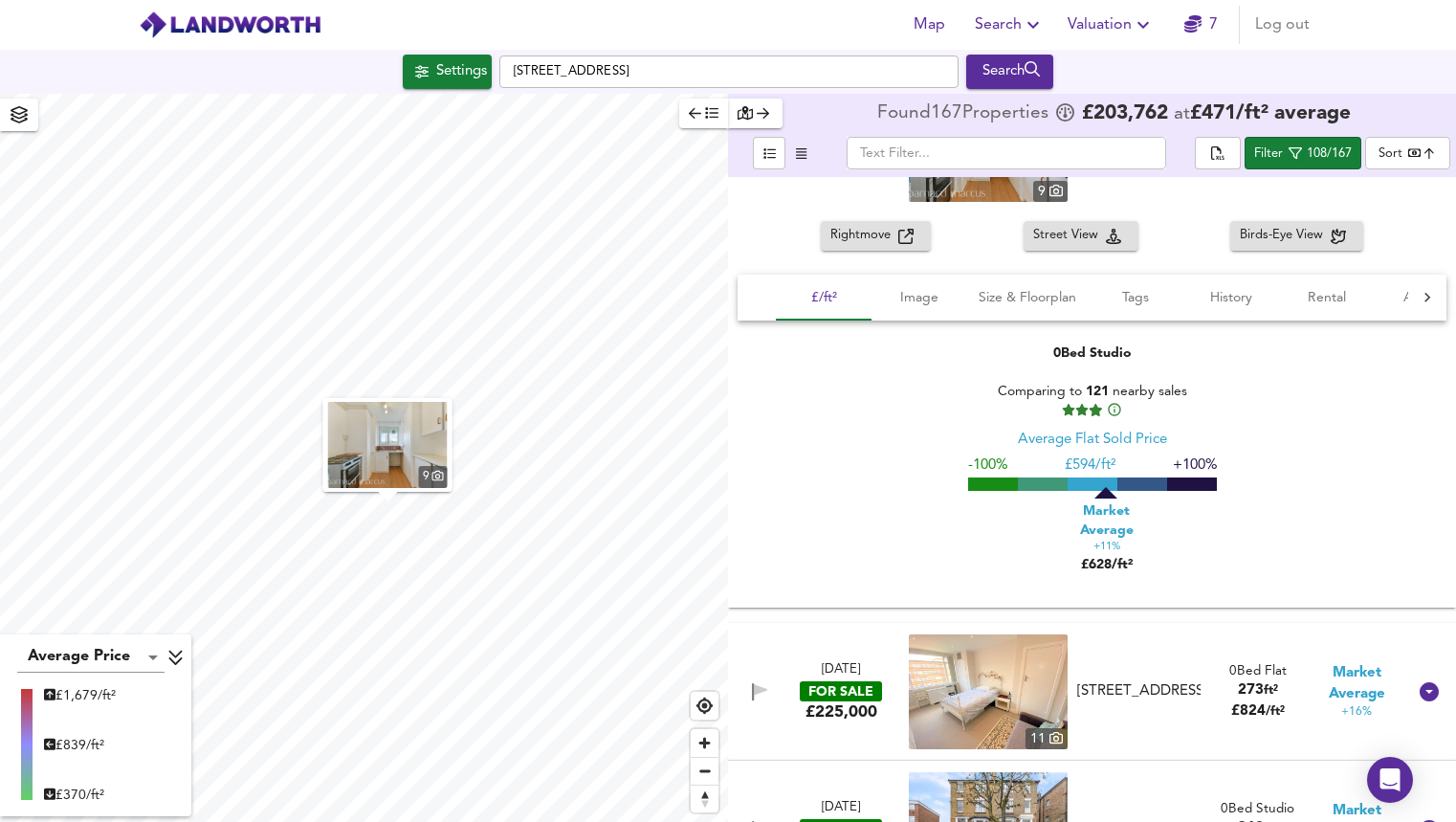 scroll, scrollTop: 12399, scrollLeft: 0, axis: vertical 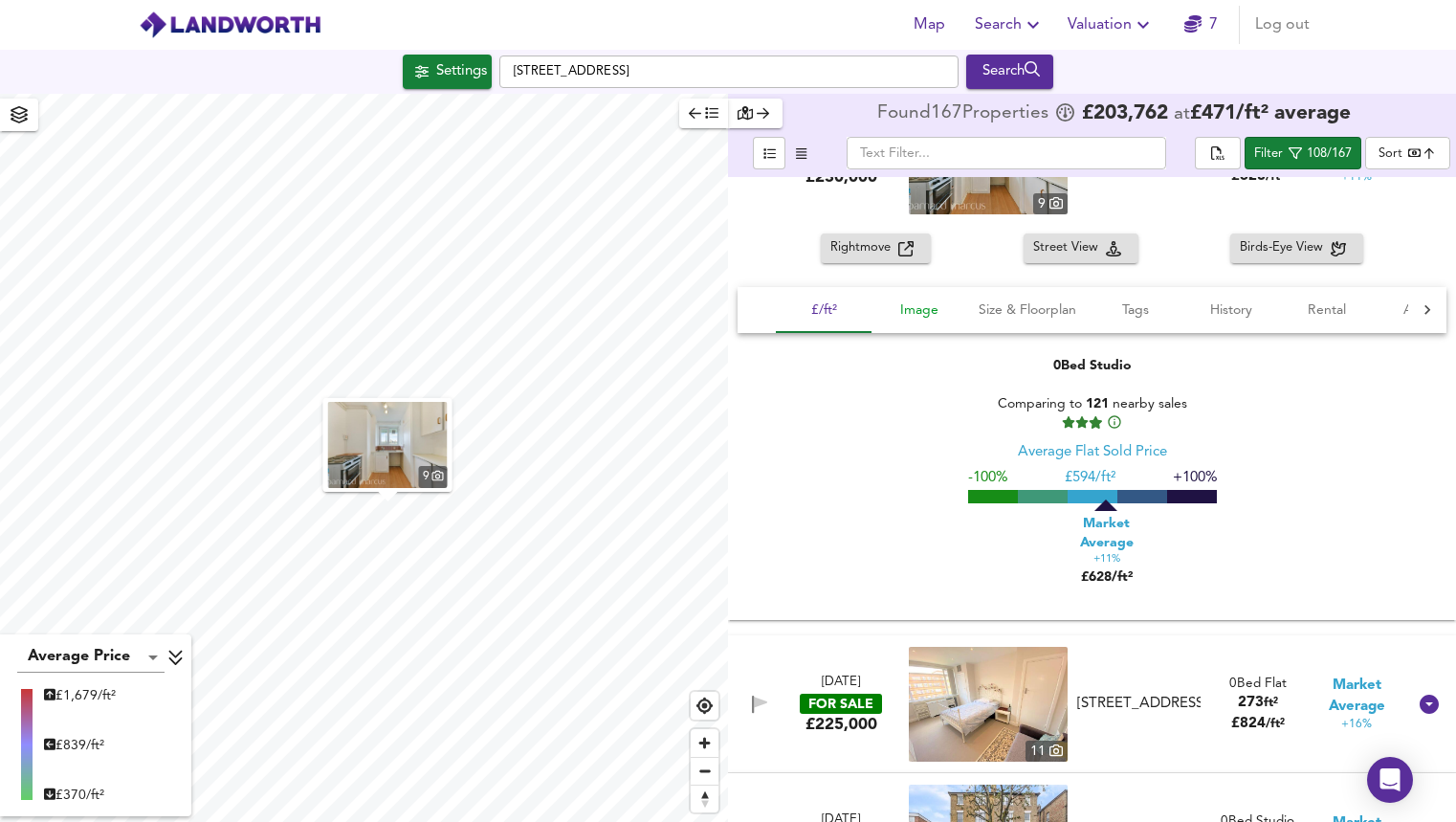click on "Image" at bounding box center [919, 310] 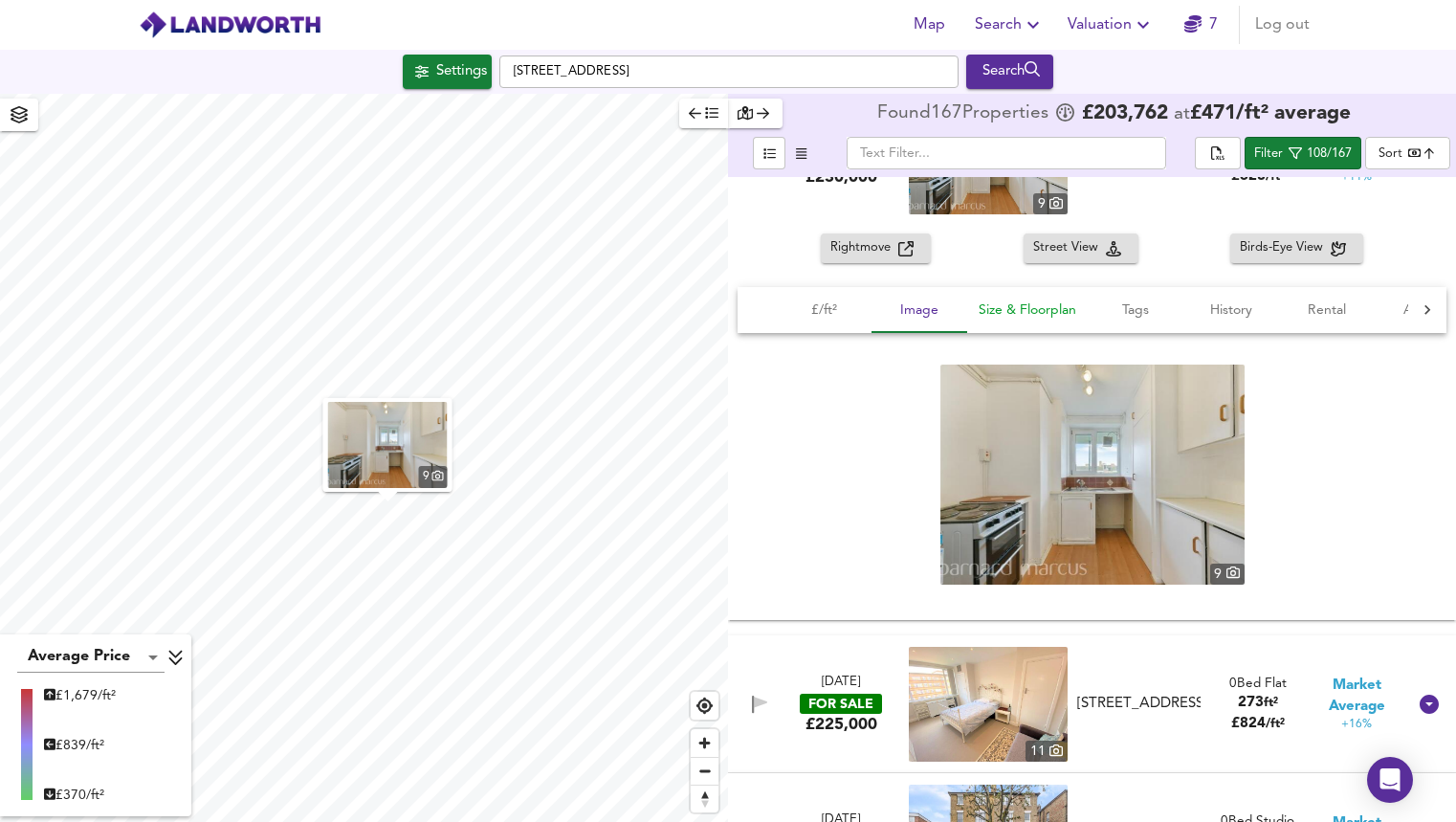 click on "Size & Floorplan" at bounding box center (1027, 310) 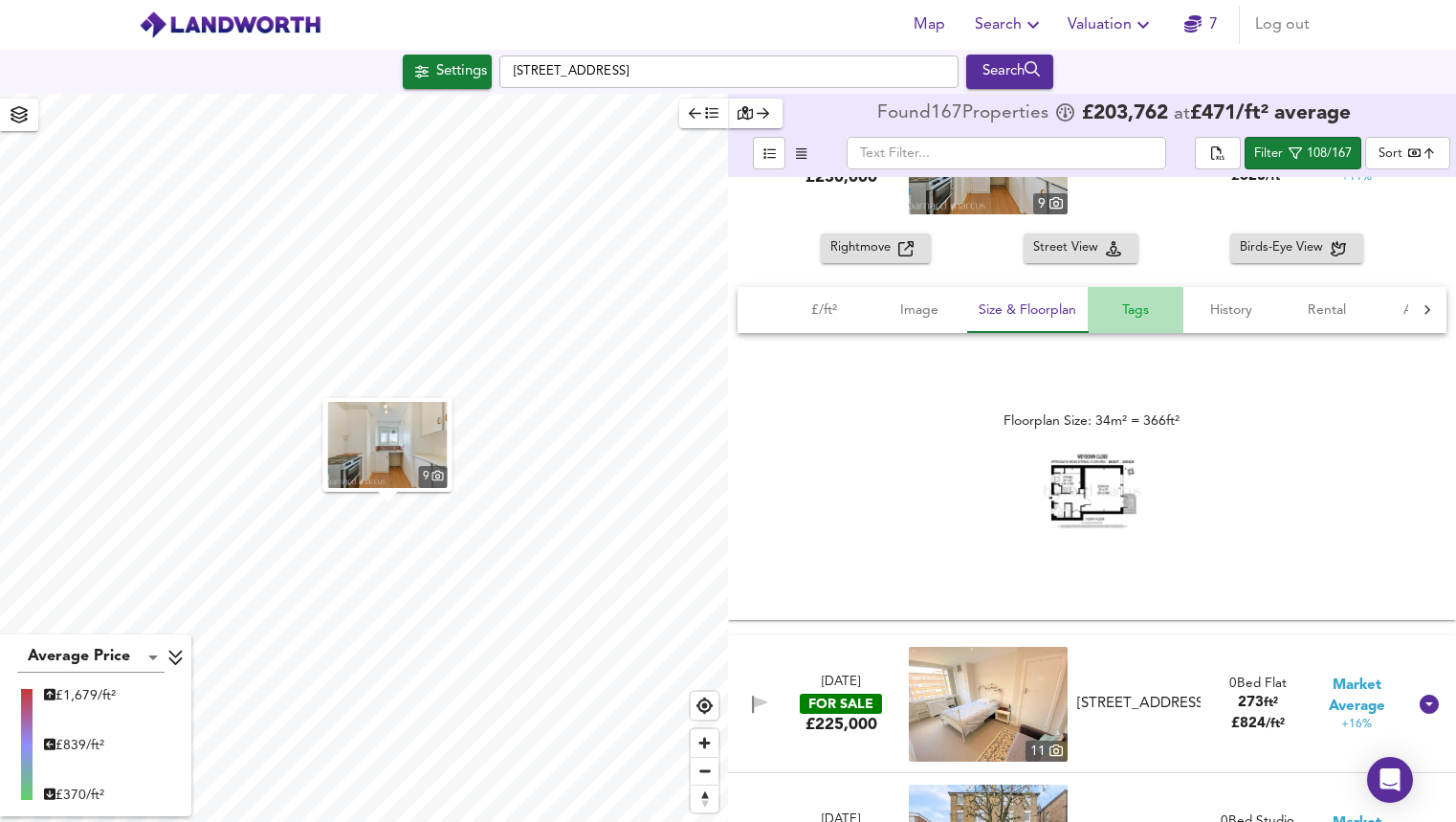 click on "Tags" at bounding box center [1136, 310] 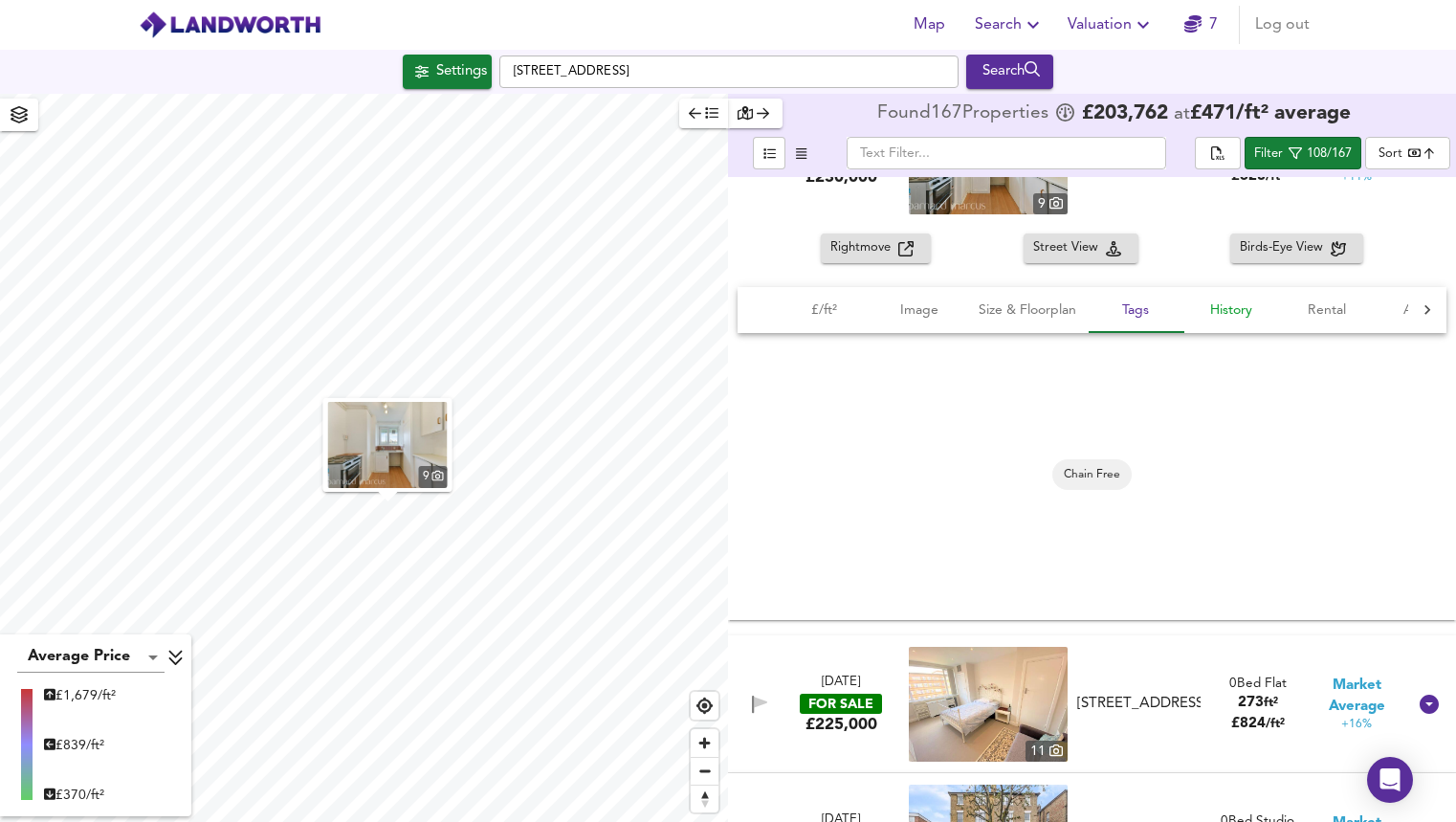 click on "History" at bounding box center [1231, 310] 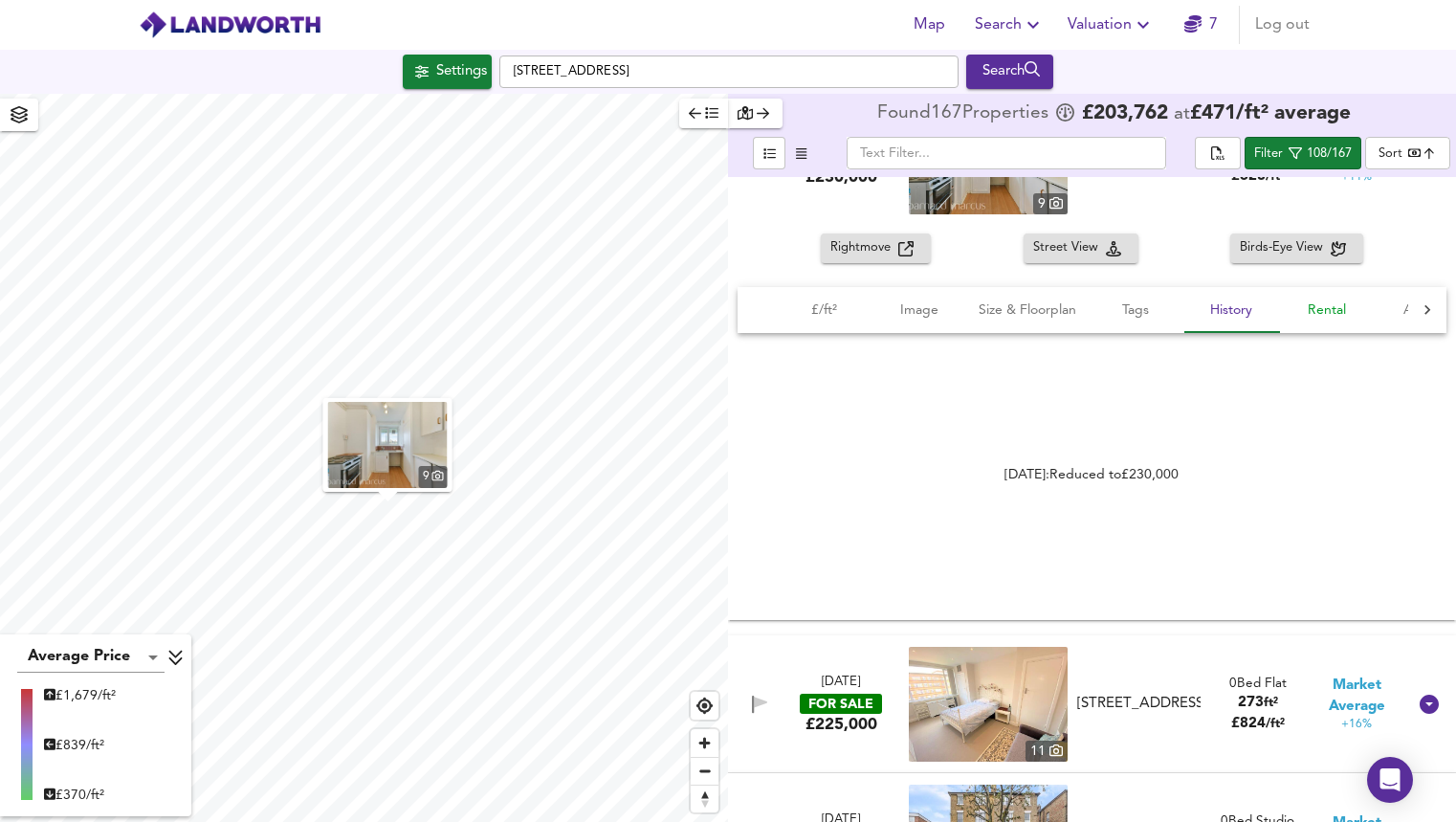 click on "Rental" at bounding box center [1327, 310] 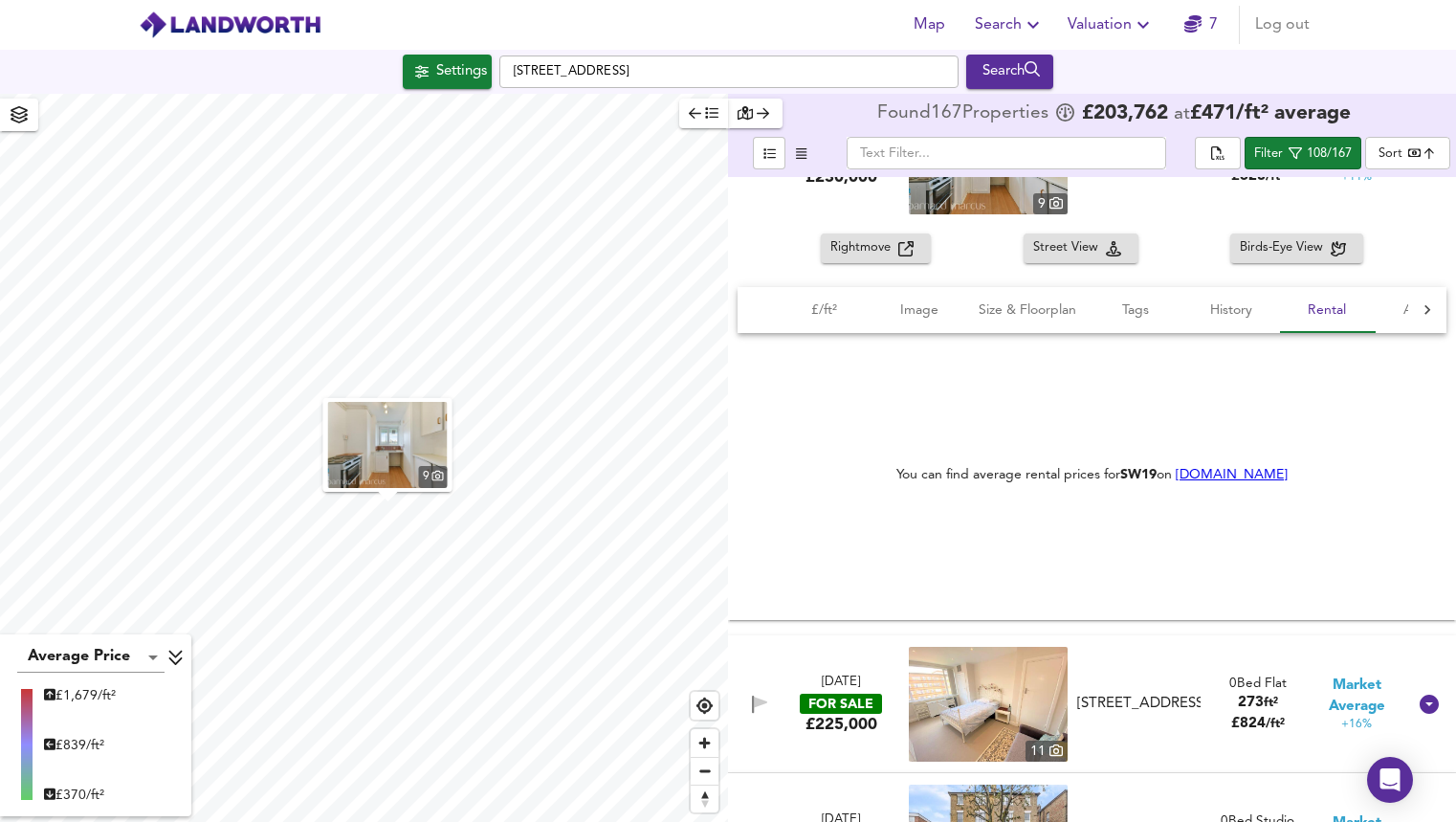 click on "[DOMAIN_NAME]" at bounding box center (1231, 475) 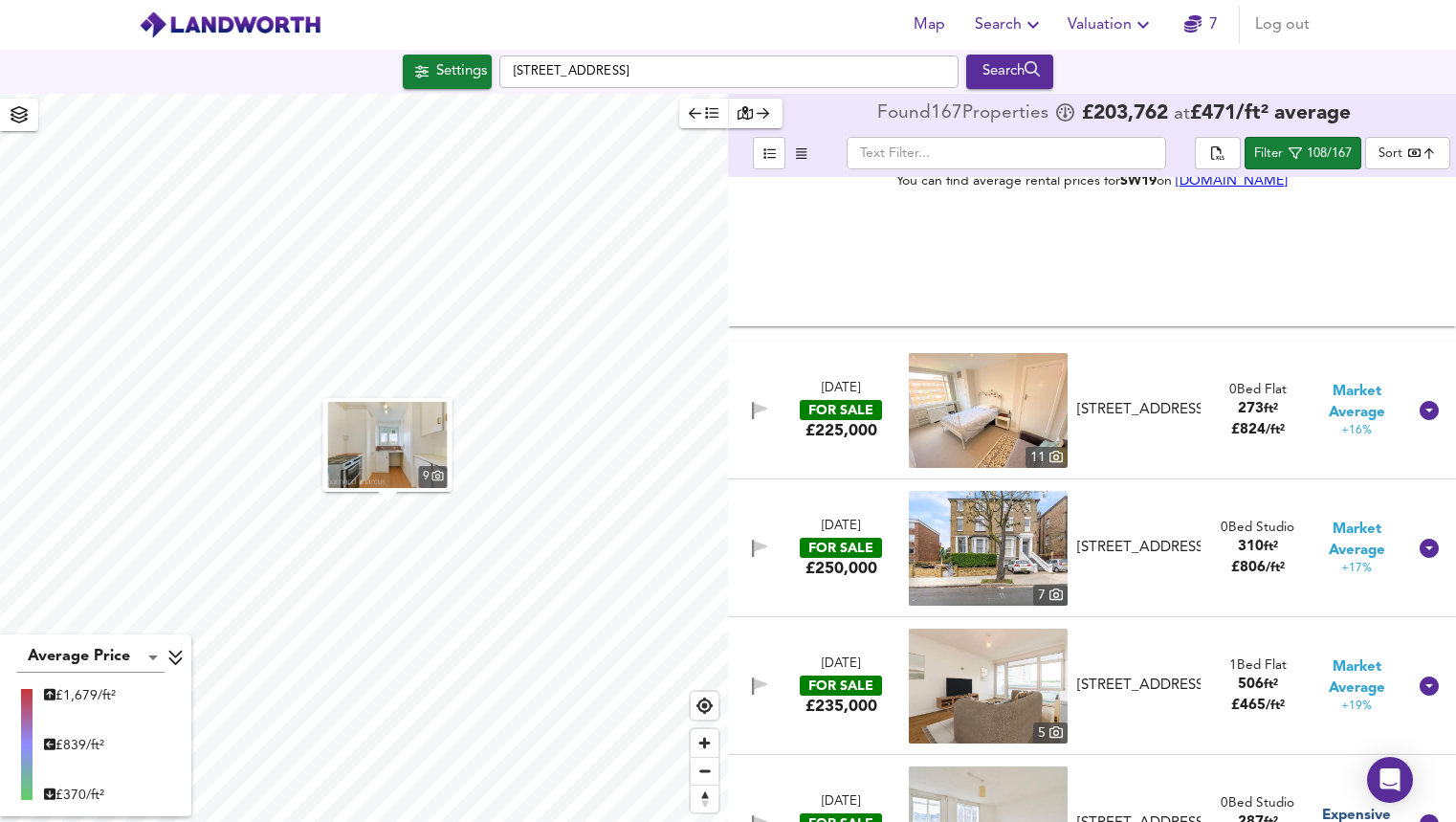 scroll, scrollTop: 12691, scrollLeft: 0, axis: vertical 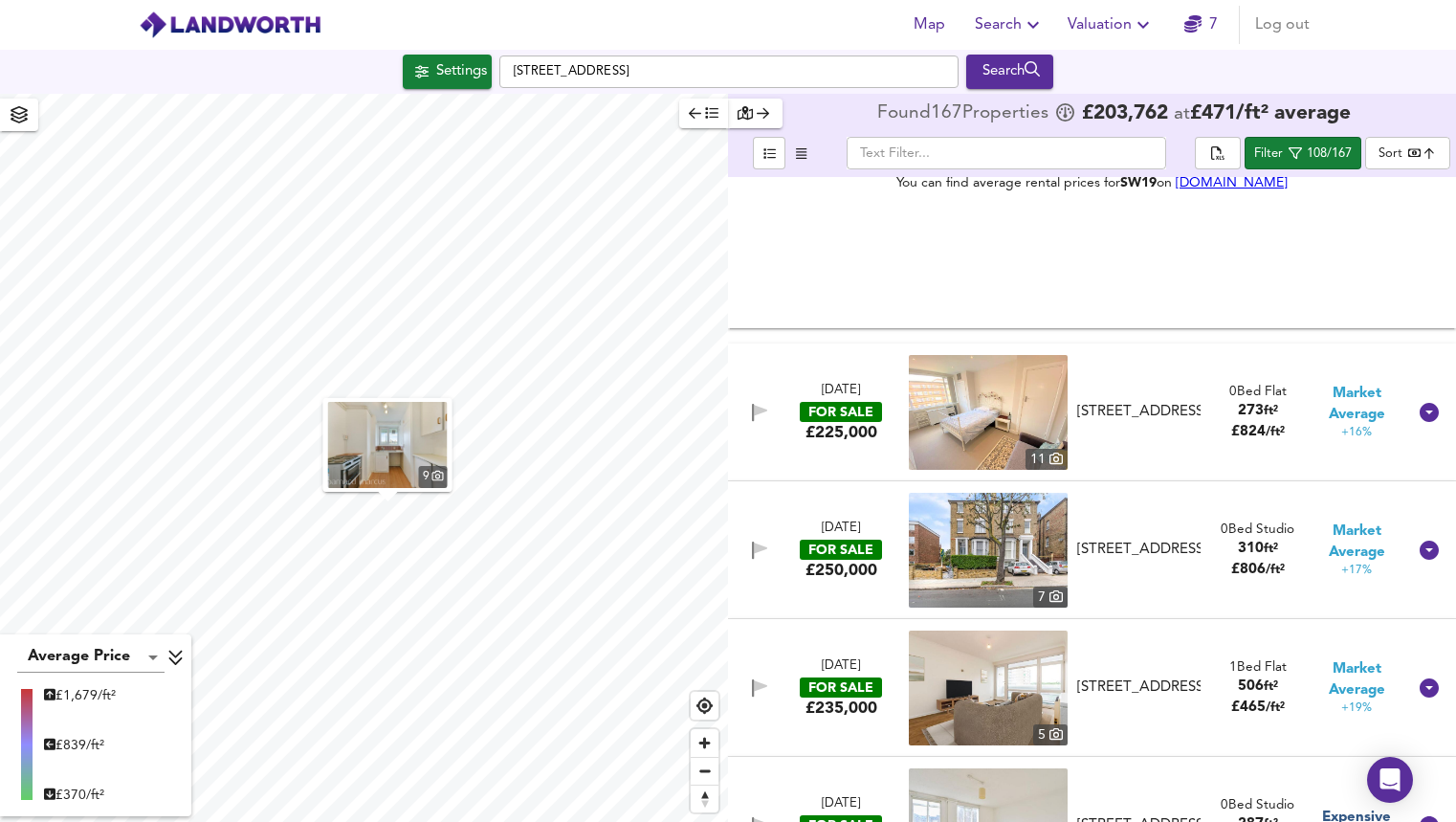 click at bounding box center [988, 412] 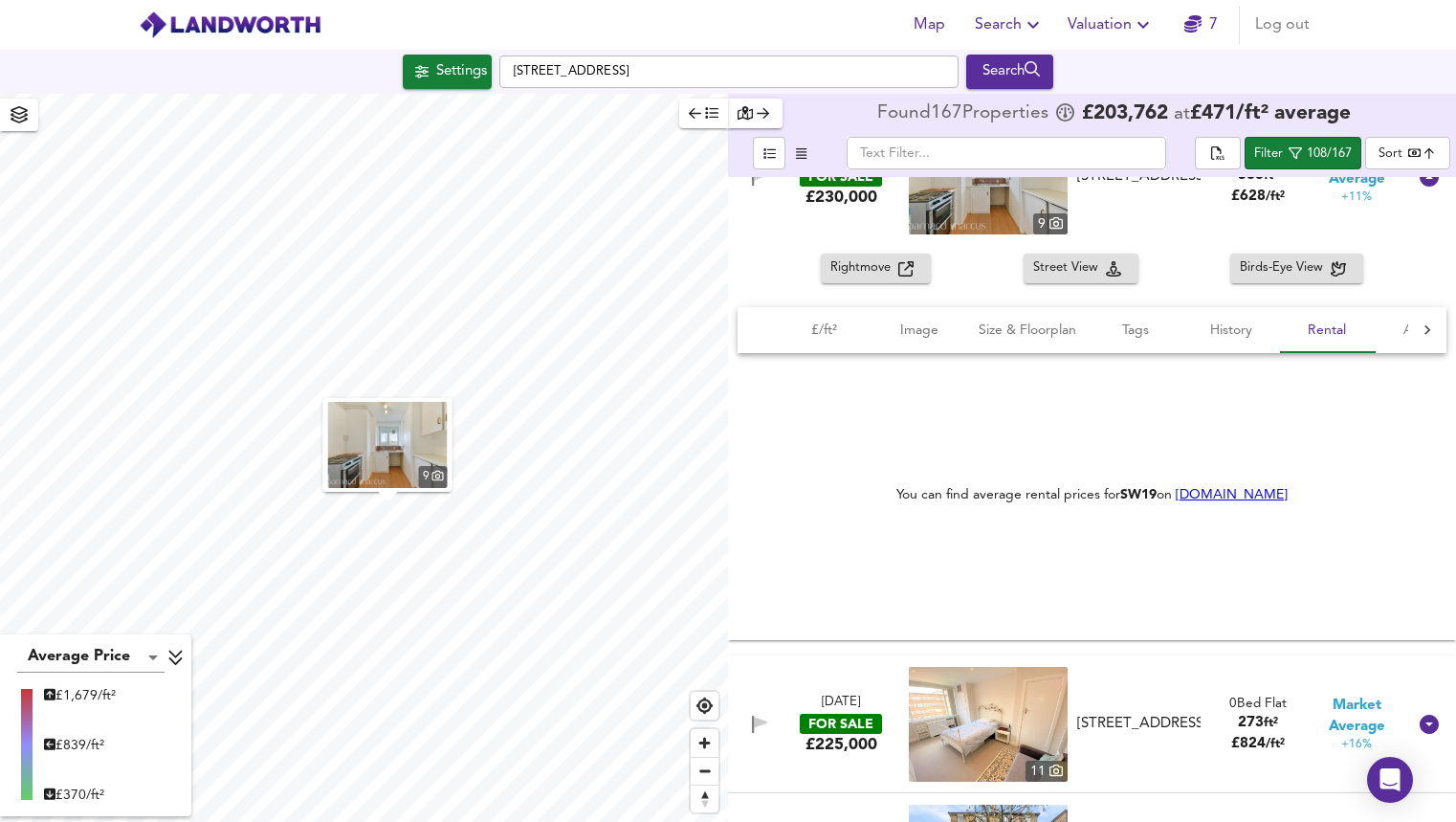 scroll, scrollTop: 12363, scrollLeft: 0, axis: vertical 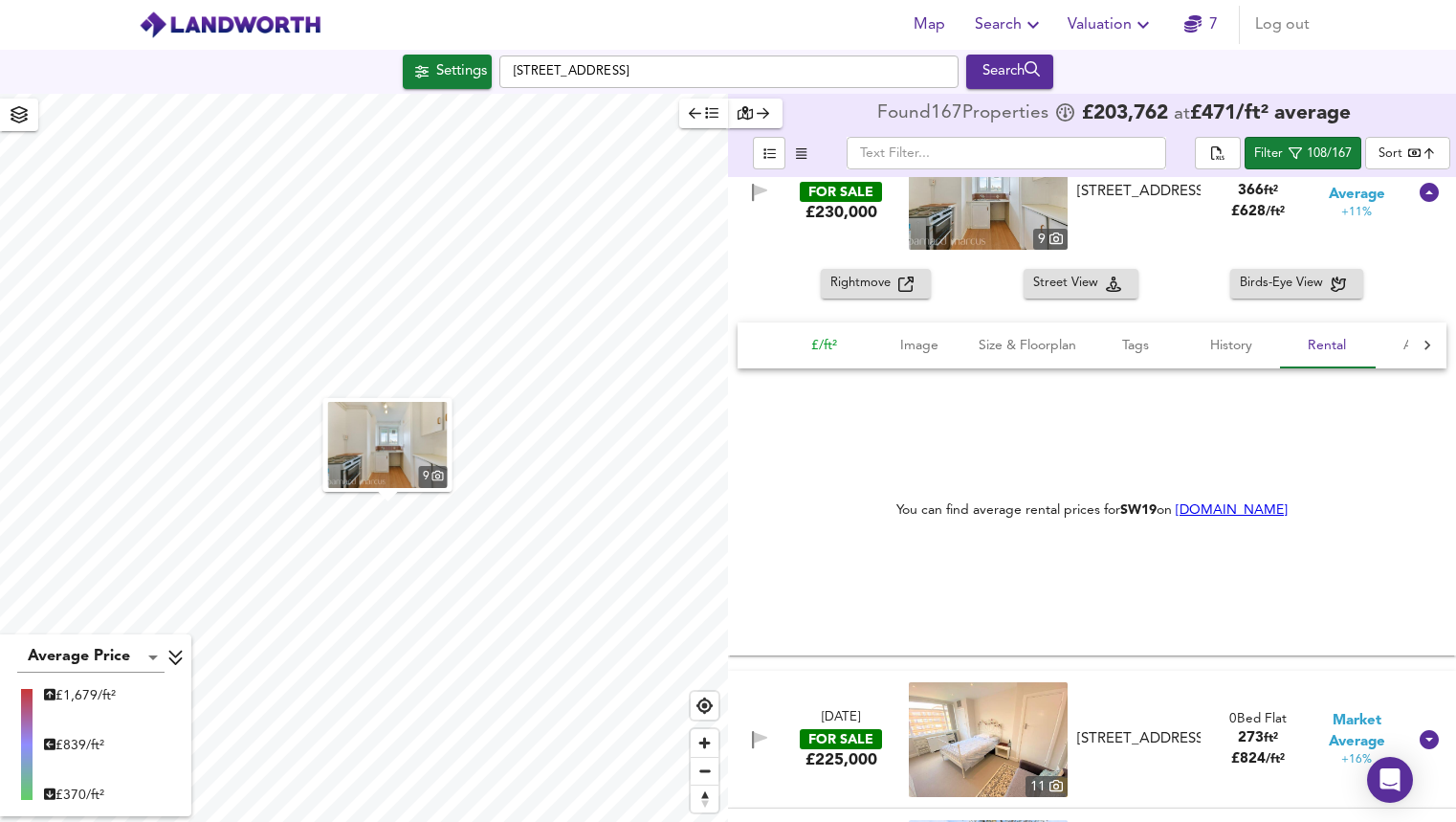 click on "£/ft²" at bounding box center (824, 345) 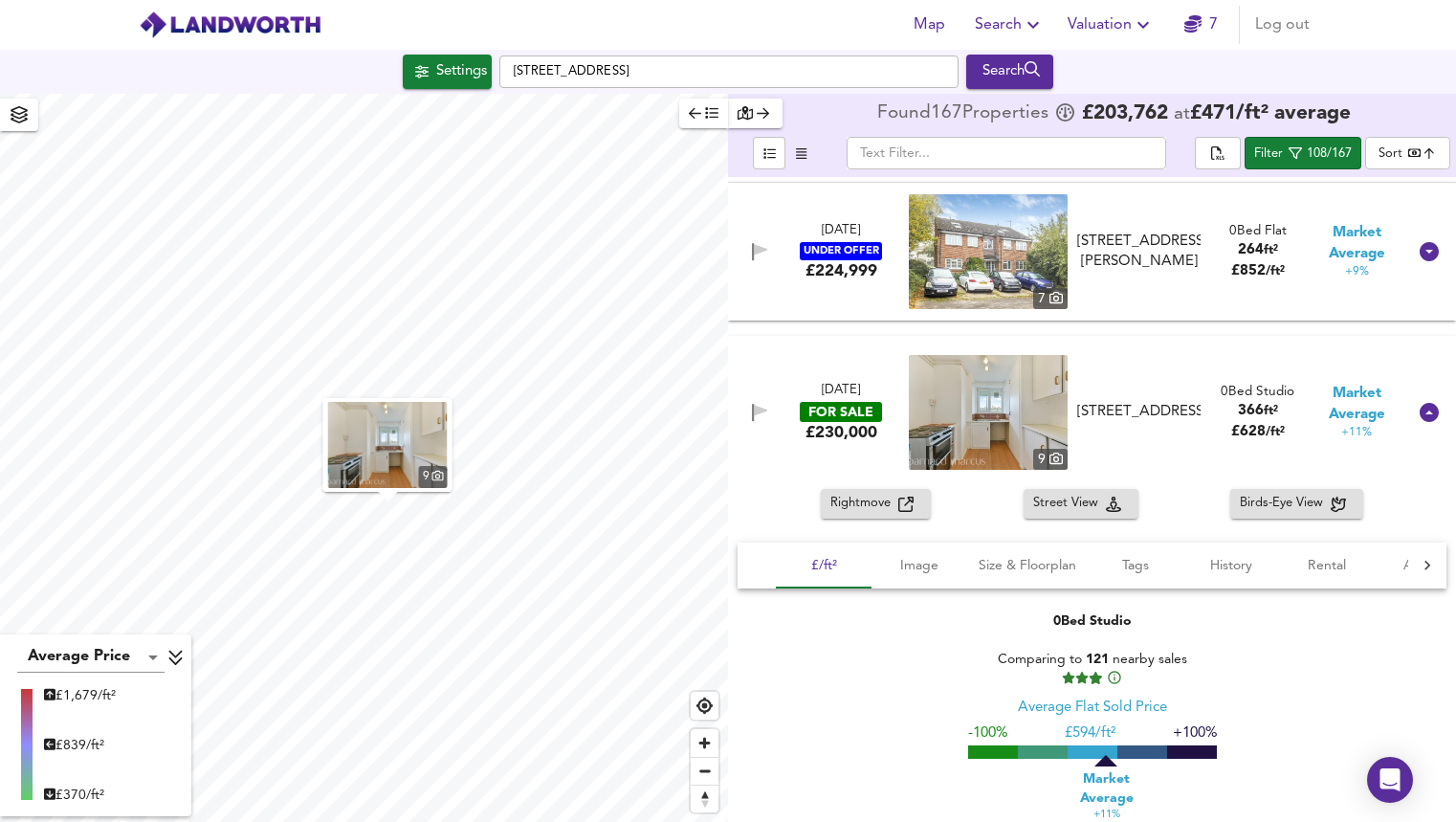 scroll, scrollTop: 12115, scrollLeft: 0, axis: vertical 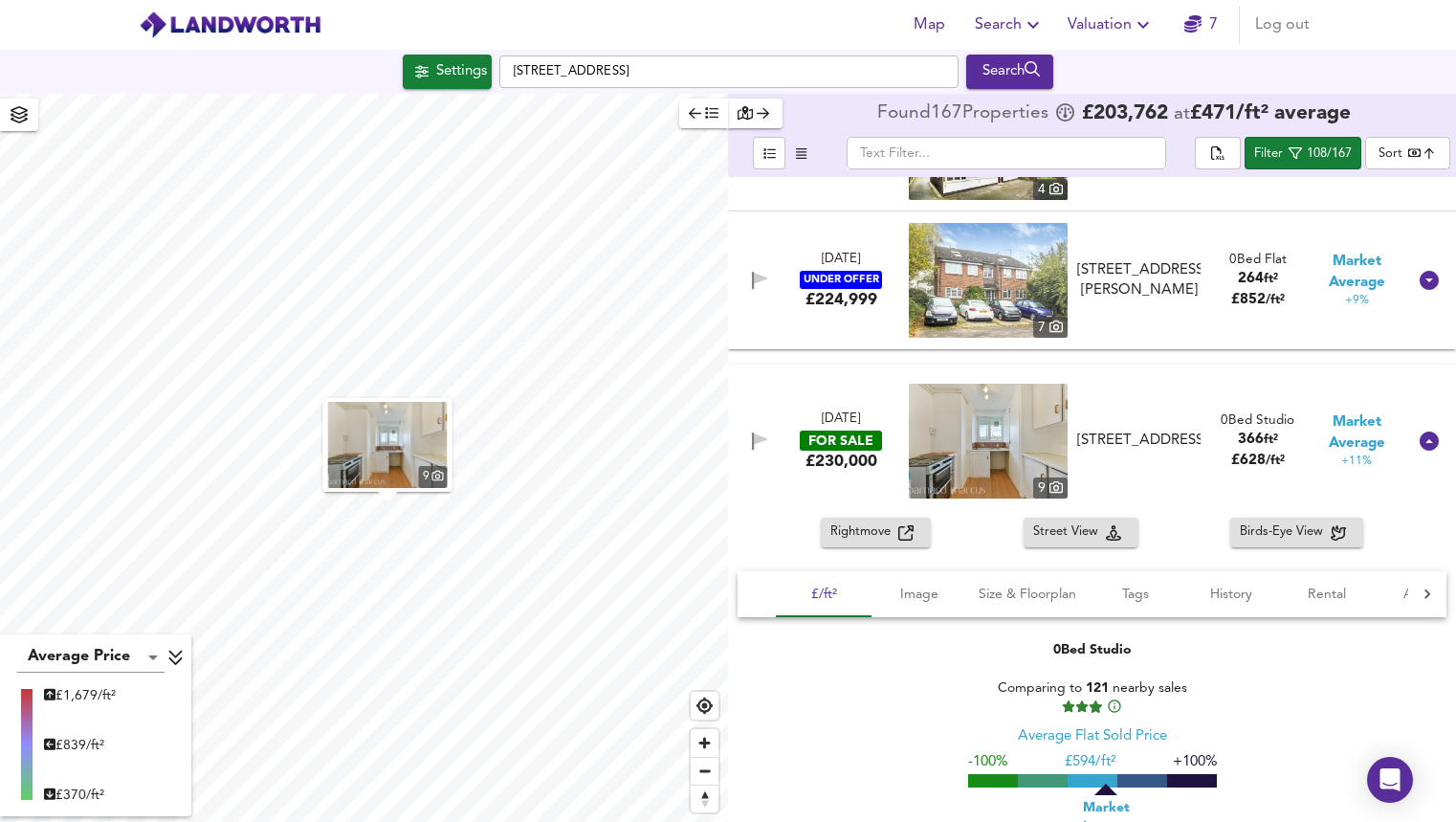 click on "Market Average" at bounding box center (1357, 433) 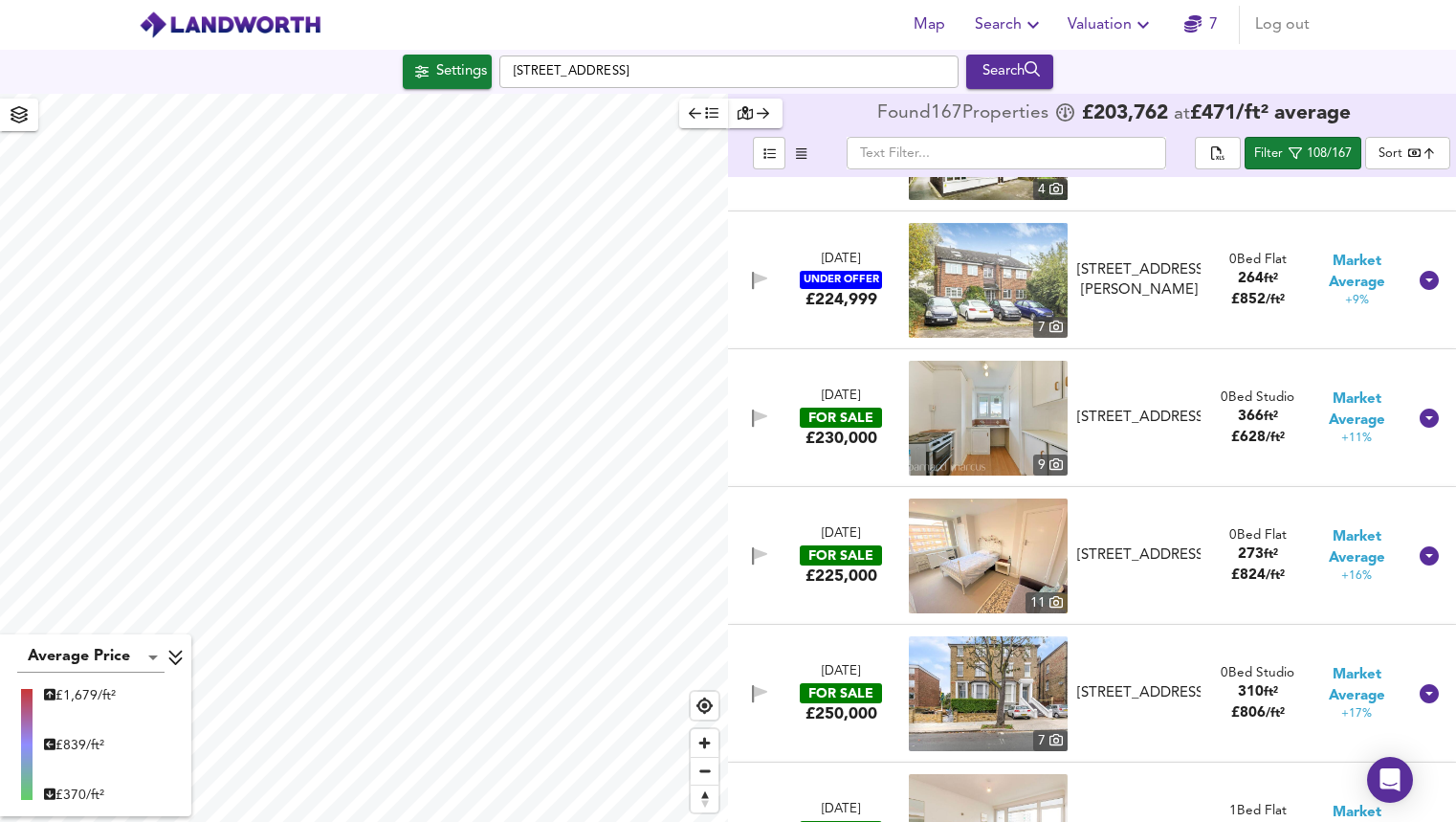 click on "[STREET_ADDRESS]" at bounding box center [1138, 417] 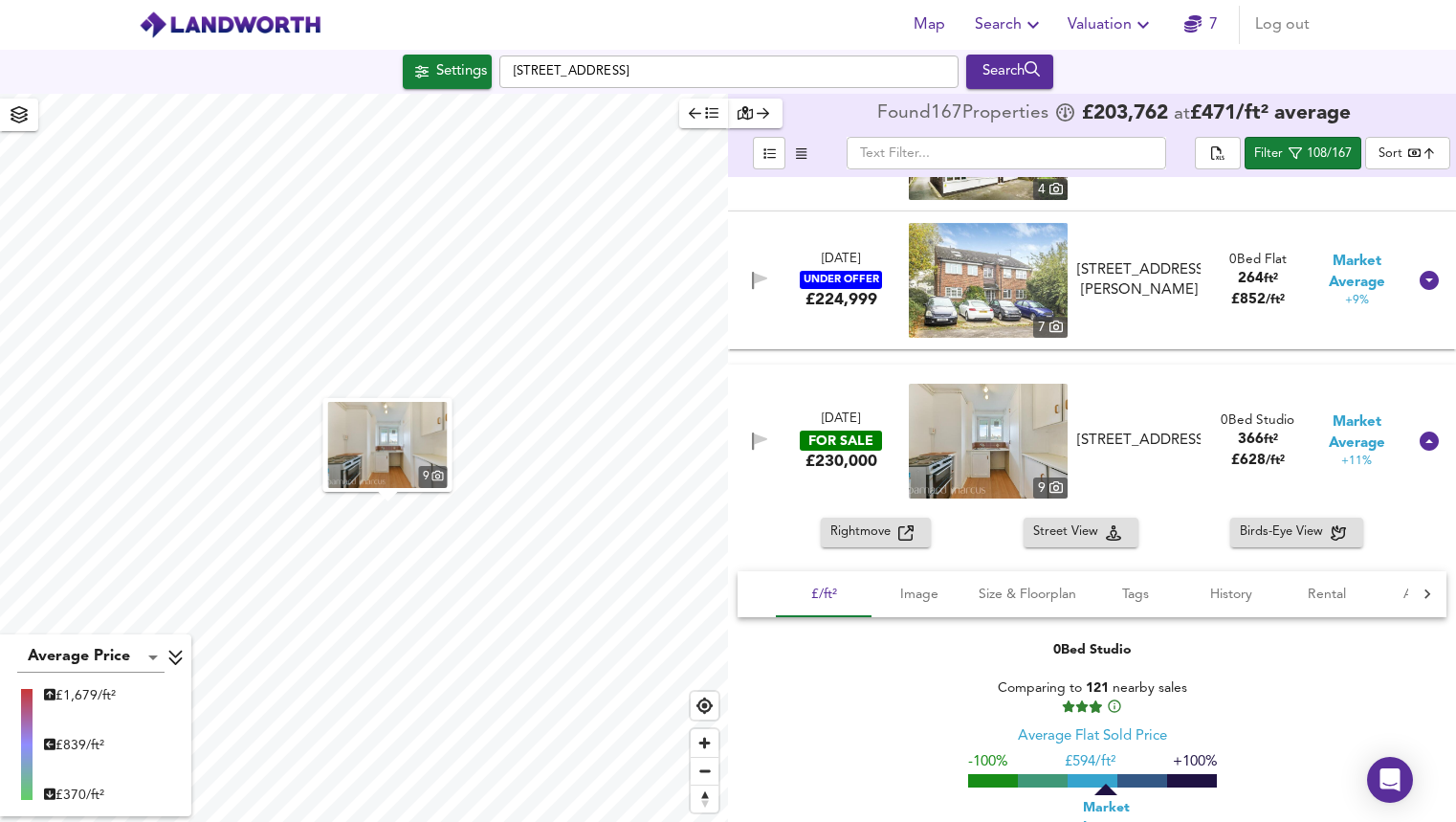 click at bounding box center [988, 441] 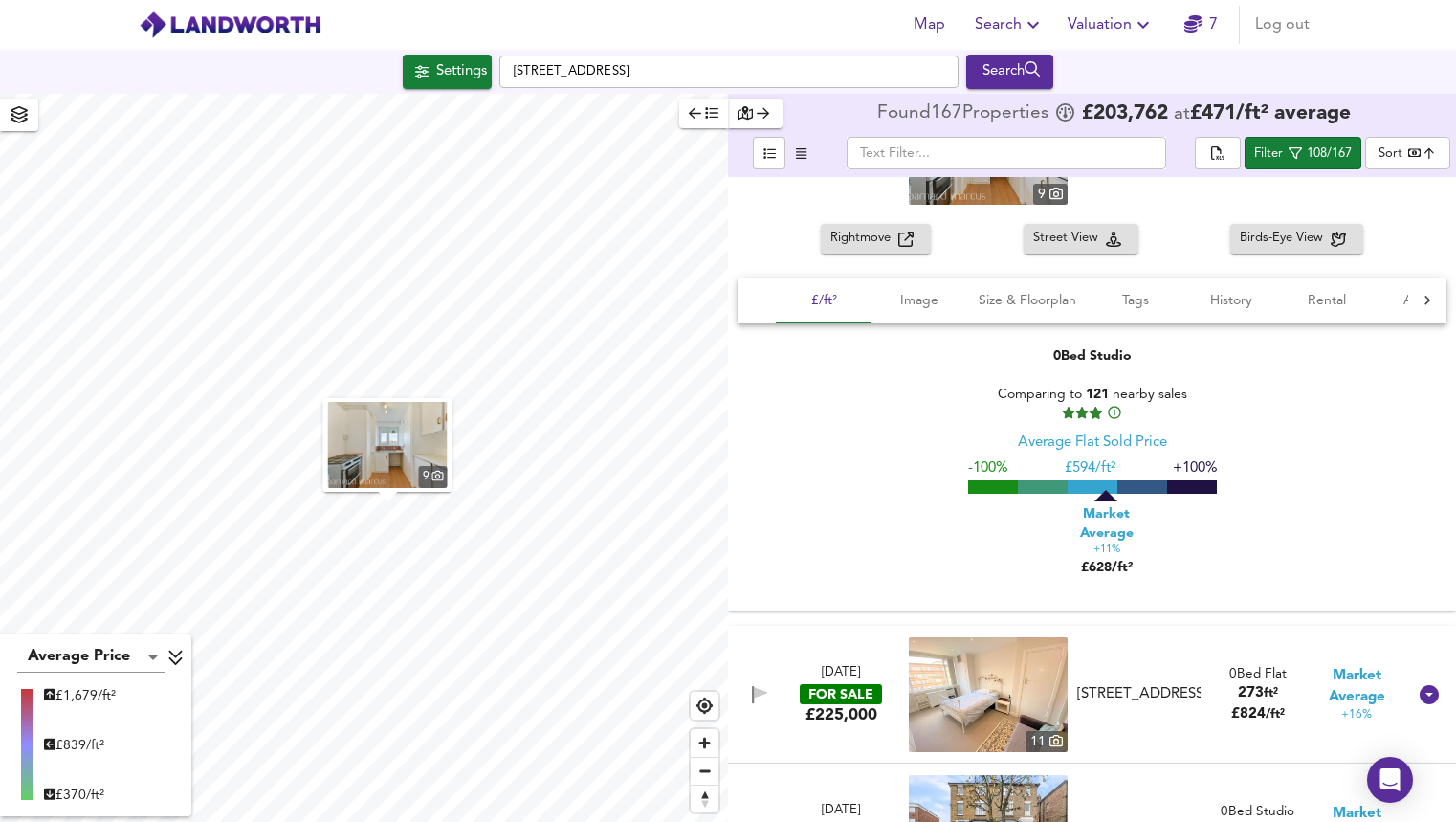 scroll, scrollTop: 12393, scrollLeft: 0, axis: vertical 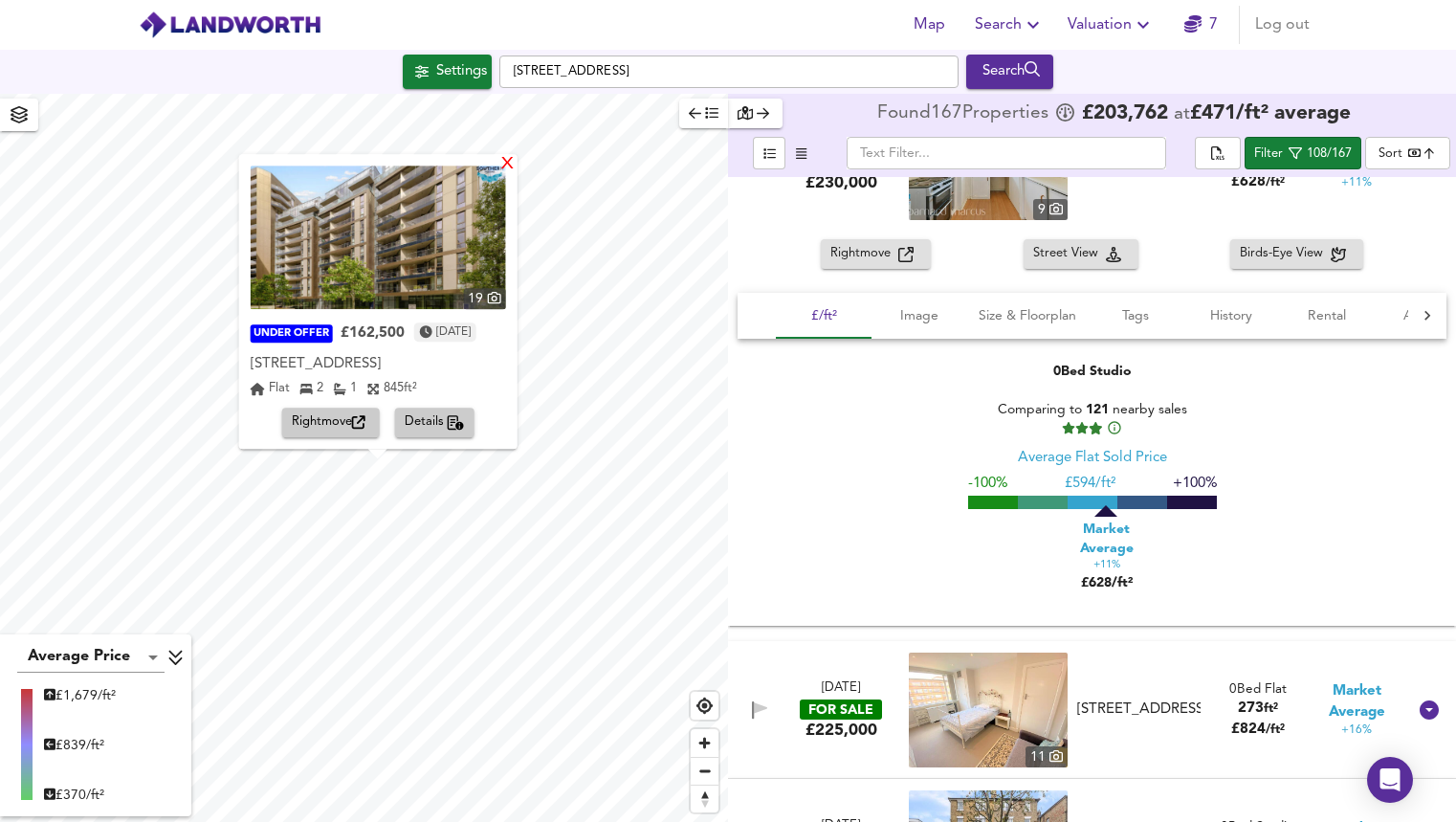 click on "X" at bounding box center [506, 165] 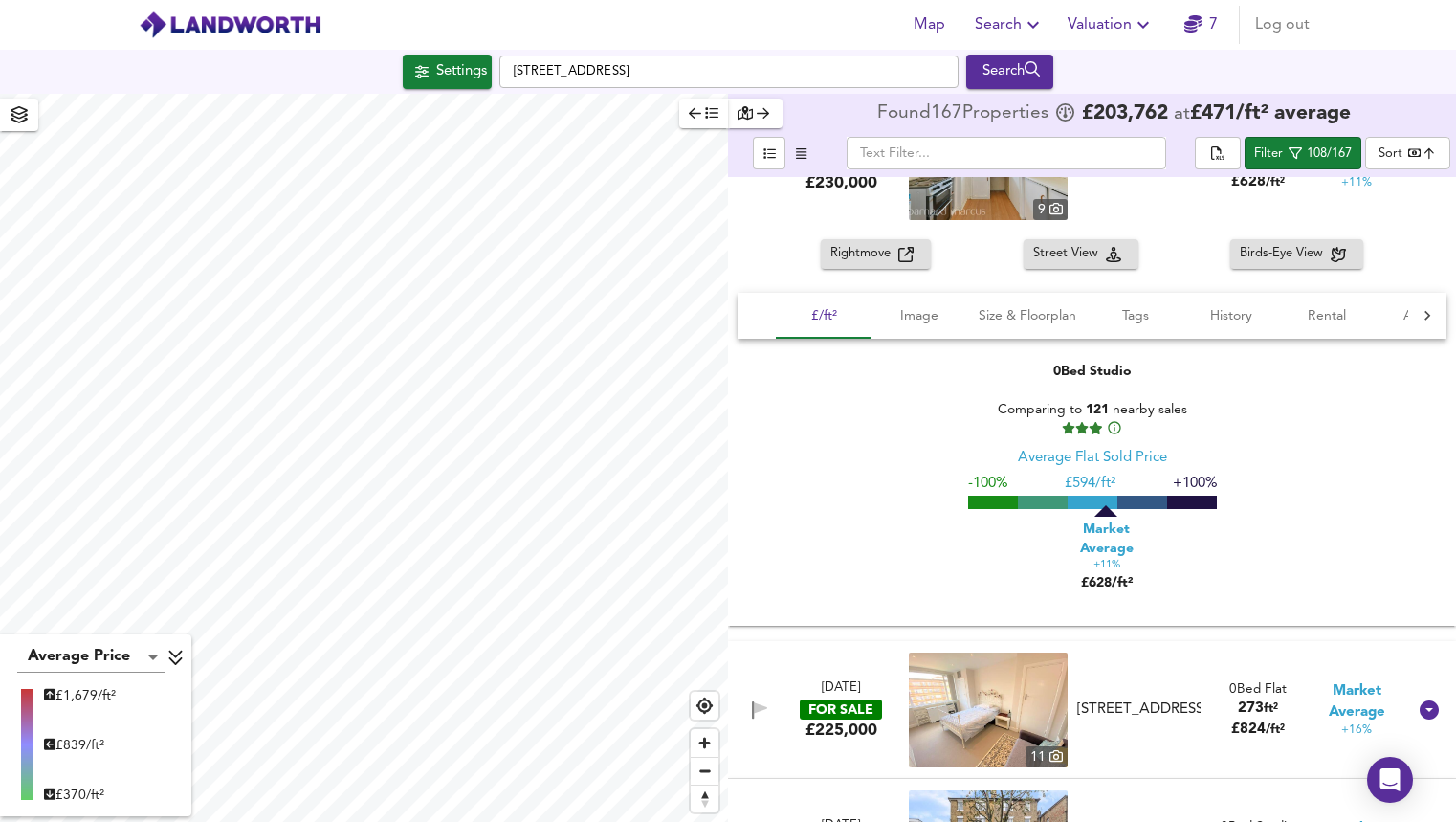 click 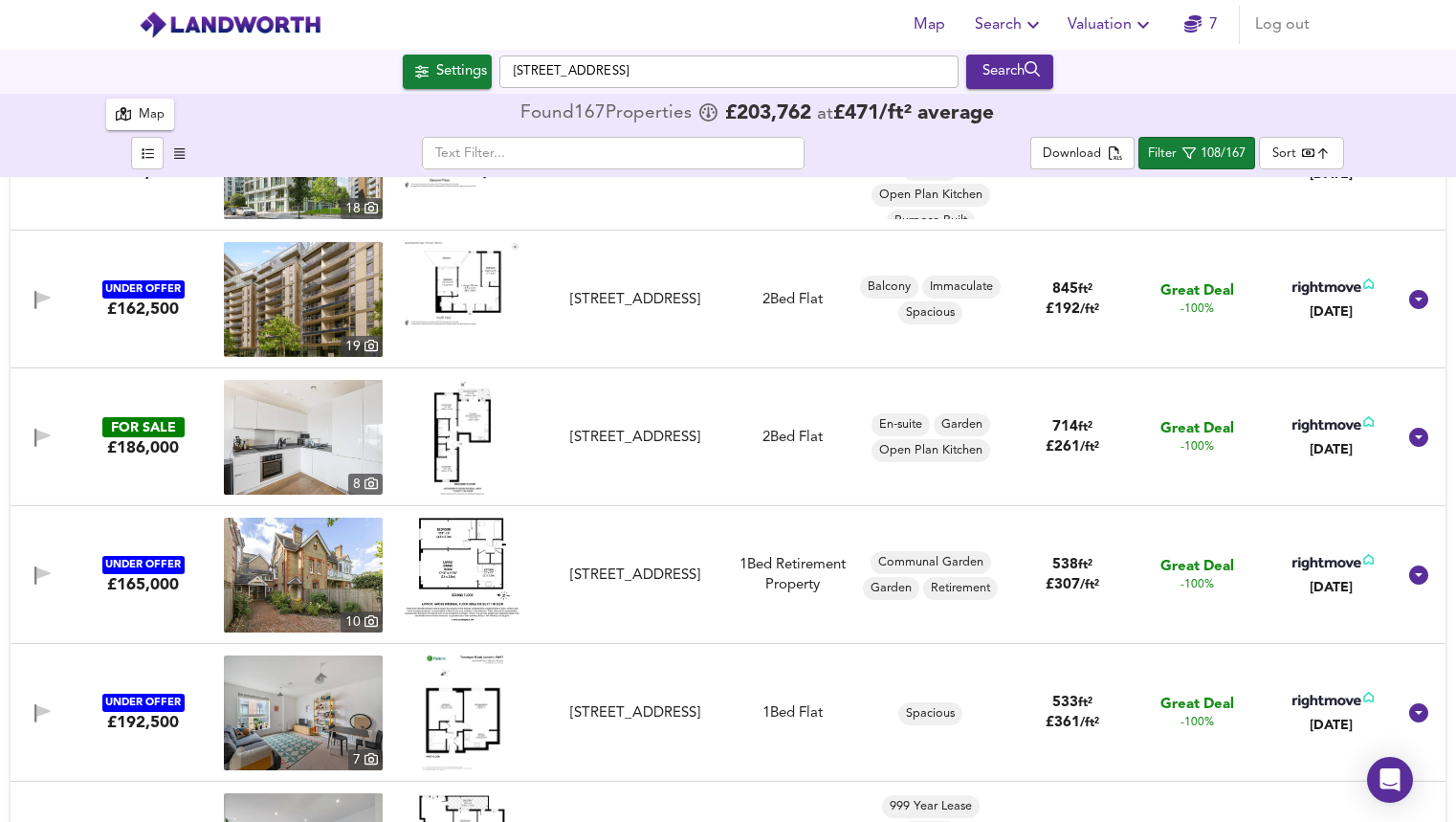 scroll, scrollTop: 0, scrollLeft: 0, axis: both 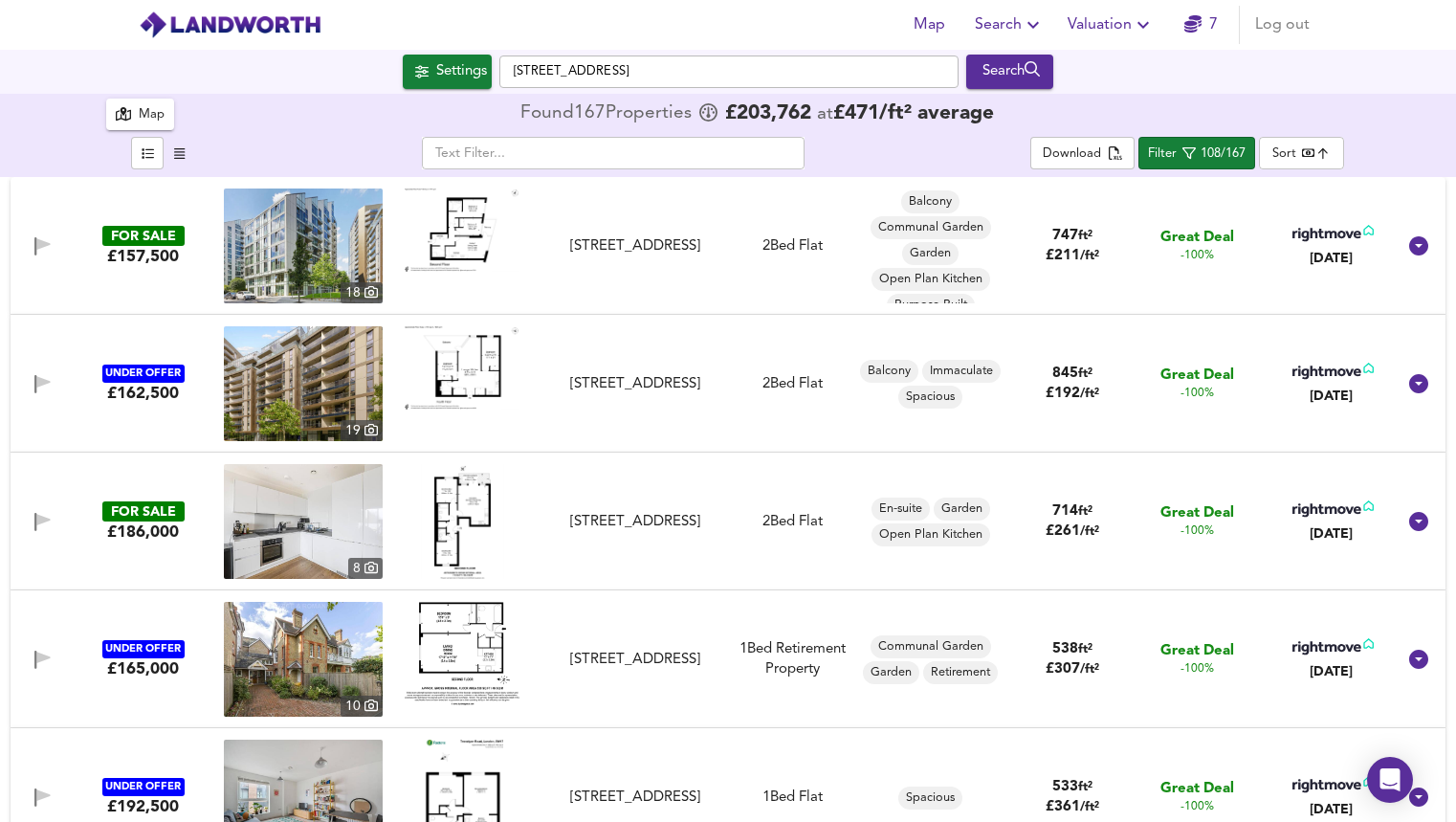click on "Map" at bounding box center (151, 115) 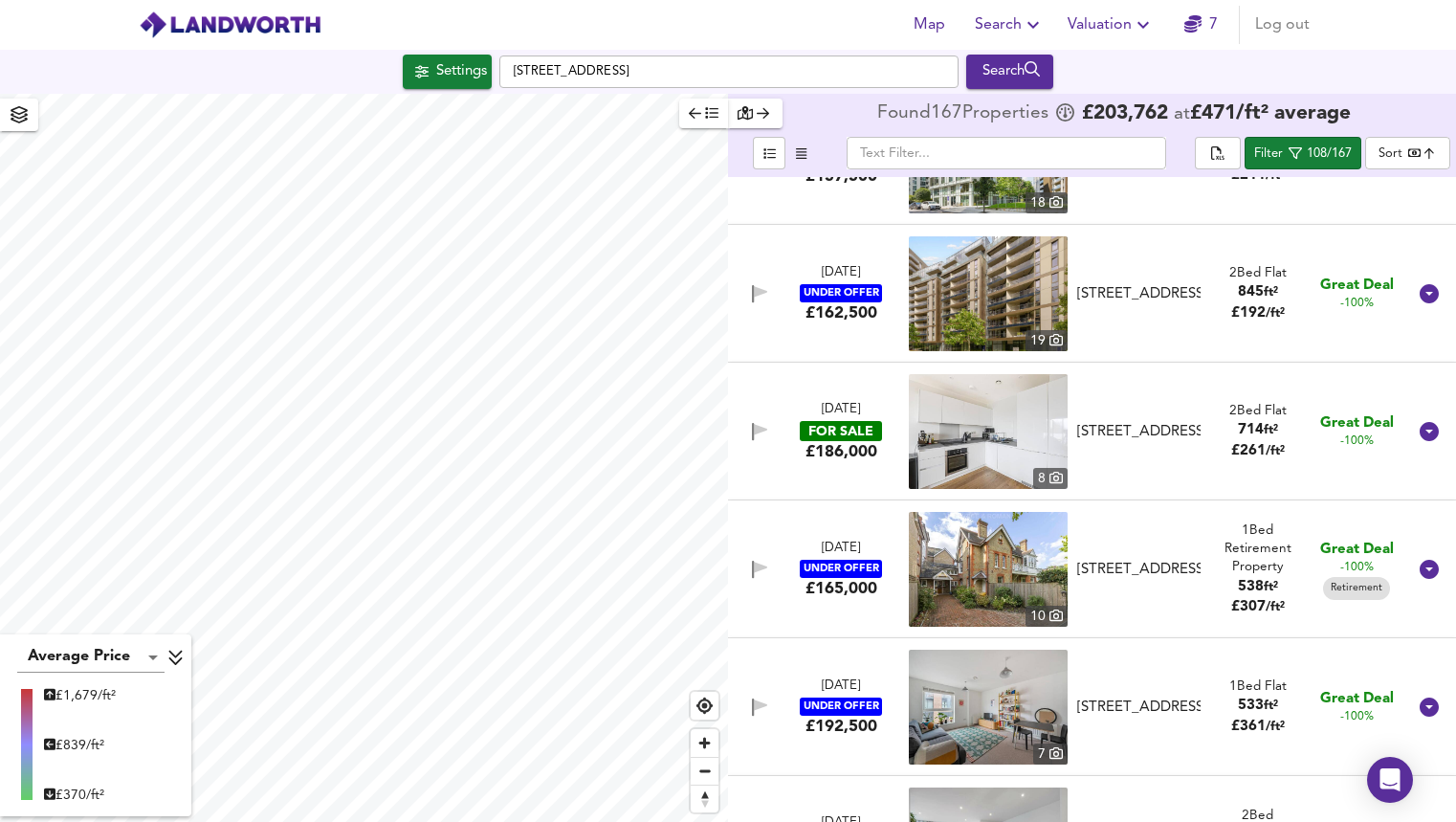 scroll, scrollTop: 0, scrollLeft: 0, axis: both 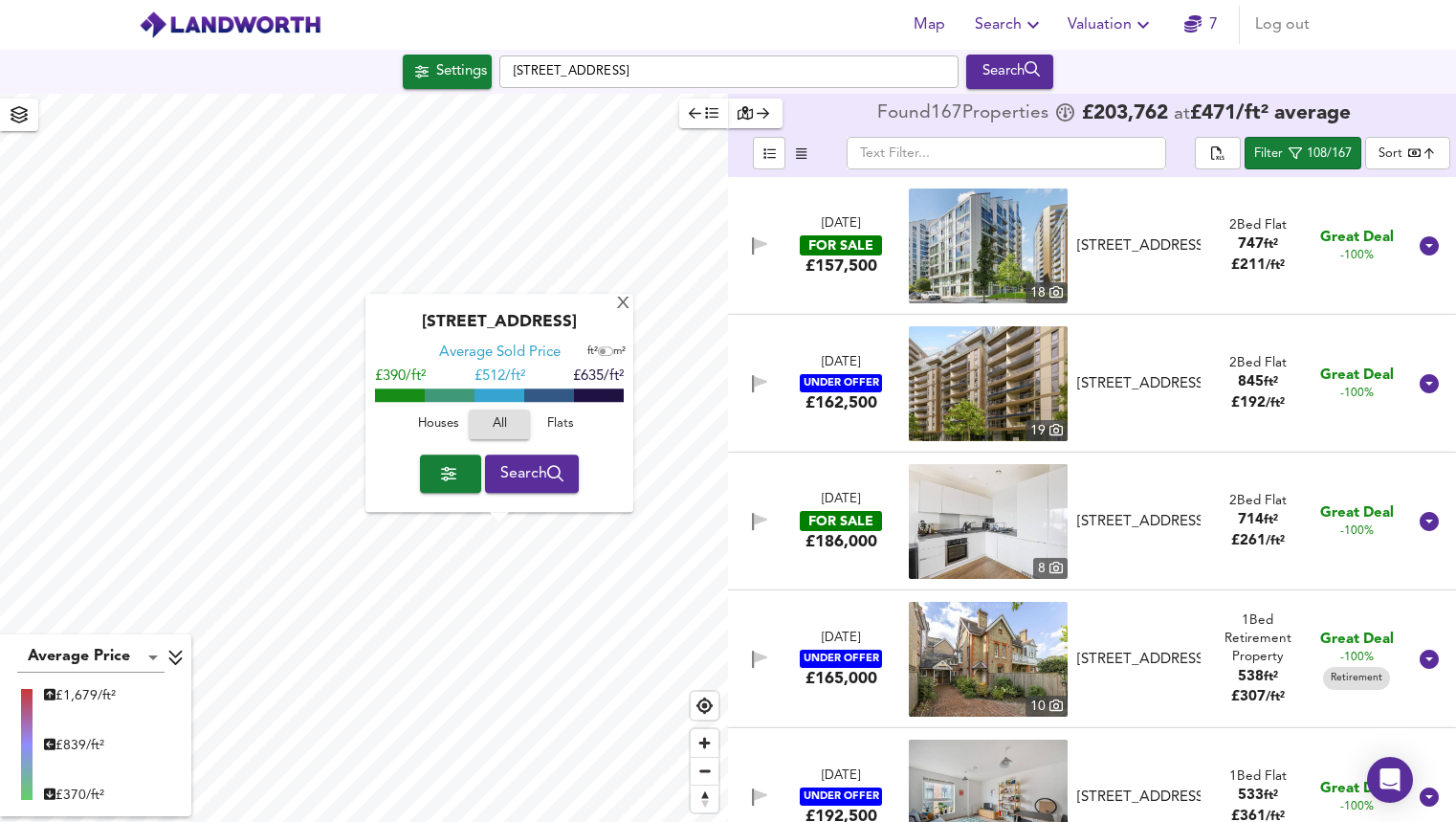 click on "Flats" at bounding box center [561, 425] 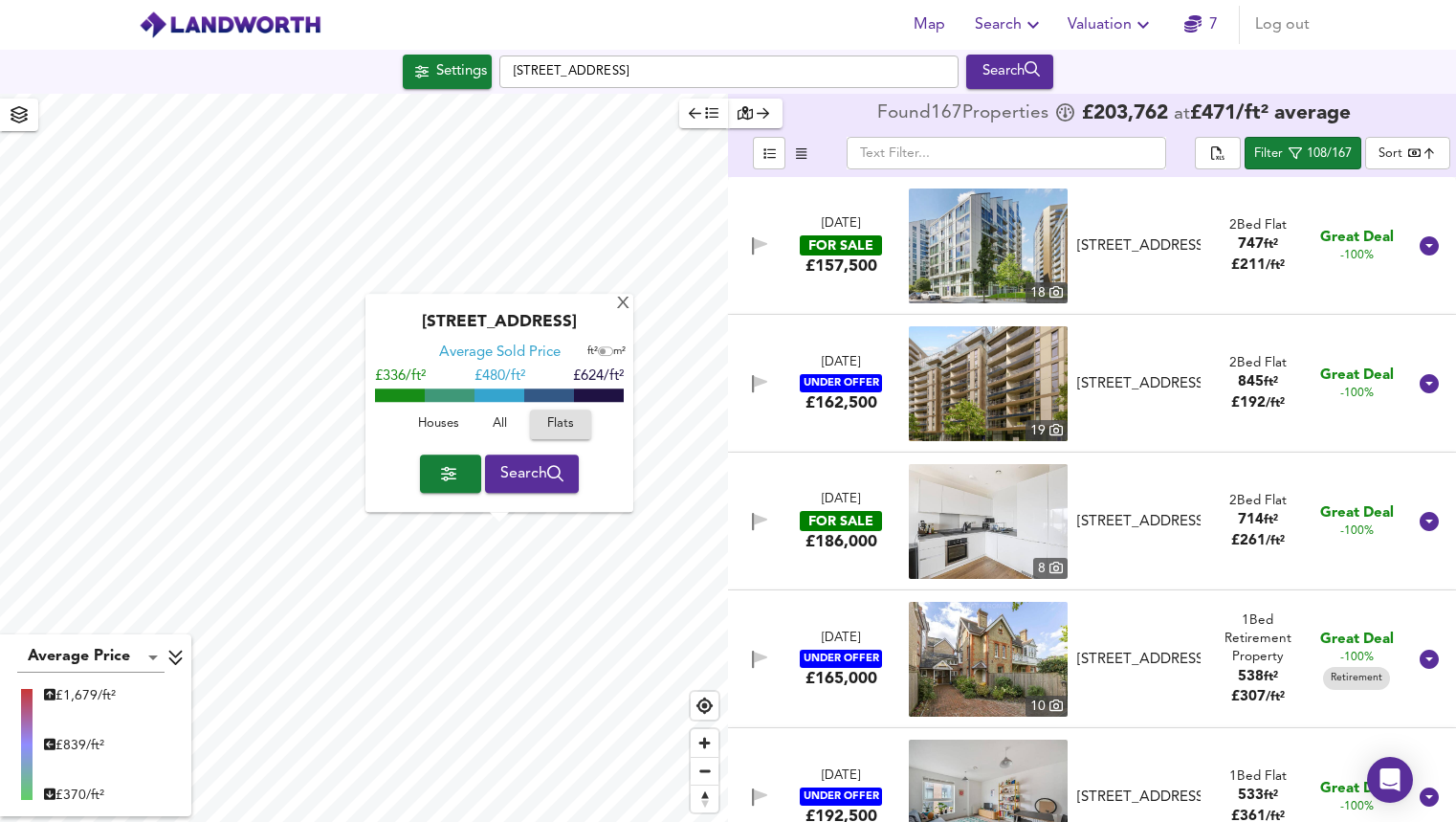 click on "Search" at bounding box center [532, 474] 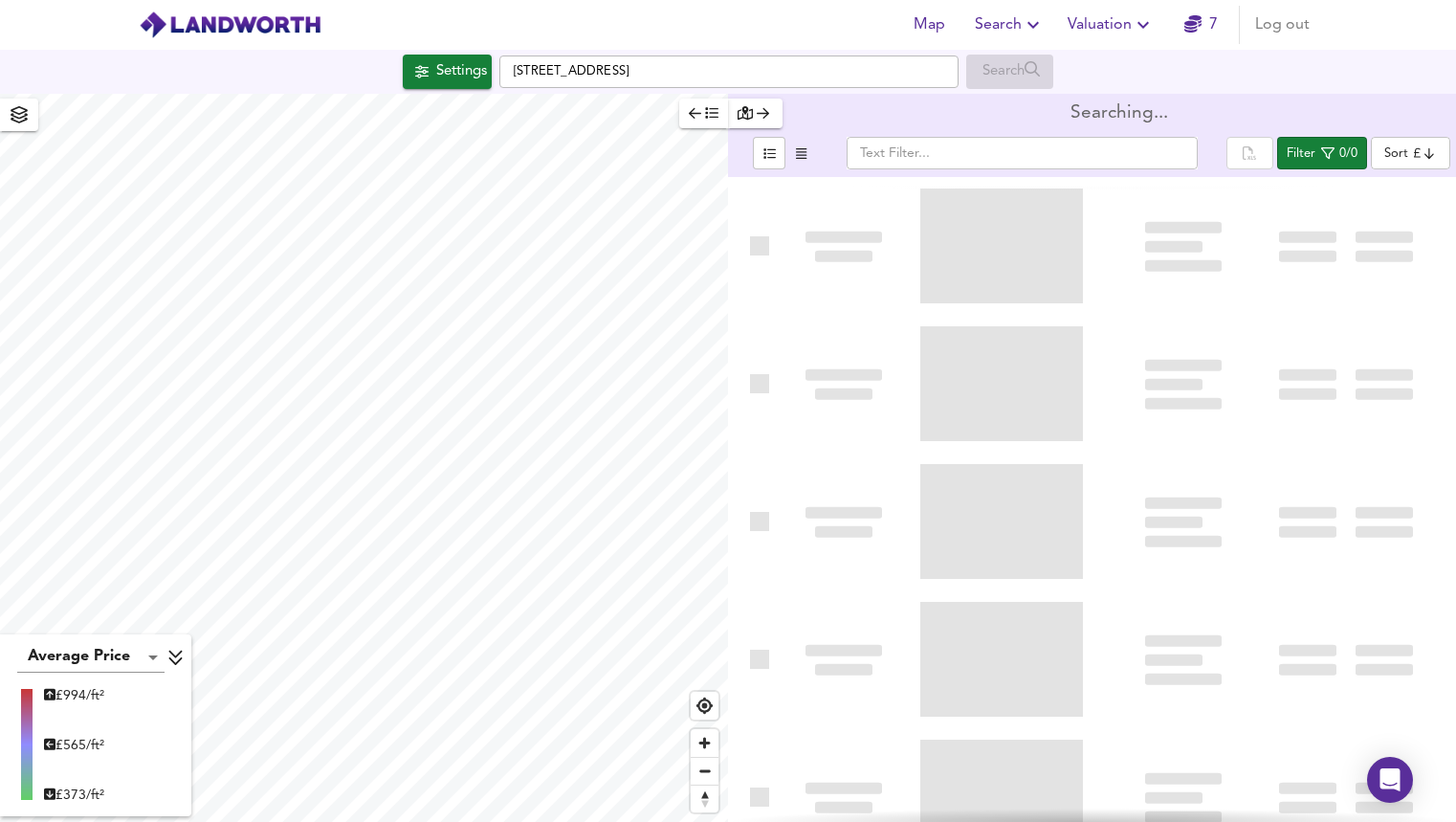 type on "bestdeal" 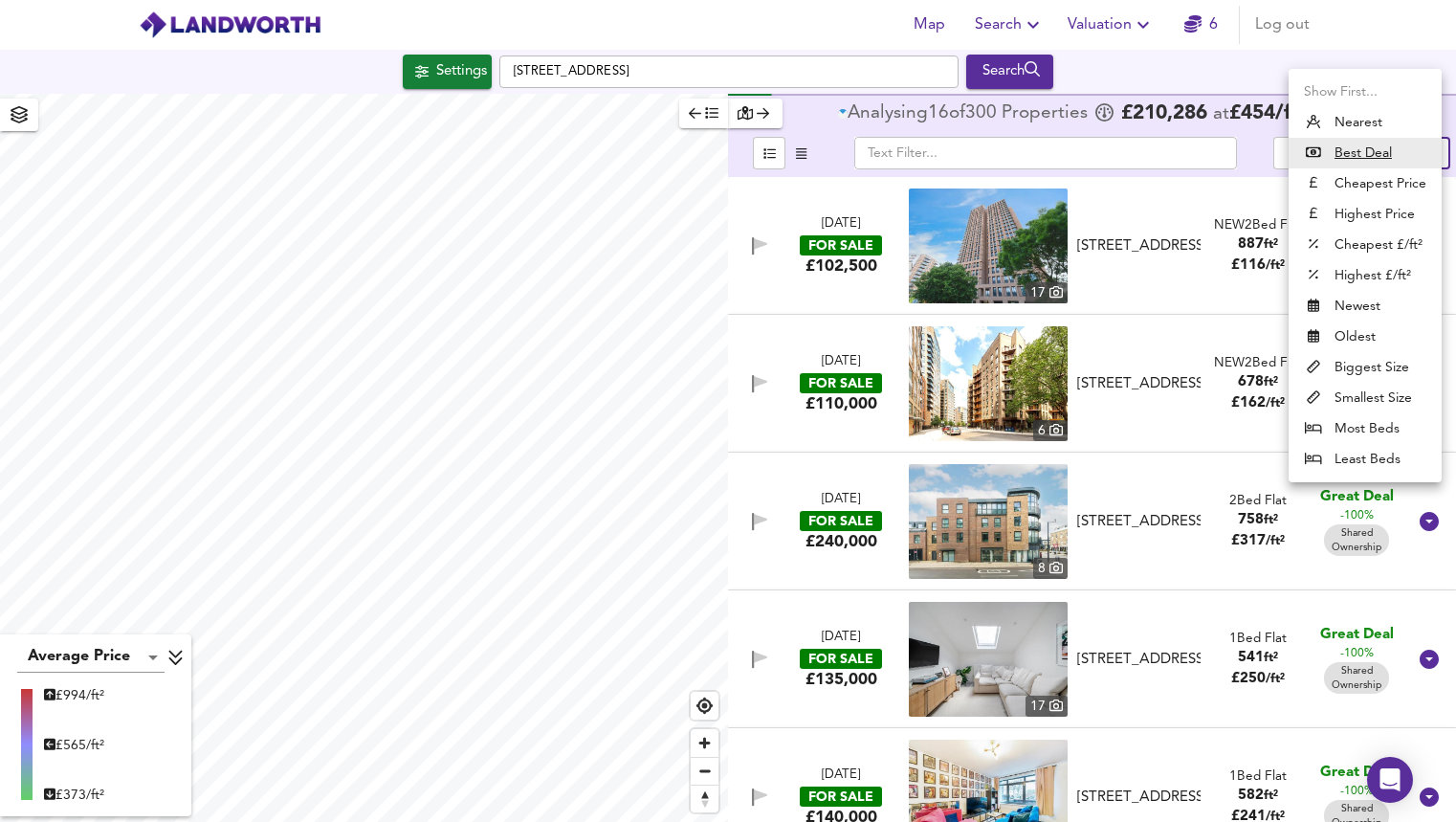 click on "Map Search Valuation    6 Log out        Settings     [GEOGRAPHIC_DATA]        Search              Average Price landworth    £ 994/ft²    £ 565/ft²    £ 373/ft²       Analysing  16  of  300   Propert ies     £ 210,286   at  £ 454 / ft²   average              ​         Sort   bestdeal ​ [DATE] FOR SALE £102,500     [STREET_ADDRESS][GEOGRAPHIC_DATA] NEW  2  Bed   Flat 887 ft² £ 116 / ft²   Great Deal -100% Shared Ownership [DATE] FOR SALE £110,000     [STREET_ADDRESS] NEW  2  Bed   Flat 678 ft² £ 162 / ft²   Great Deal -100% Shared Ownership [DATE] FOR SALE £240,000     [STREET_ADDRESS] 2  Bed   Flat 758 ft² £ 317 / ft²   Great Deal -100% Shared Ownership [DATE] FOR SALE £135,000     [STREET_ADDRESS] 1  Bed" at bounding box center [728, 411] 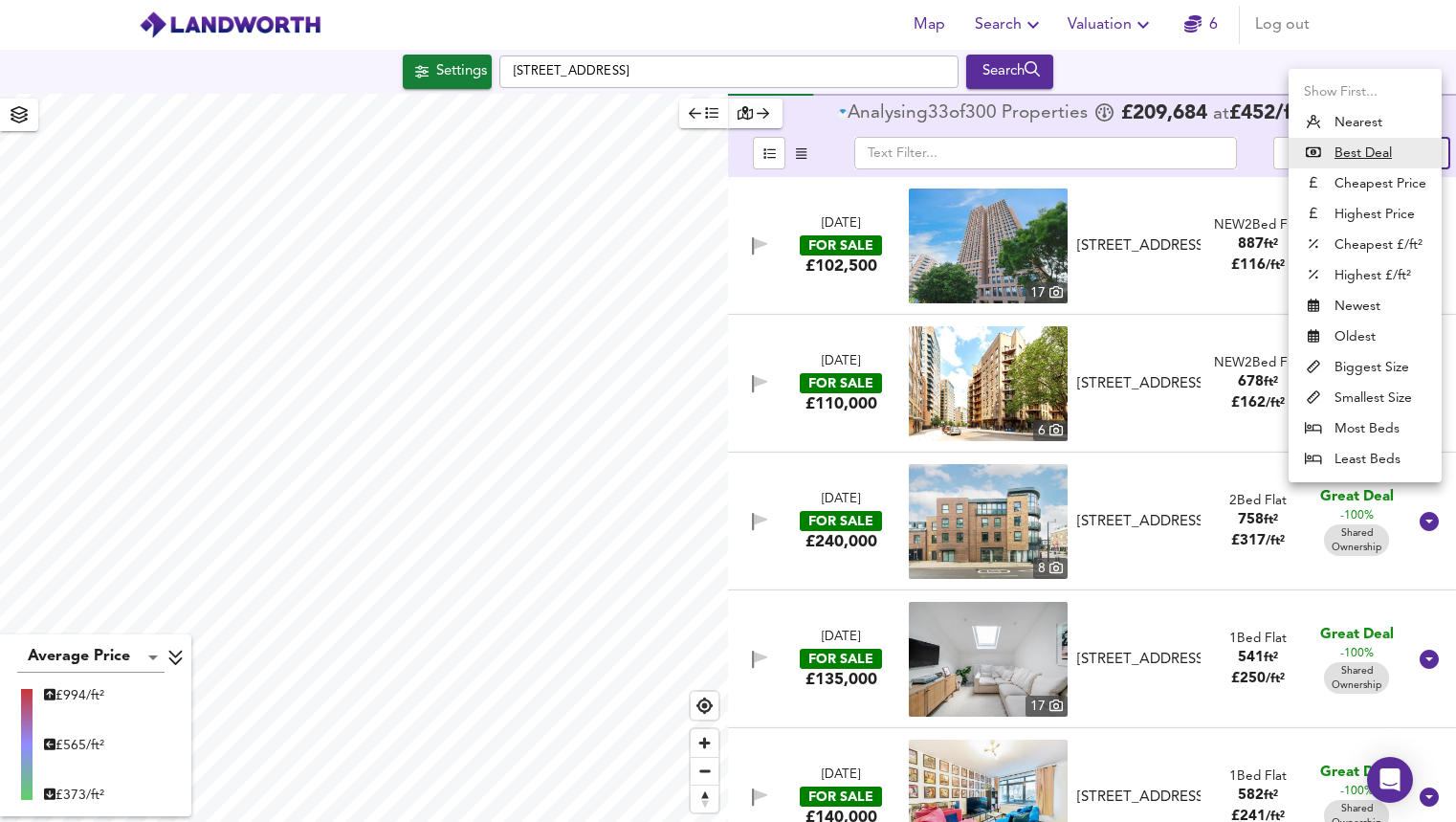 click on "Best Deal" at bounding box center (1363, 153) 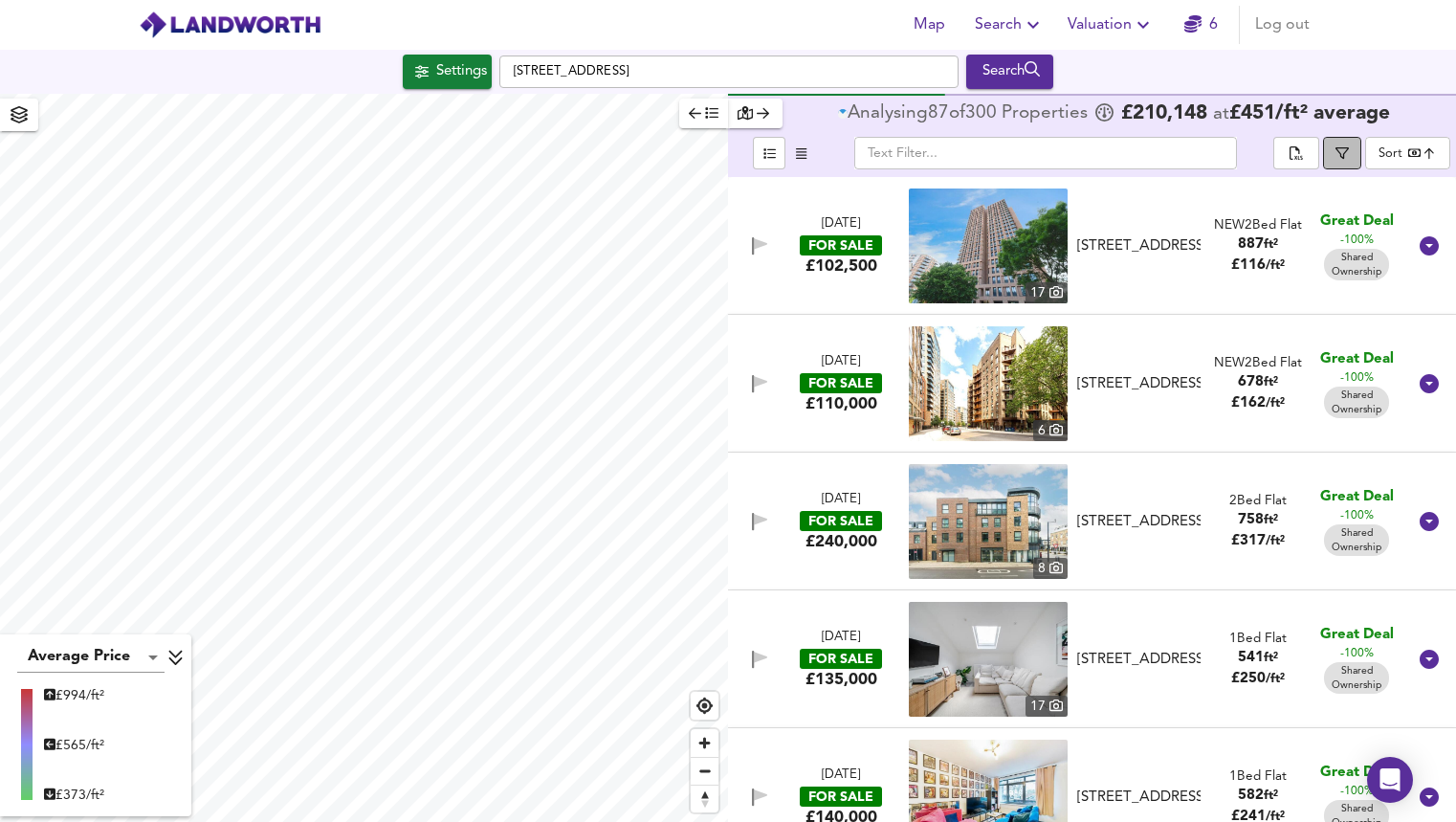 click 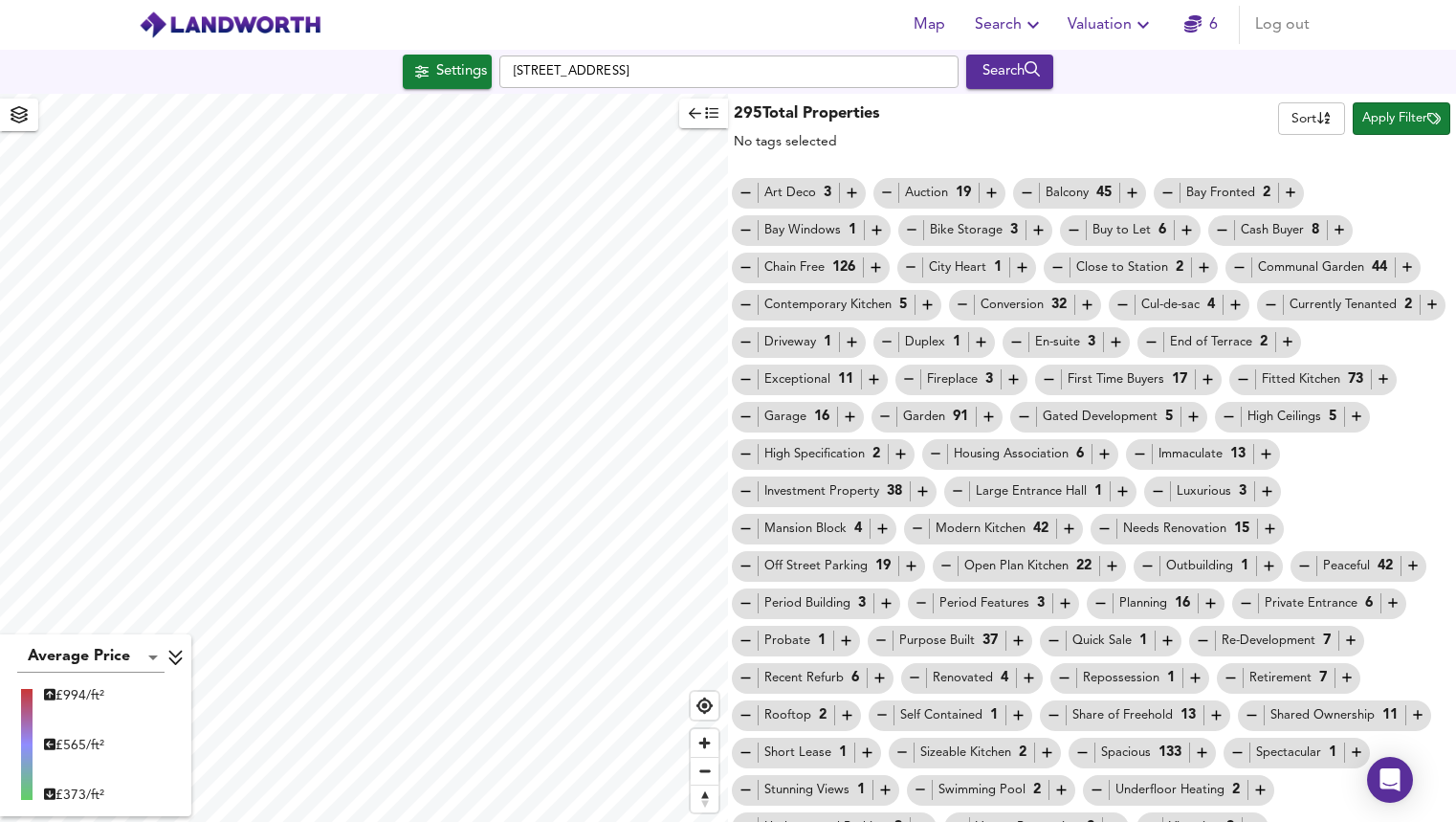 scroll, scrollTop: 60, scrollLeft: 0, axis: vertical 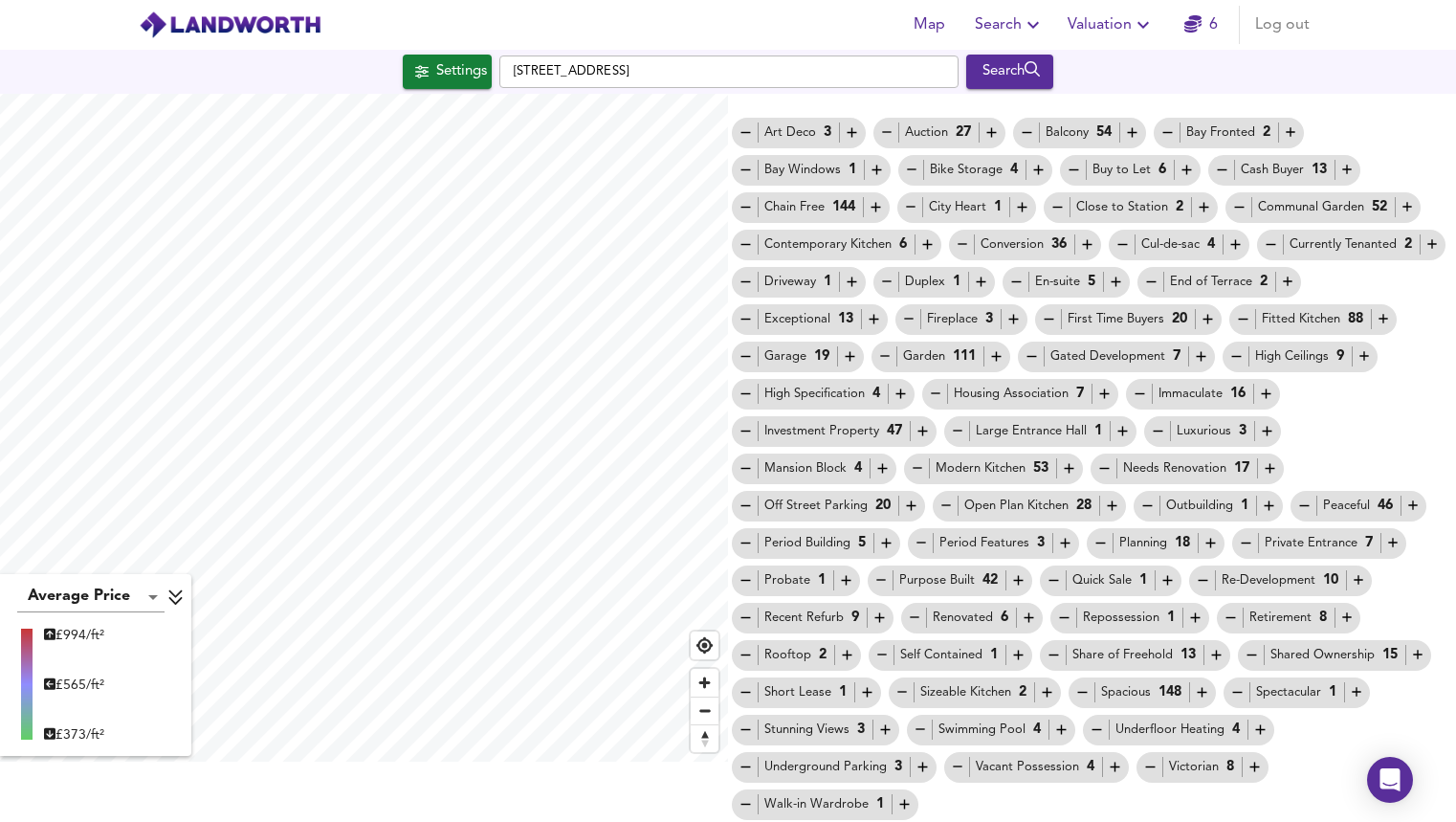 click on "Shared Ownership 15" at bounding box center [1335, 655] 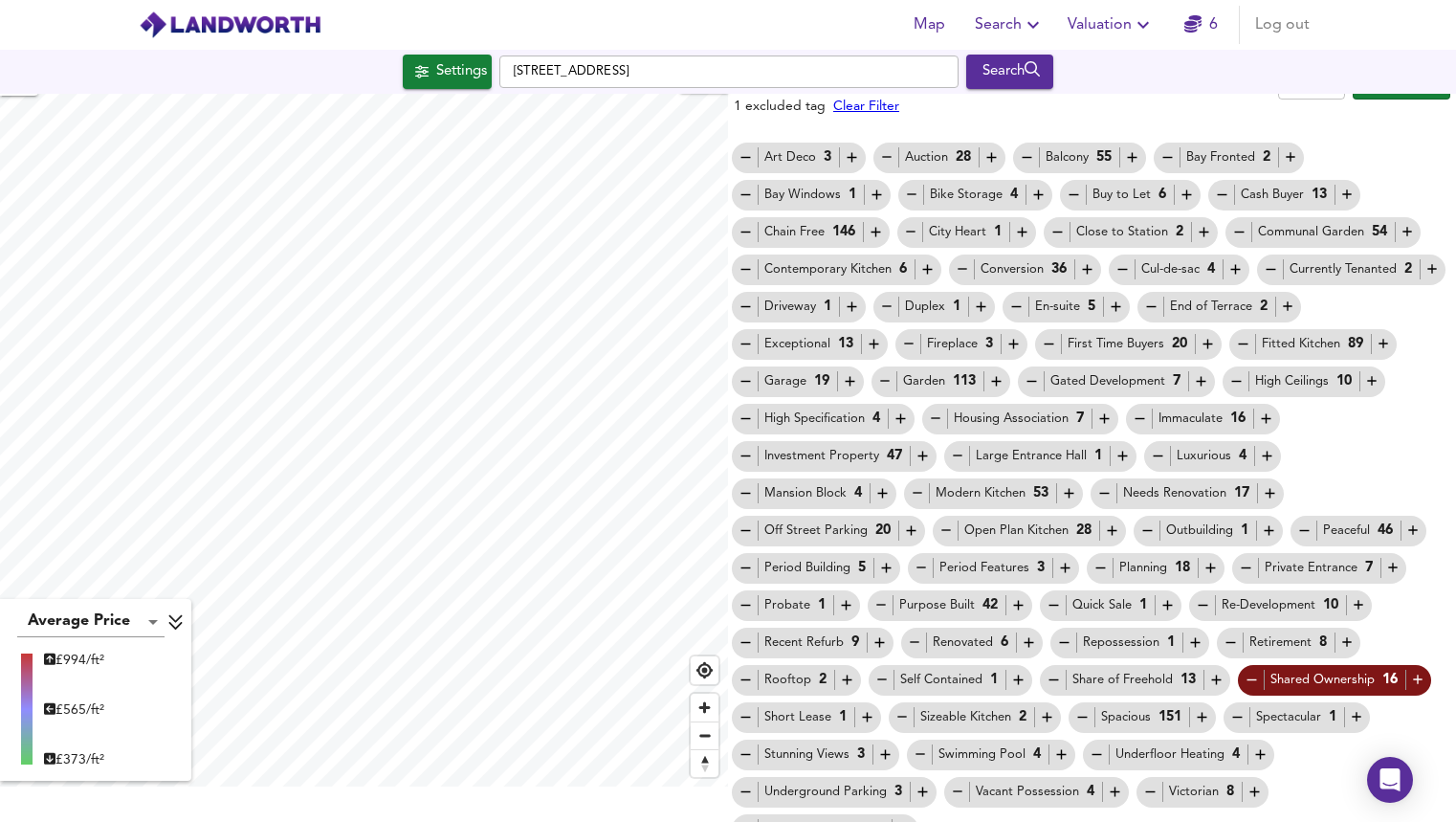 scroll, scrollTop: 0, scrollLeft: 0, axis: both 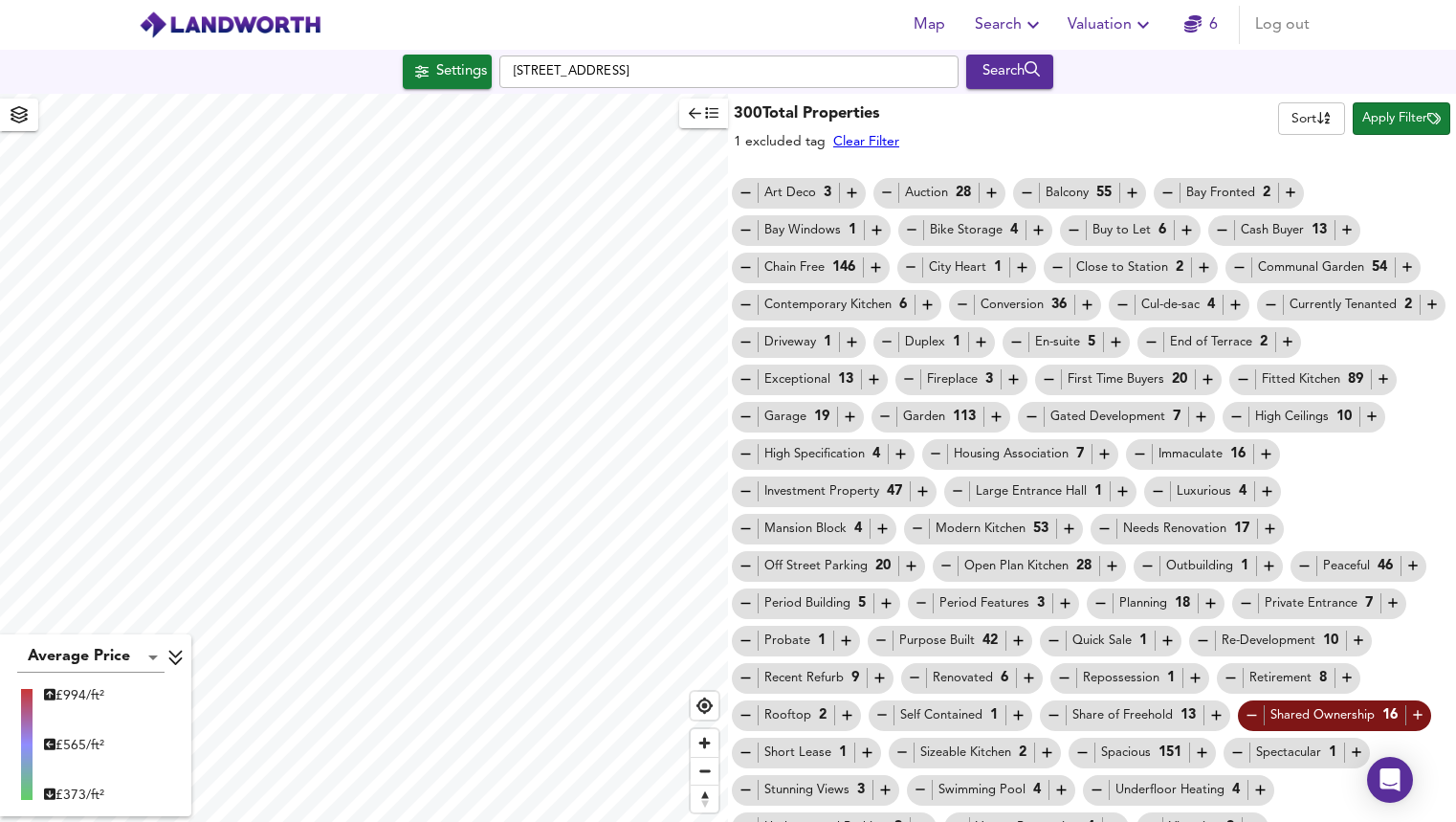 click on "Apply Filter" at bounding box center [1401, 119] 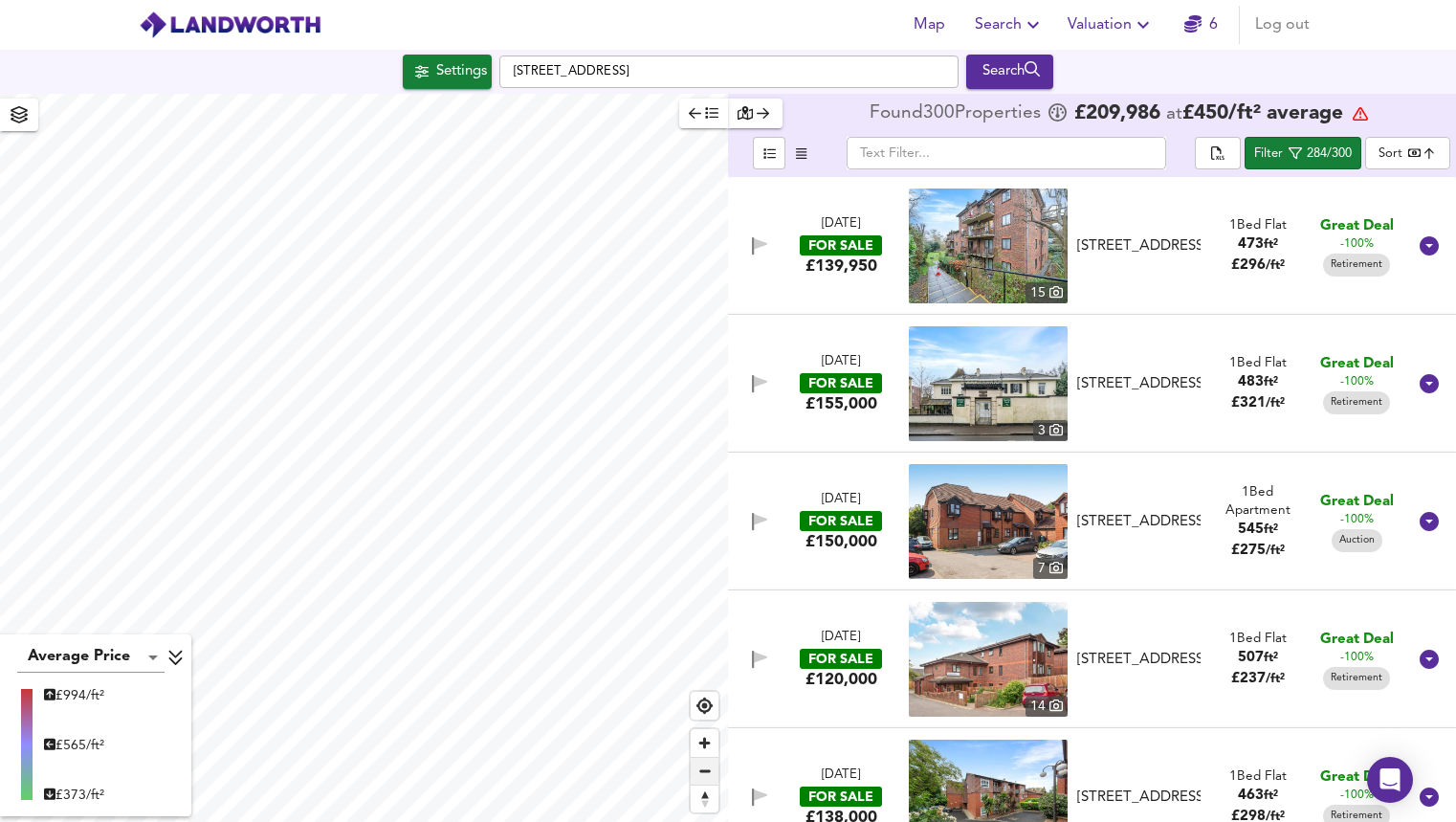 click at bounding box center (704, 771) 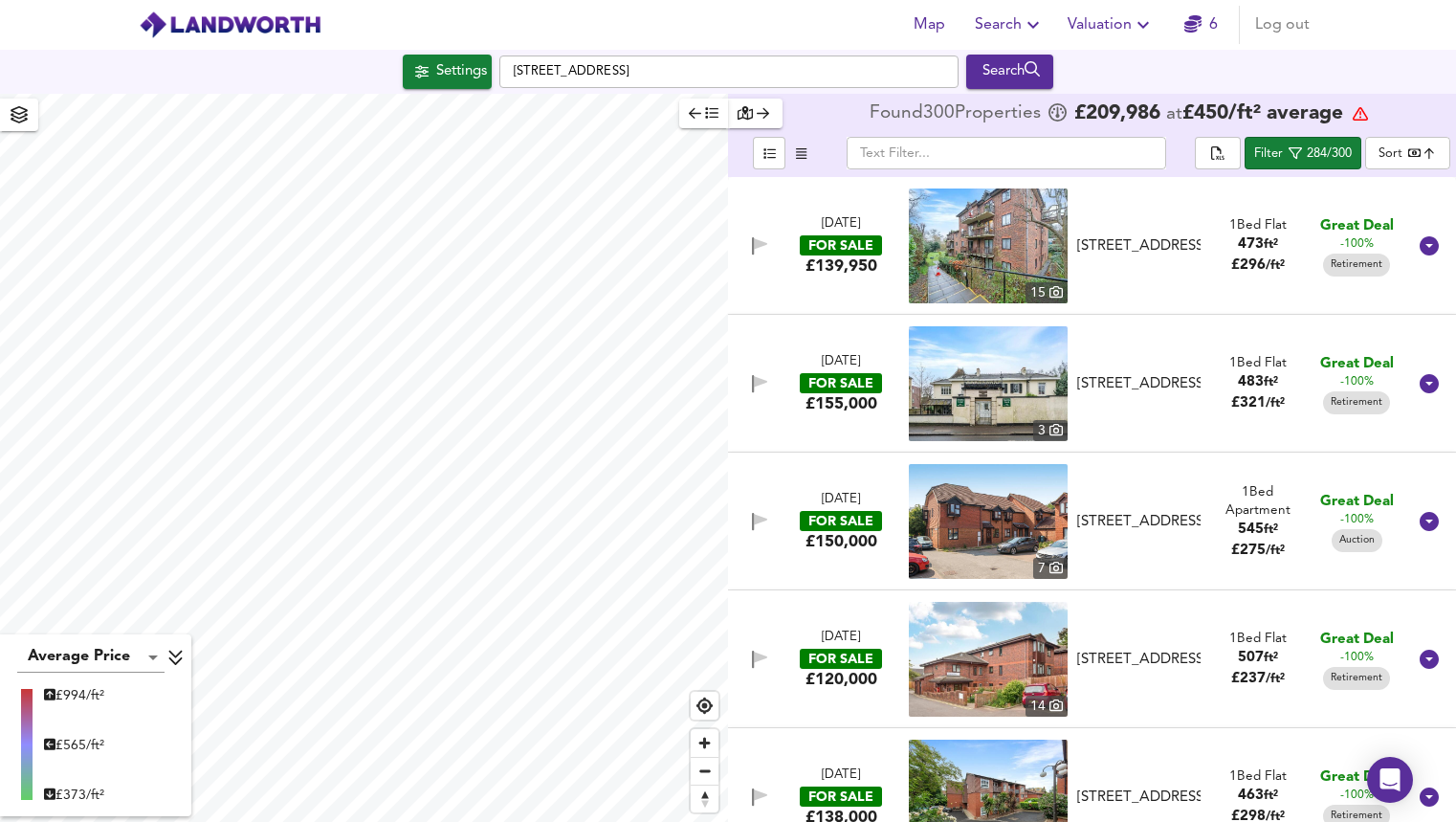 click on "[DATE] FOR SALE £139,950     [STREET_ADDRESS][GEOGRAPHIC_DATA], [GEOGRAPHIC_DATA] 1  Bed   Flat 473 ft² £ 296 / ft²   Great Deal -100% Retirement" at bounding box center (1069, 246) 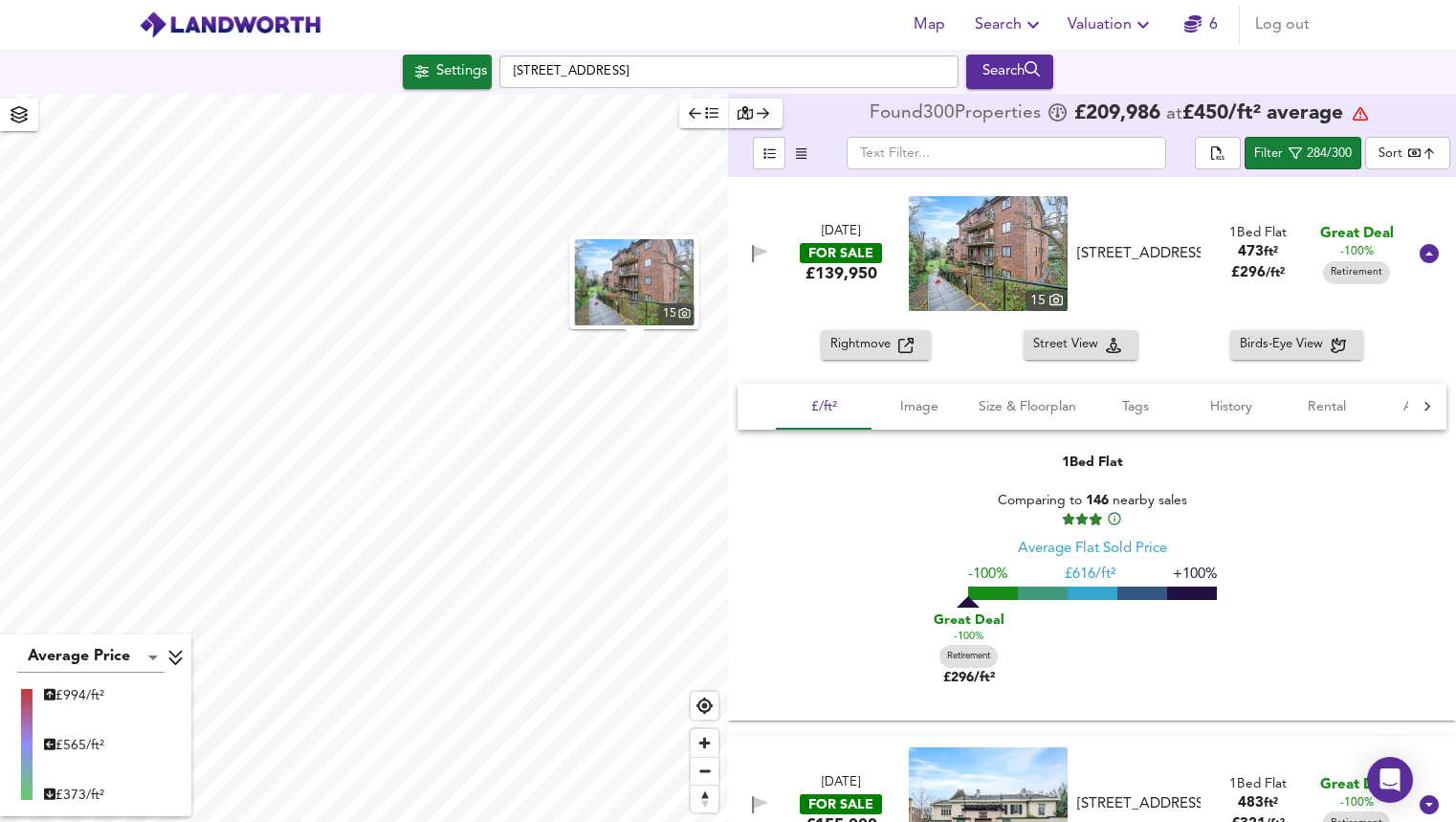 click on "[DATE] FOR SALE £139,950     [STREET_ADDRESS][GEOGRAPHIC_DATA], [GEOGRAPHIC_DATA] 1  Bed   Flat 473 ft² £ 296 / ft²   Great Deal -100% Retirement" at bounding box center [1069, 254] 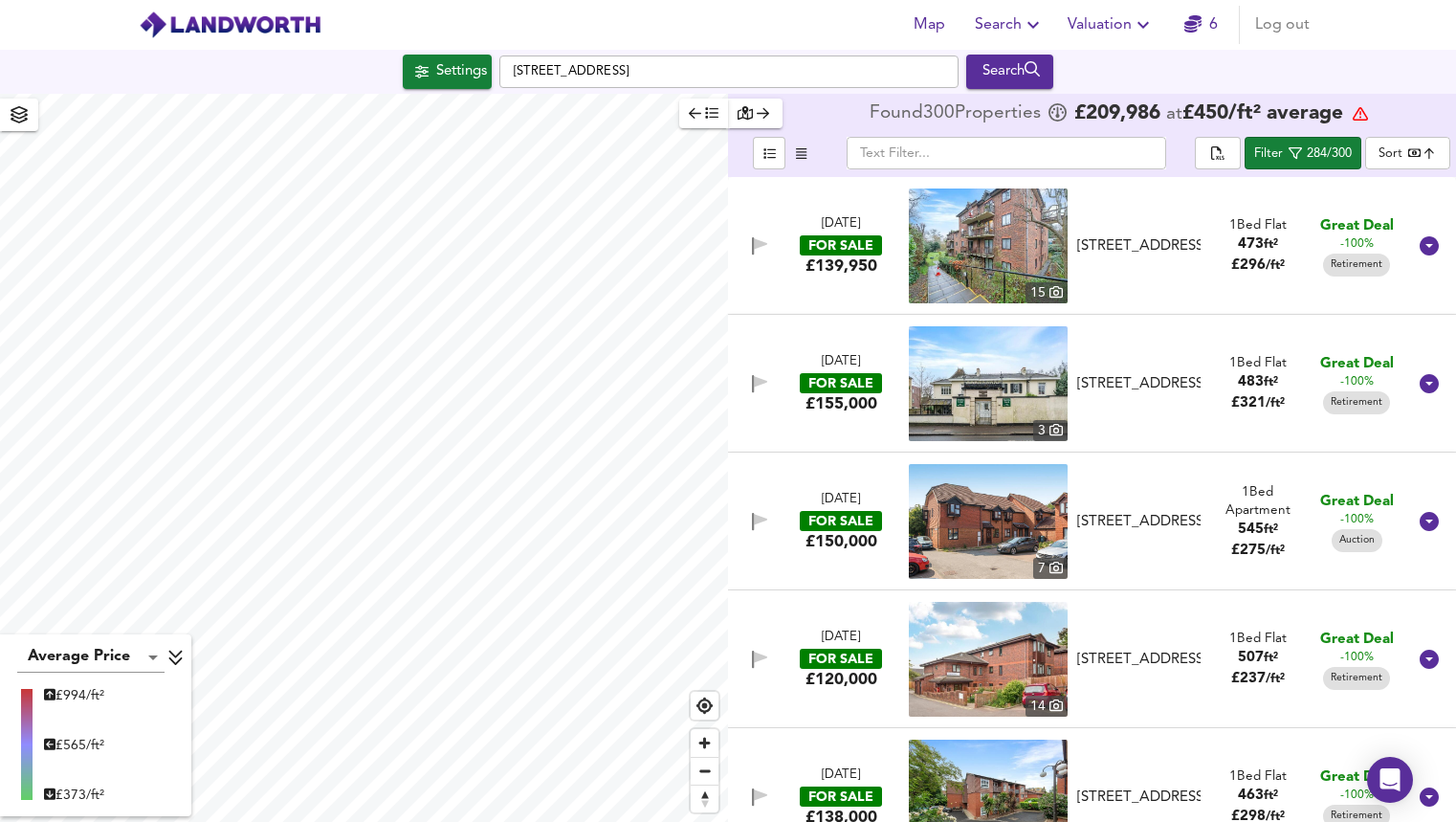 click on "15" at bounding box center [1047, 293] 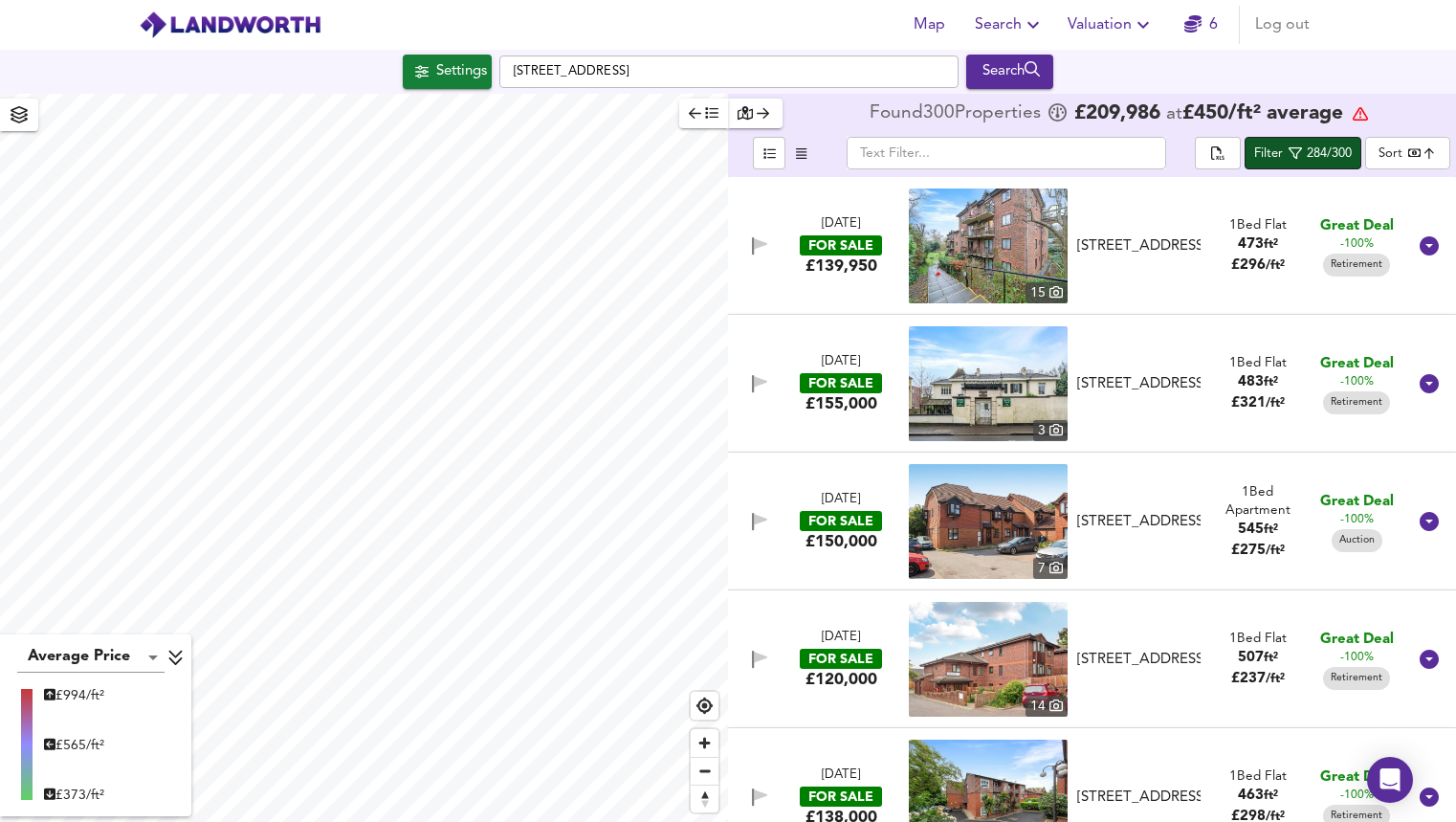 click on "Filter 284/300" at bounding box center (1303, 153) 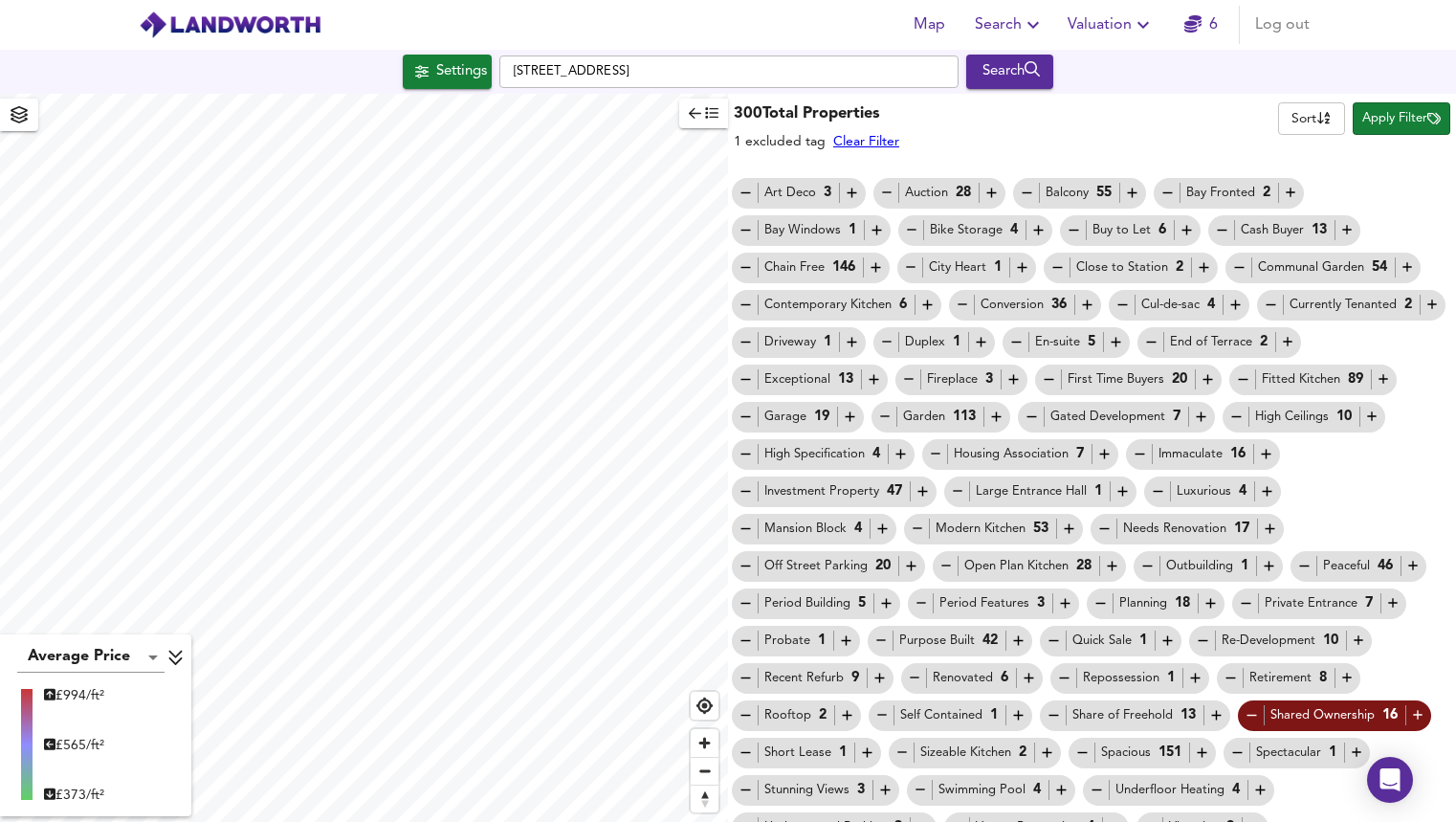 scroll, scrollTop: 60, scrollLeft: 0, axis: vertical 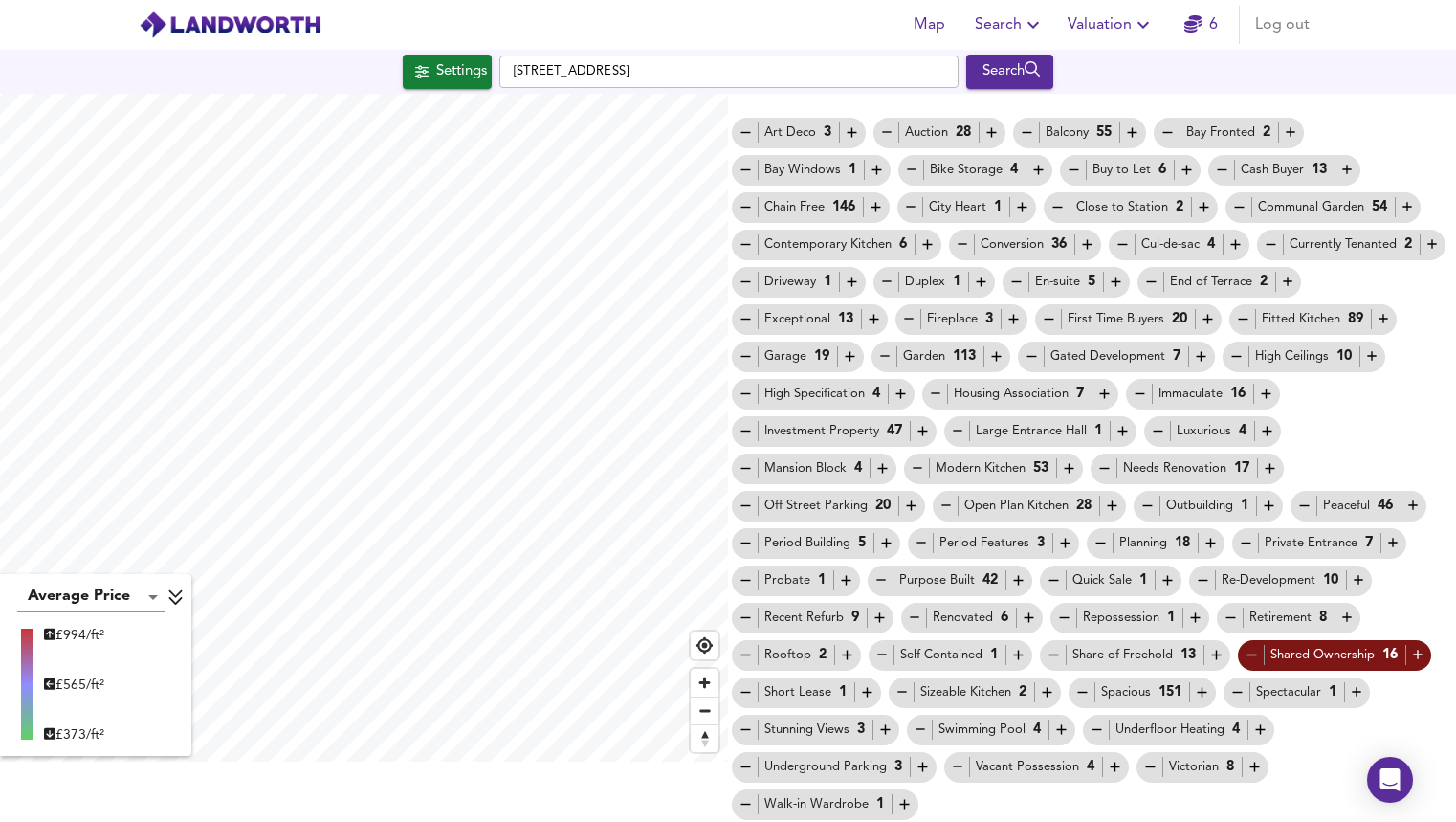 click 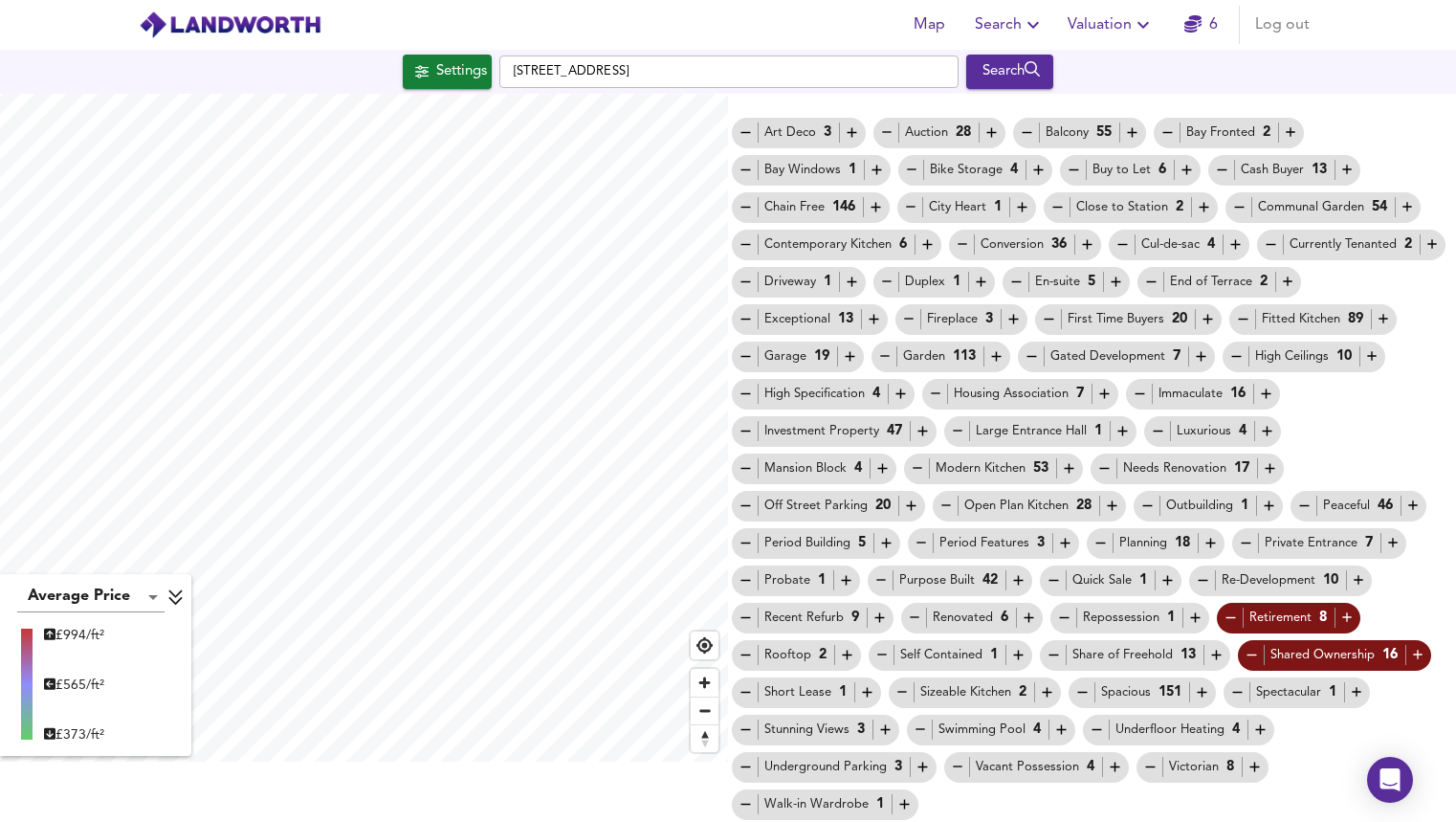 click 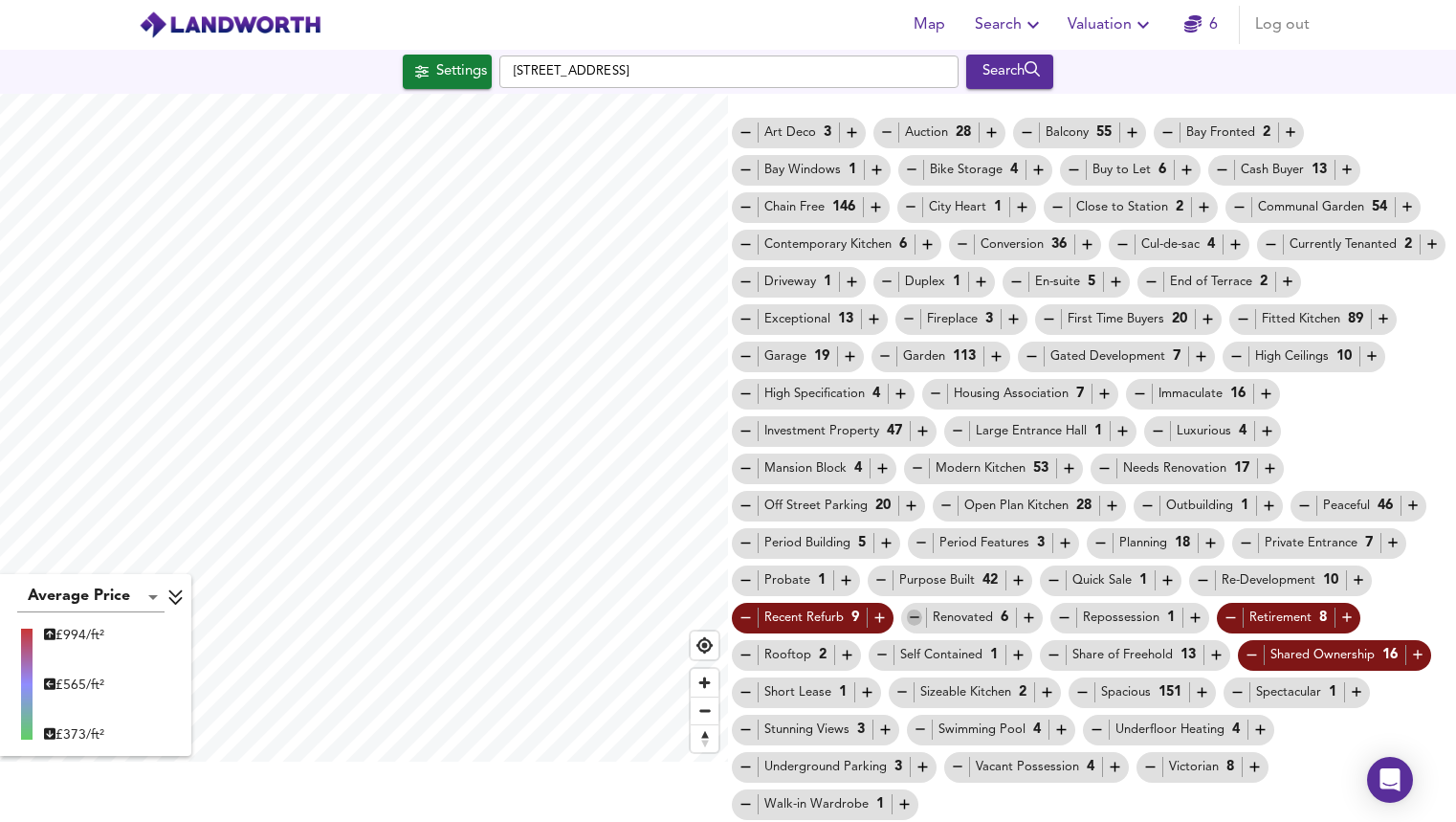 click 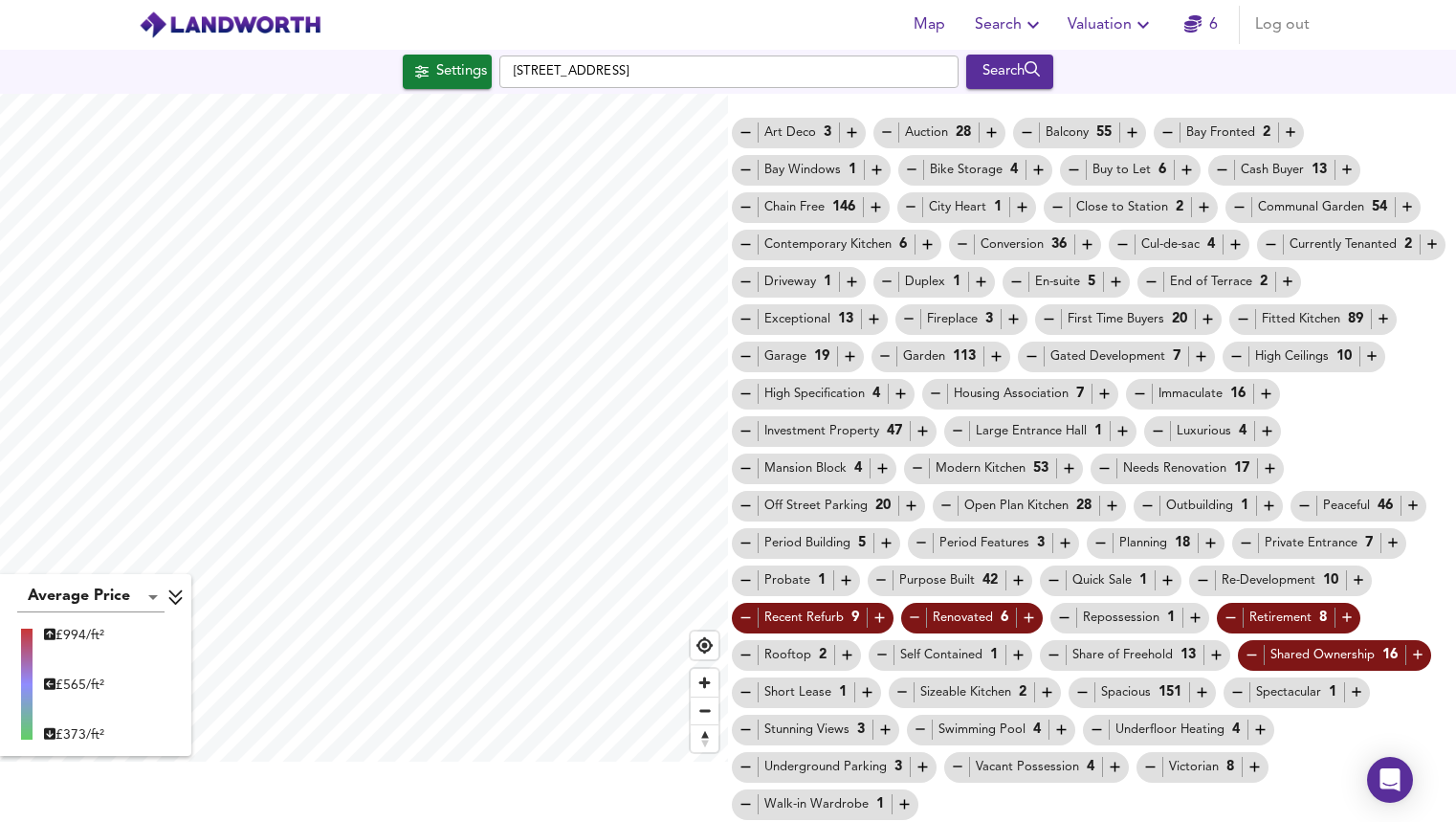 scroll, scrollTop: 0, scrollLeft: 0, axis: both 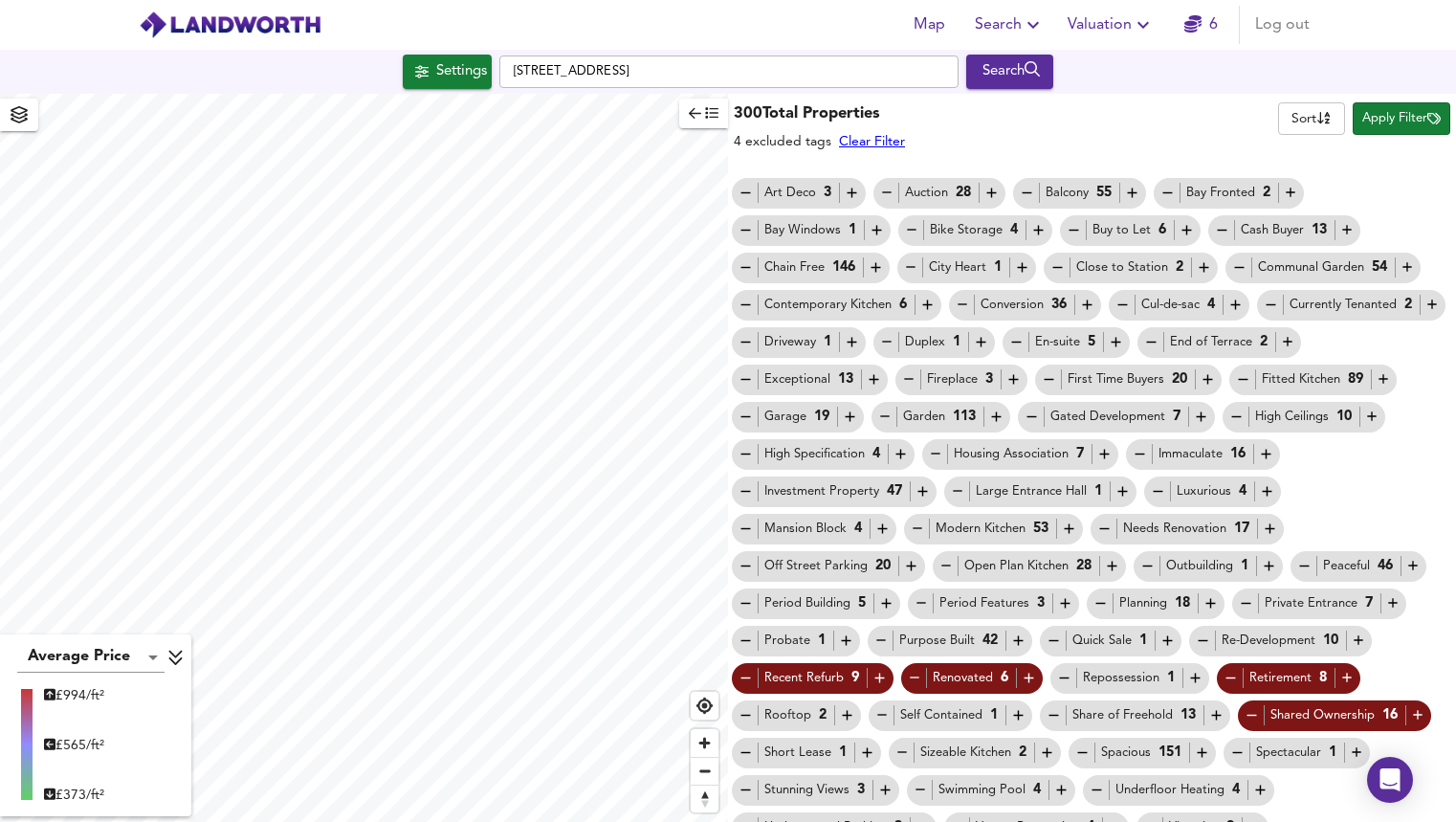 click on "Apply Filter" at bounding box center (1401, 119) 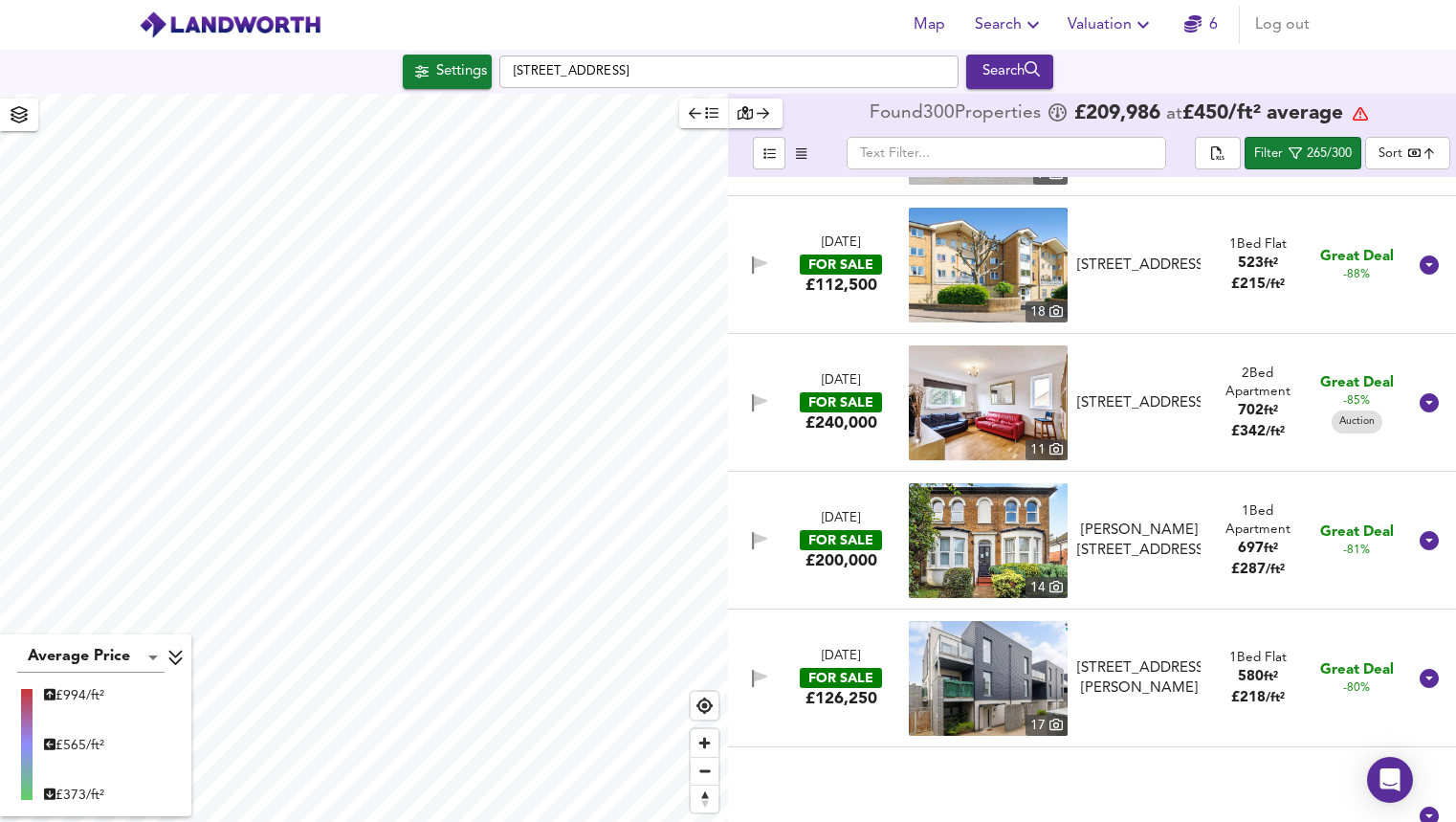 scroll, scrollTop: 398, scrollLeft: 0, axis: vertical 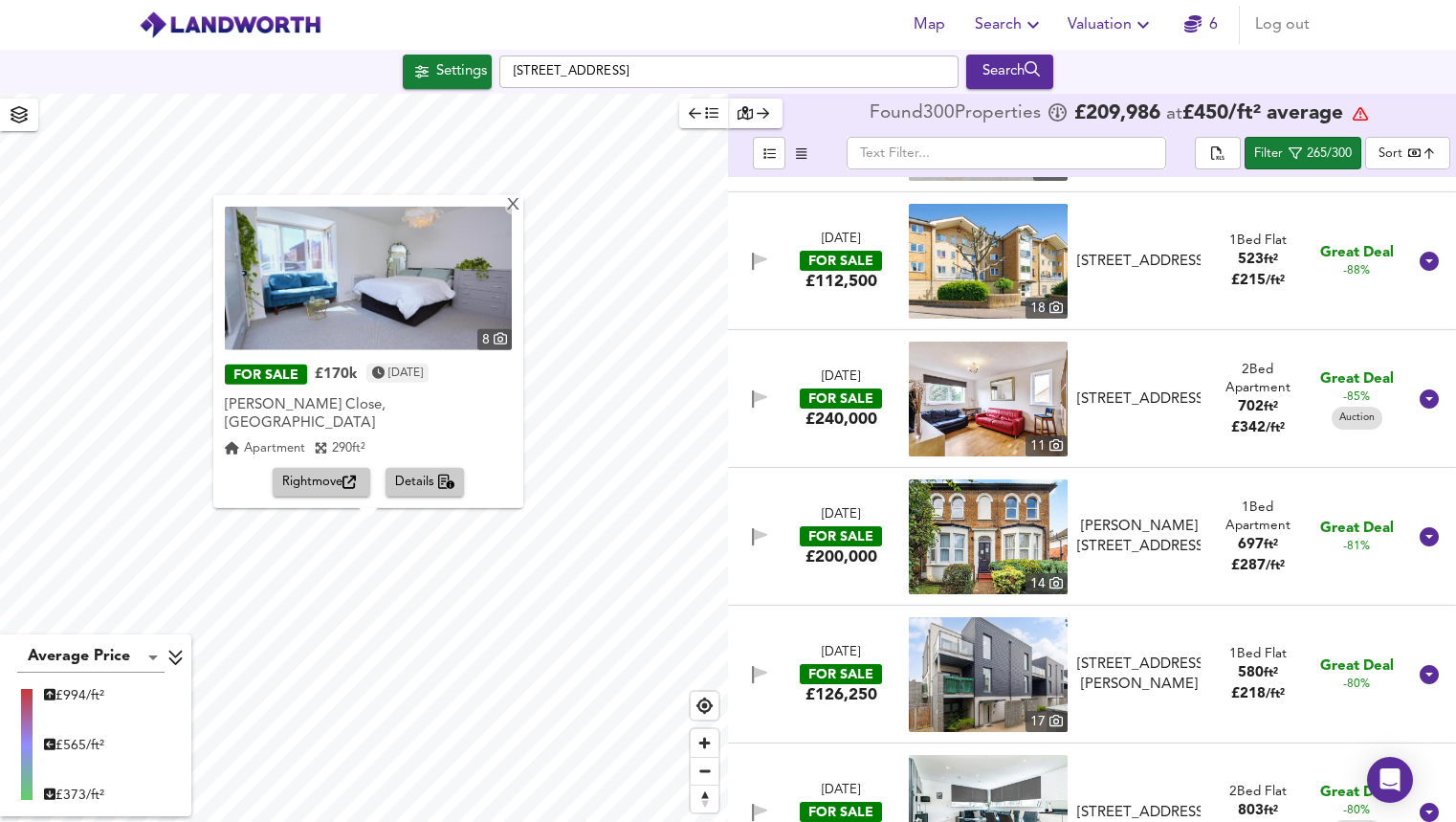 click at bounding box center (368, 278) 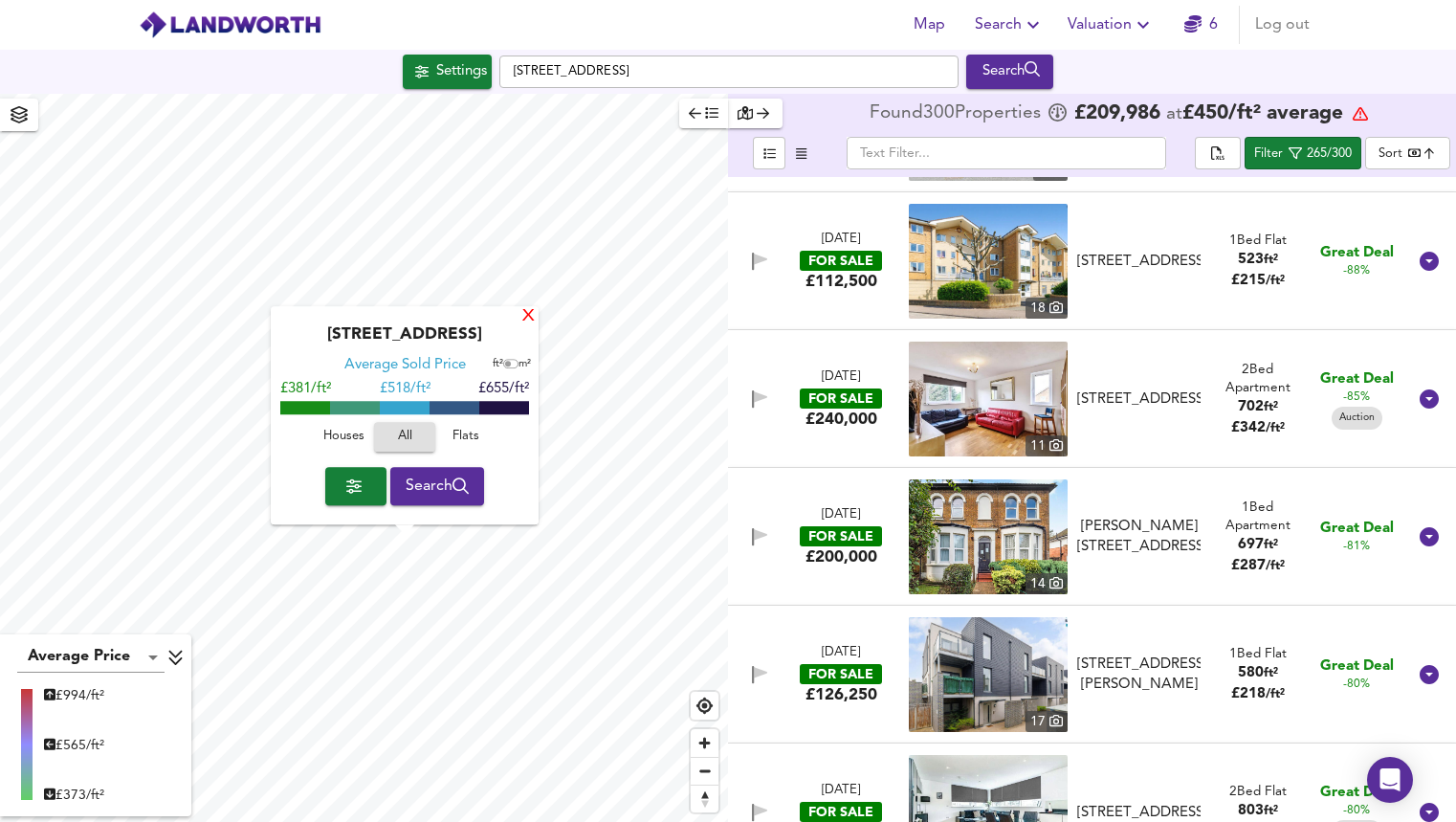 click on "X" at bounding box center [528, 317] 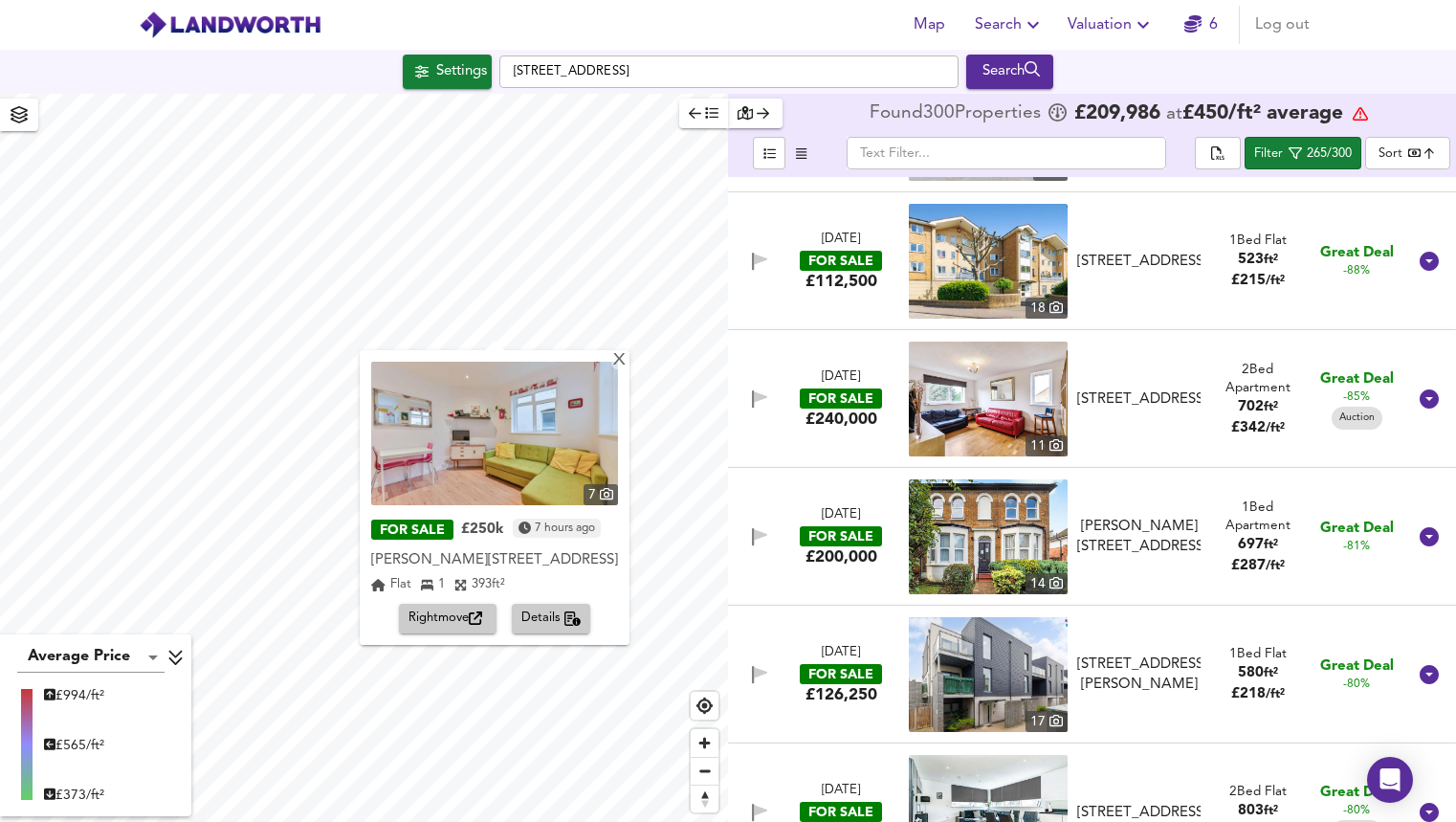 click on "Rightmove" at bounding box center (448, 618) 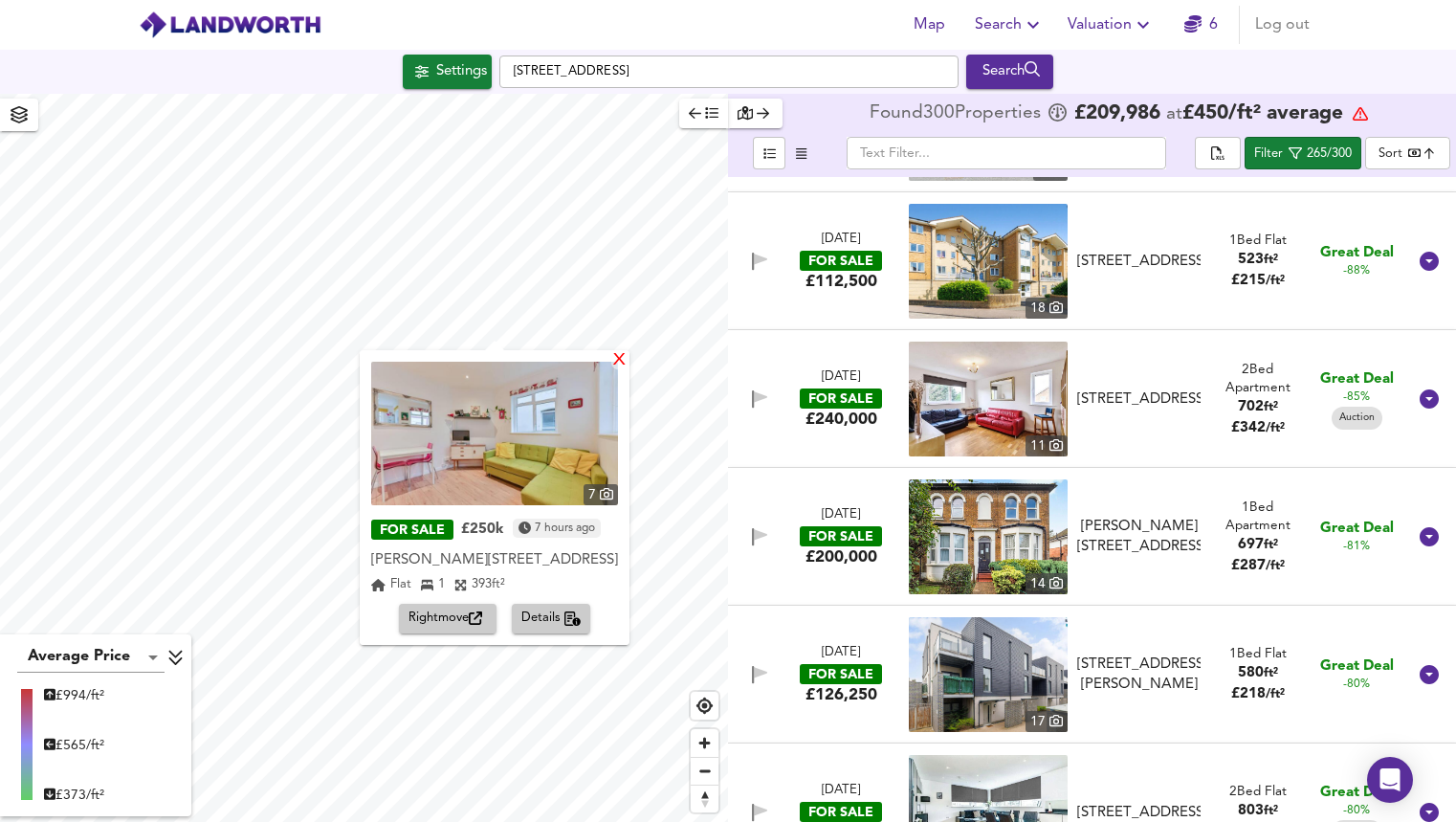 click on "X" at bounding box center [619, 361] 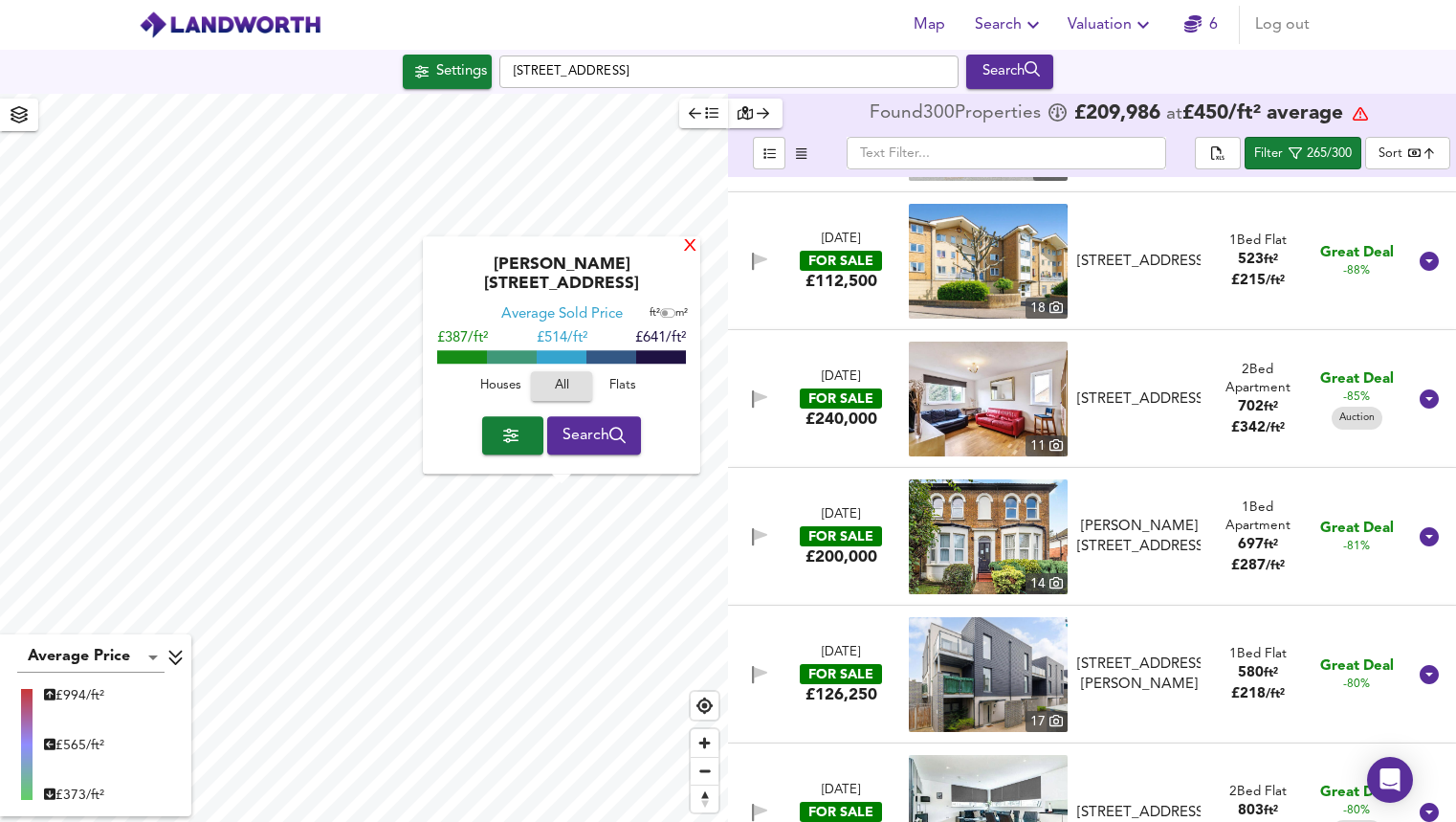 click on "X" at bounding box center [690, 247] 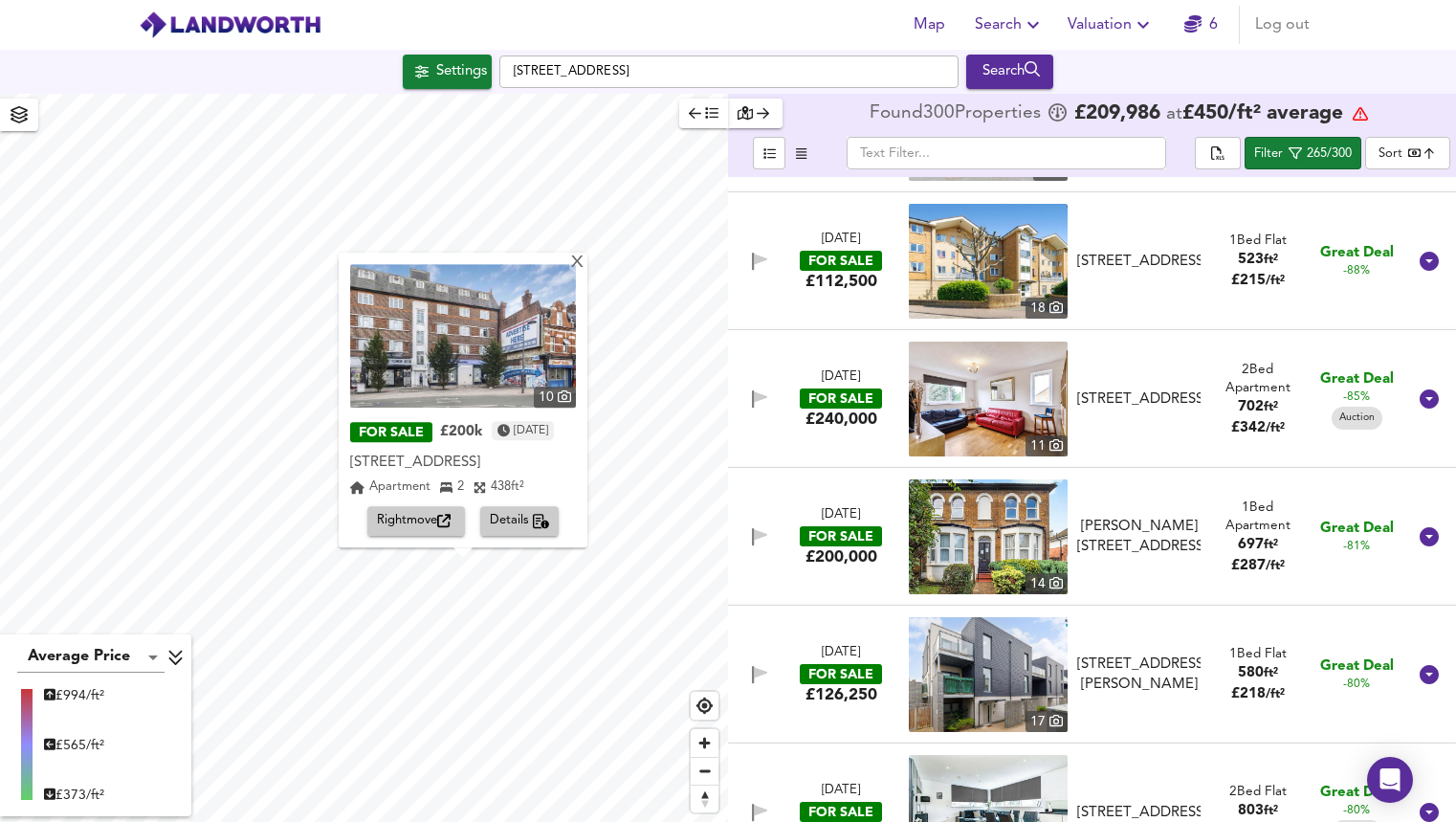 click at bounding box center (463, 336) 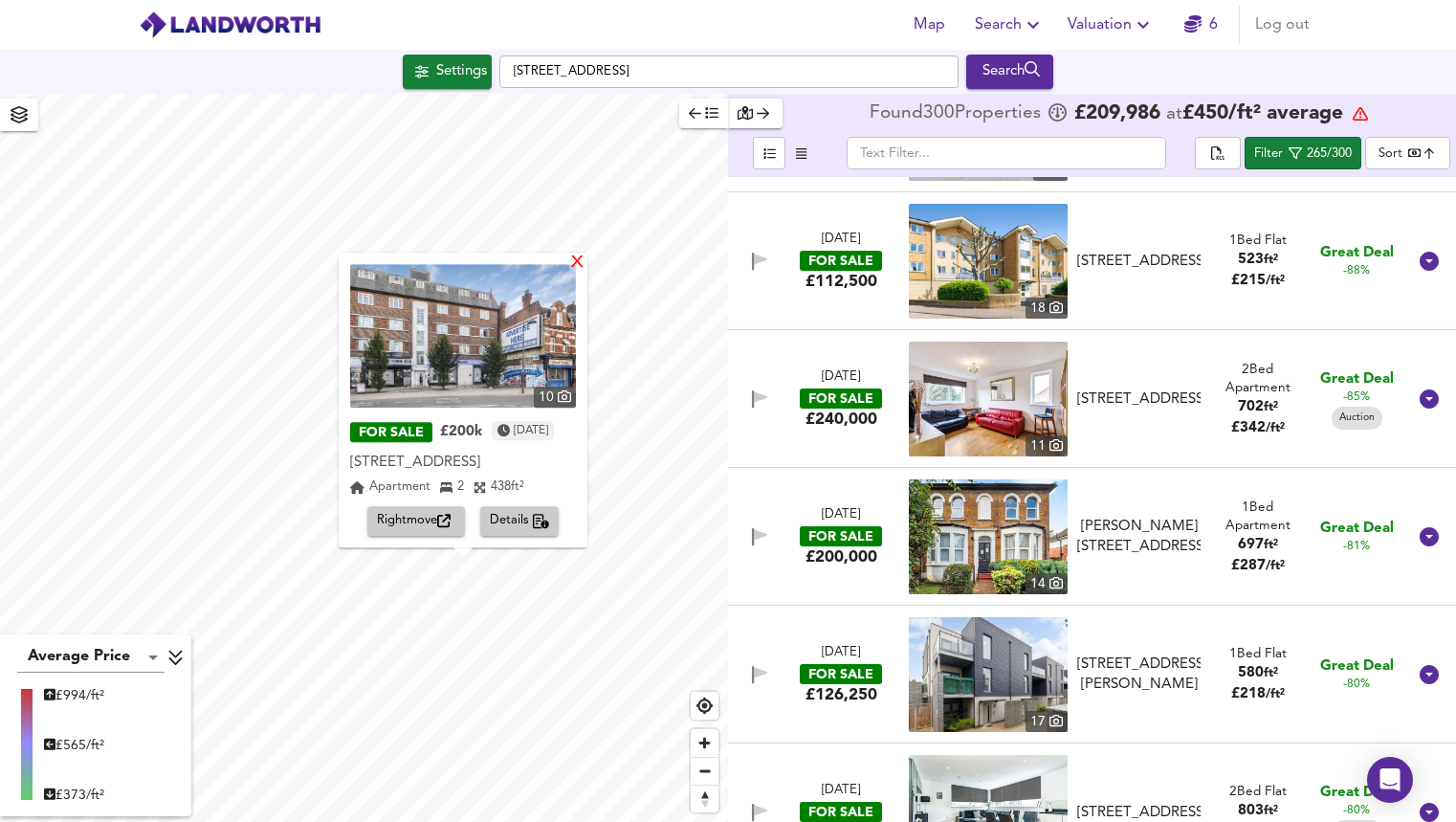 click on "X" at bounding box center (577, 263) 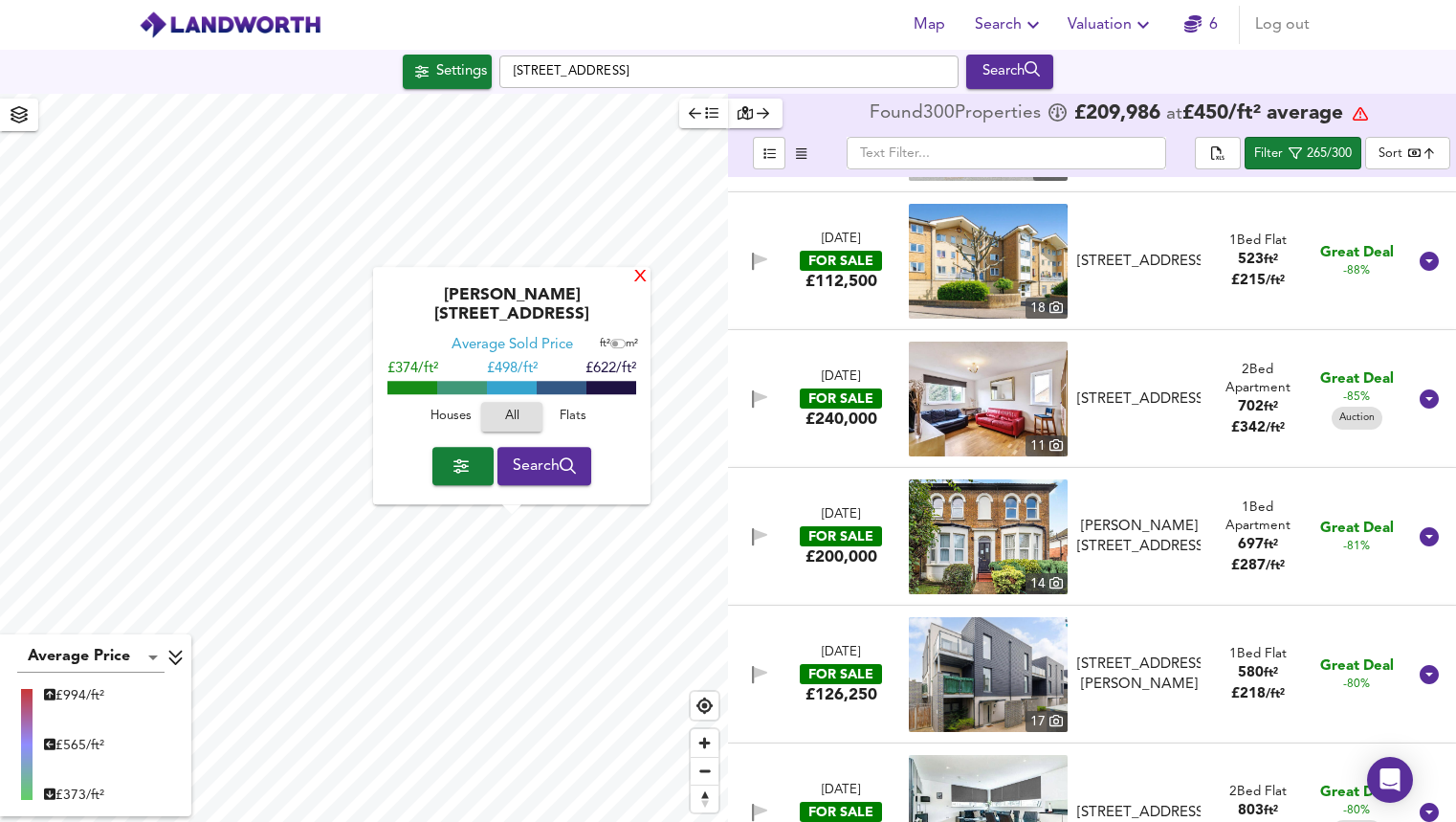 click on "X" at bounding box center (640, 278) 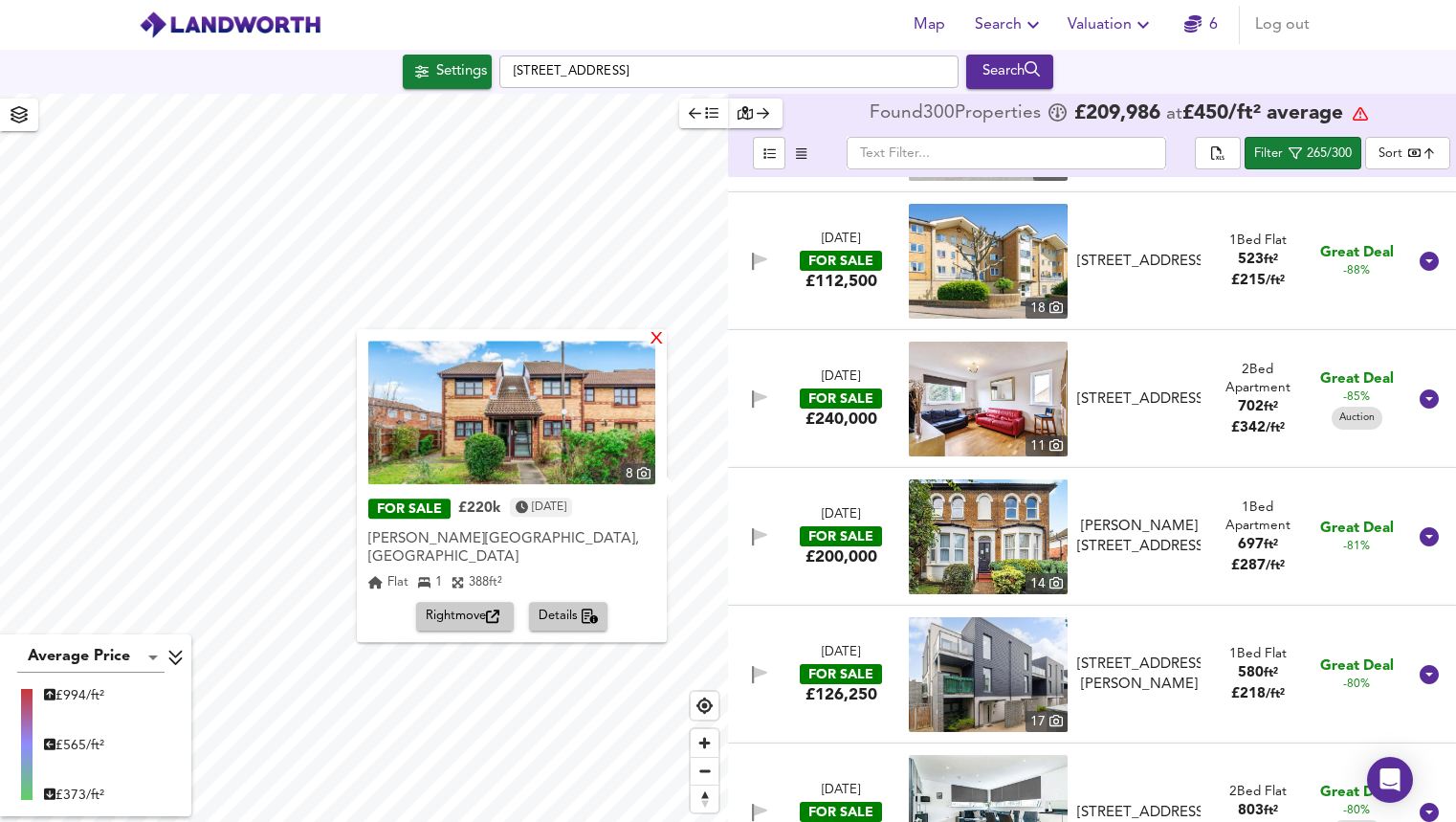 click on "X" at bounding box center [656, 340] 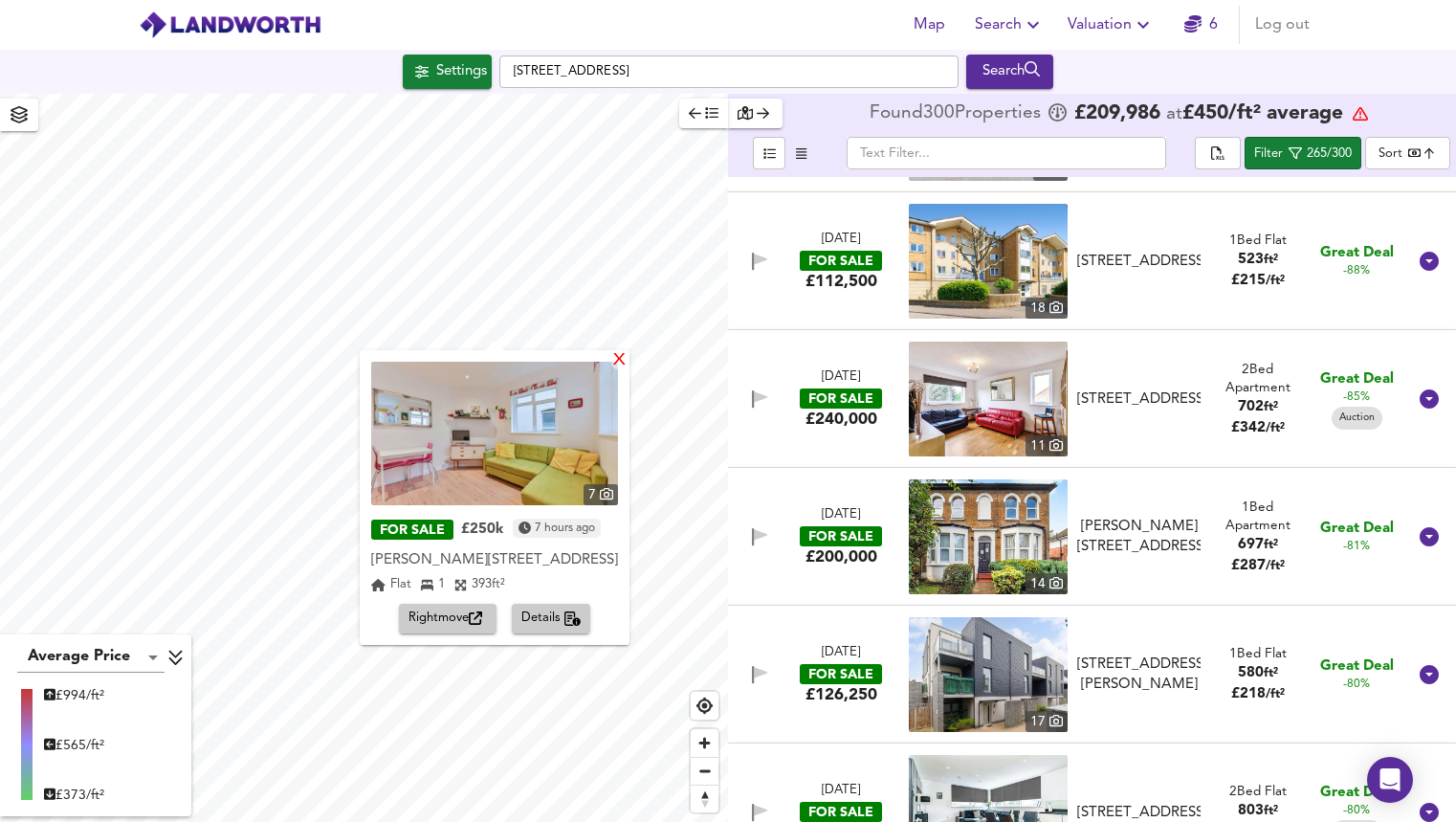 click on "X" at bounding box center [619, 361] 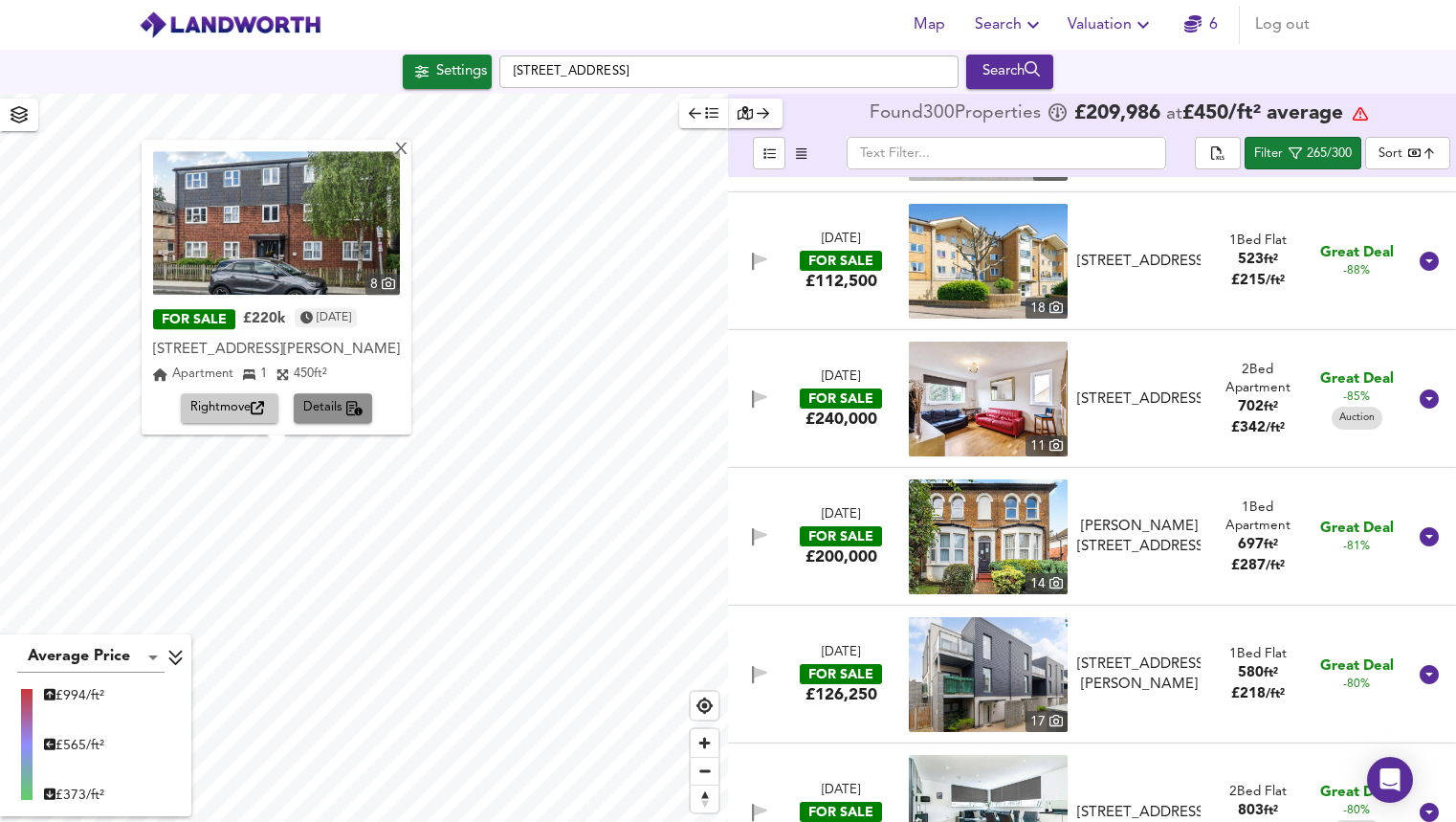 click on "Details" at bounding box center (333, 409) 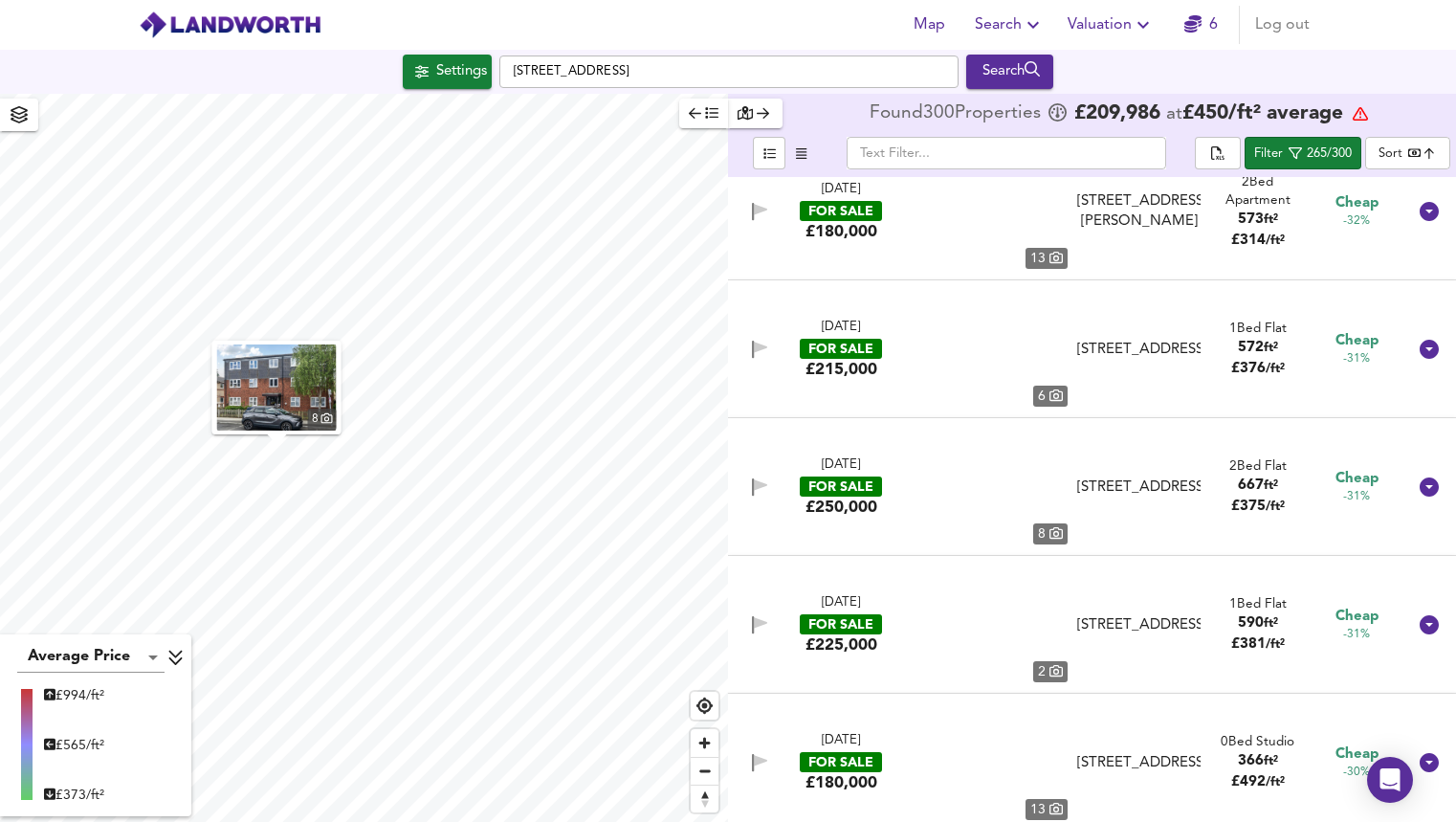 scroll, scrollTop: 20807, scrollLeft: 0, axis: vertical 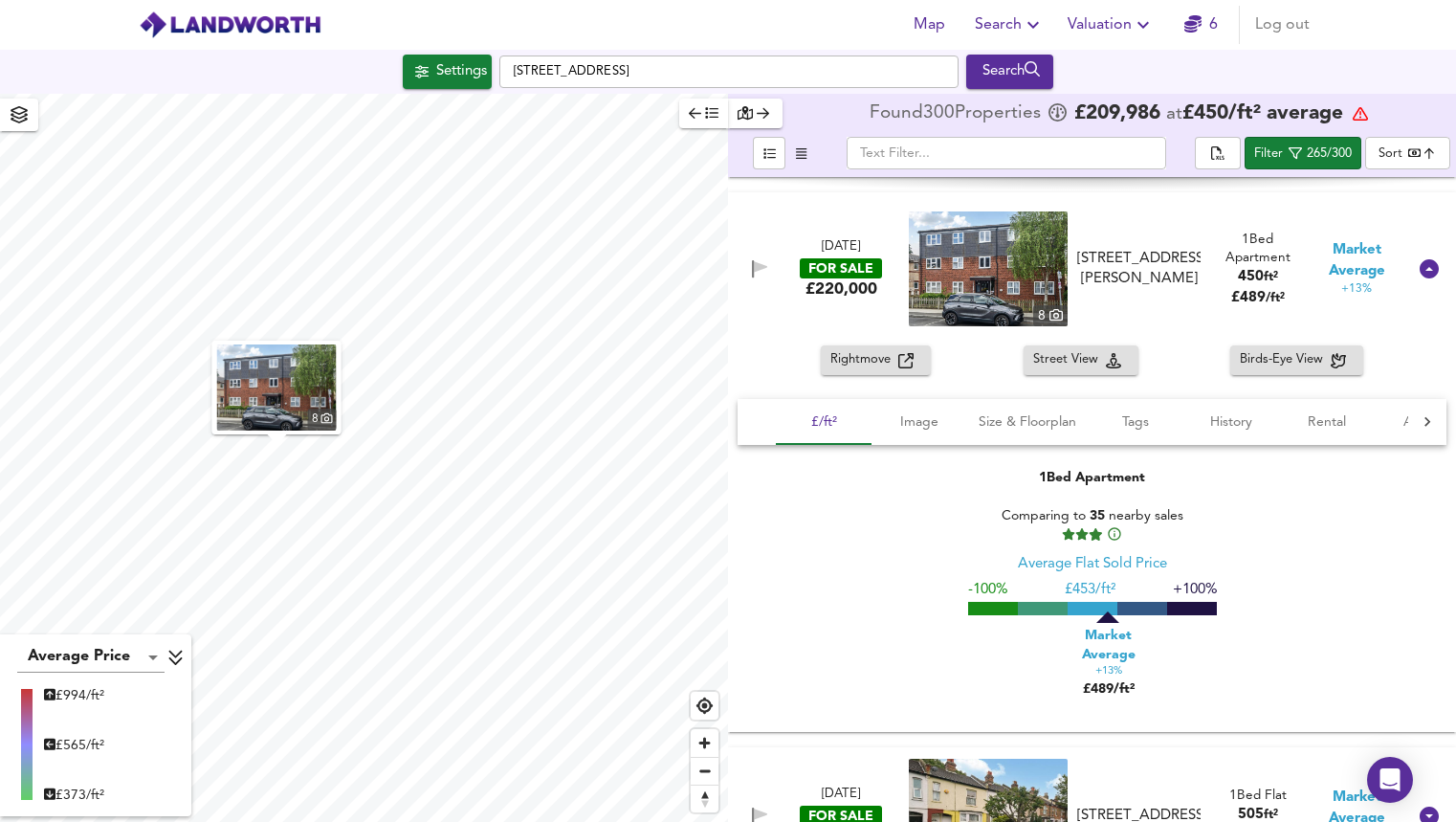 click at bounding box center [988, 269] 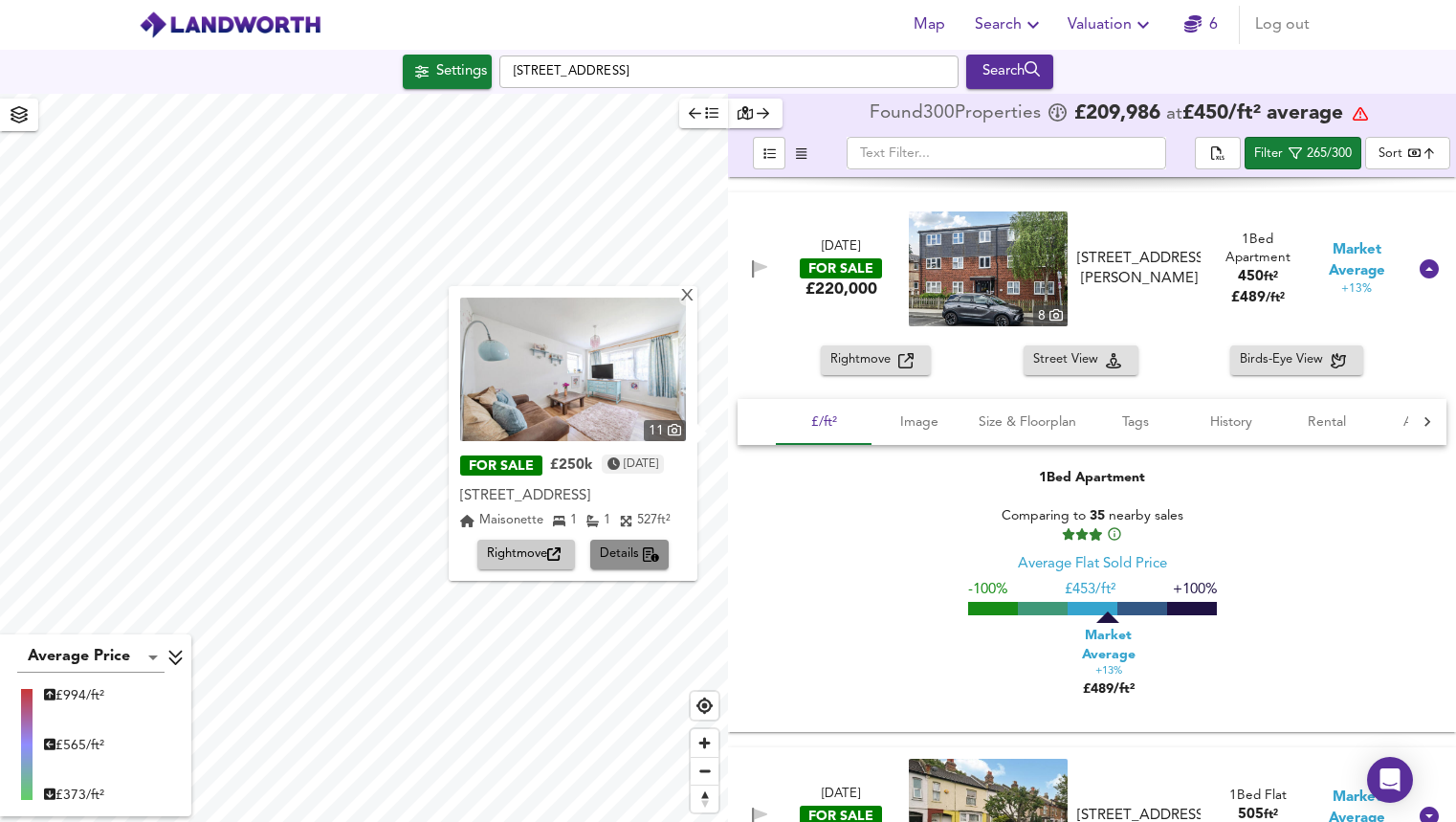 click on "Details" at bounding box center [629, 554] 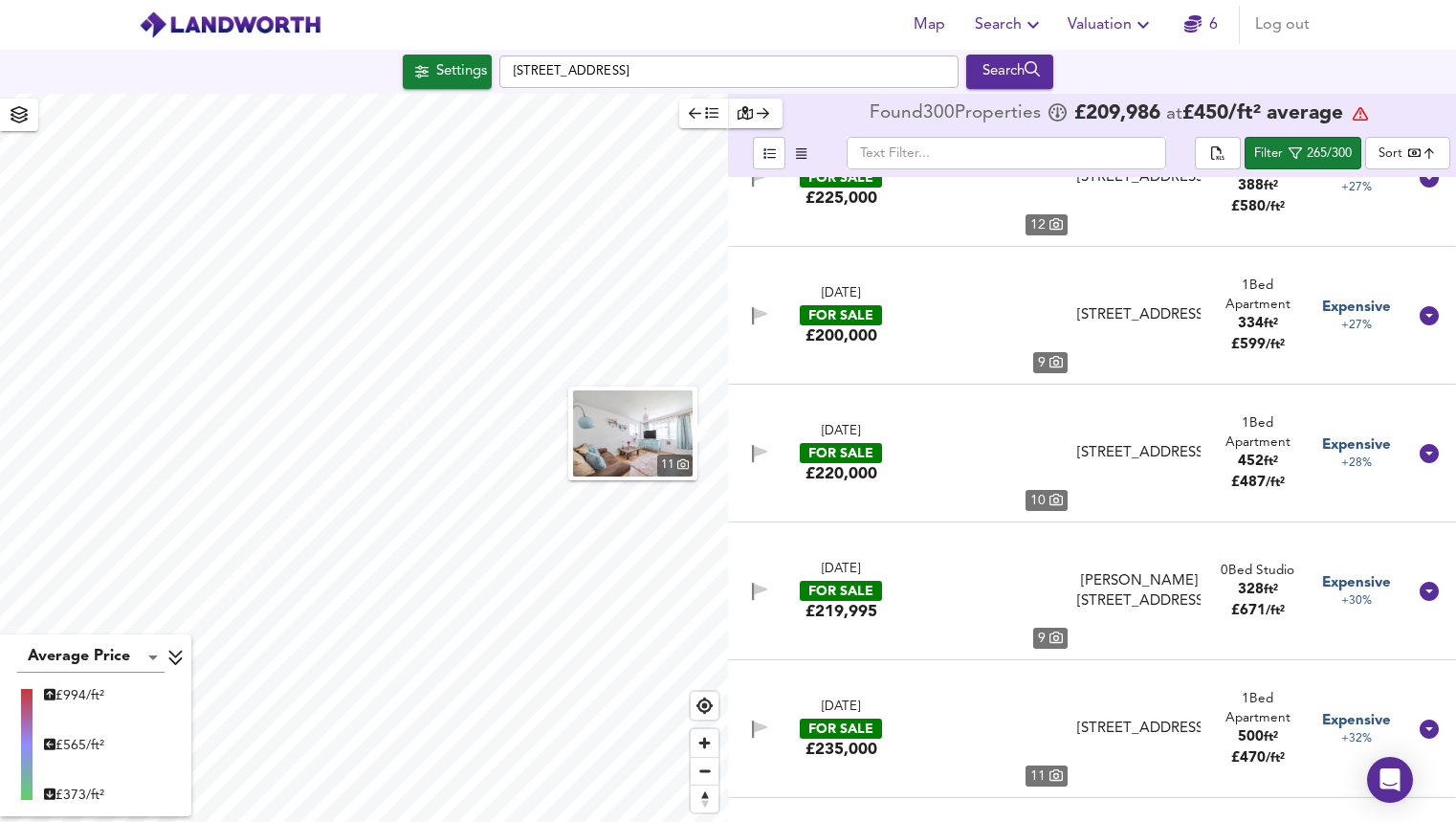 scroll, scrollTop: 26063, scrollLeft: 0, axis: vertical 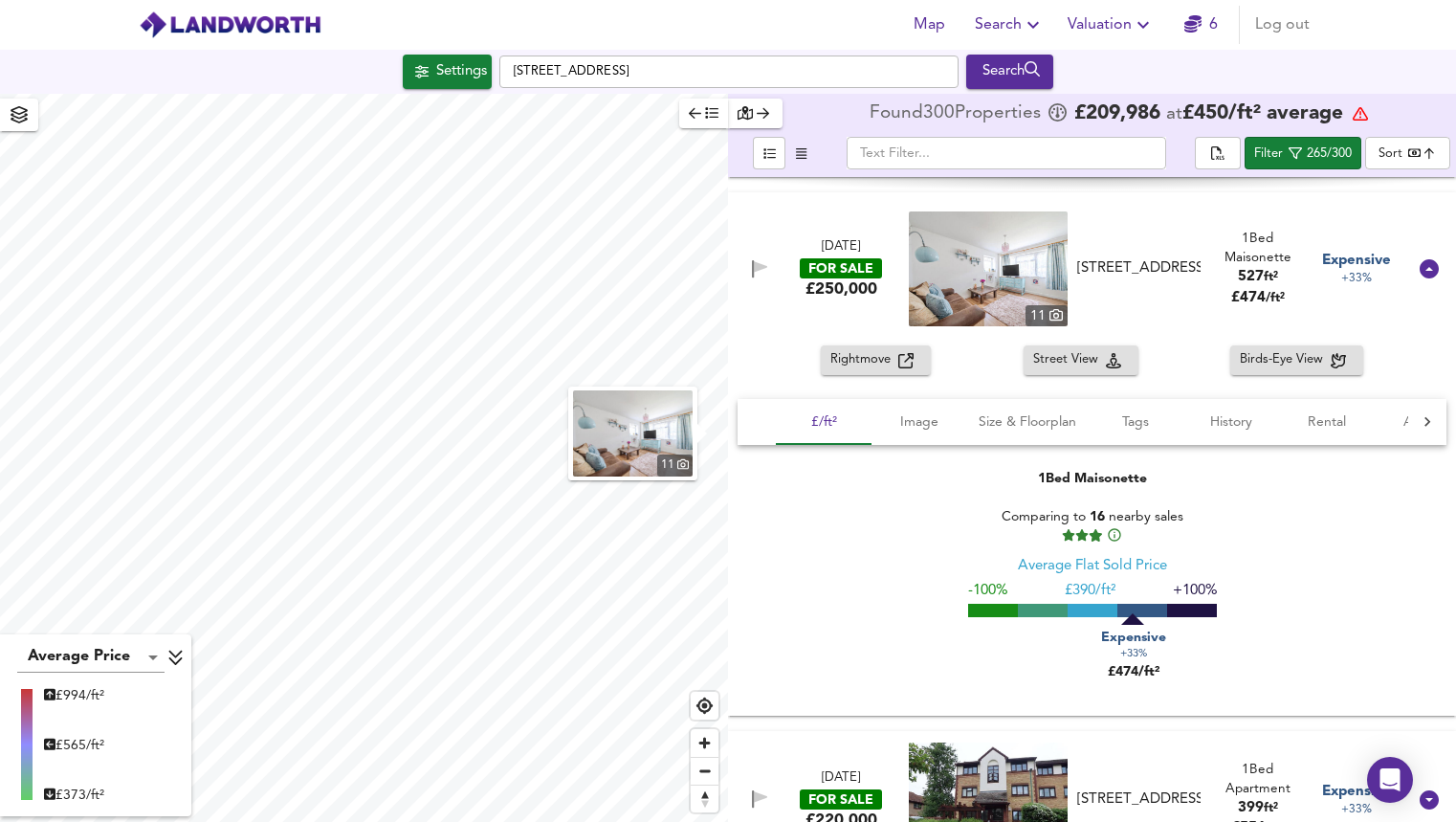 click at bounding box center [988, 269] 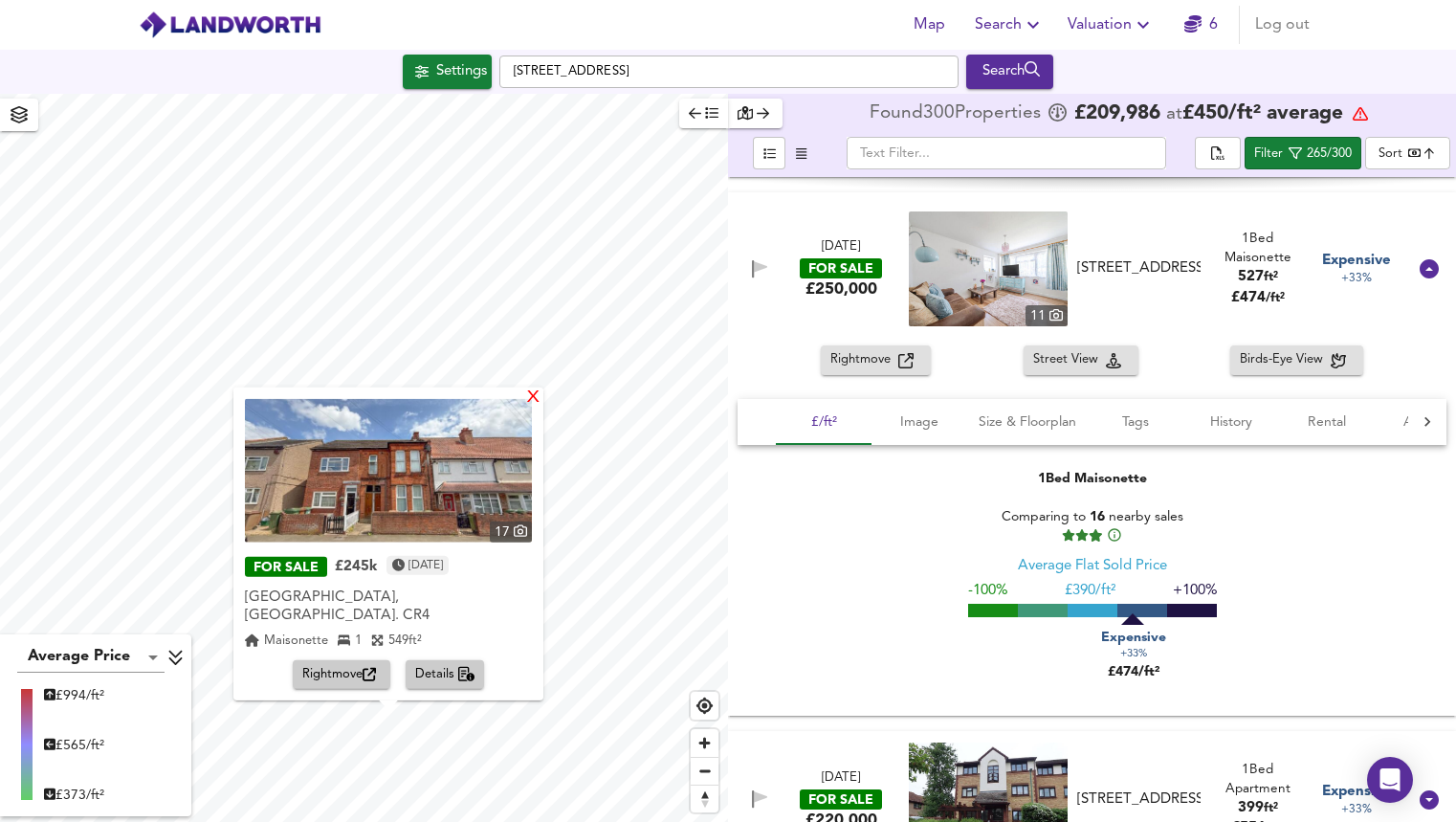 click on "X" at bounding box center (533, 397) 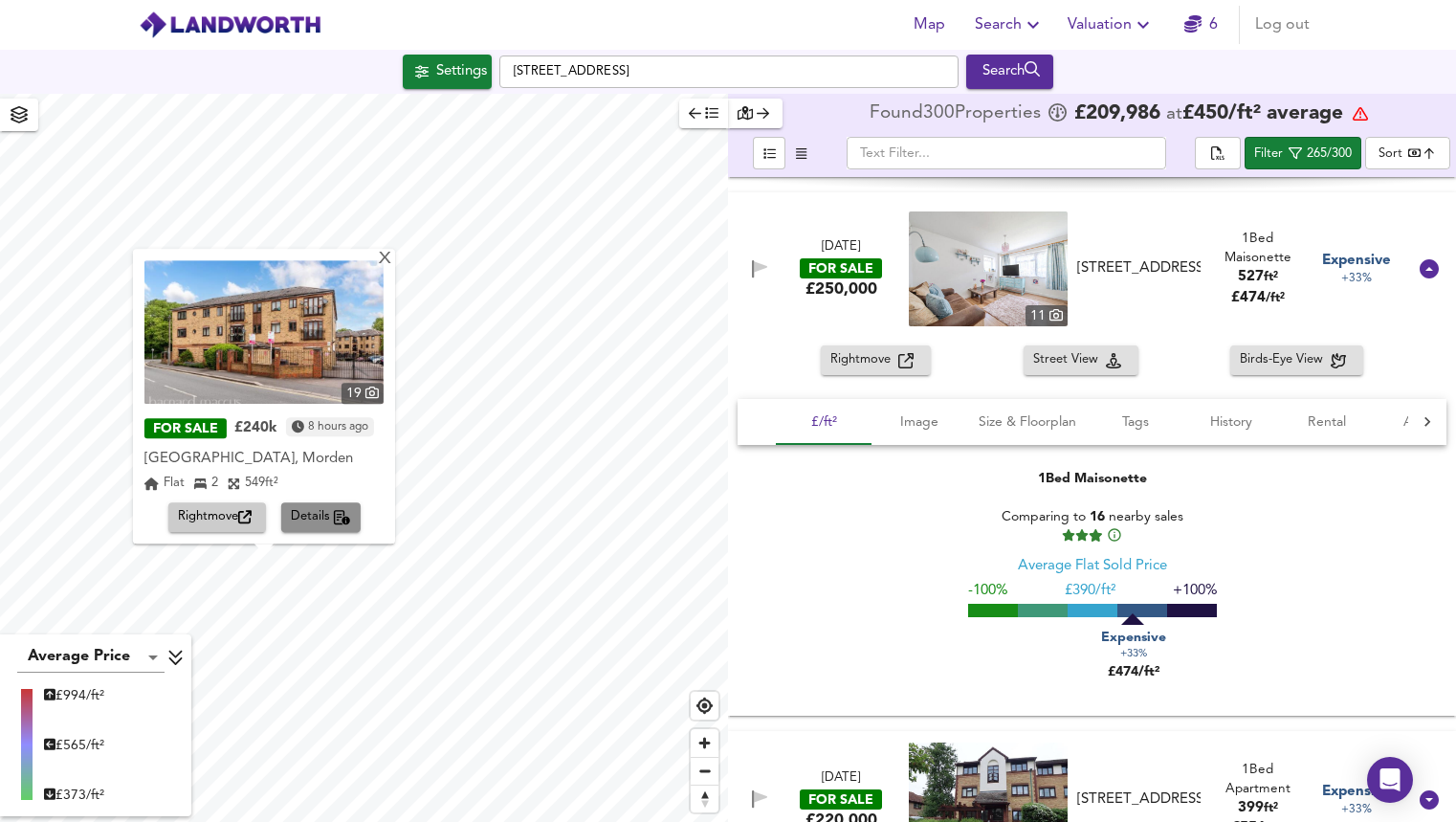 click on "Details" at bounding box center (320, 518) 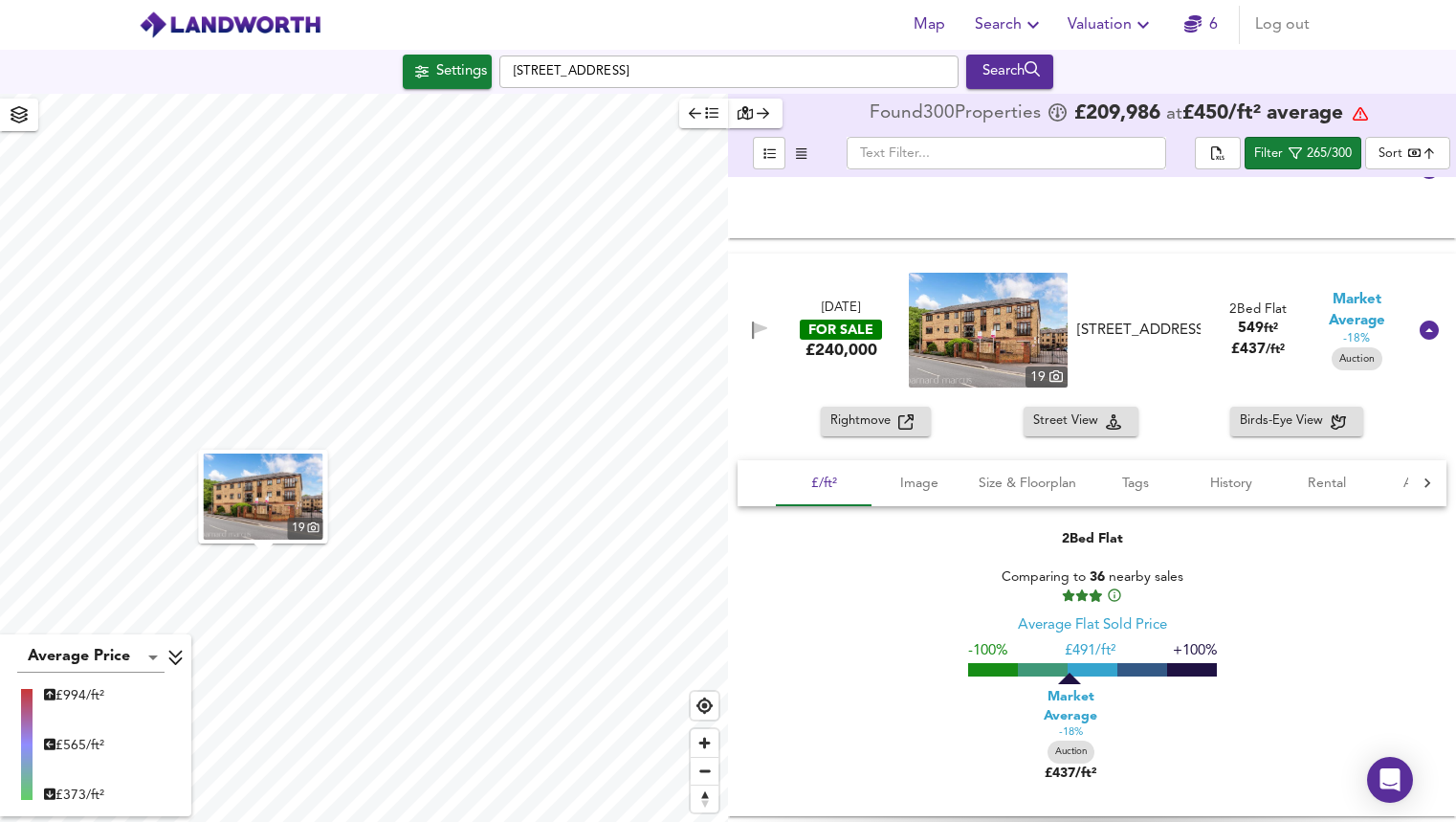 scroll, scrollTop: 11088, scrollLeft: 0, axis: vertical 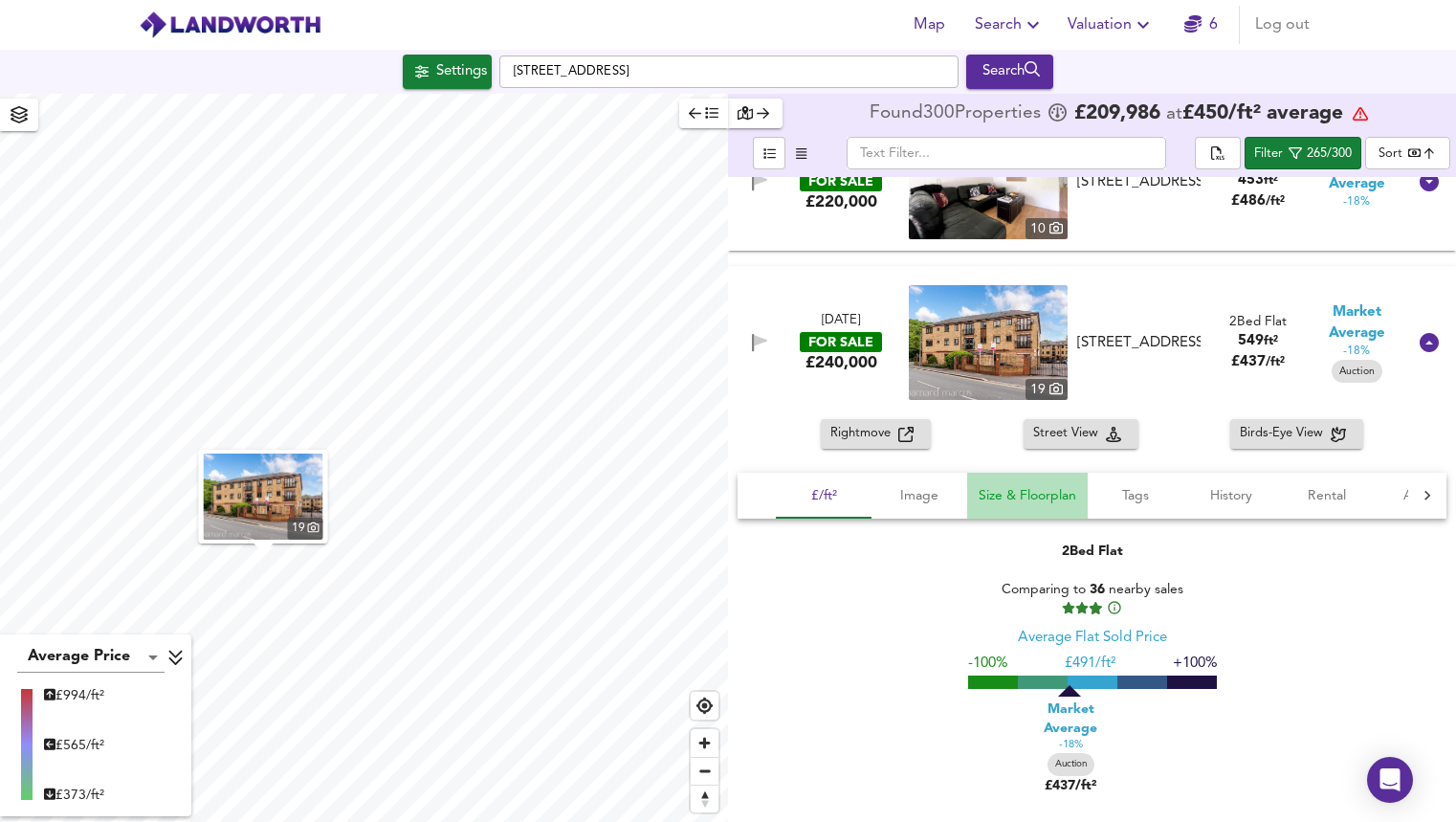 click on "Size & Floorplan" at bounding box center [1027, 496] 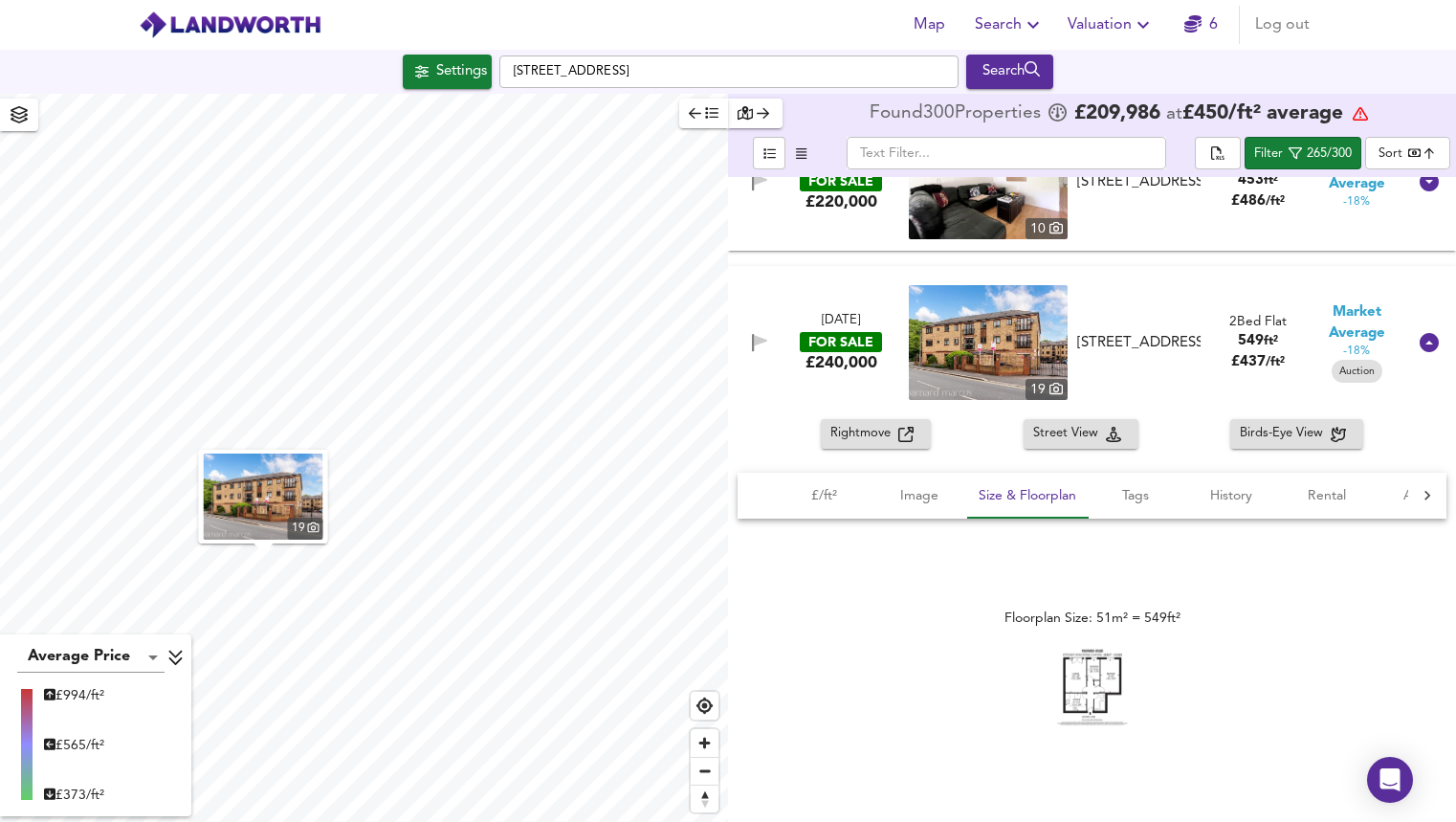 click at bounding box center (1092, 687) 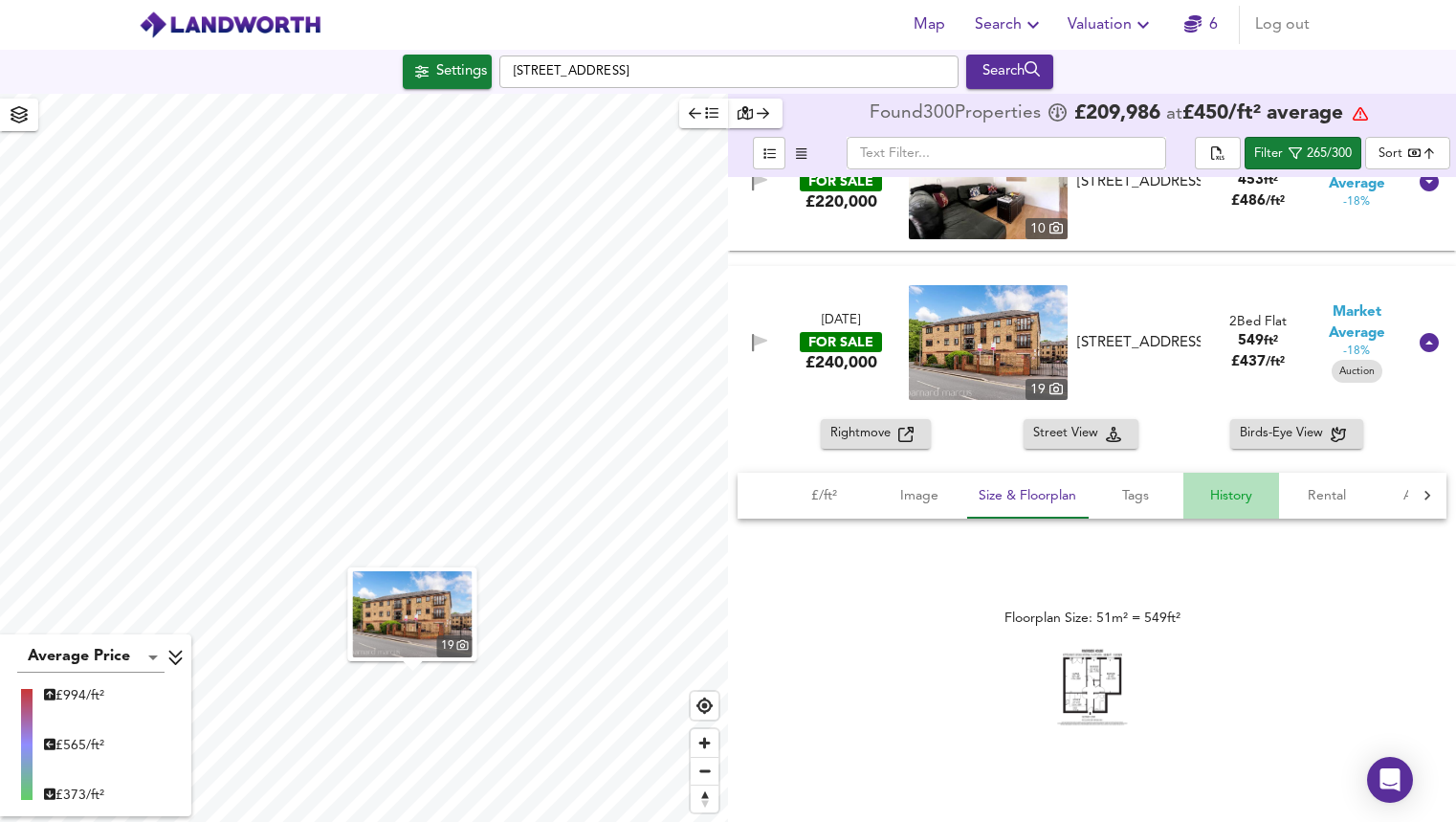 click on "History" at bounding box center [1231, 496] 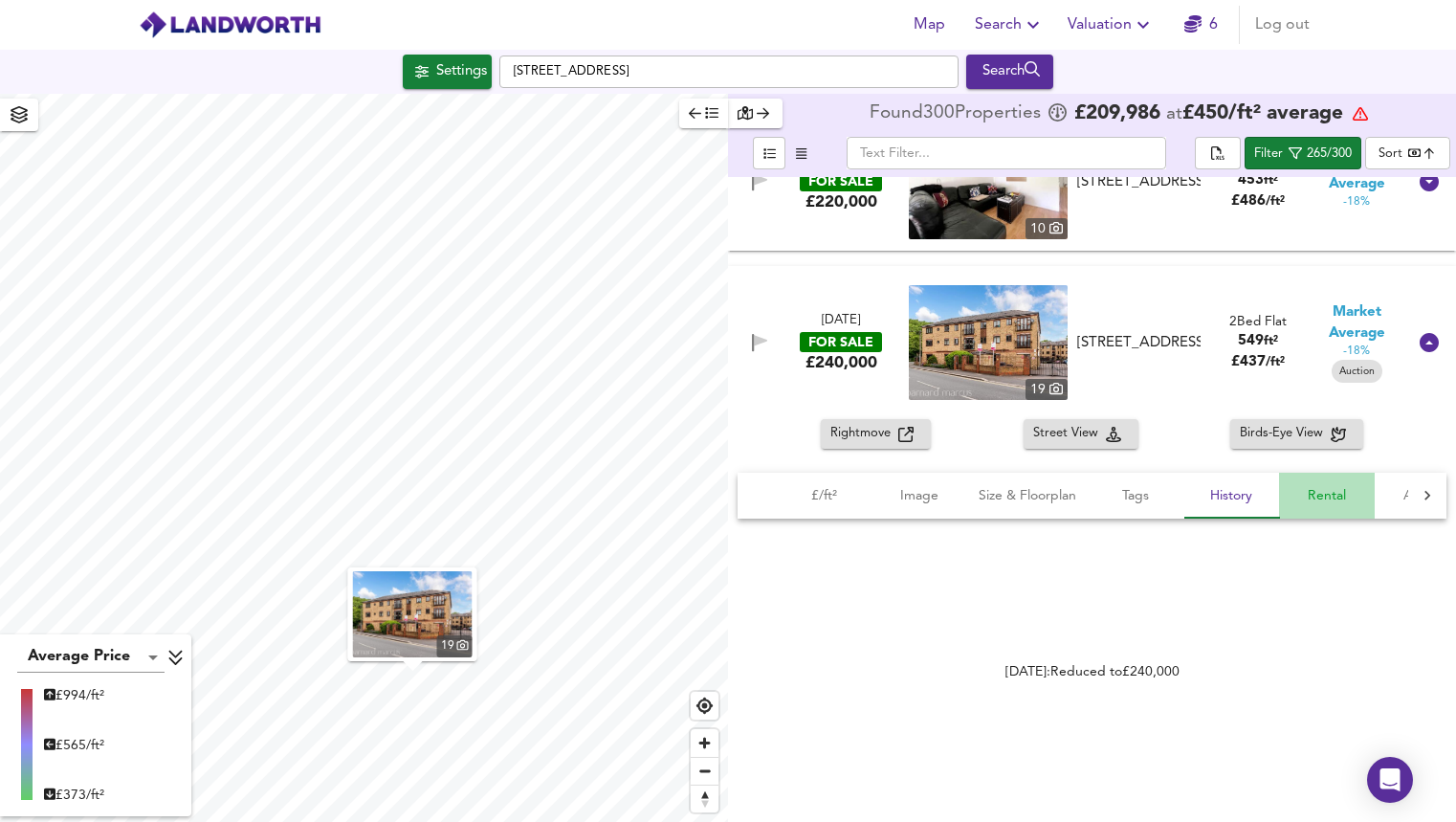 click on "Rental" at bounding box center (1327, 496) 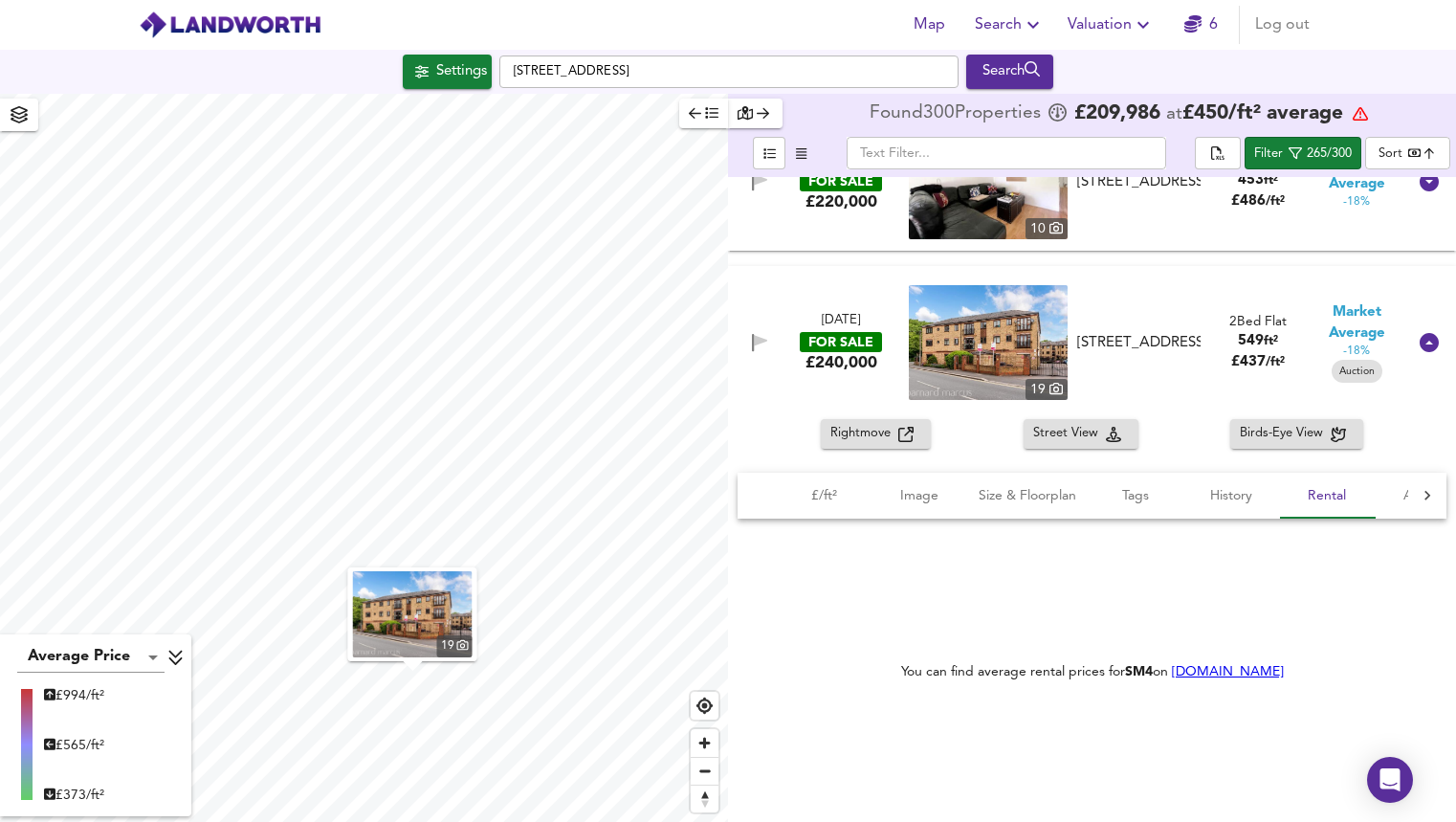 click 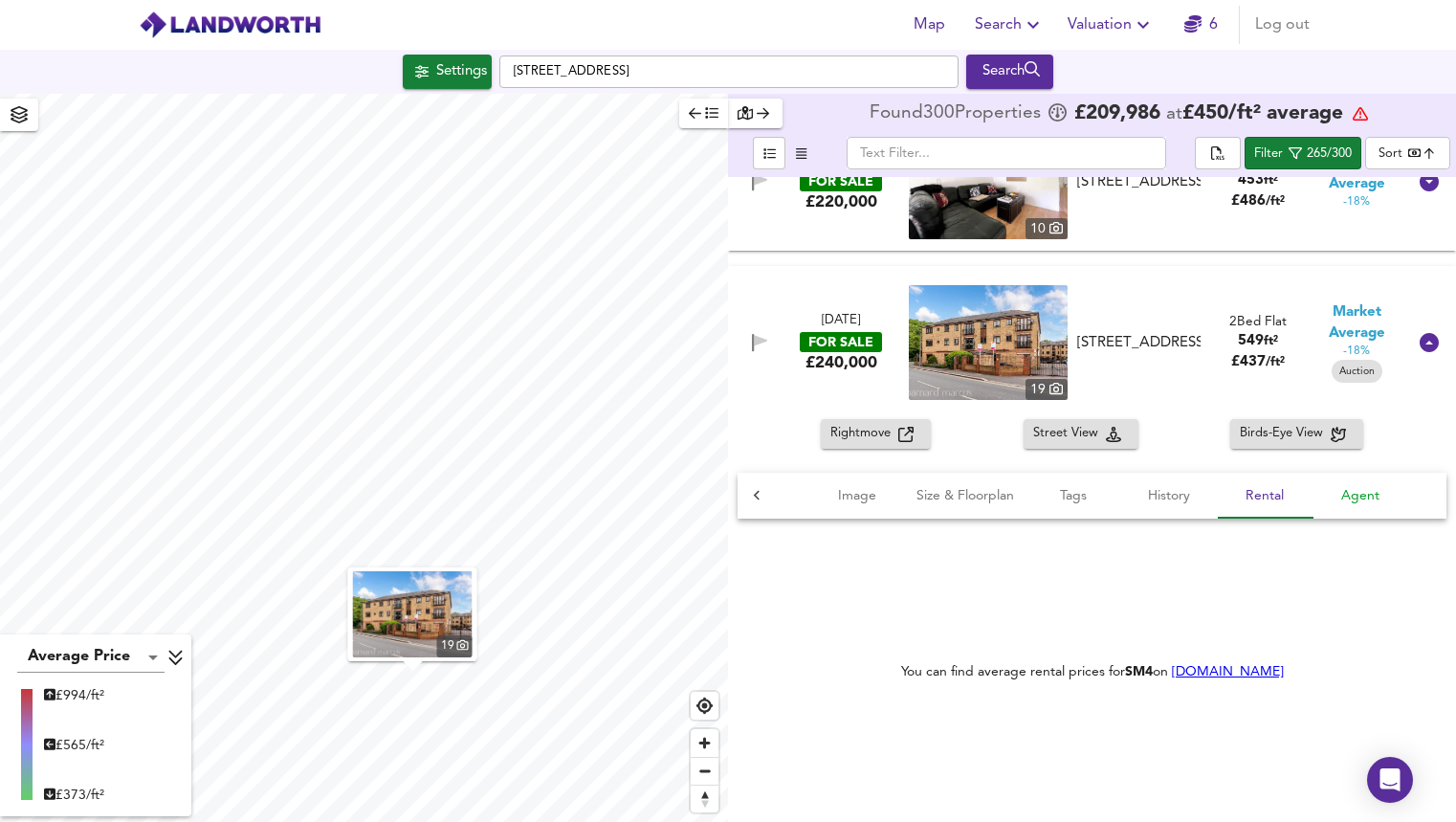click on "Agent" at bounding box center (1360, 496) 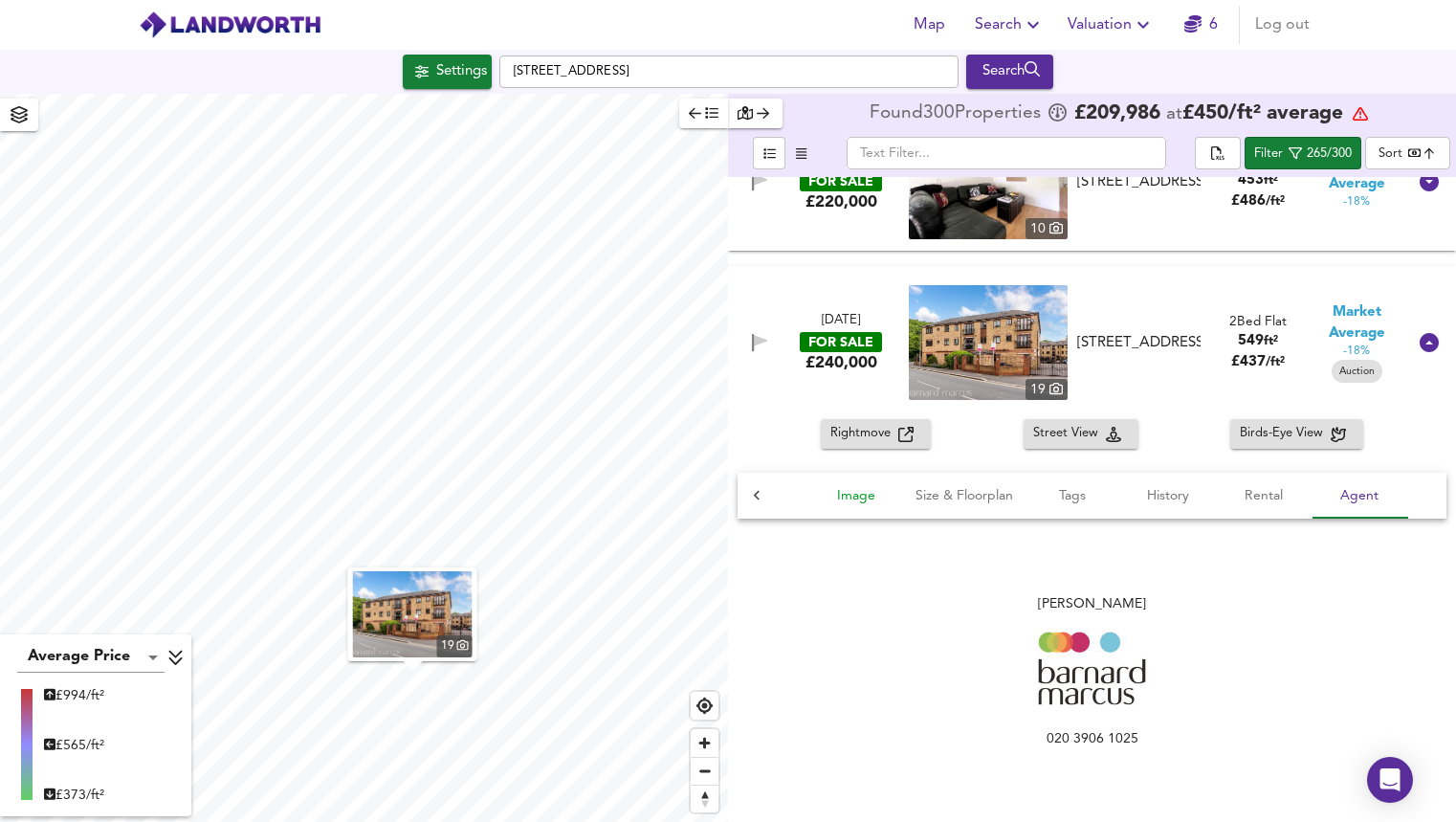 click on "Image" at bounding box center (856, 496) 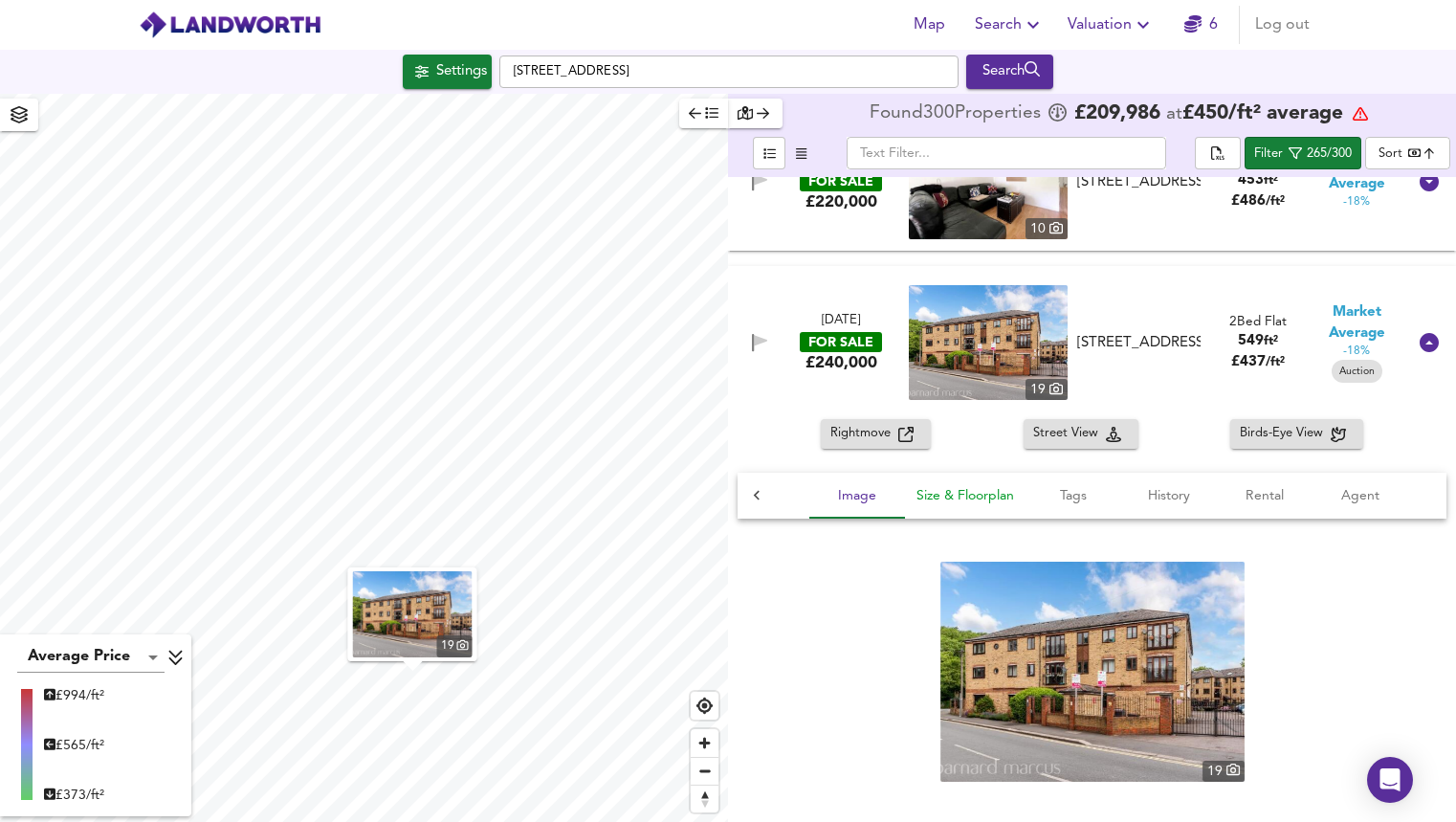 click on "Size & Floorplan" at bounding box center (965, 496) 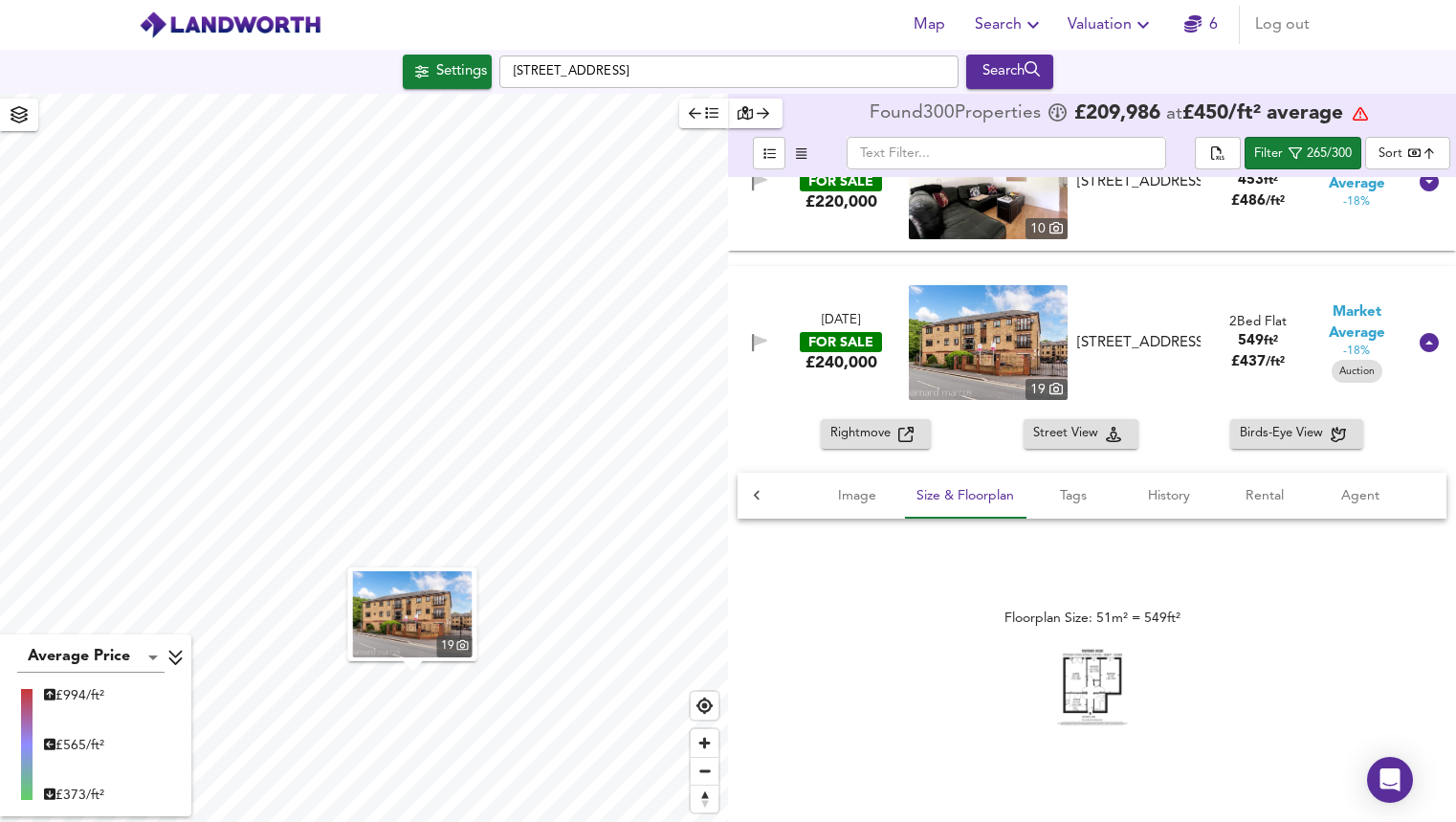 type on "5982" 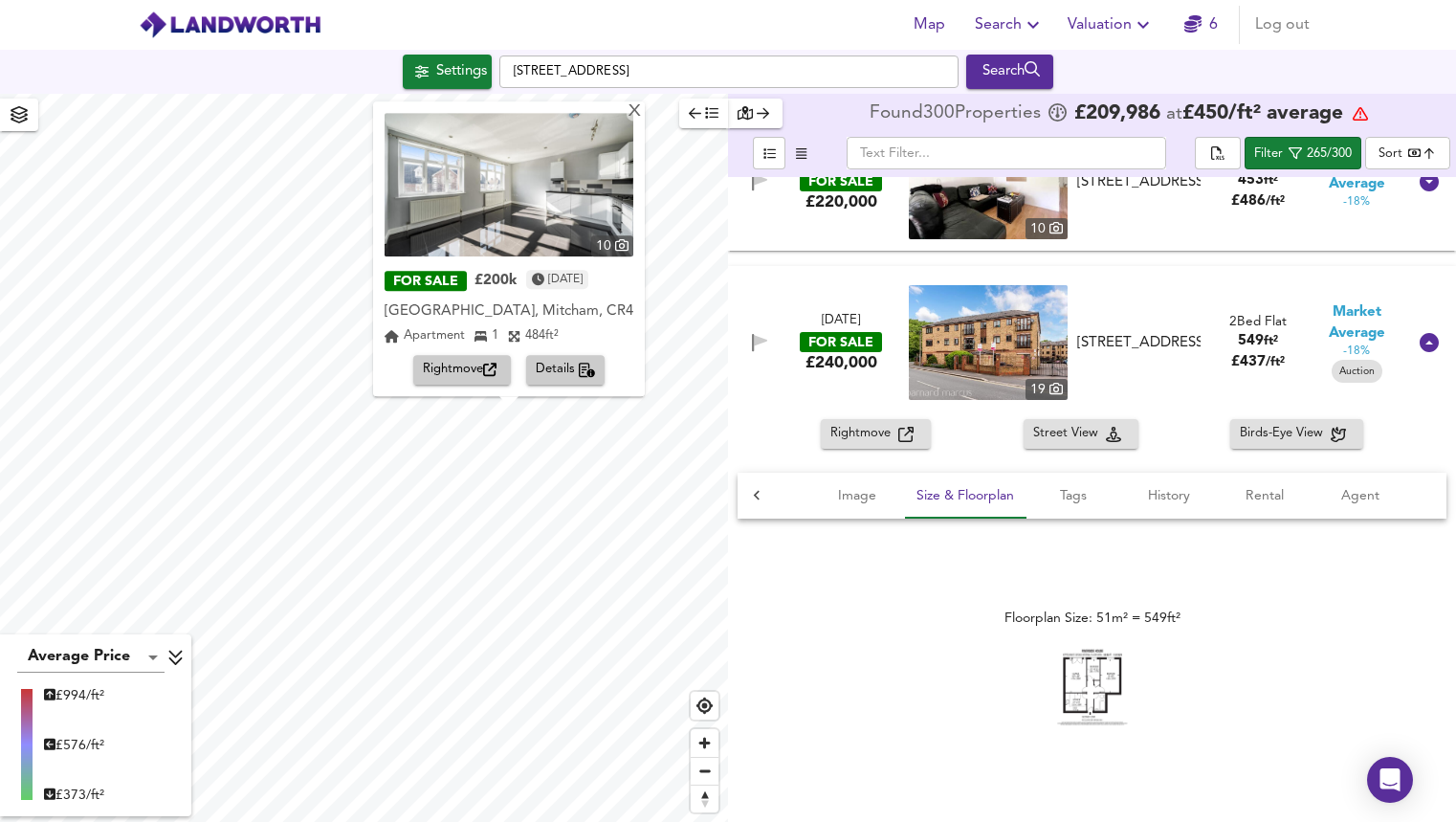 click at bounding box center [509, 185] 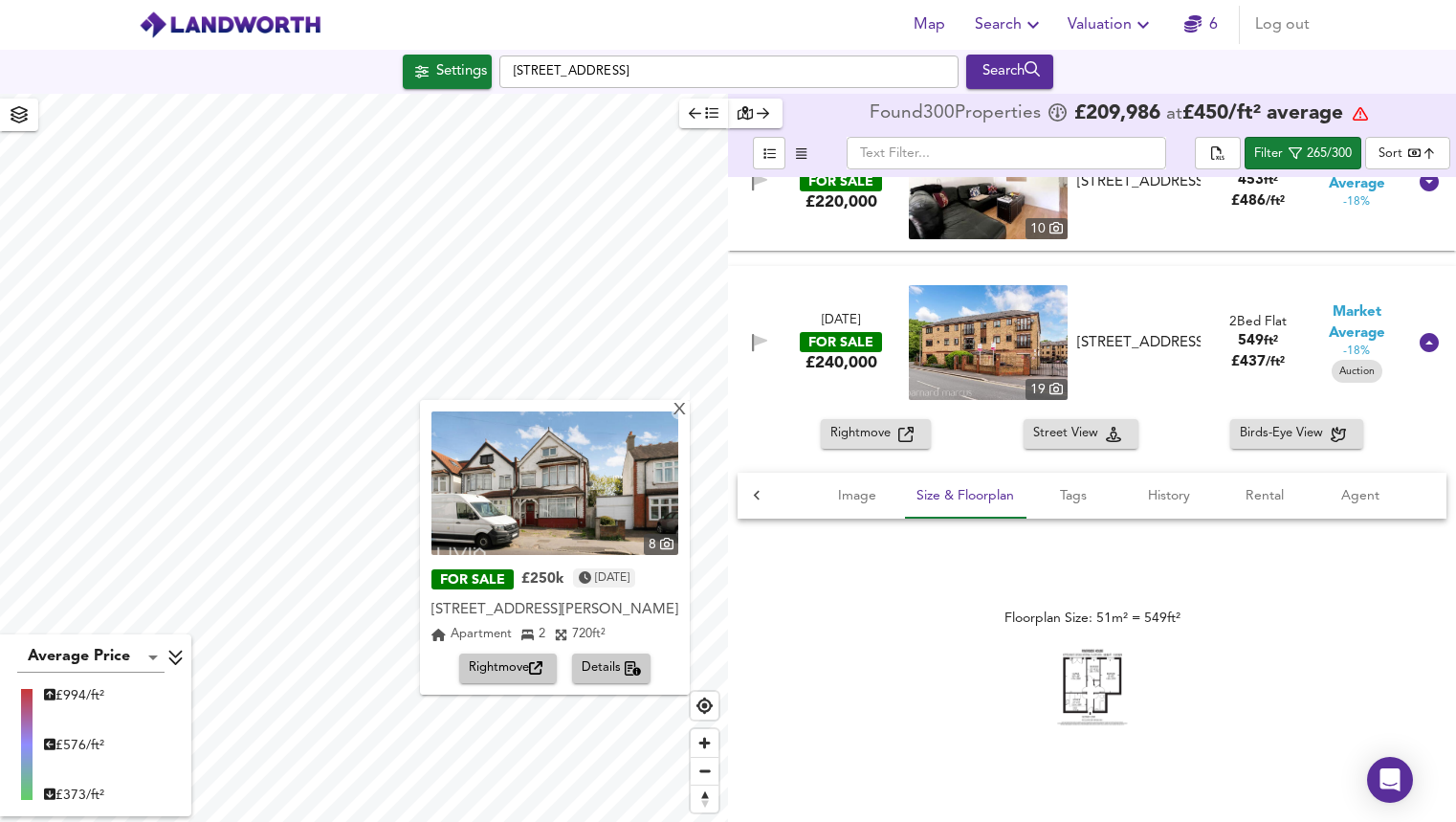 click at bounding box center [555, 483] 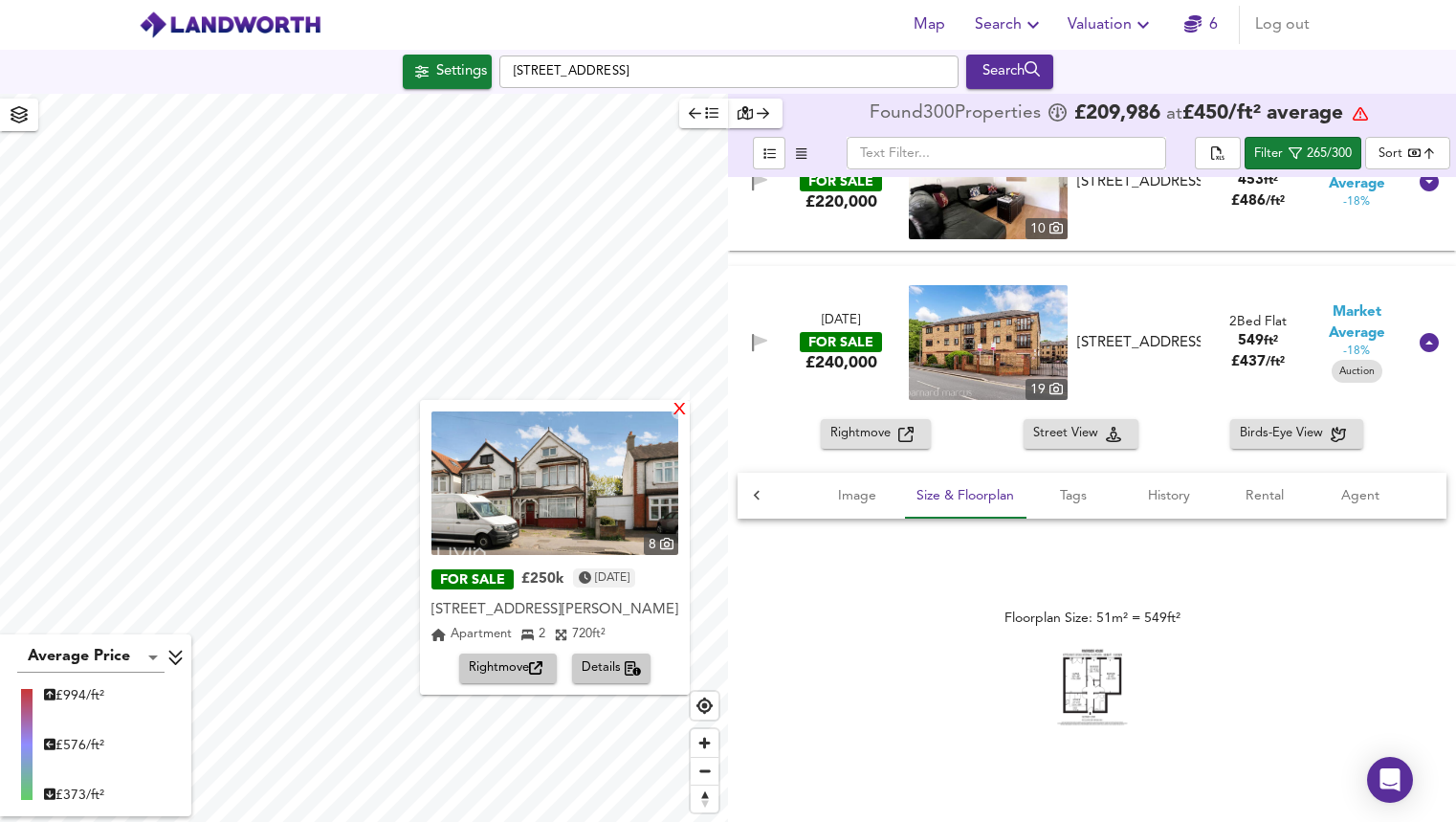 click on "X" at bounding box center (679, 411) 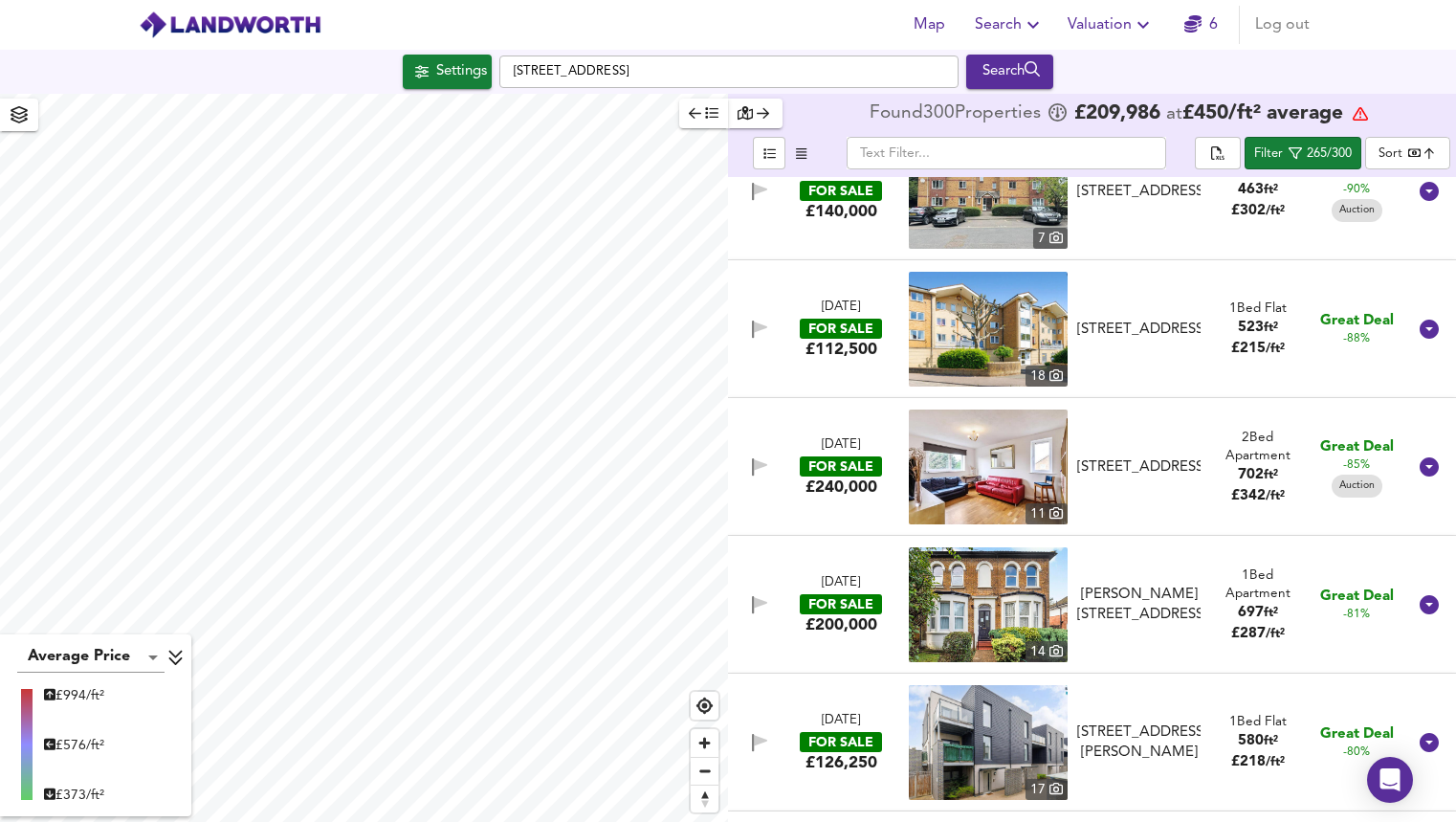scroll, scrollTop: 367, scrollLeft: 0, axis: vertical 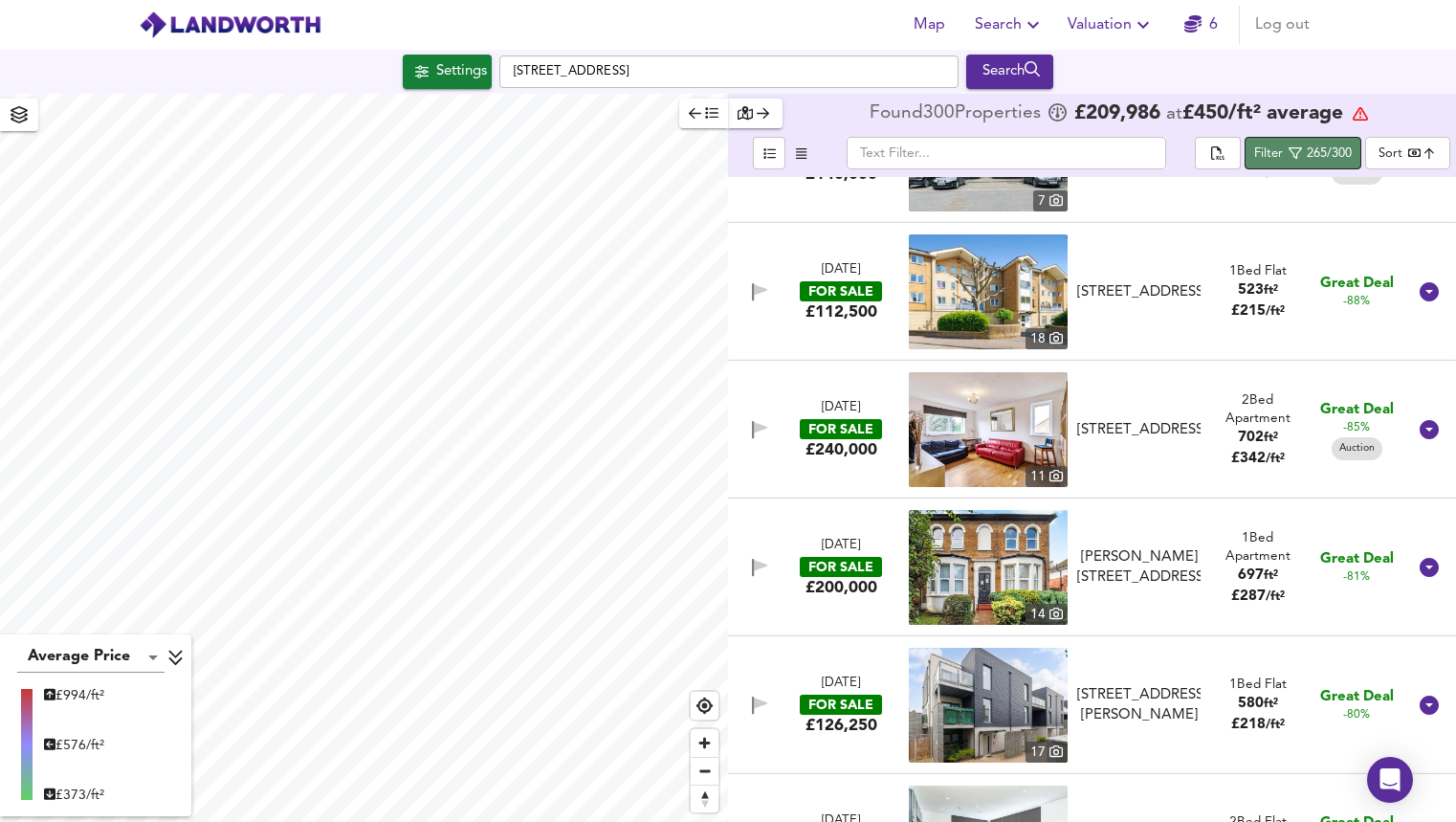 click on "Filter 265/300" at bounding box center (1303, 153) 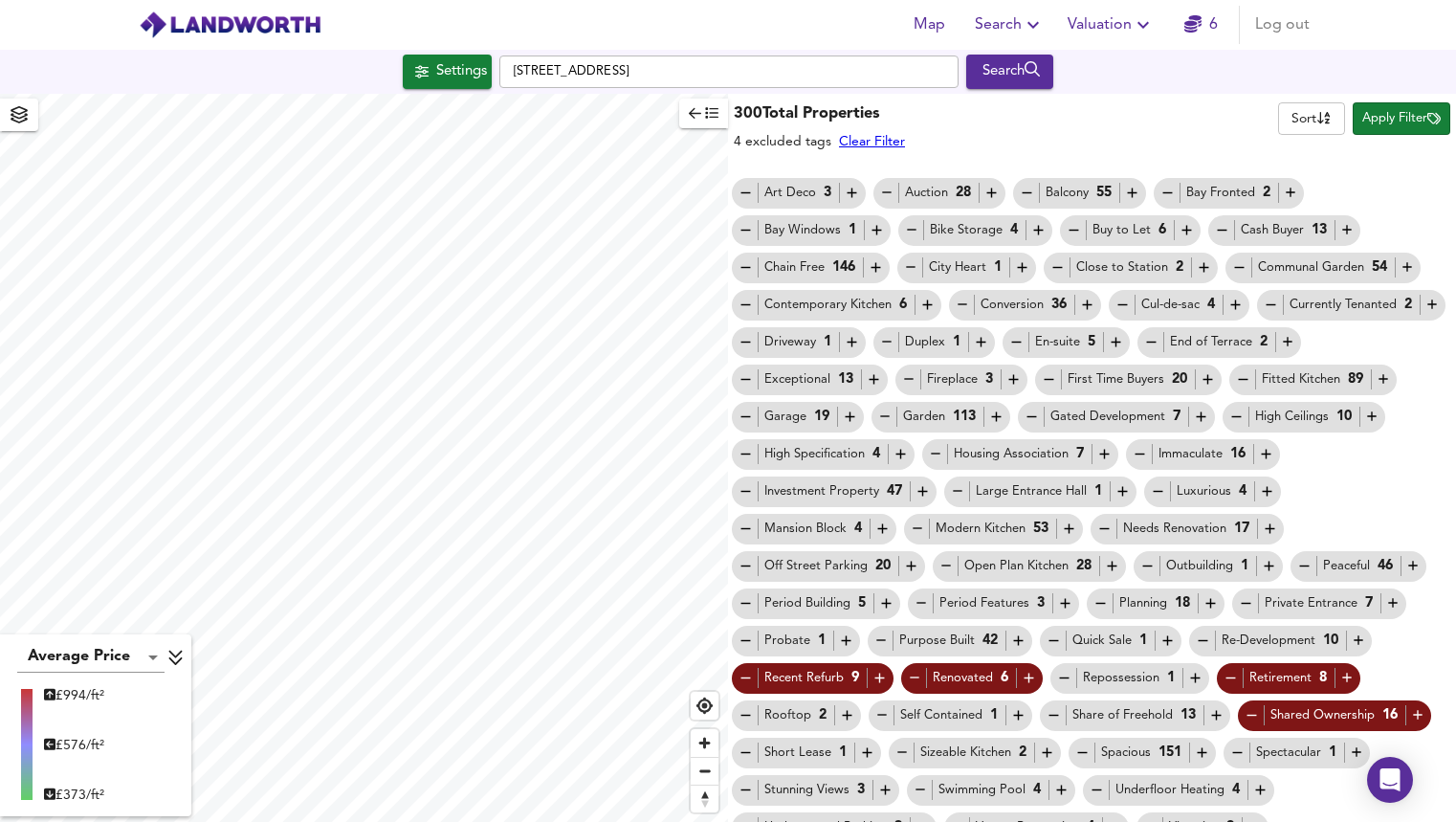 scroll, scrollTop: 60, scrollLeft: 0, axis: vertical 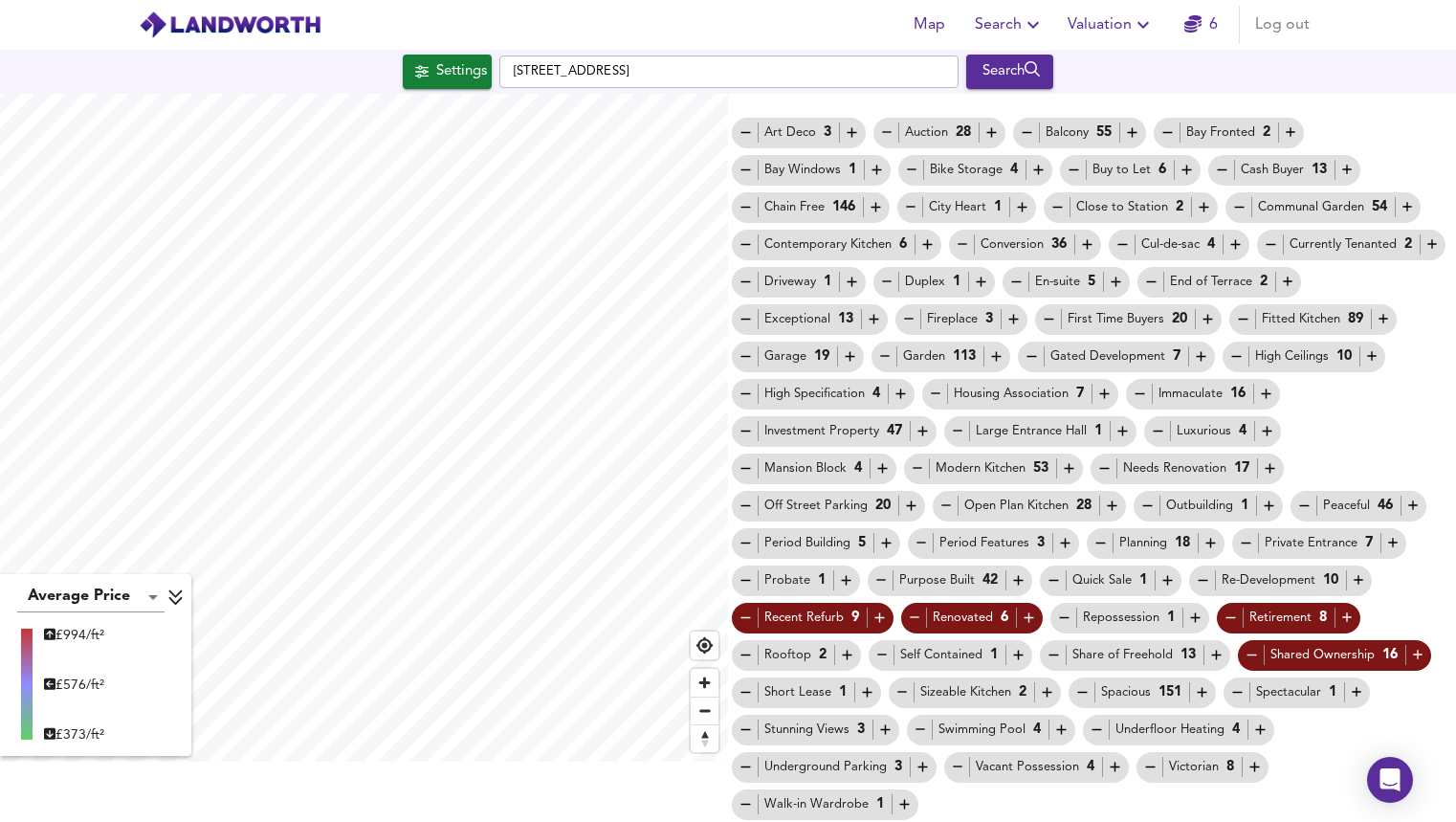 click on "Repossession 1" at bounding box center (1130, 617) 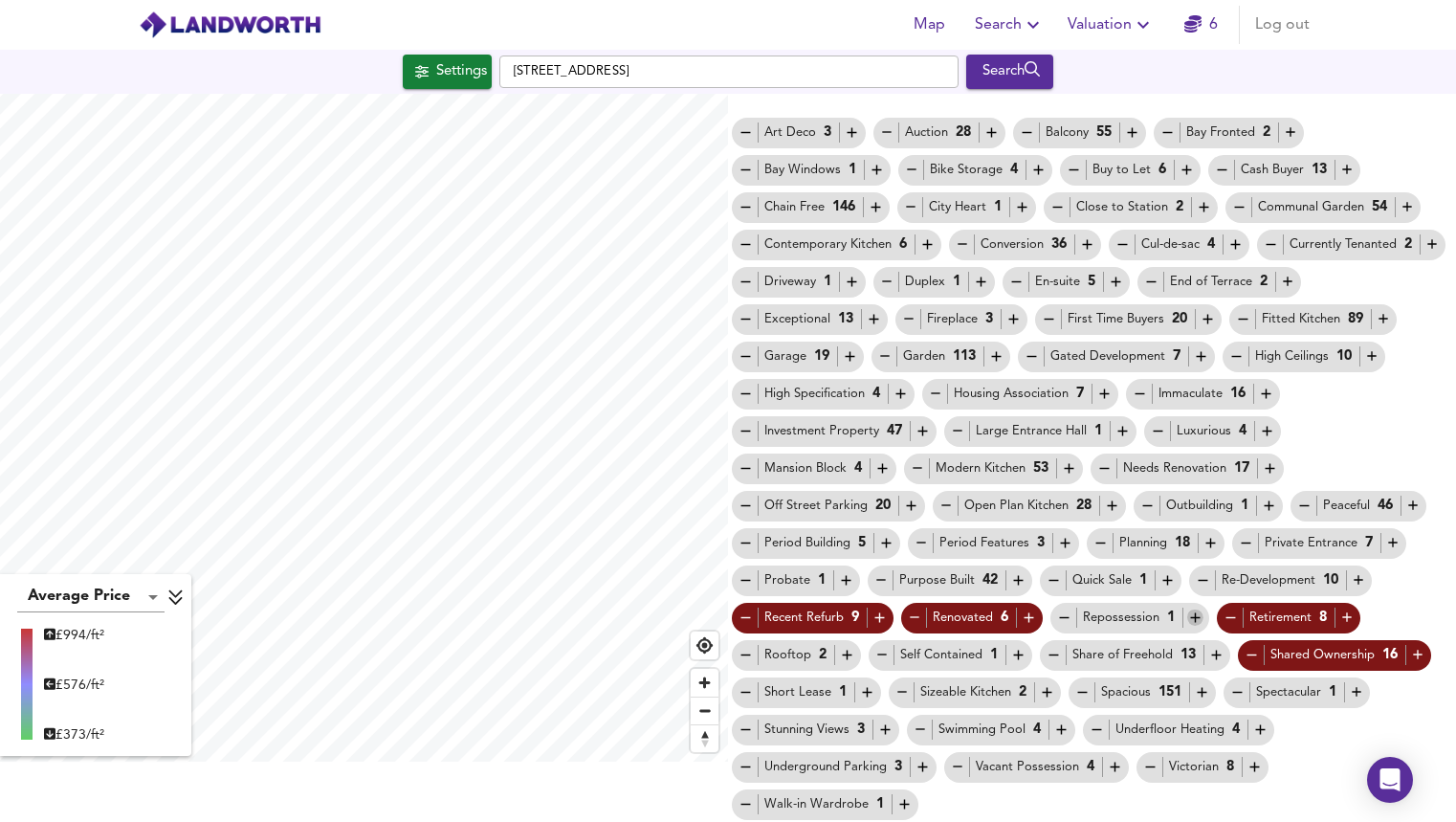 click 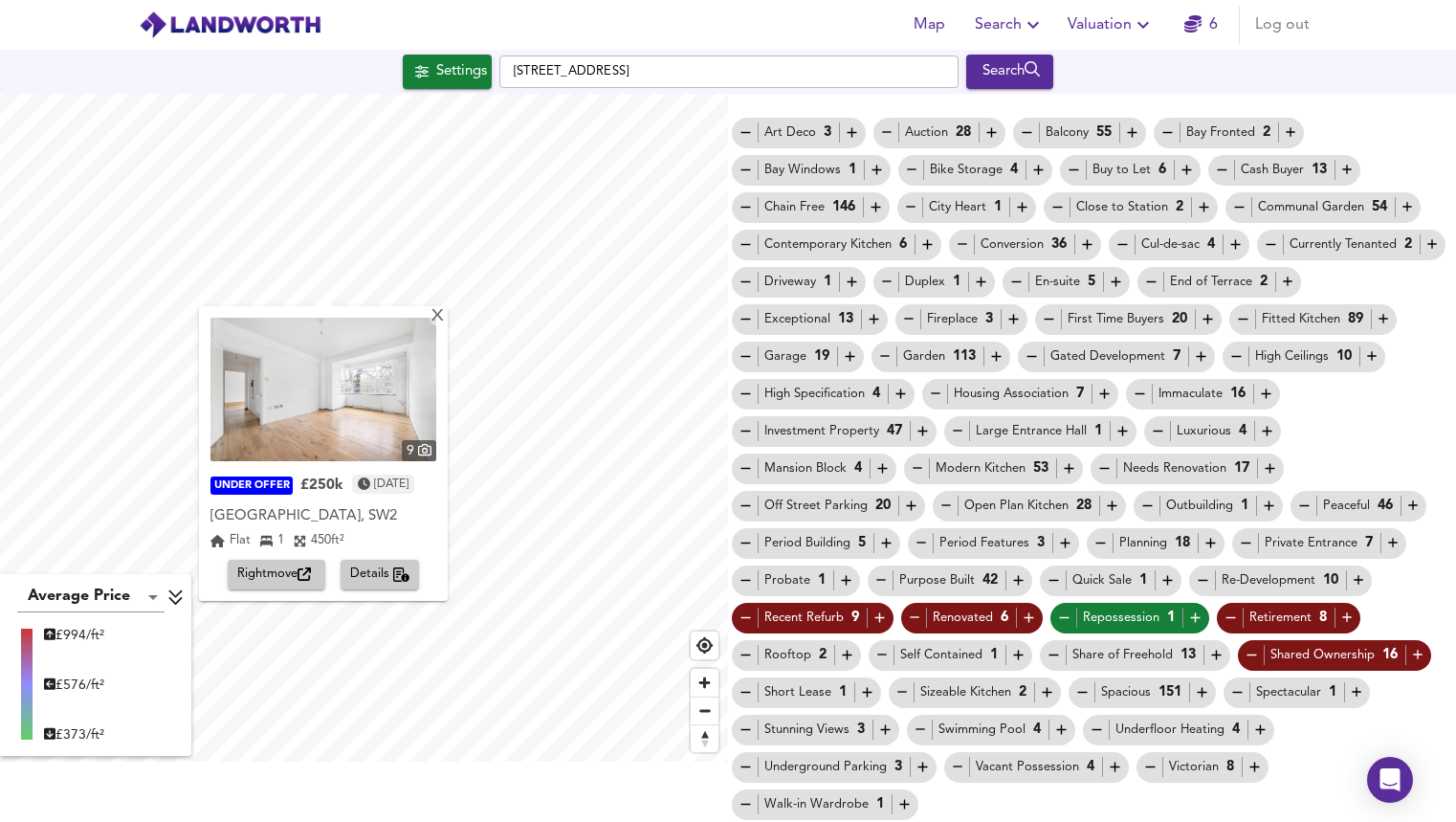 click at bounding box center [323, 389] 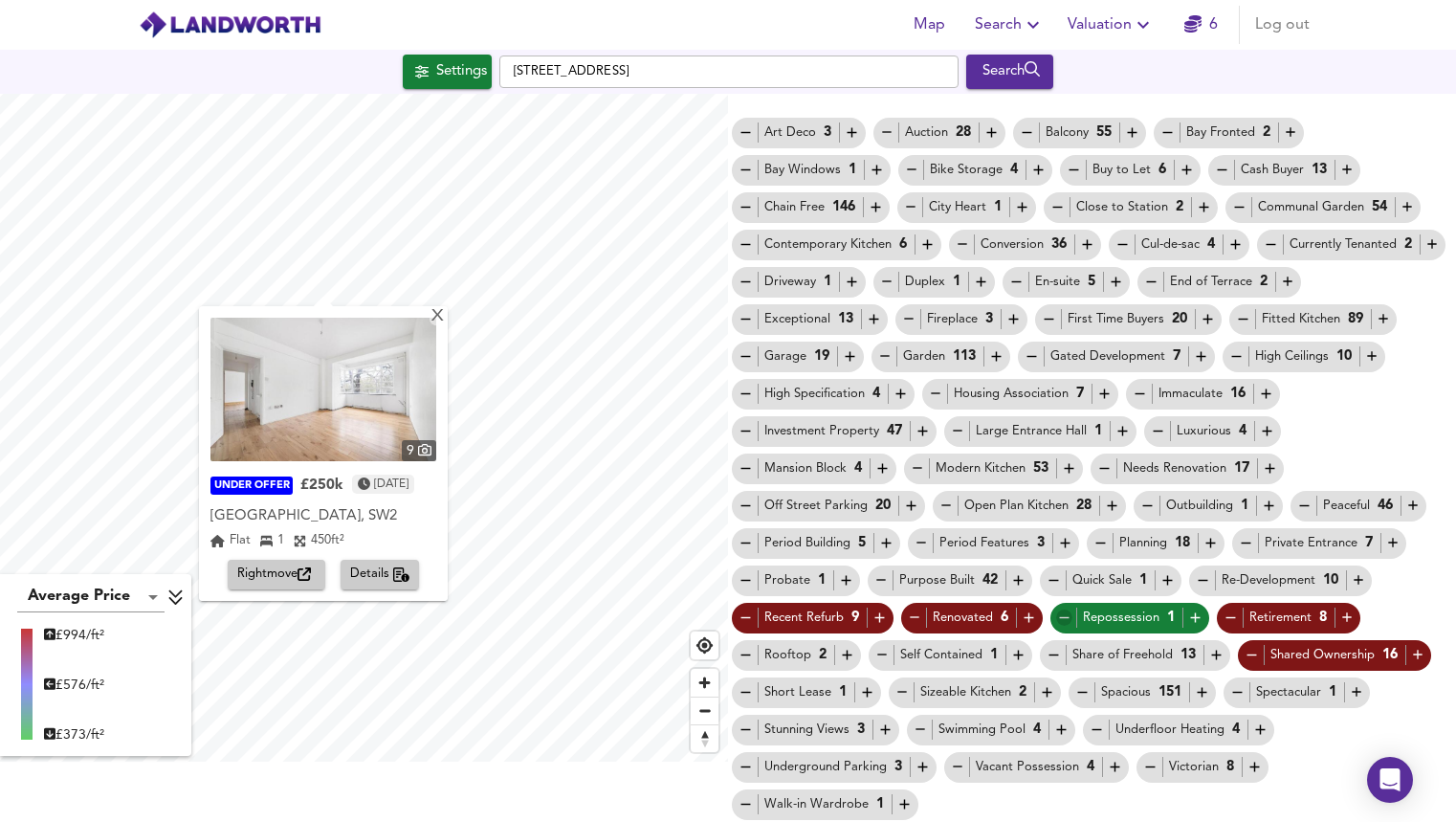click 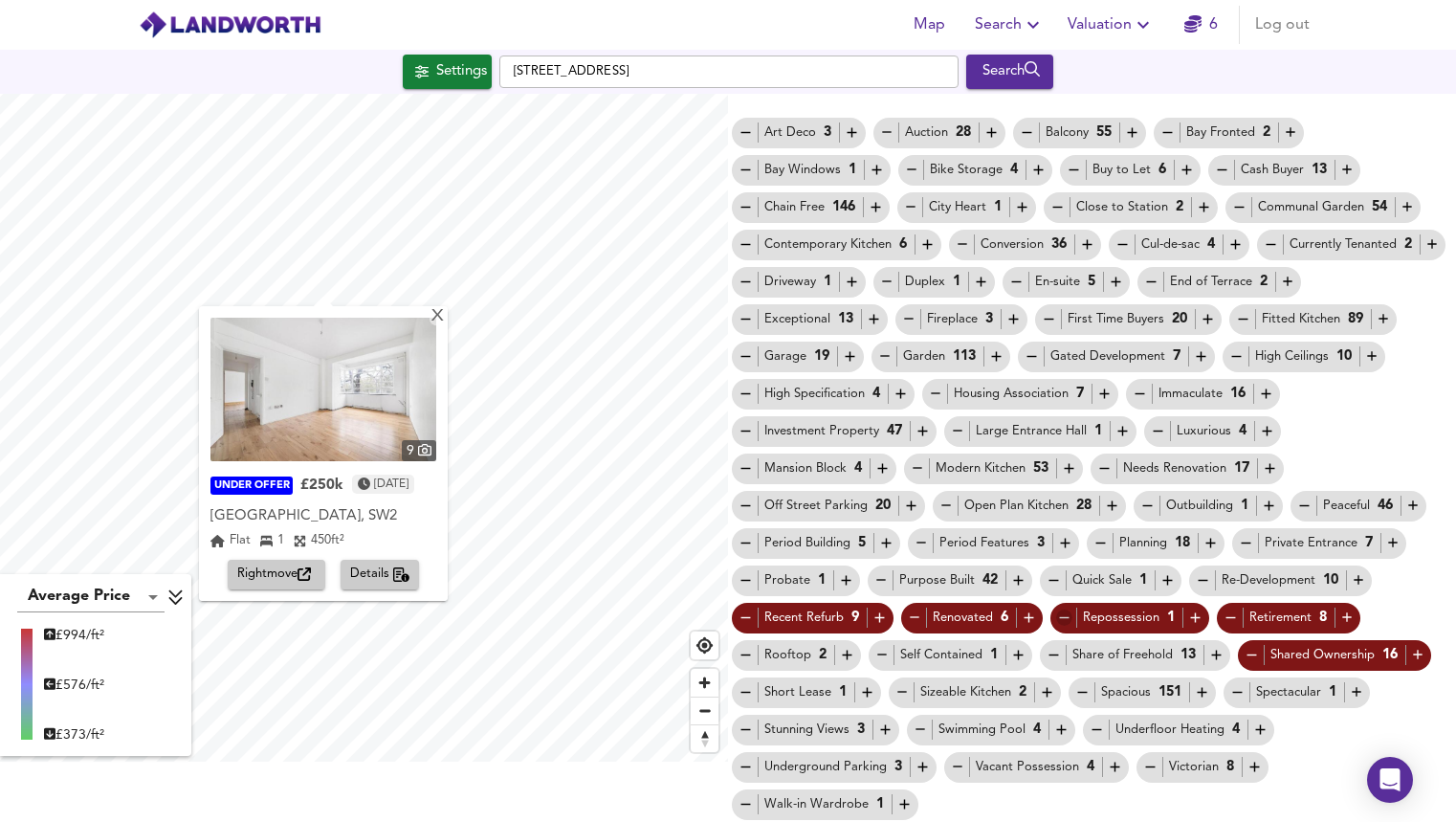 click 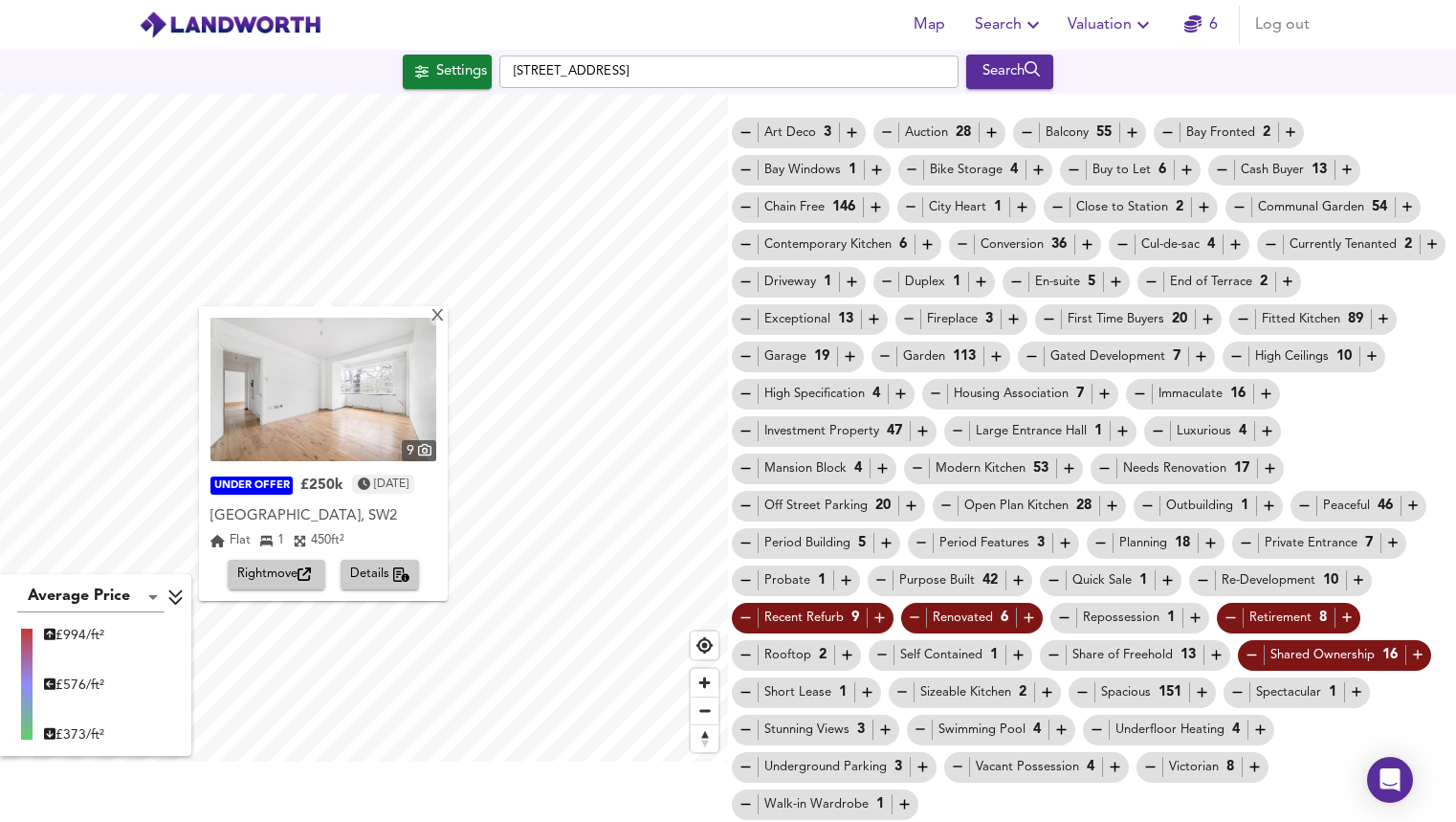 click 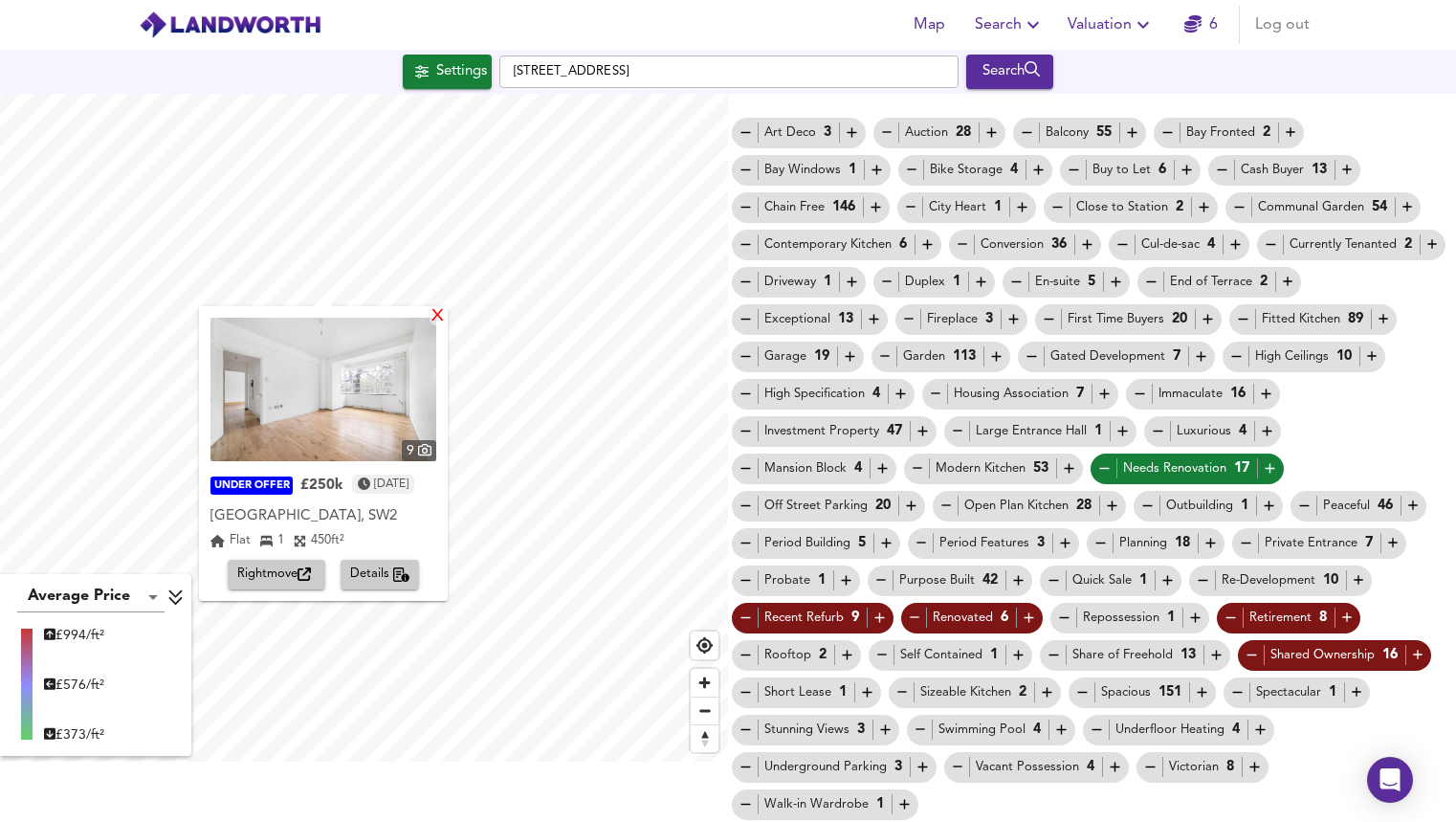 click on "X" at bounding box center [437, 317] 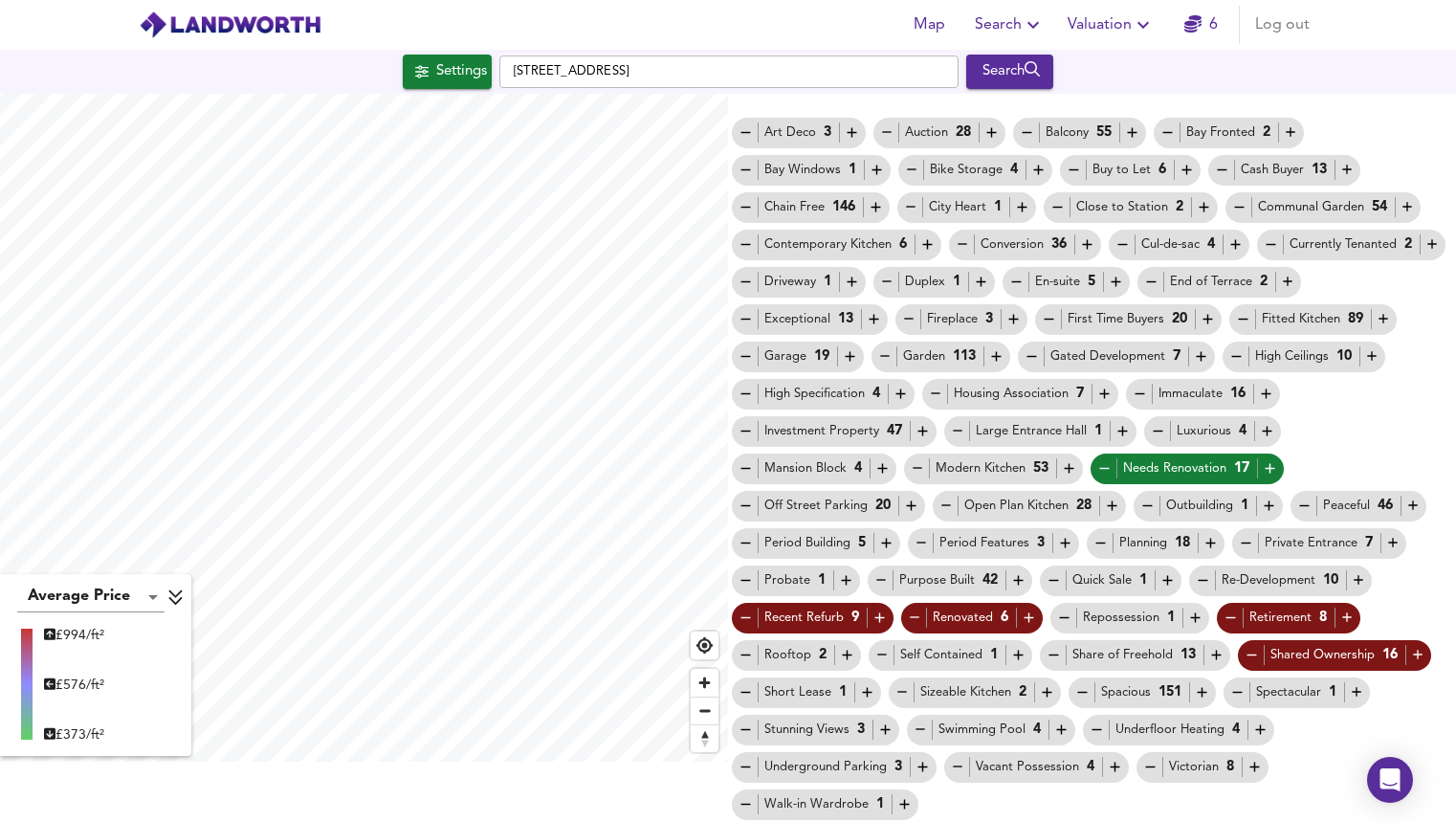 scroll, scrollTop: 0, scrollLeft: 0, axis: both 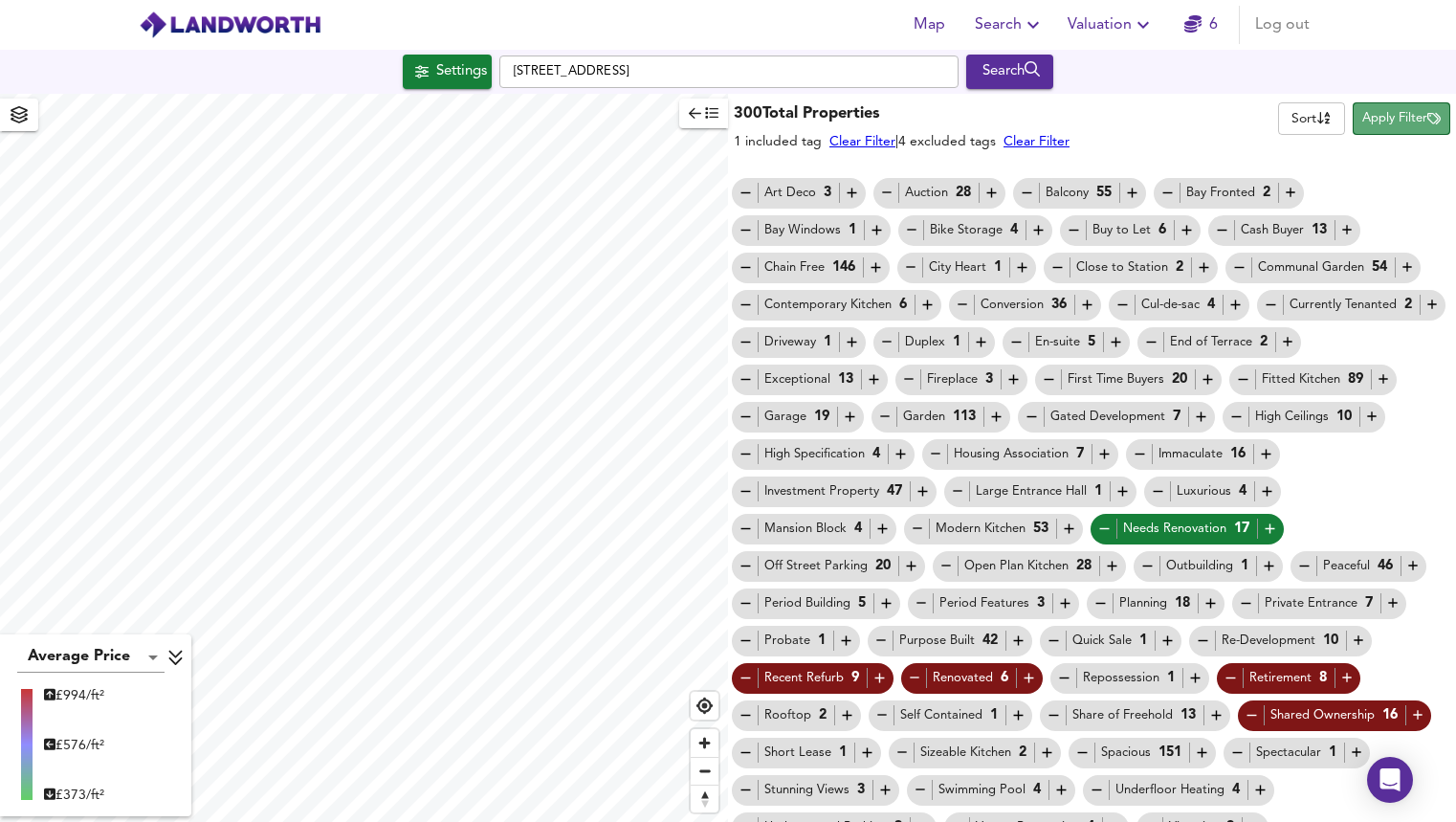 click on "Apply Filter" at bounding box center [1401, 119] 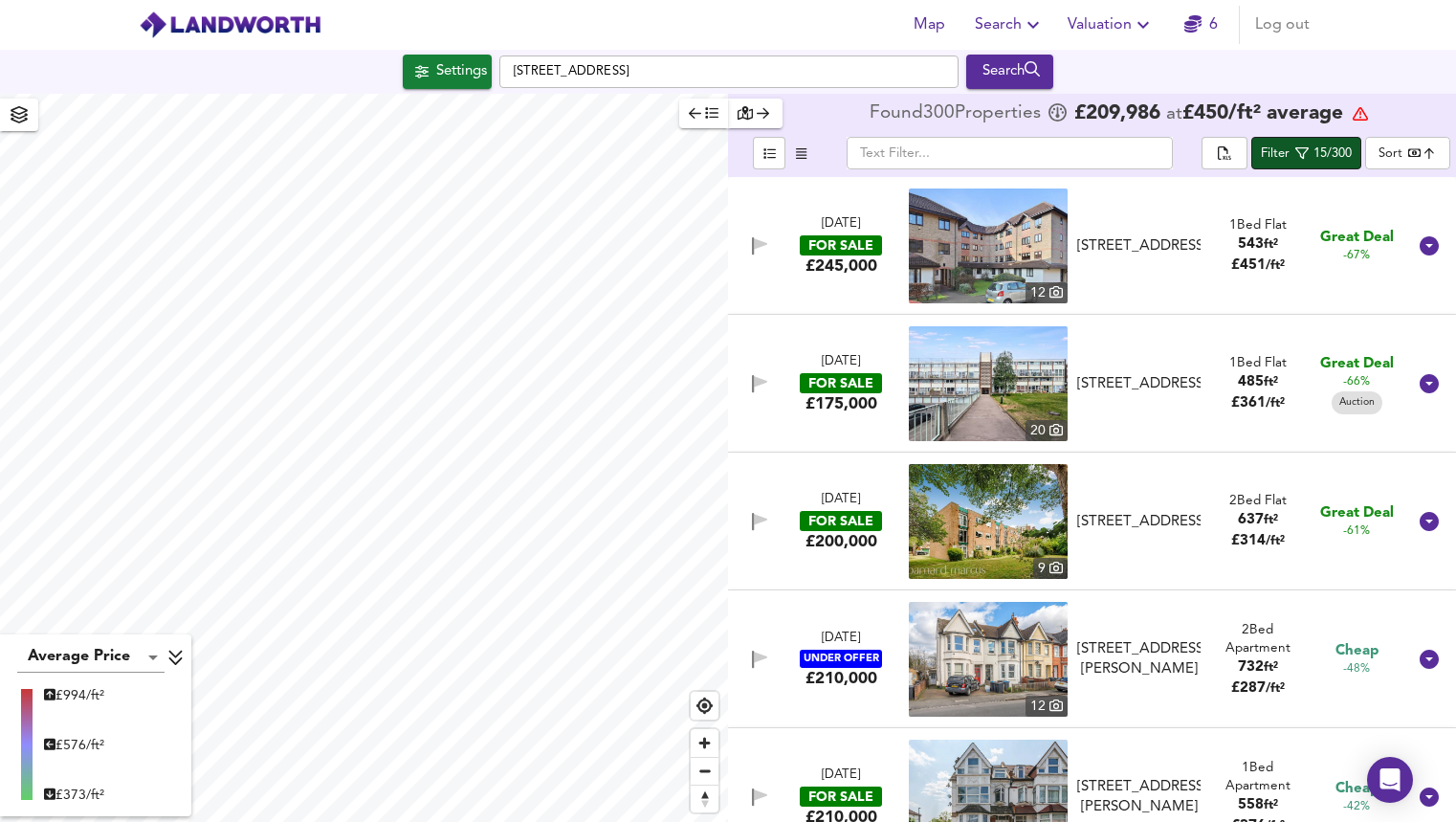 click on "15/300" at bounding box center (1333, 154) 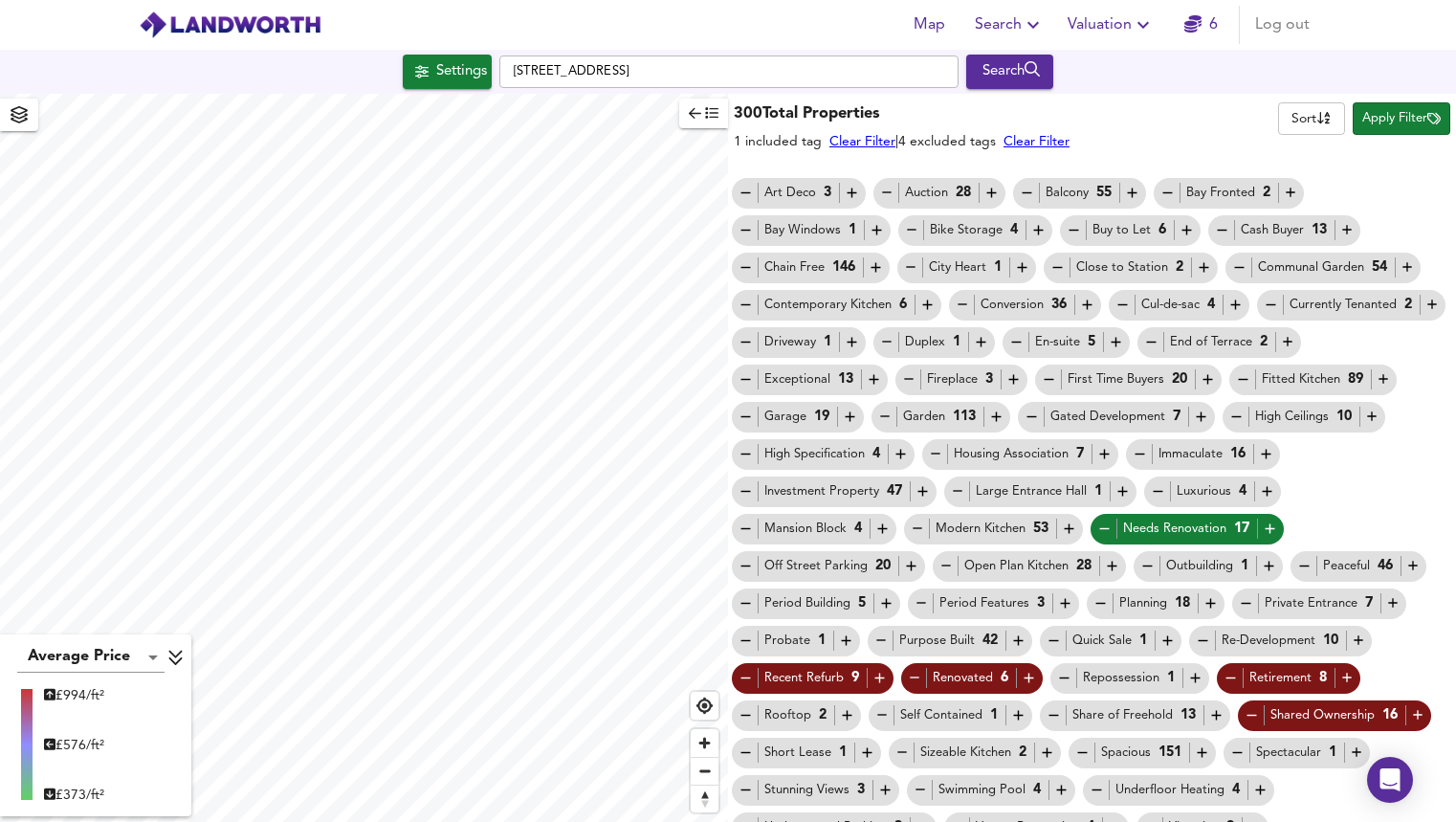 click 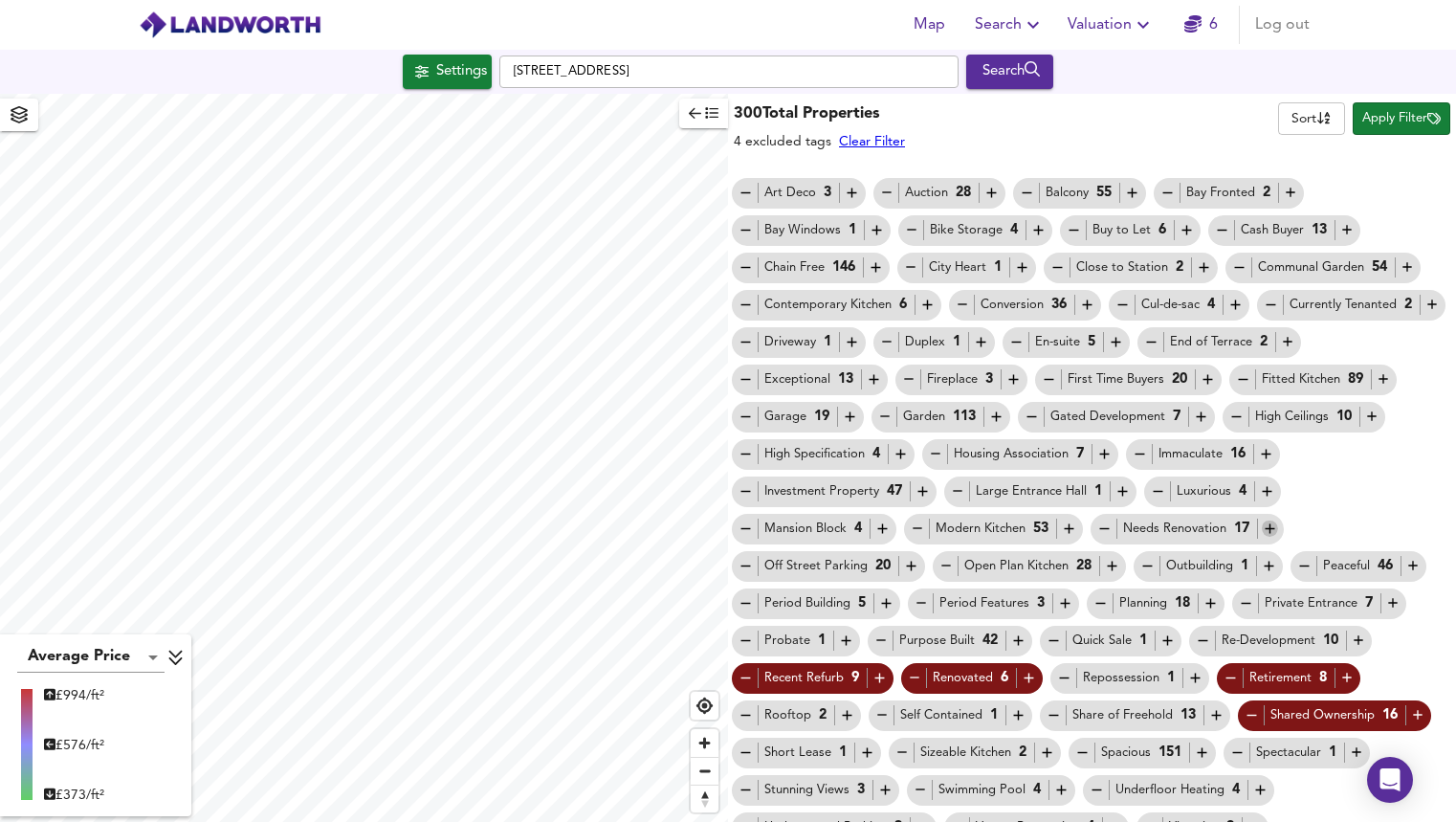 click 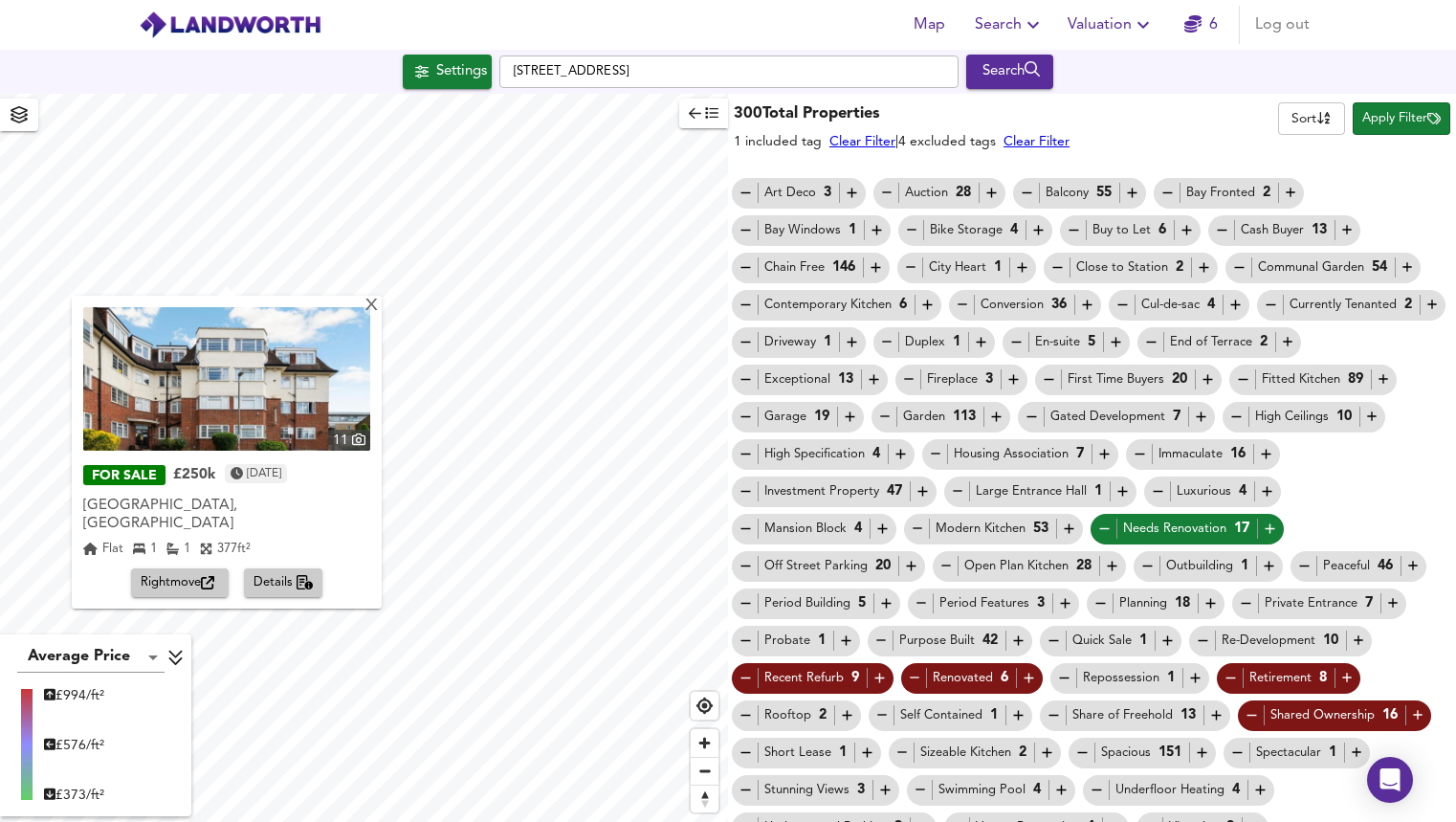 click at bounding box center (227, 379) 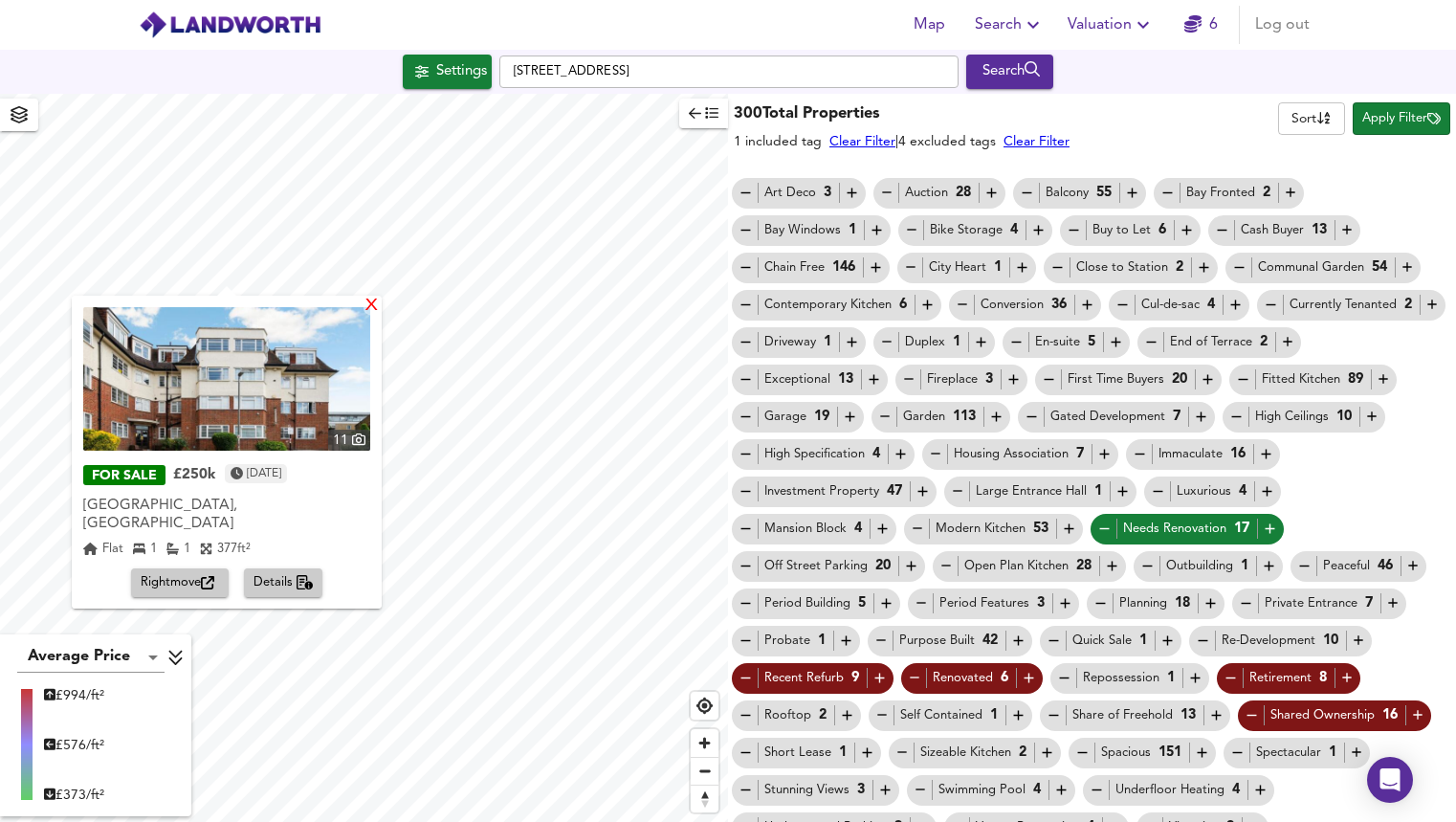 click on "X" at bounding box center [371, 306] 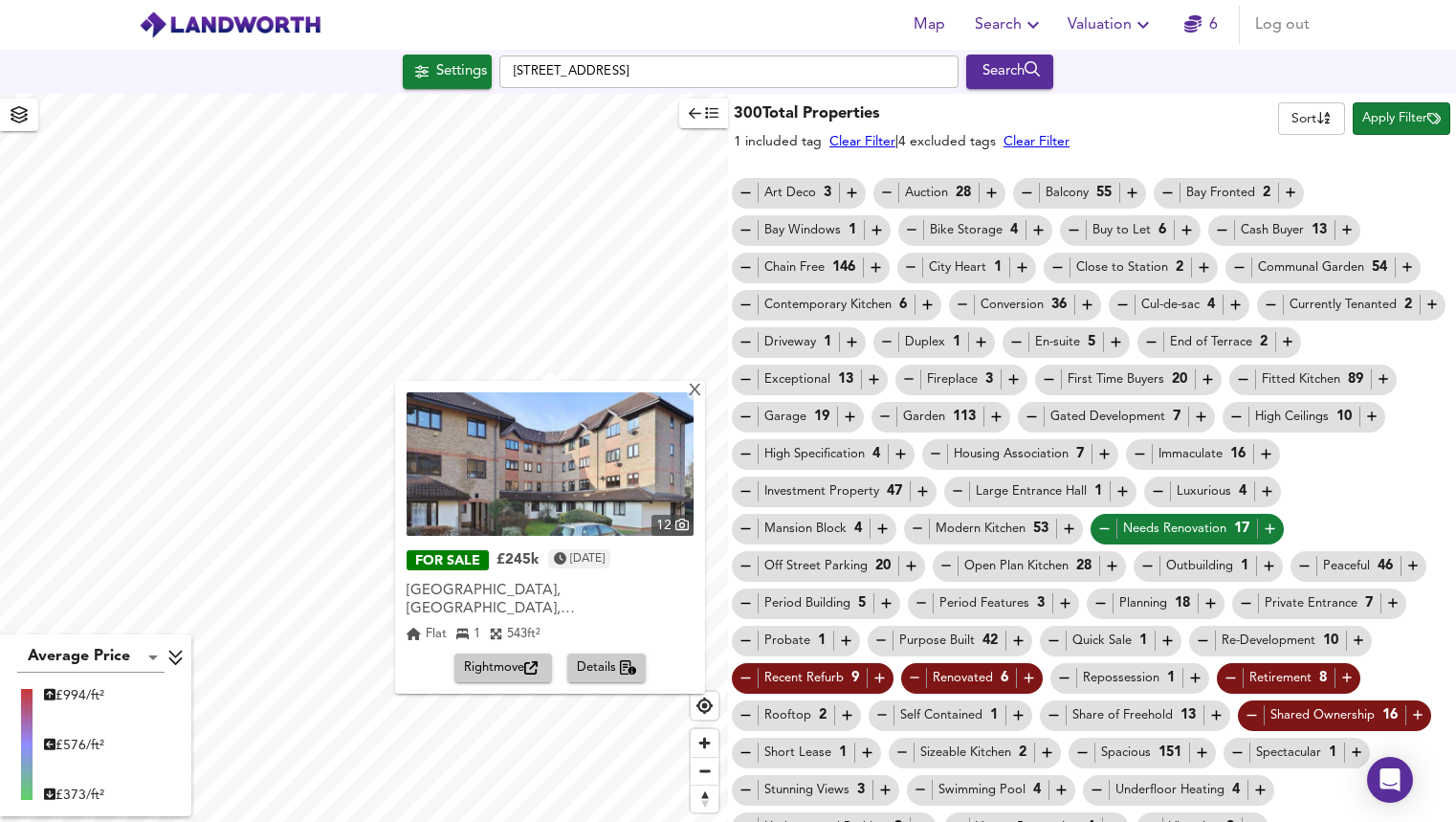 click at bounding box center [550, 464] 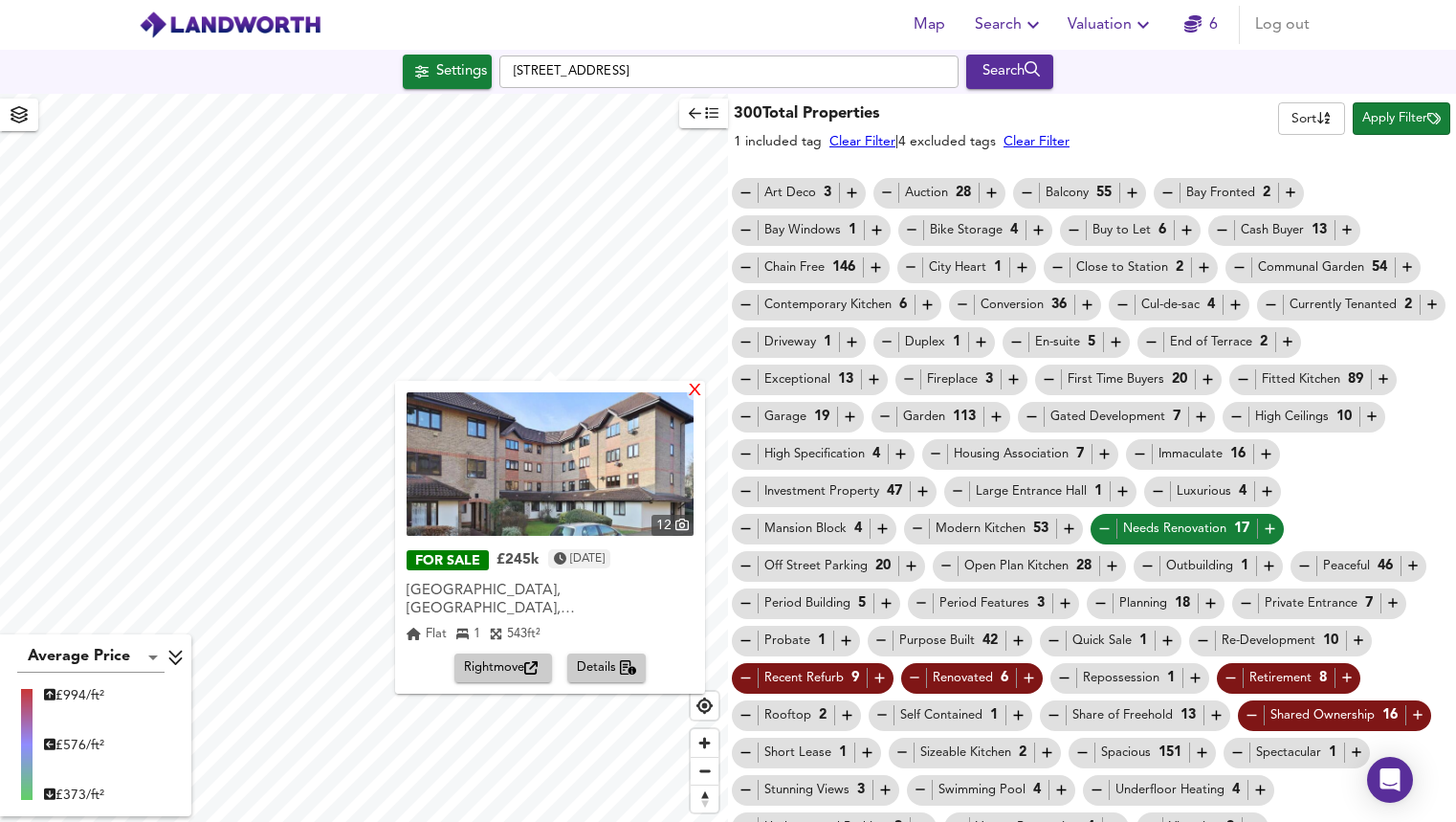 click on "X" at bounding box center [695, 391] 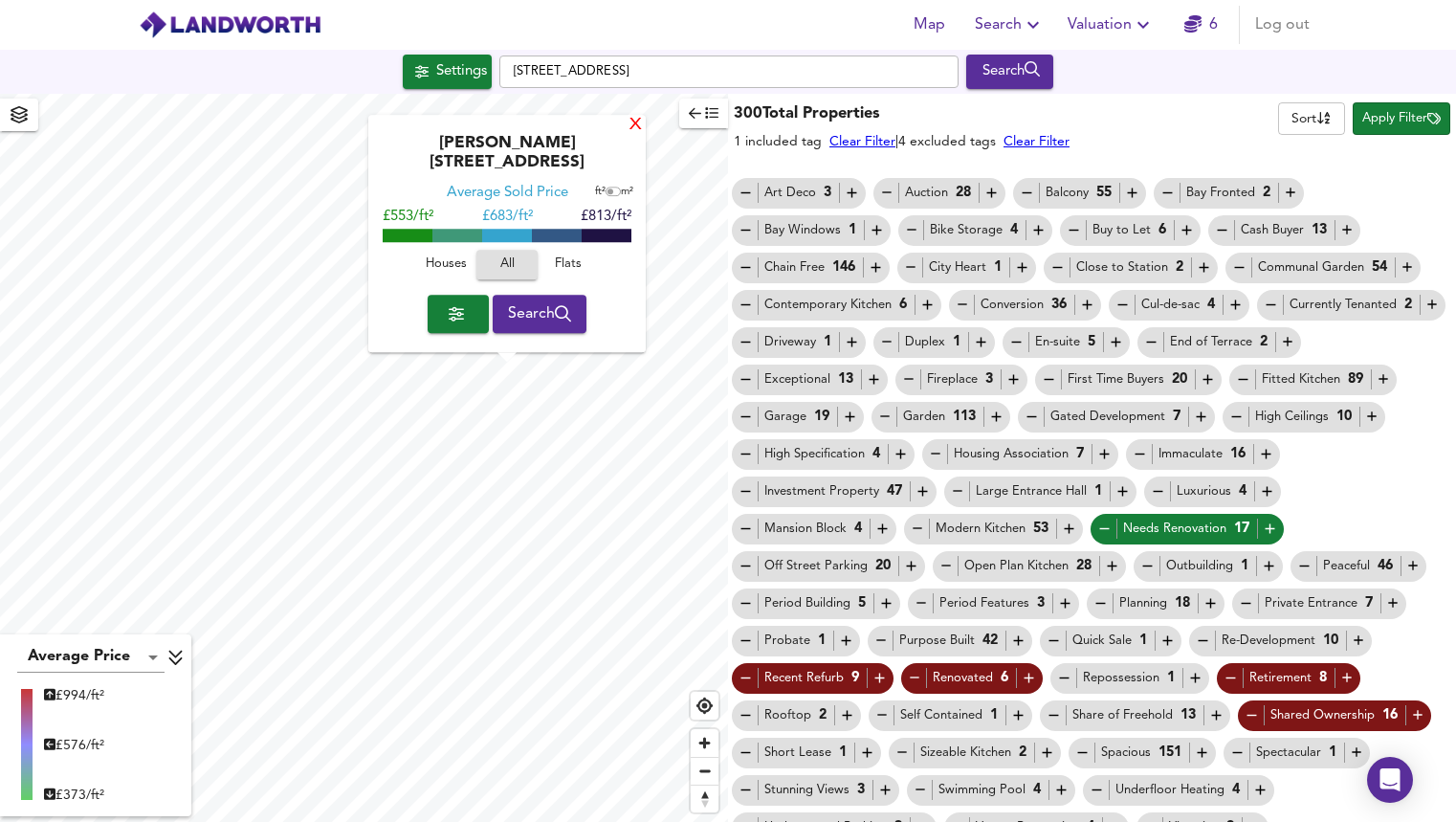 click on "X" at bounding box center [635, 125] 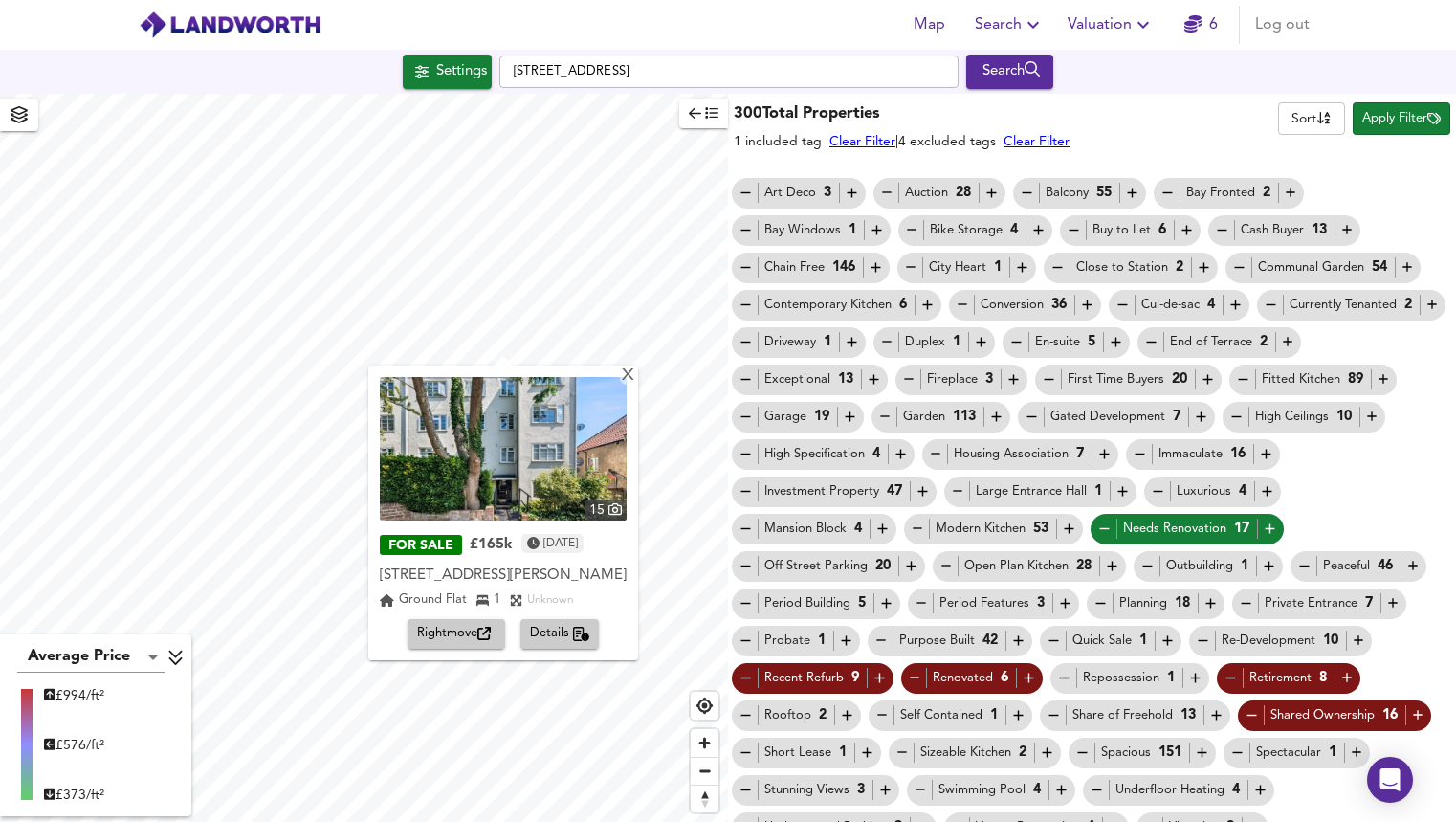 click 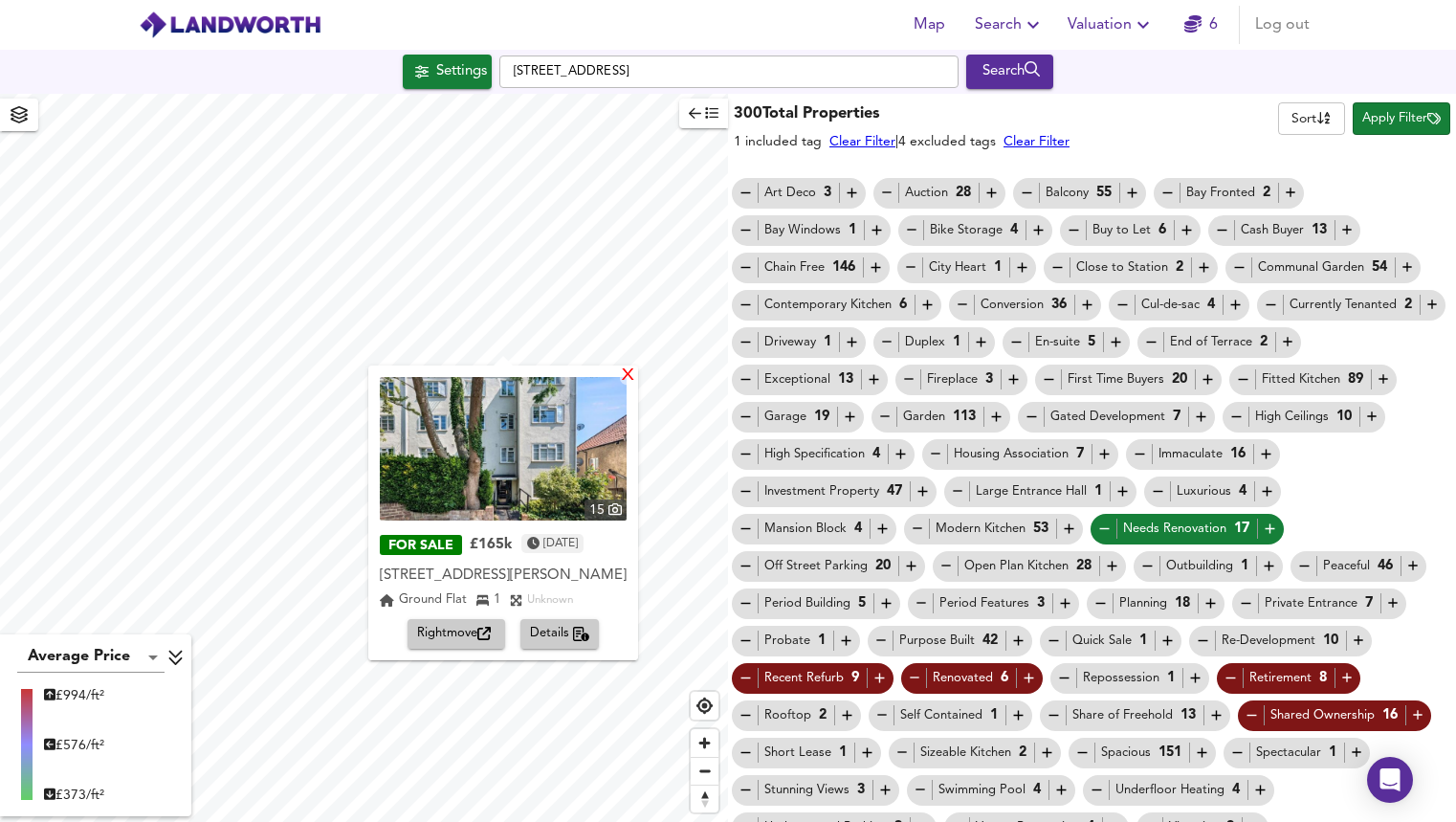 click on "X" at bounding box center (628, 376) 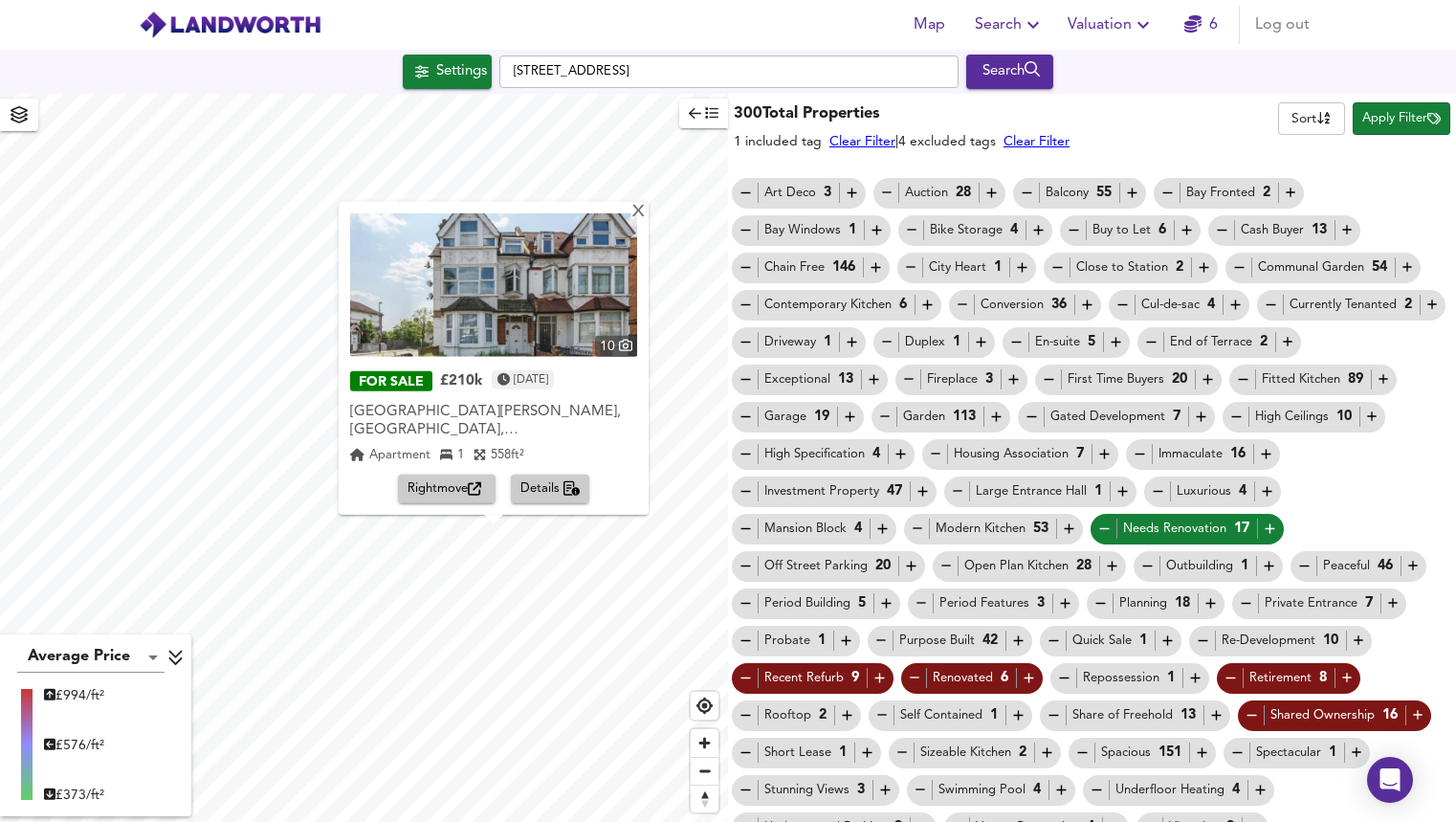 click at bounding box center [494, 285] 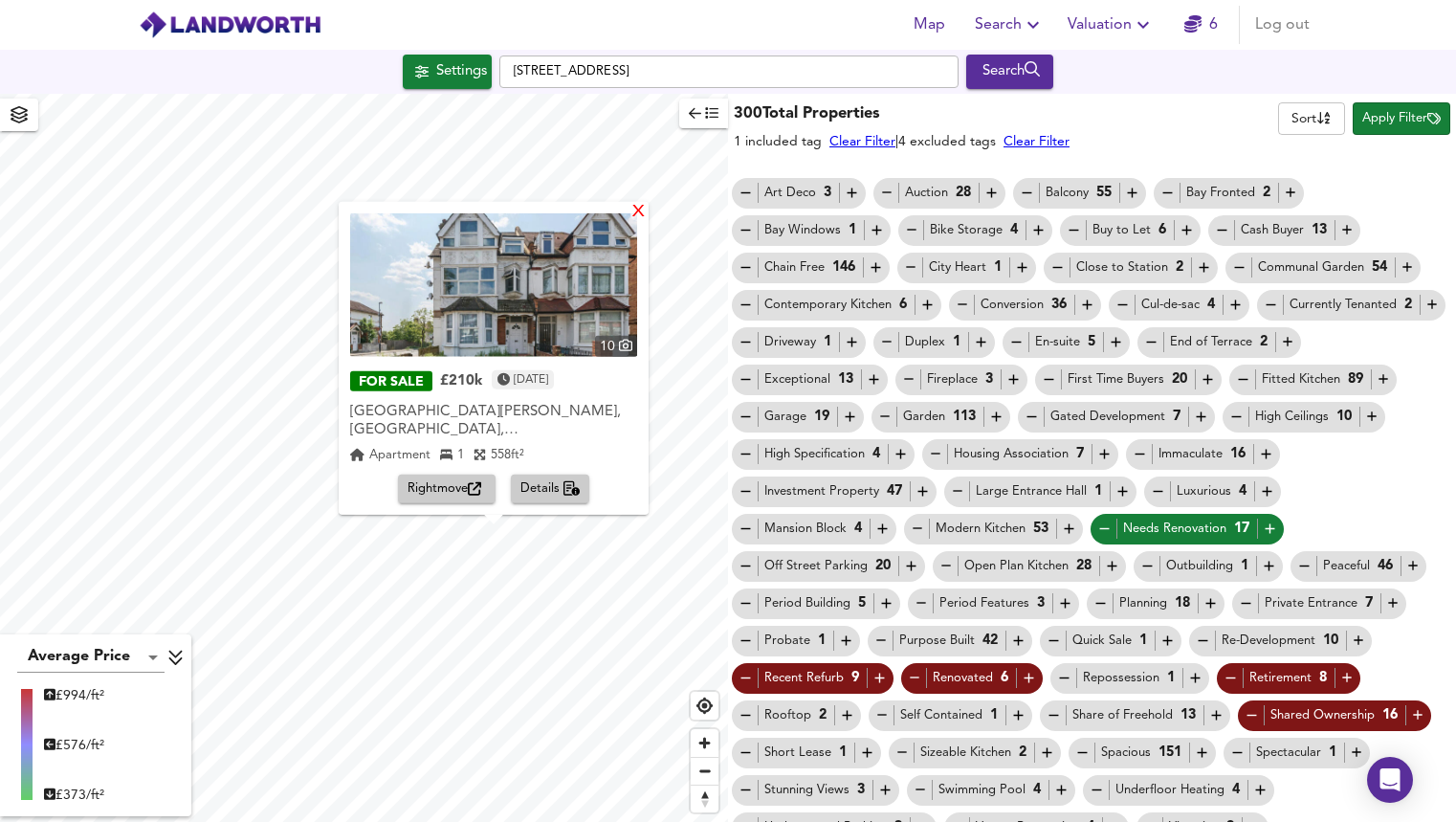click on "X" at bounding box center [638, 211] 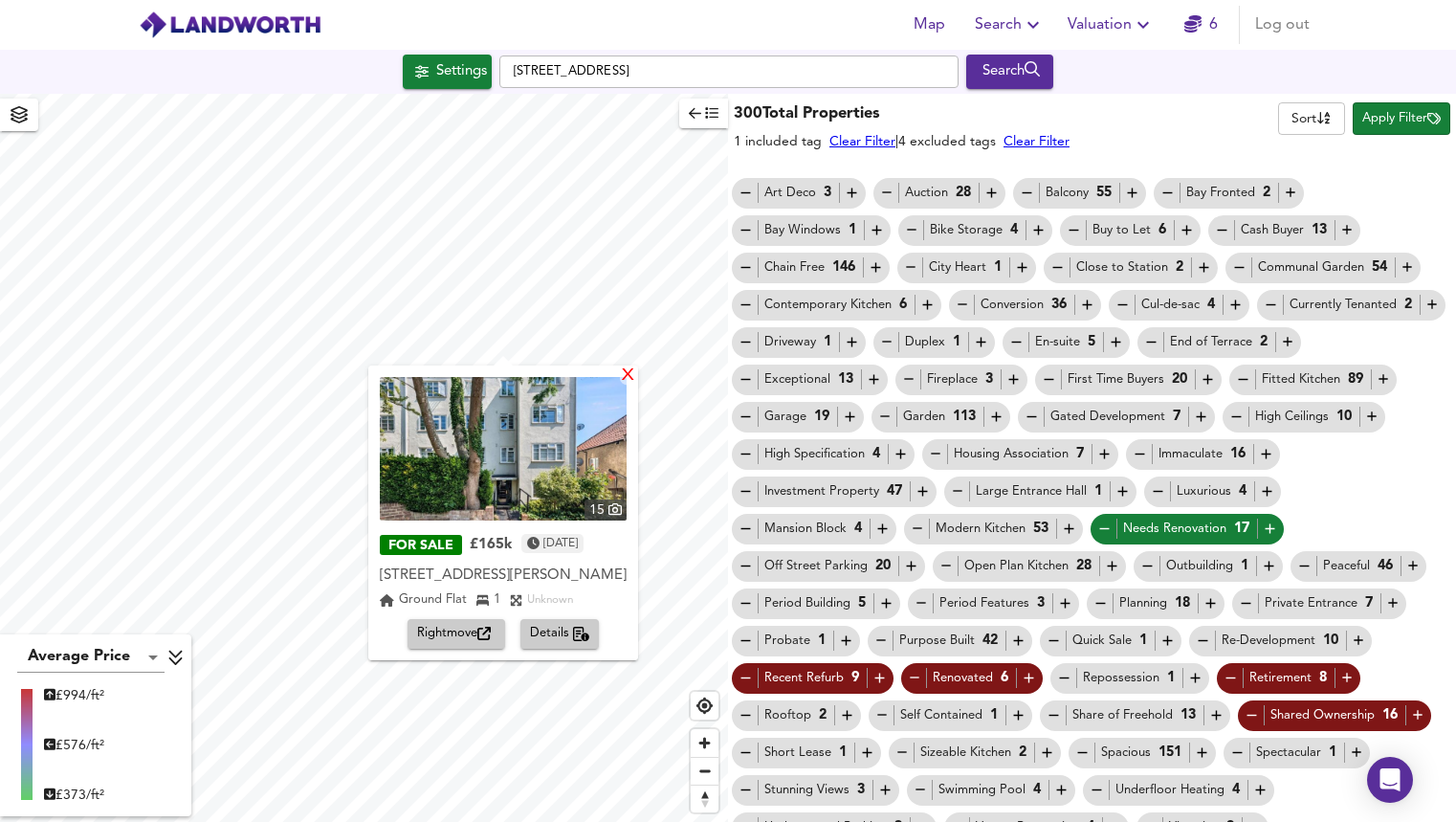 click on "X" at bounding box center [628, 376] 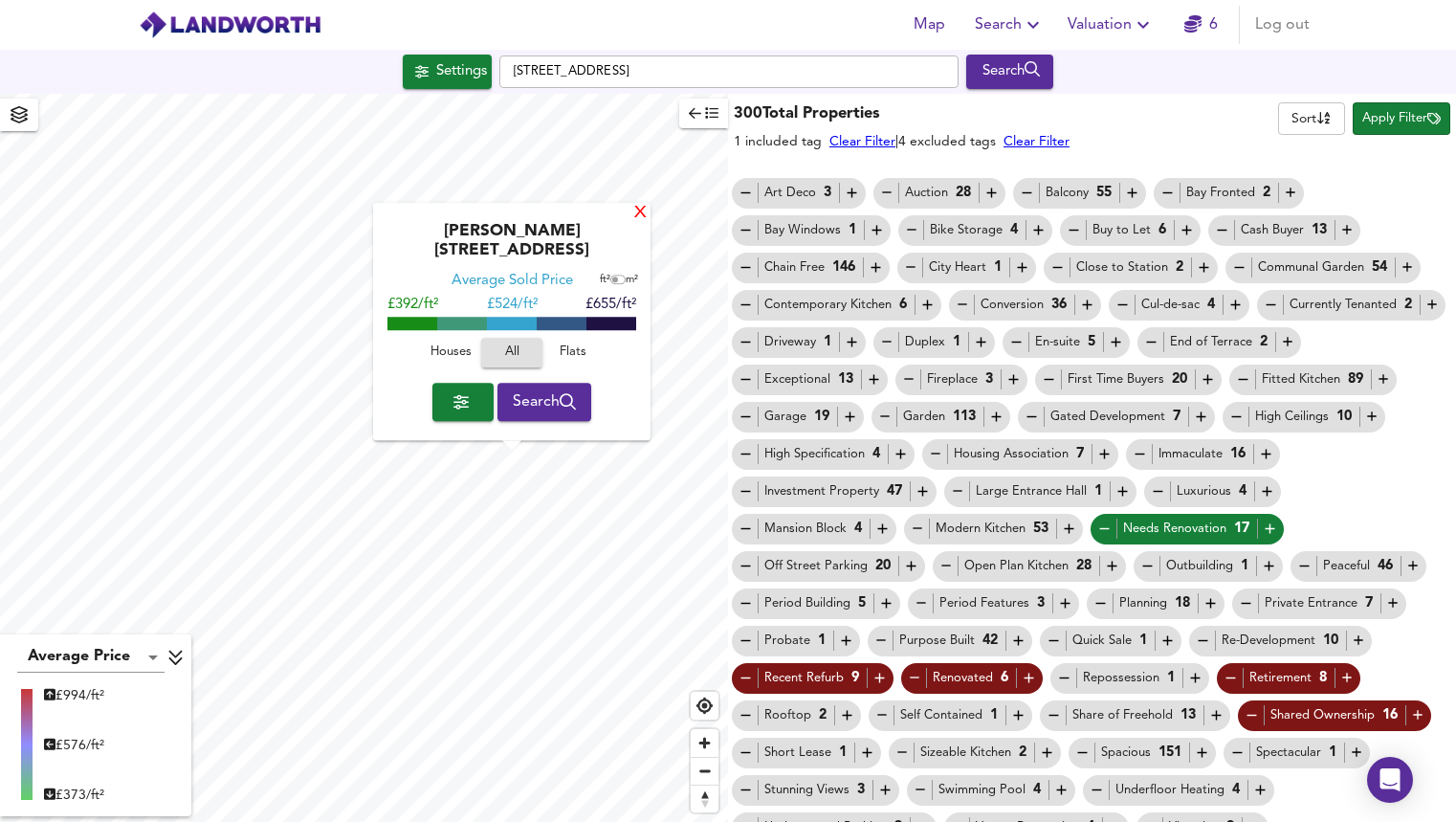 click on "X" at bounding box center (640, 213) 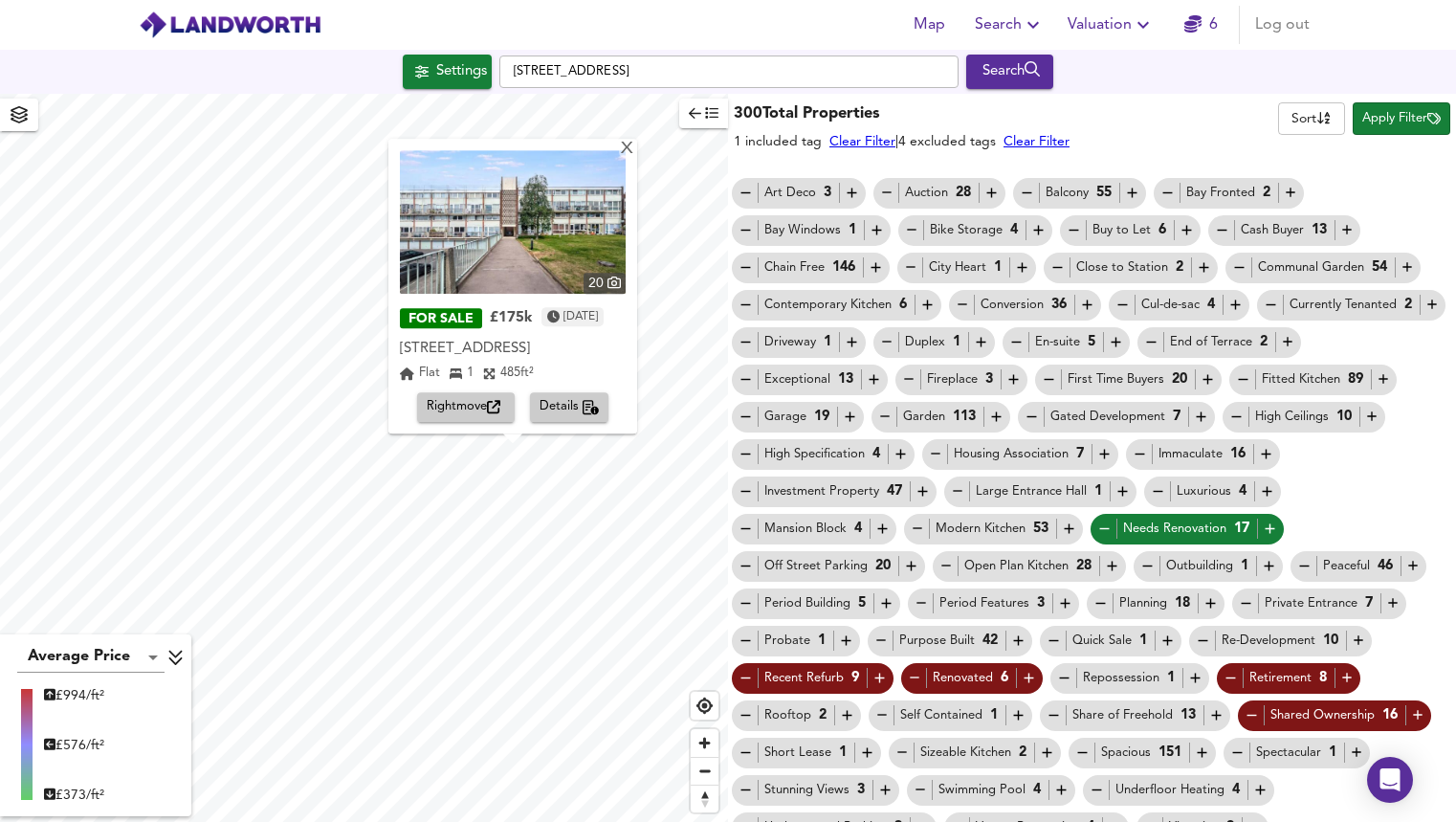 click at bounding box center [513, 222] 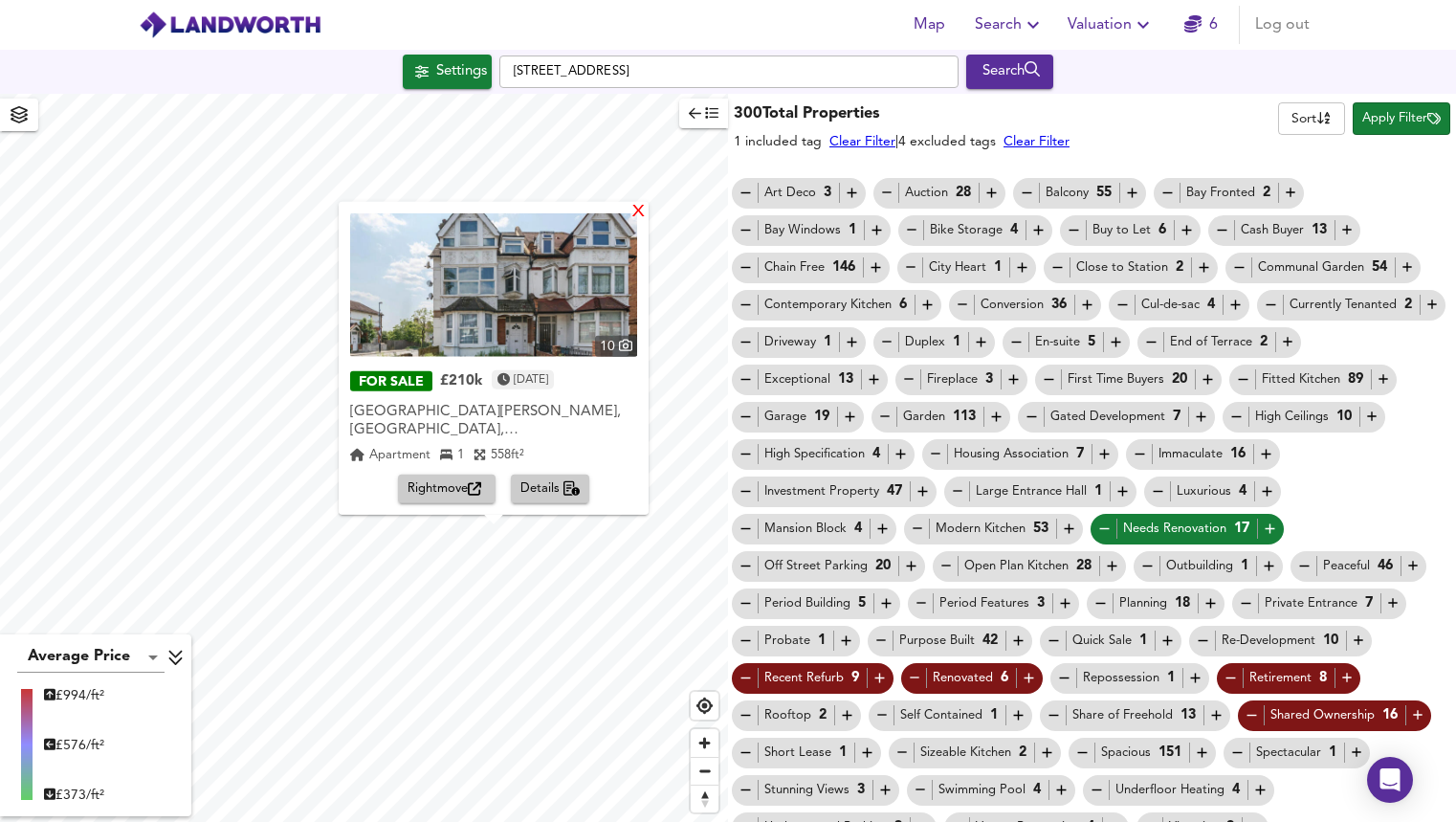 click on "X" at bounding box center (638, 211) 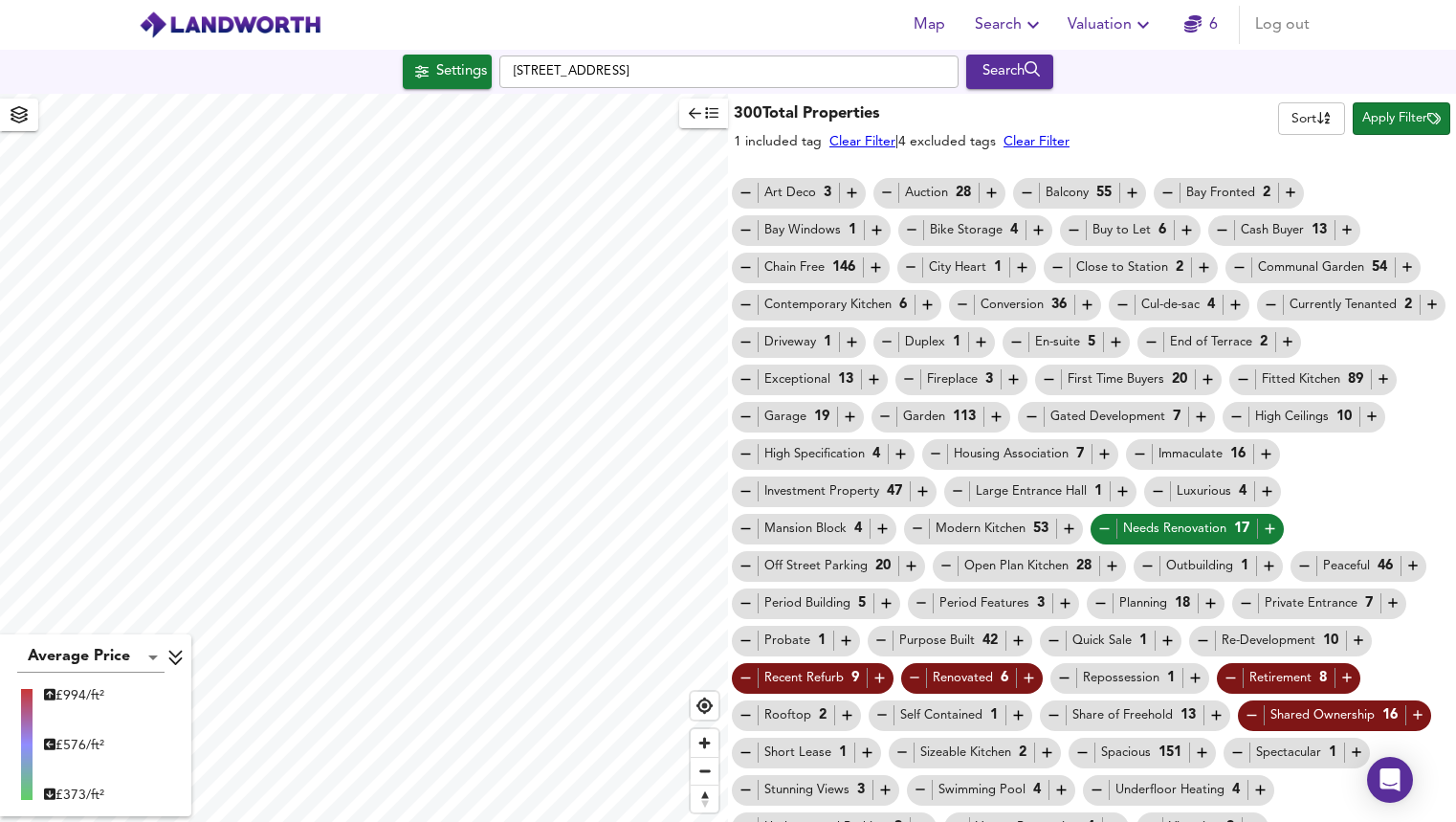 click on "Average Price landworth    £ 994/ft²    £ 576/ft²    £ 373/ft² 300  Total Properties 1 included tag    Clear Filter   |   4 excluded tags    Clear Filter Sort   name ​    Apply Filter  Art Deco 3 Auction 28 Balcony 55 Bay Fronted 2 Bay Windows 1 Bike Storage 4 Buy to Let 6 Cash Buyer 13 Chain Free 146 City Heart 1 Close to Station 2 Communal Garden 54 Contemporary Kitchen 6 Conversion 36 Cul-de-sac 4 Currently Tenanted 2 Driveway 1 Duplex 1 En-suite 5 End of Terrace 2 Exceptional 13 Fireplace 3 First Time Buyers 20 Fitted Kitchen 89 Garage 19 Garden 113 Gated Development 7 High Ceilings 10 High Specification 4 Housing Association 7 Immaculate 16 Investment Property 47 Large Entrance Hall 1 Luxurious 4 Mansion Block 4 Modern Kitchen 53 Needs Renovation 17 Off Street Parking 20 Open Plan Kitchen 28 Outbuilding 1 Peaceful 46 Period Building 5 Period Features 3 Planning 18 Private Entrance 7 Probate 1 Purpose Built 42 Quick Sale 1 Re-Development 10 Recent Refurb 9 Renovated 6" at bounding box center [728, 457] 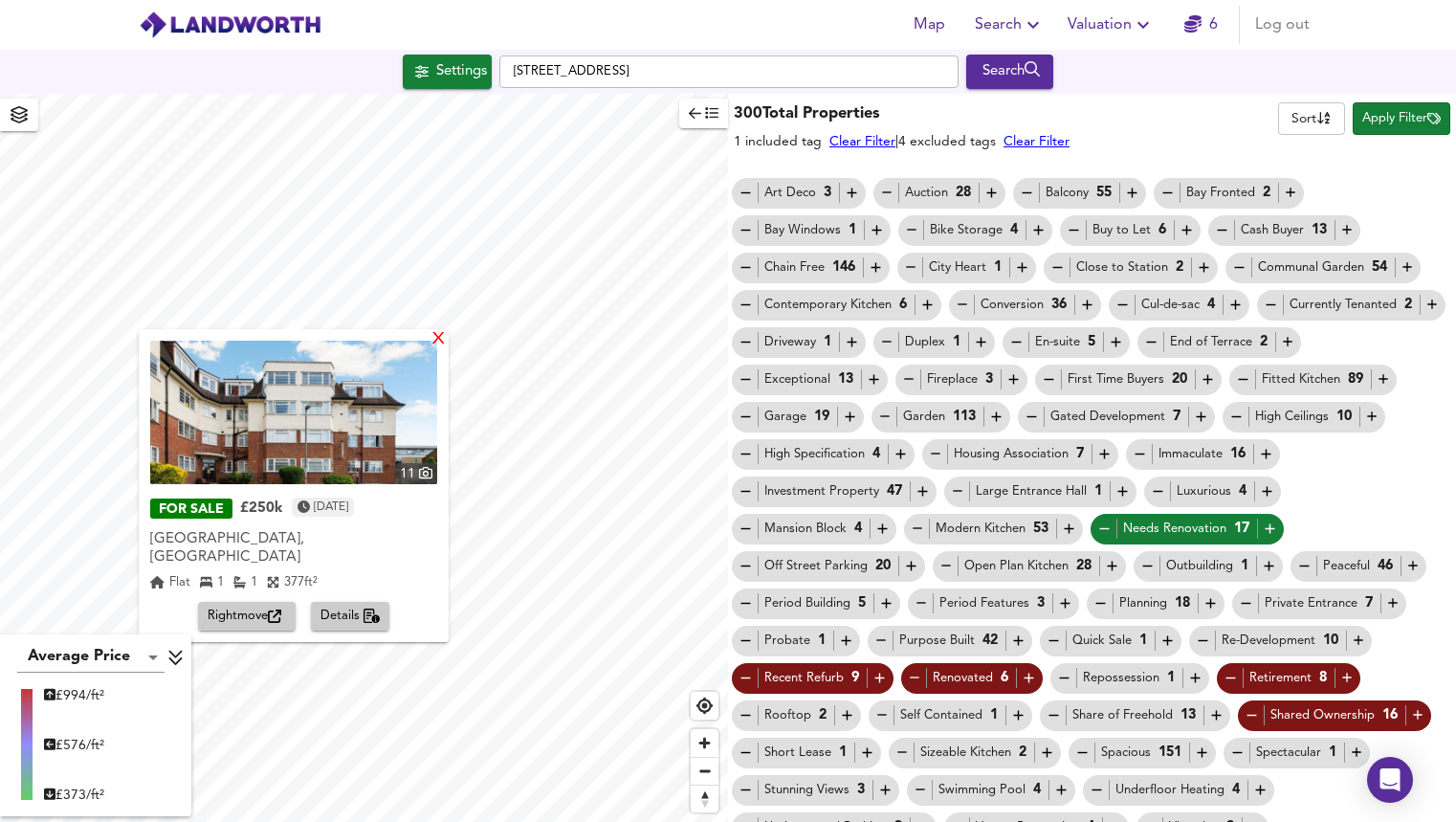 click on "X" at bounding box center (438, 340) 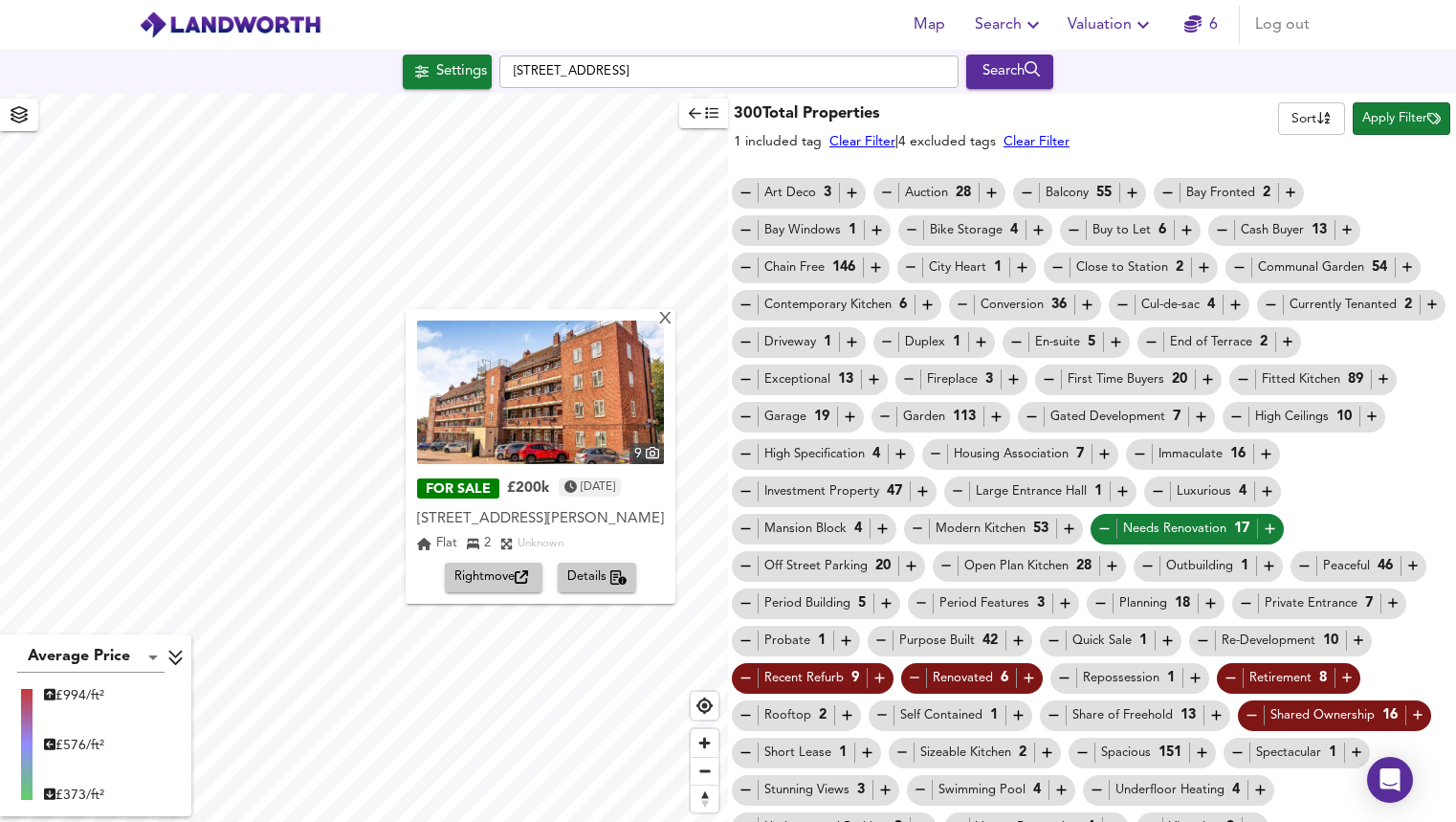 click at bounding box center (540, 392) 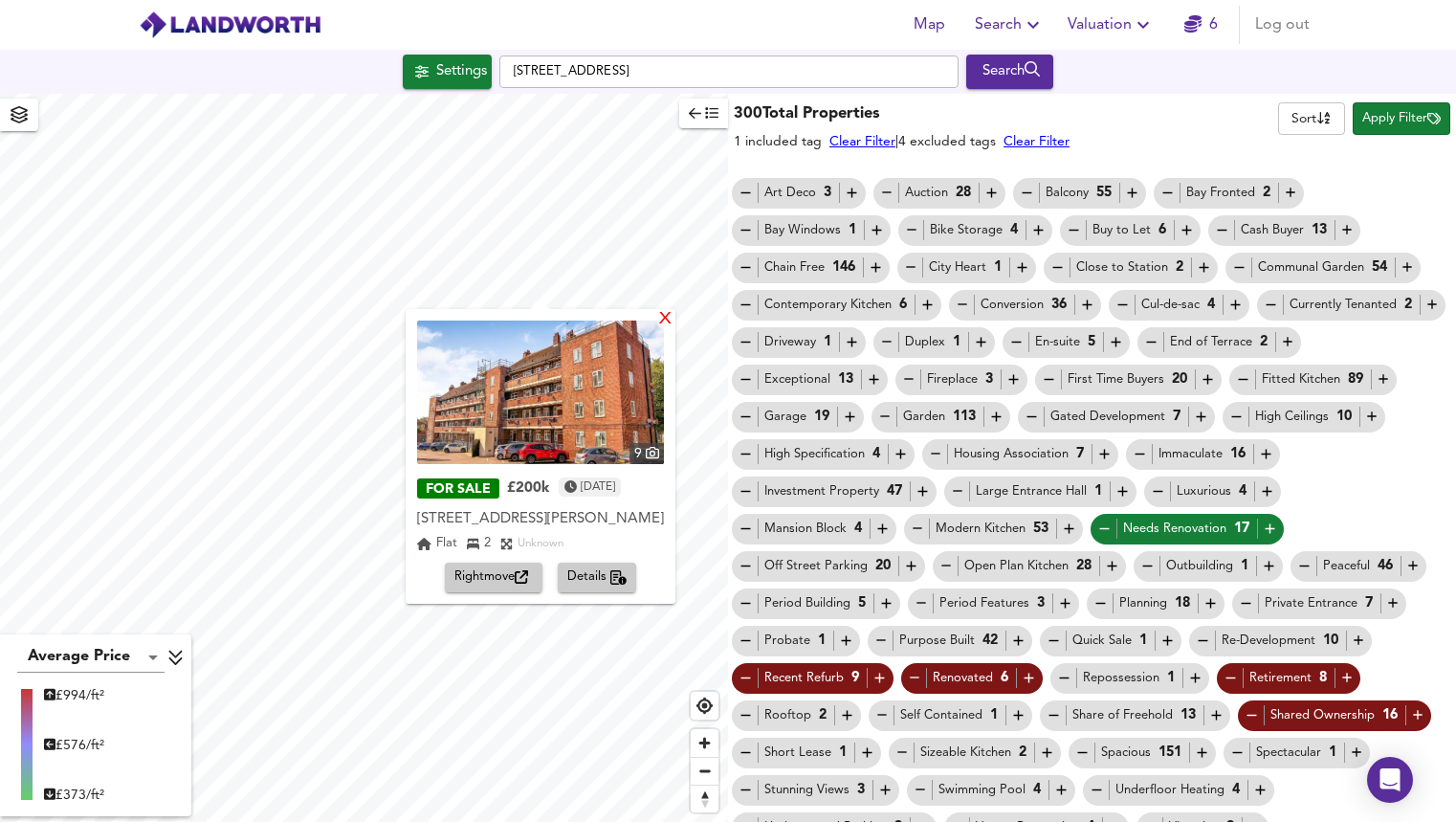 click on "X" at bounding box center (665, 320) 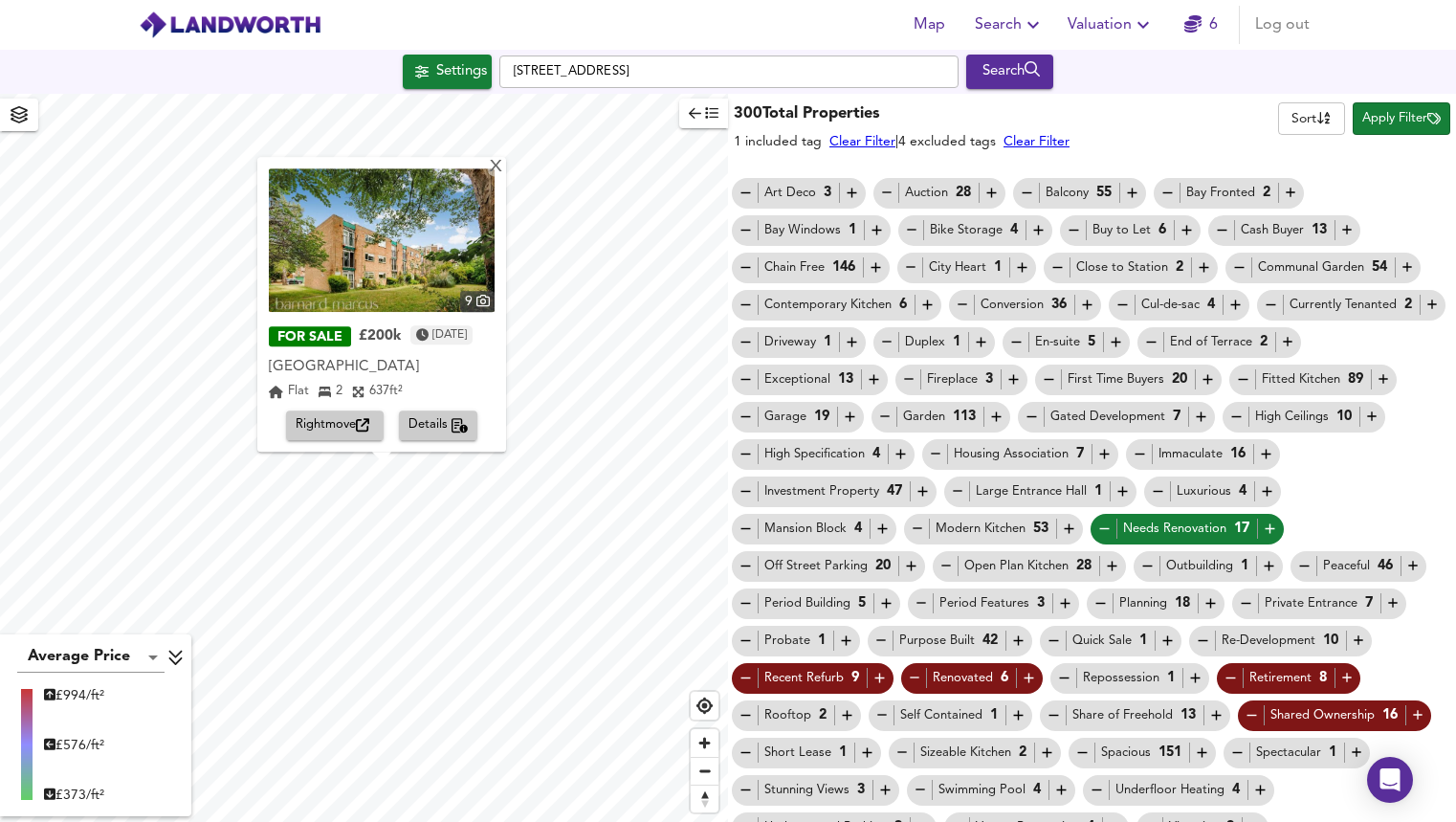 click at bounding box center [382, 240] 